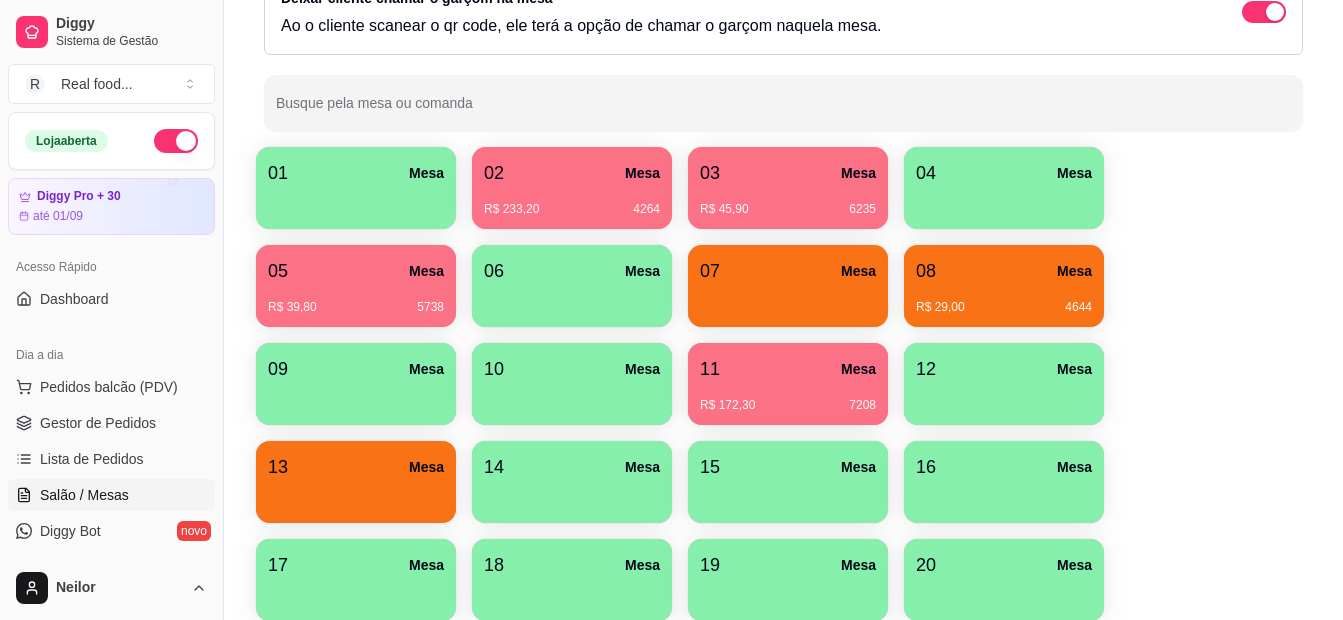 scroll, scrollTop: 400, scrollLeft: 0, axis: vertical 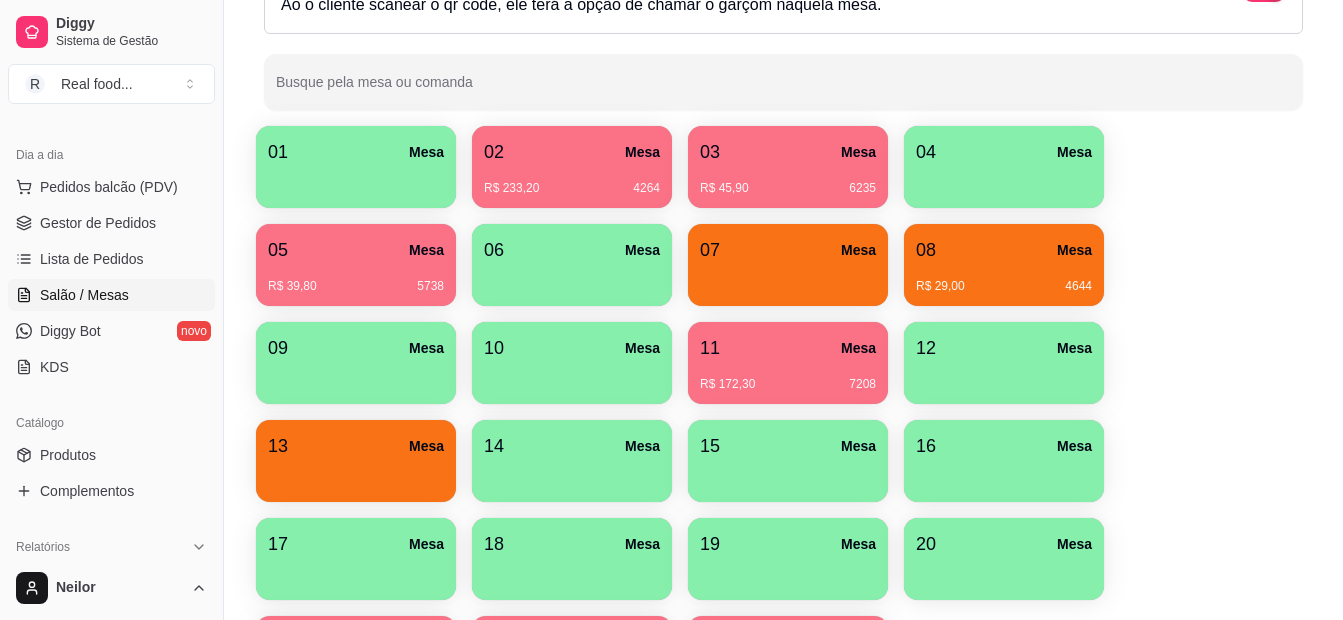 click on "R$ 233,20 4264" at bounding box center [572, 181] 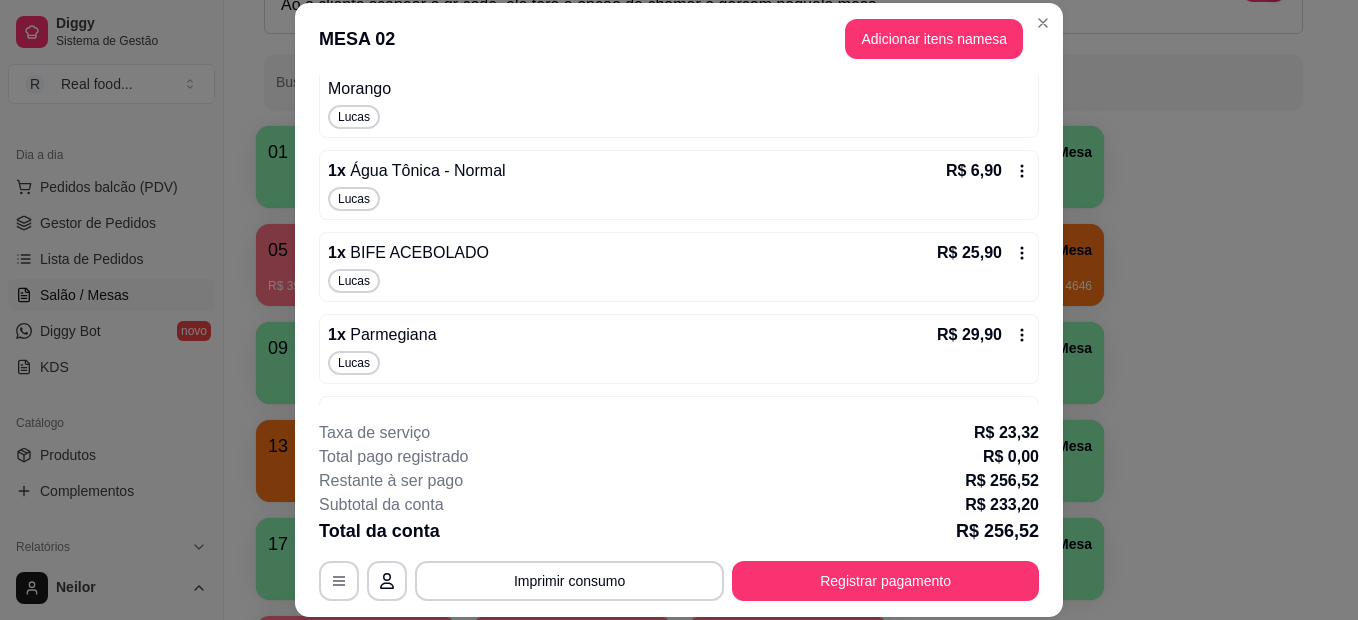 scroll, scrollTop: 731, scrollLeft: 0, axis: vertical 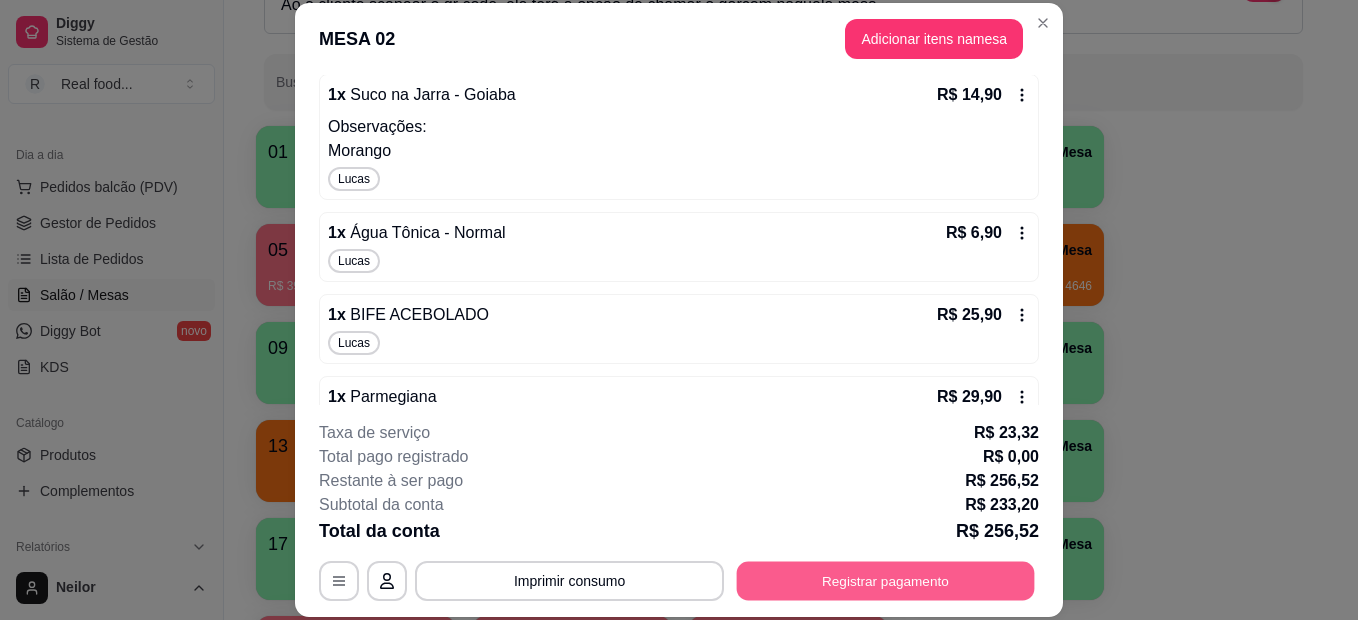 click on "Registrar pagamento" at bounding box center [886, 581] 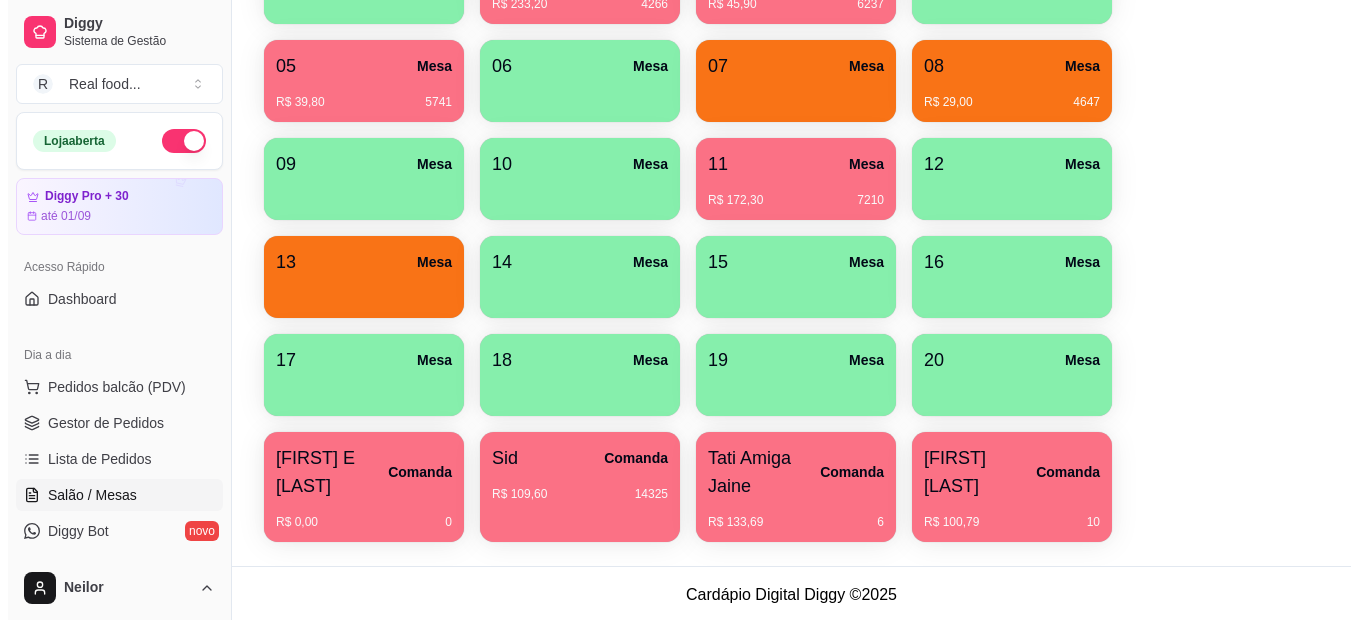 scroll, scrollTop: 587, scrollLeft: 0, axis: vertical 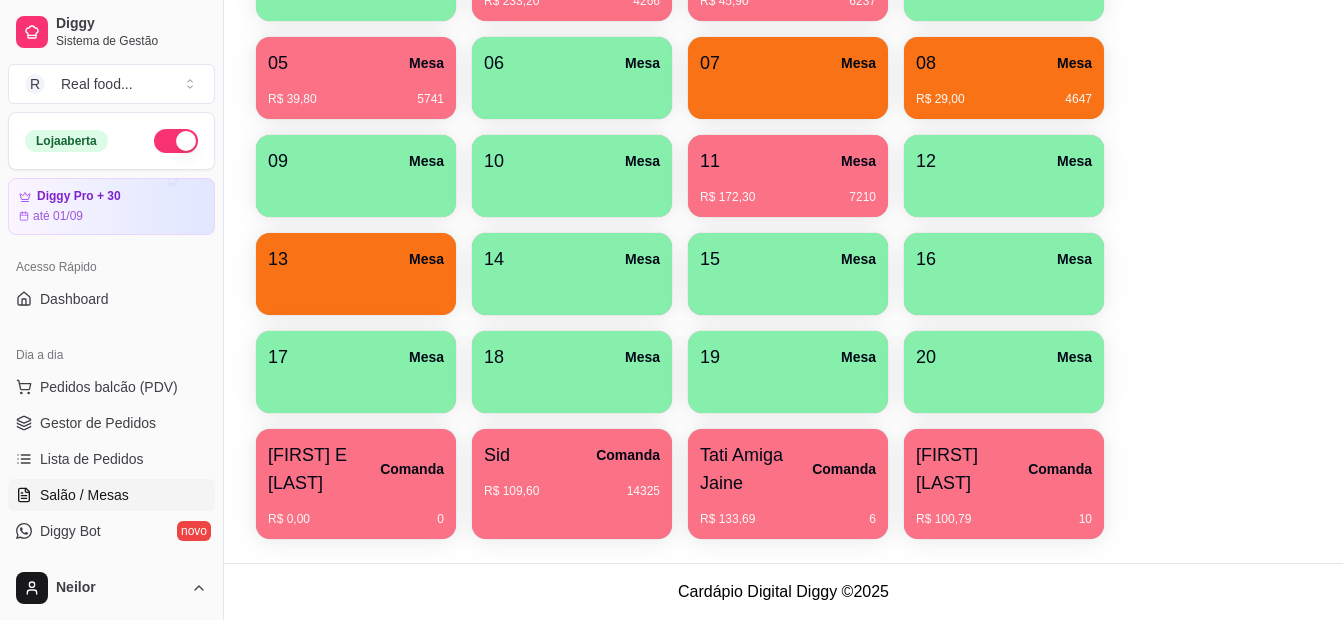 click on "COMANDA [FIRST]" at bounding box center (572, 455) 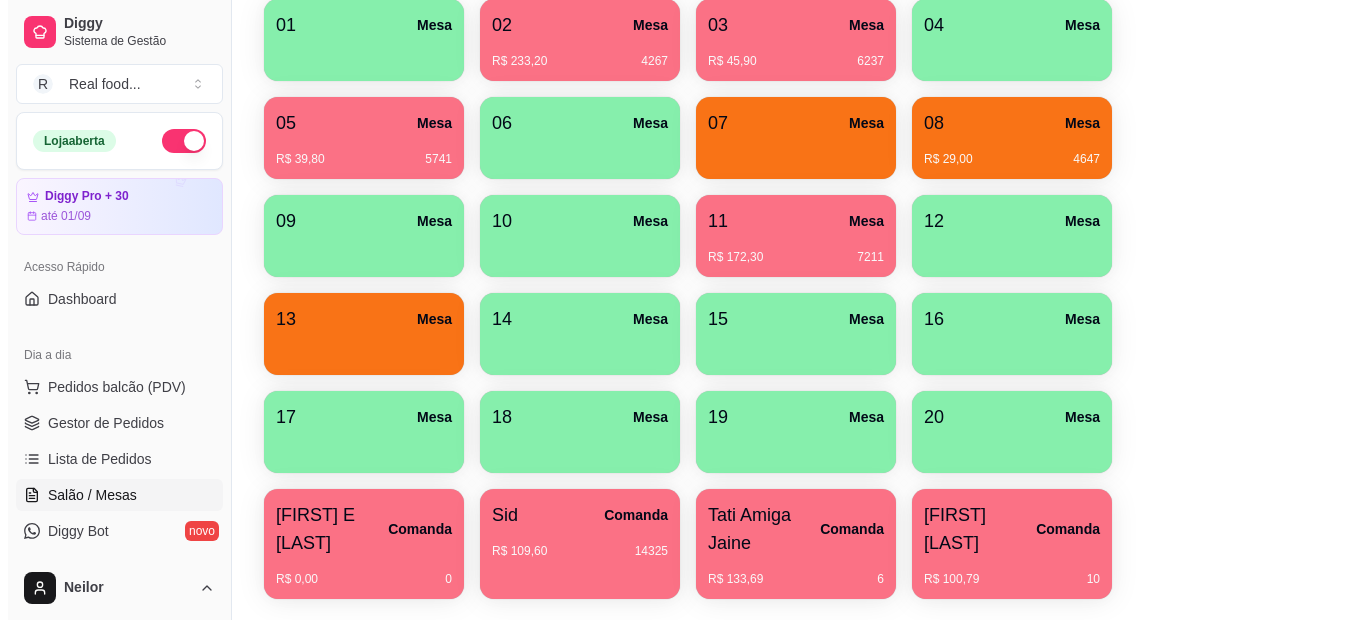 scroll, scrollTop: 587, scrollLeft: 0, axis: vertical 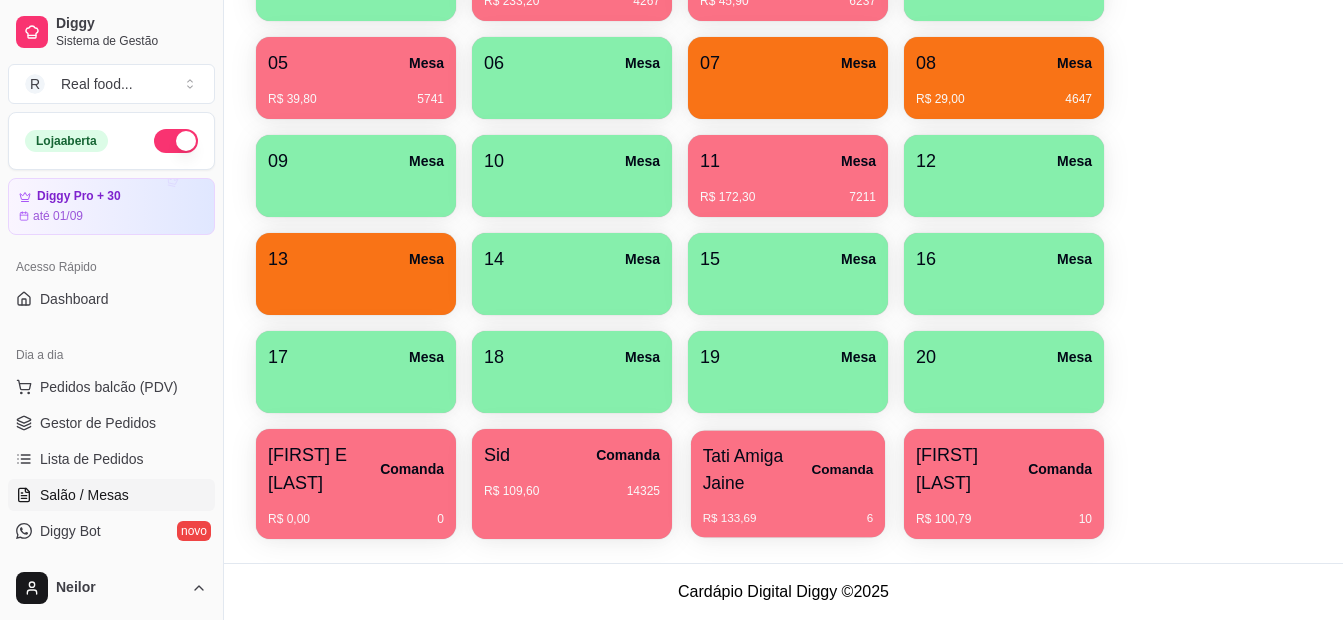 click on "[FIRST] [LAST]" at bounding box center [788, 469] 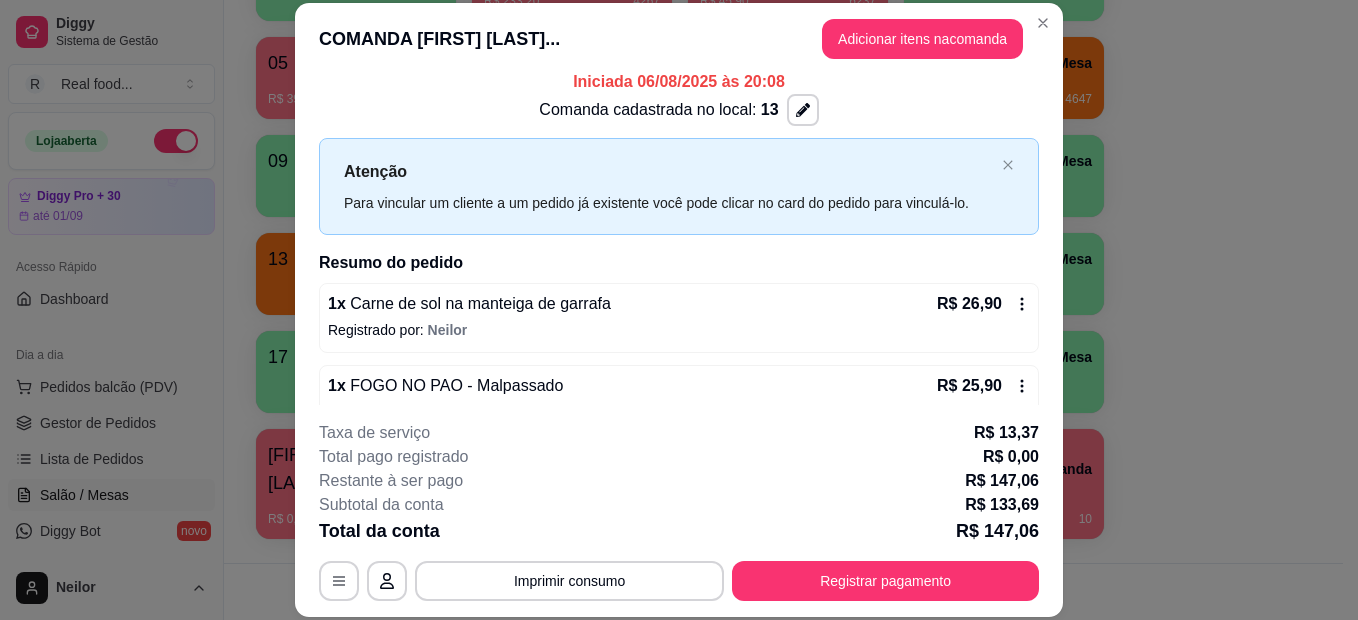 scroll, scrollTop: 0, scrollLeft: 0, axis: both 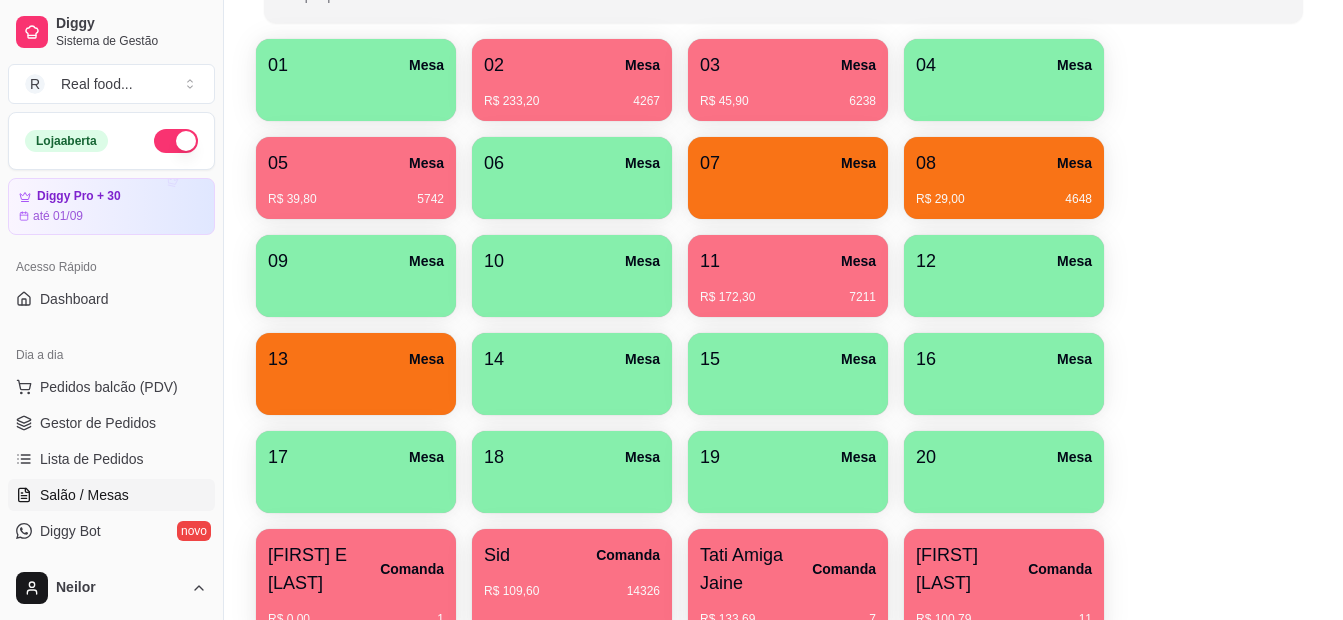 click on "11 Mesa" at bounding box center [788, 261] 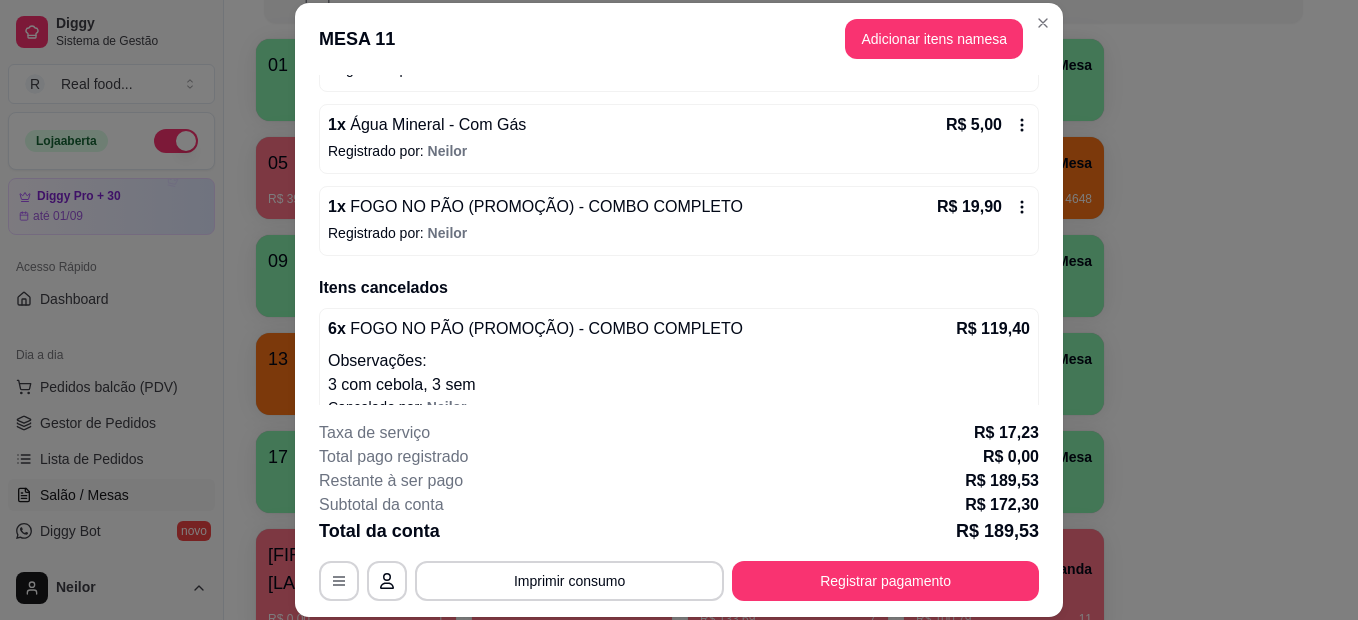 scroll, scrollTop: 759, scrollLeft: 0, axis: vertical 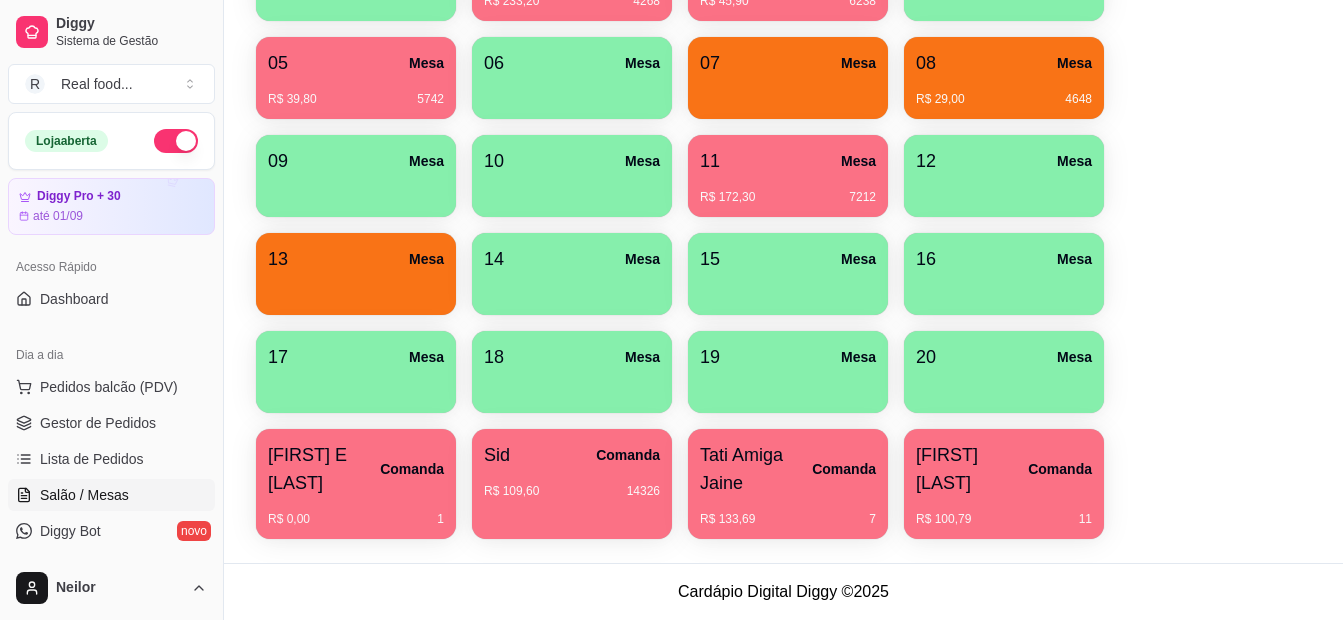 click on "Tati Amiga Jaine" at bounding box center (756, 469) 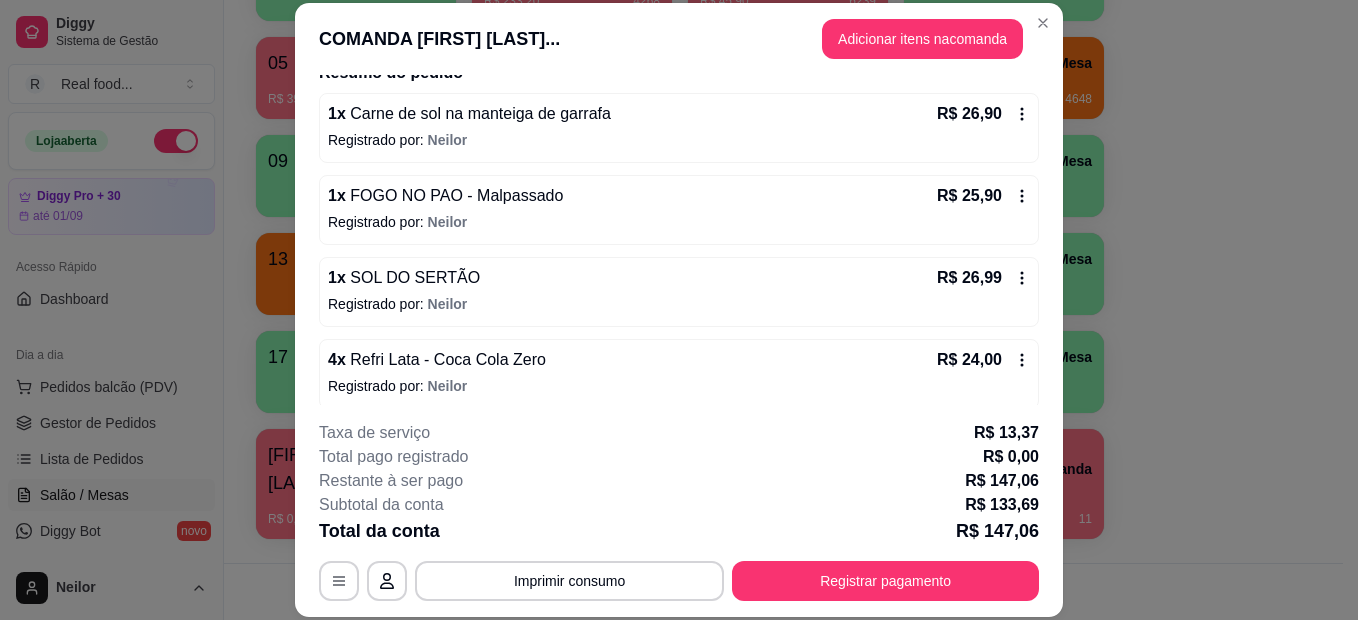scroll, scrollTop: 379, scrollLeft: 0, axis: vertical 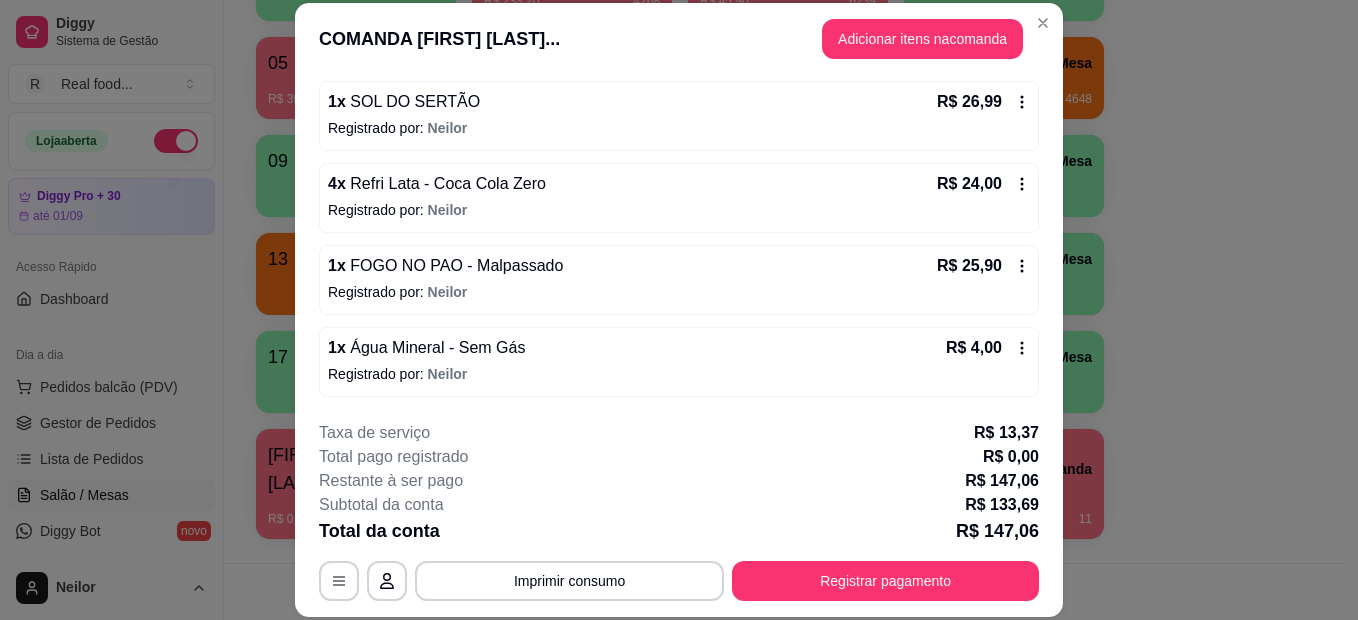 click on "Imprimir consumo" at bounding box center (569, 581) 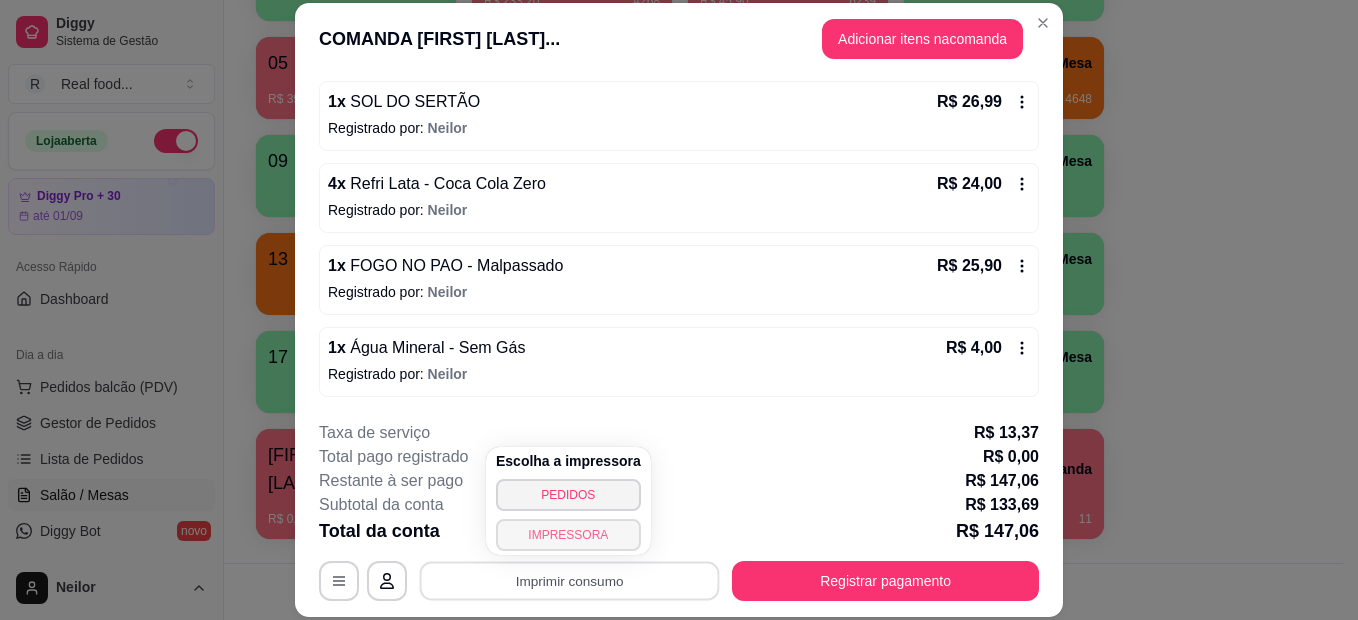 click on "IMPRESSORA" at bounding box center [568, 535] 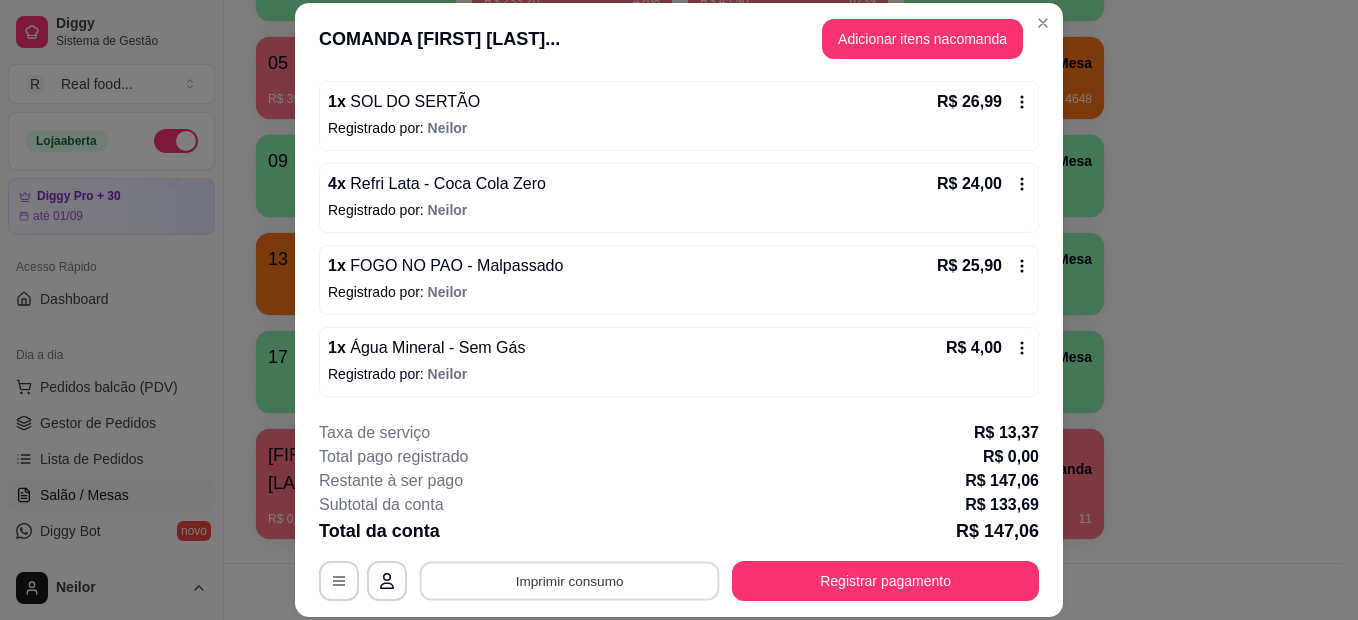click on "Imprimir consumo" at bounding box center [570, 581] 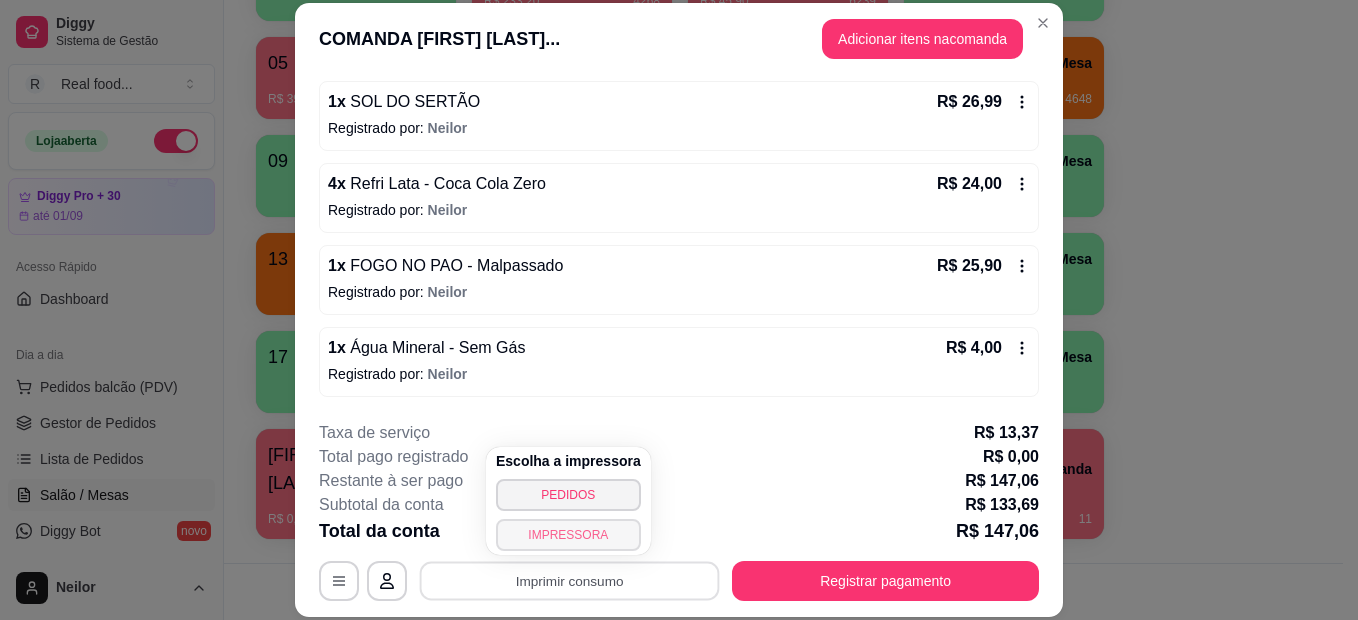 click on "IMPRESSORA" at bounding box center [568, 535] 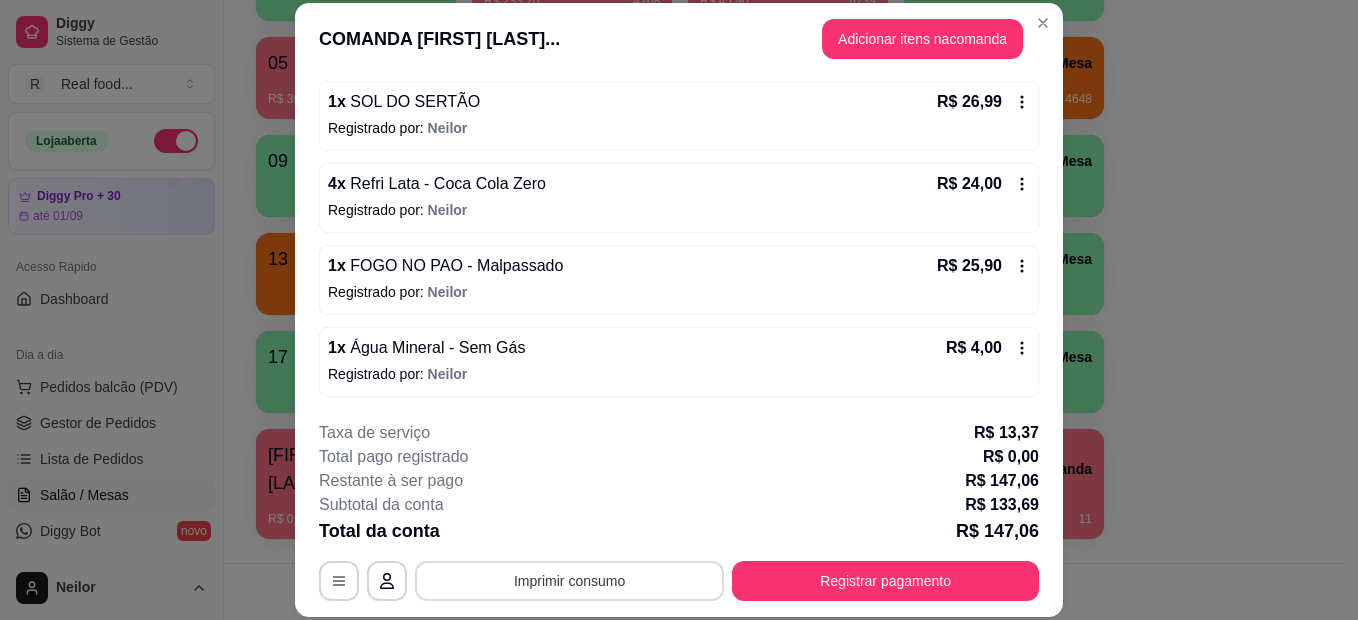 click on "Imprimir consumo" at bounding box center (569, 581) 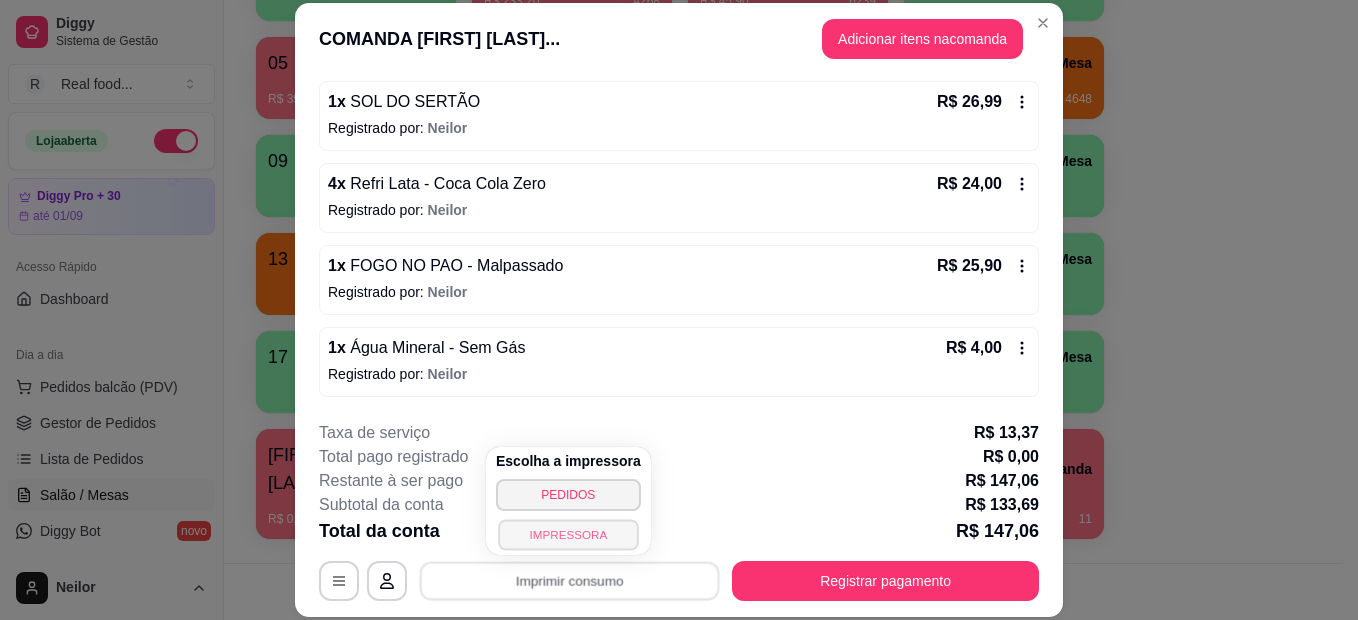 click on "IMPRESSORA" at bounding box center (568, 534) 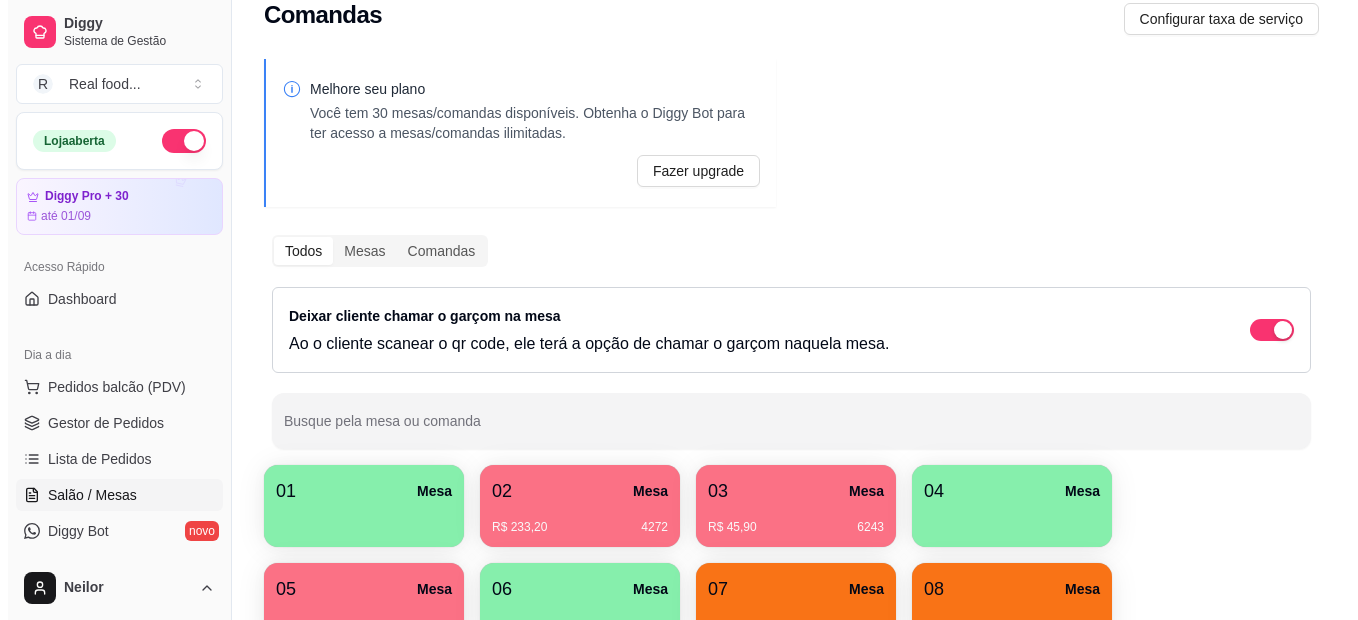 scroll, scrollTop: 49, scrollLeft: 0, axis: vertical 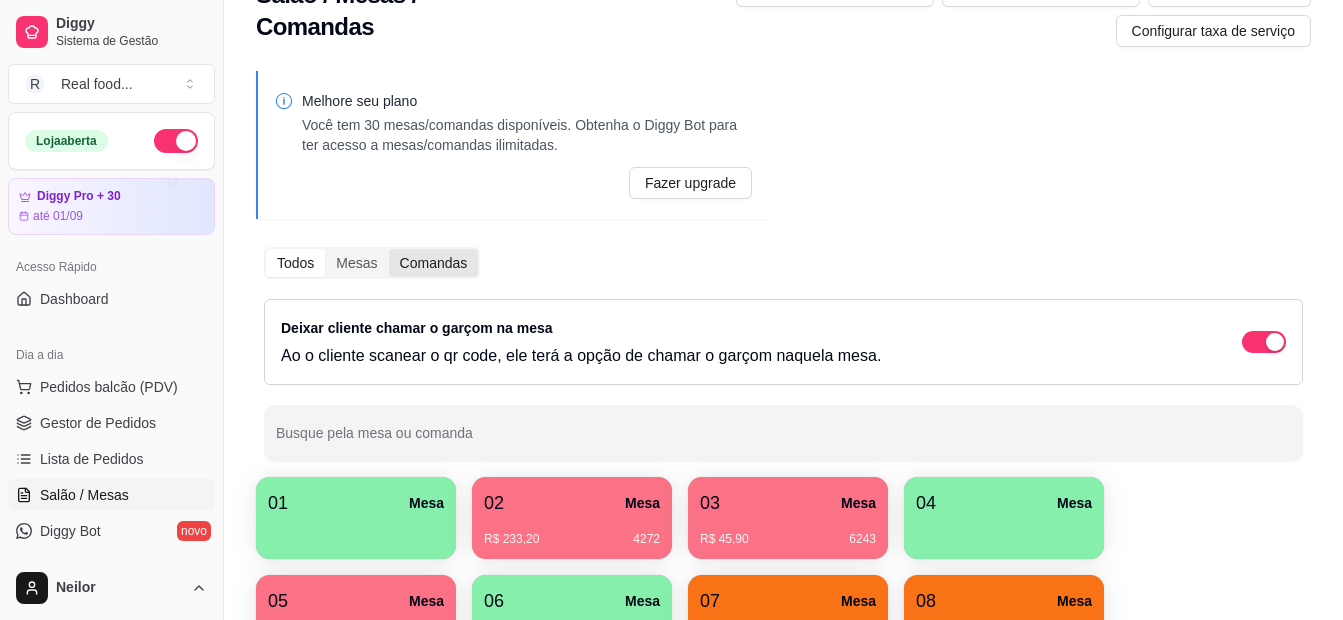 click on "Comandas" at bounding box center (434, 263) 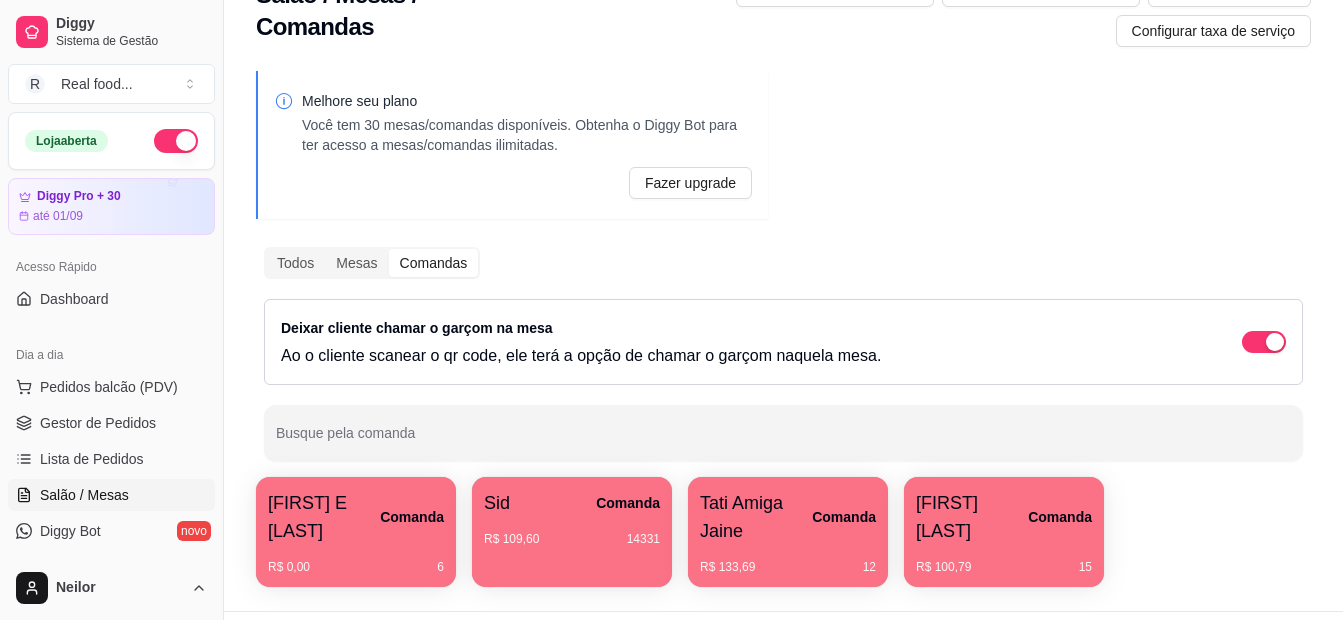 click on "[NAME]" at bounding box center (972, 517) 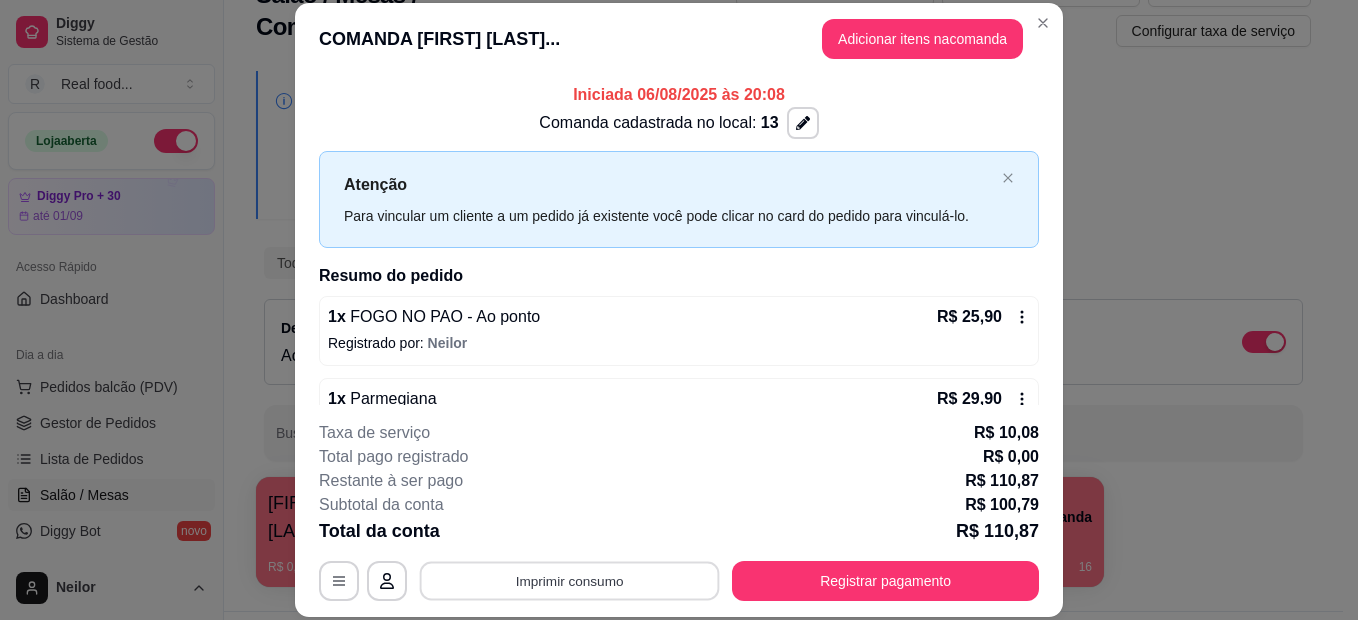 click on "Imprimir consumo" at bounding box center [570, 581] 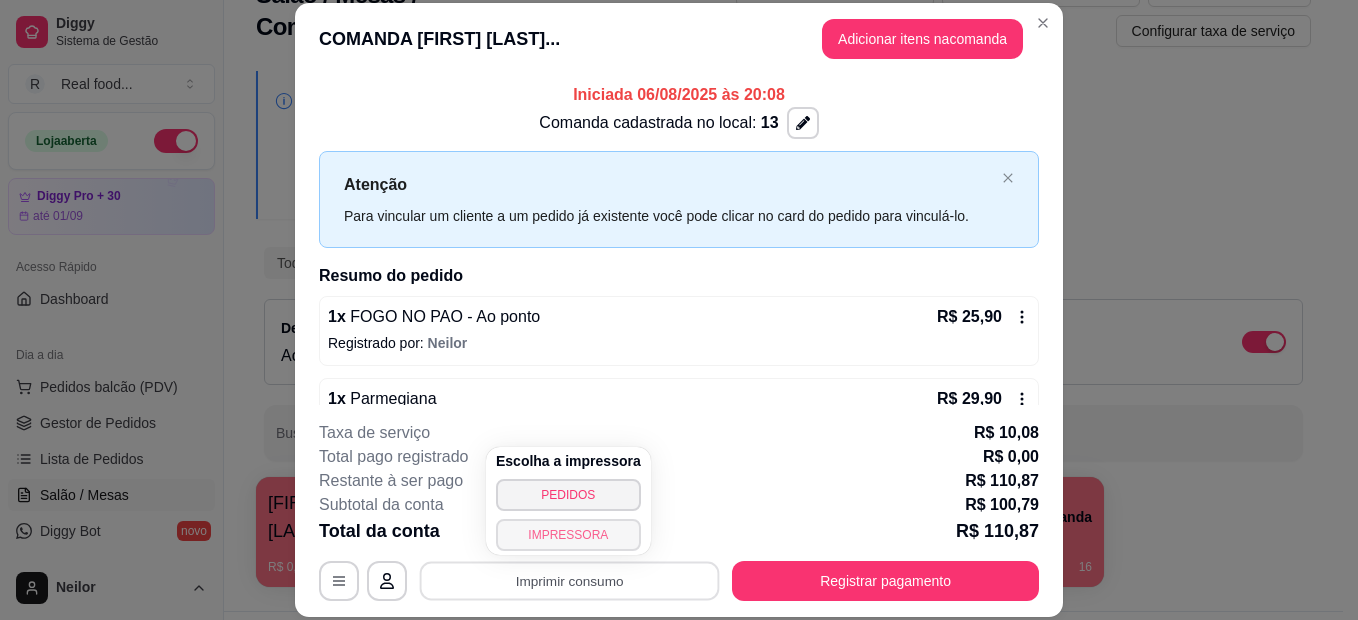 click on "IMPRESSORA" at bounding box center (568, 535) 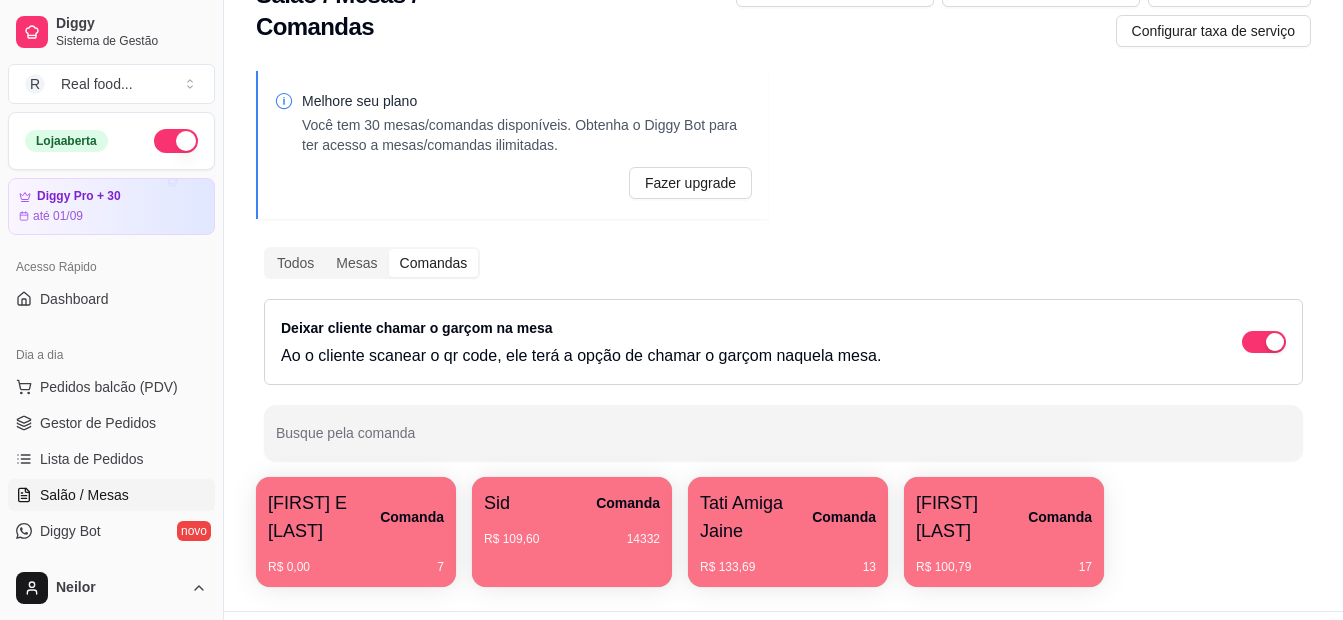 click on "[FIRST] [LAST]" at bounding box center (324, 517) 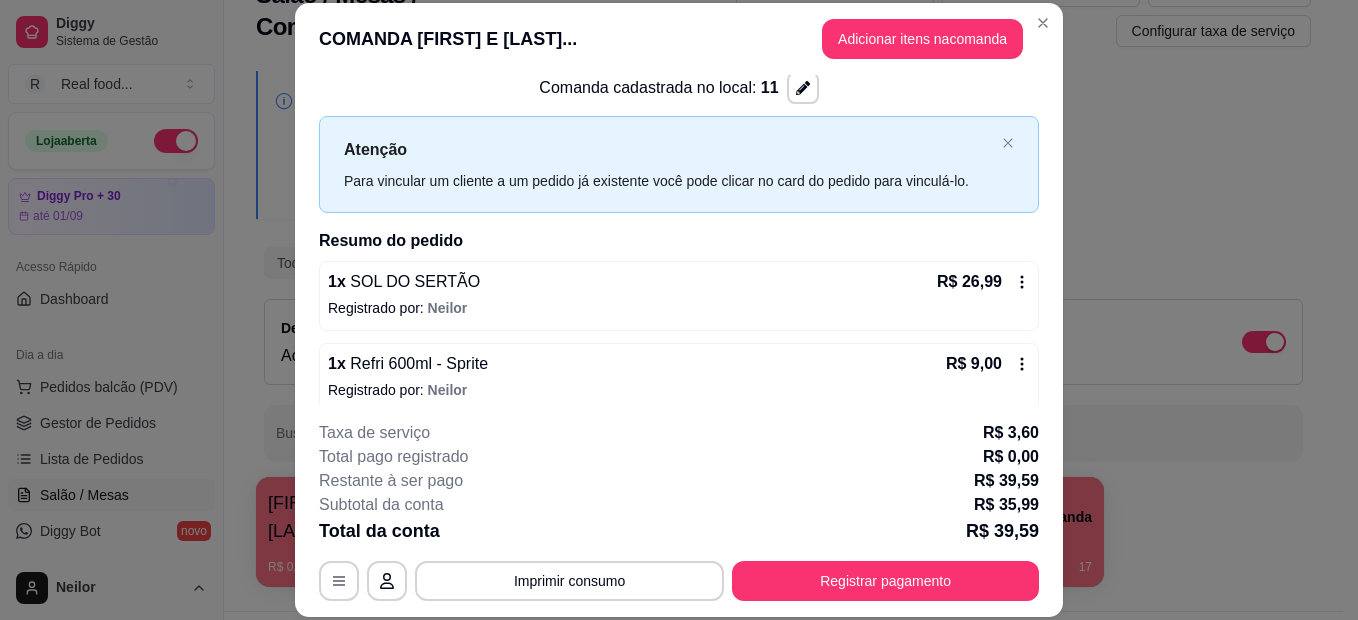 scroll, scrollTop: 51, scrollLeft: 0, axis: vertical 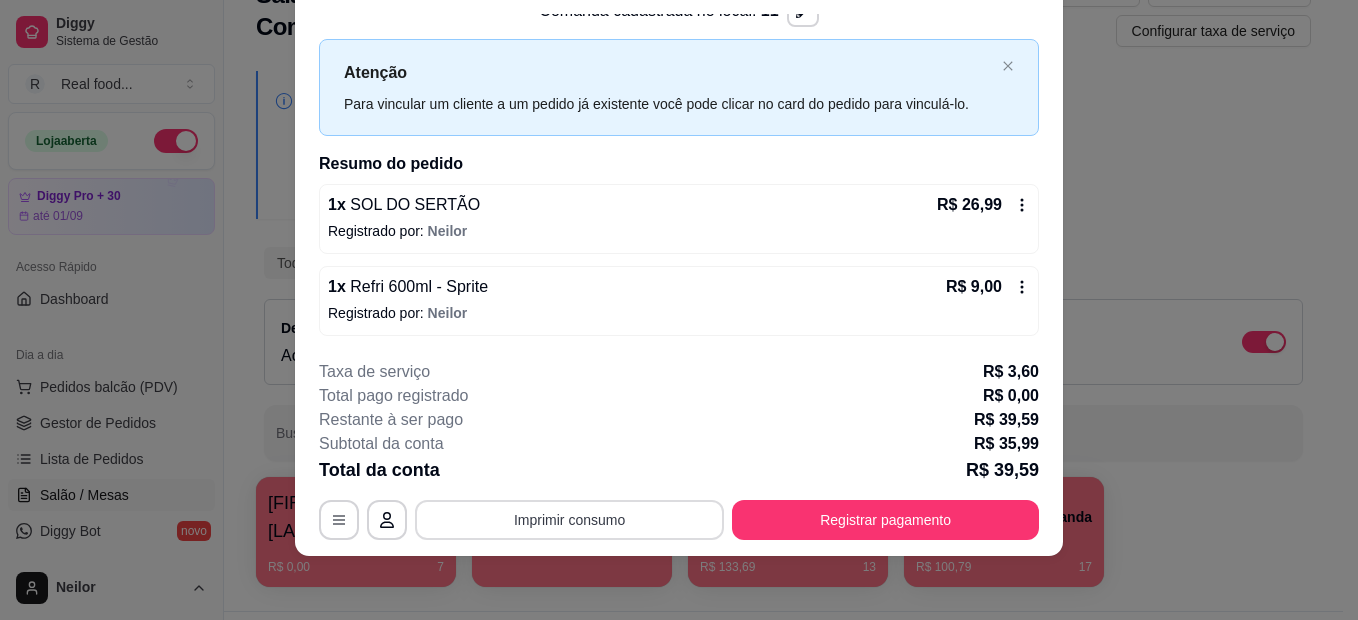 click on "Imprimir consumo" at bounding box center (569, 520) 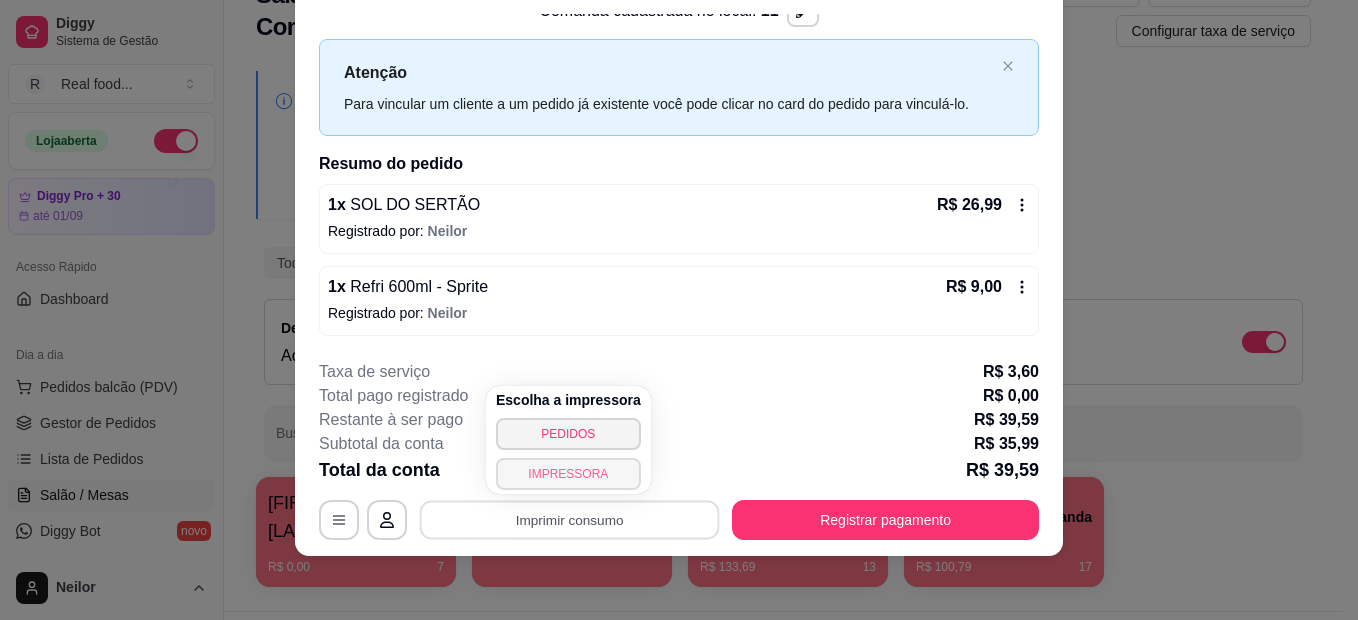 click on "IMPRESSORA" at bounding box center (568, 474) 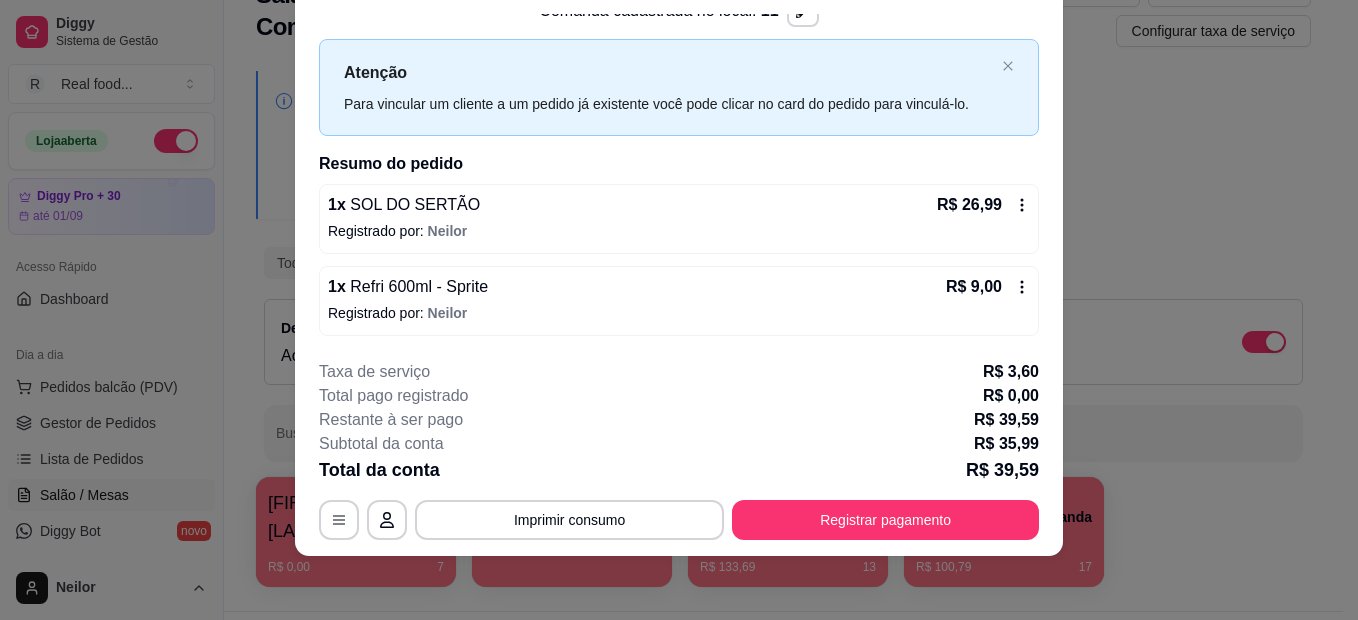scroll, scrollTop: 0, scrollLeft: 0, axis: both 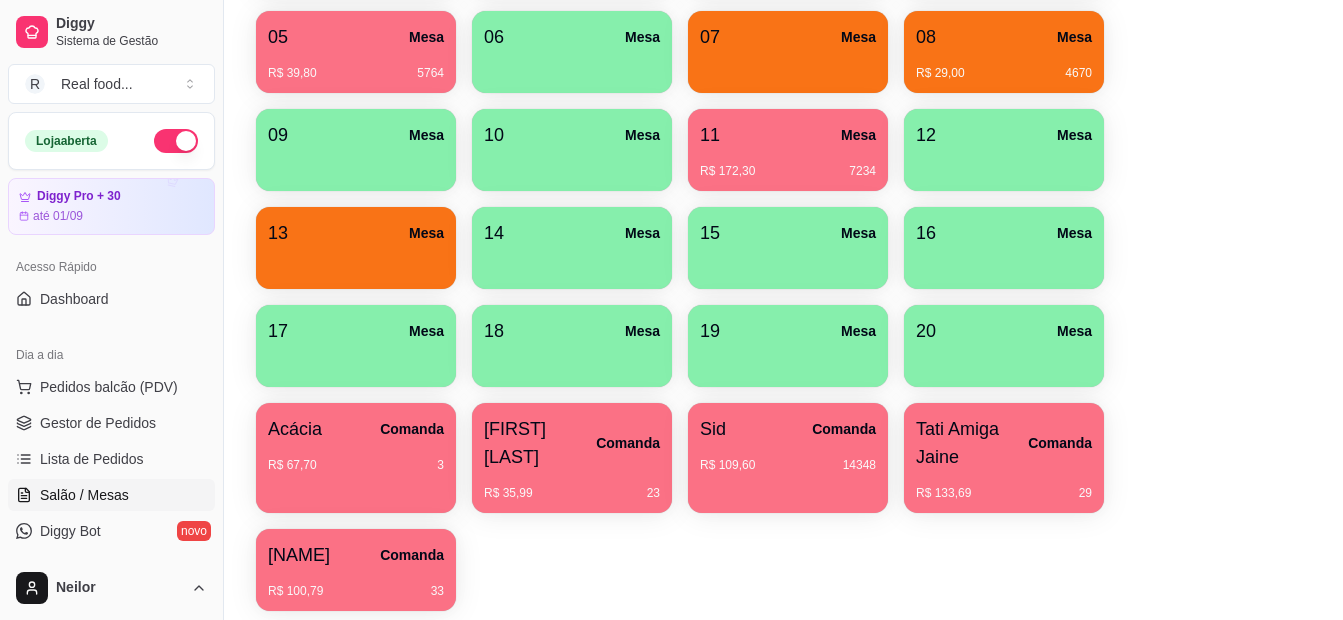 click on "R$ 172,30 7234" at bounding box center (788, 171) 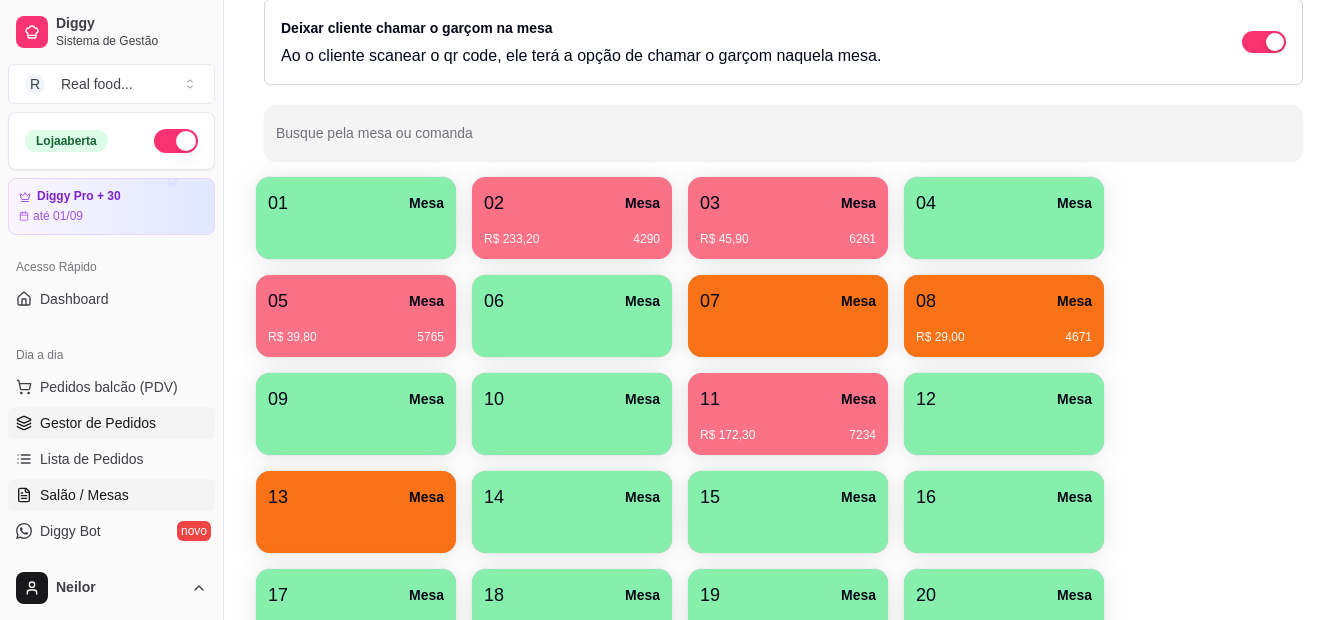 scroll, scrollTop: 249, scrollLeft: 0, axis: vertical 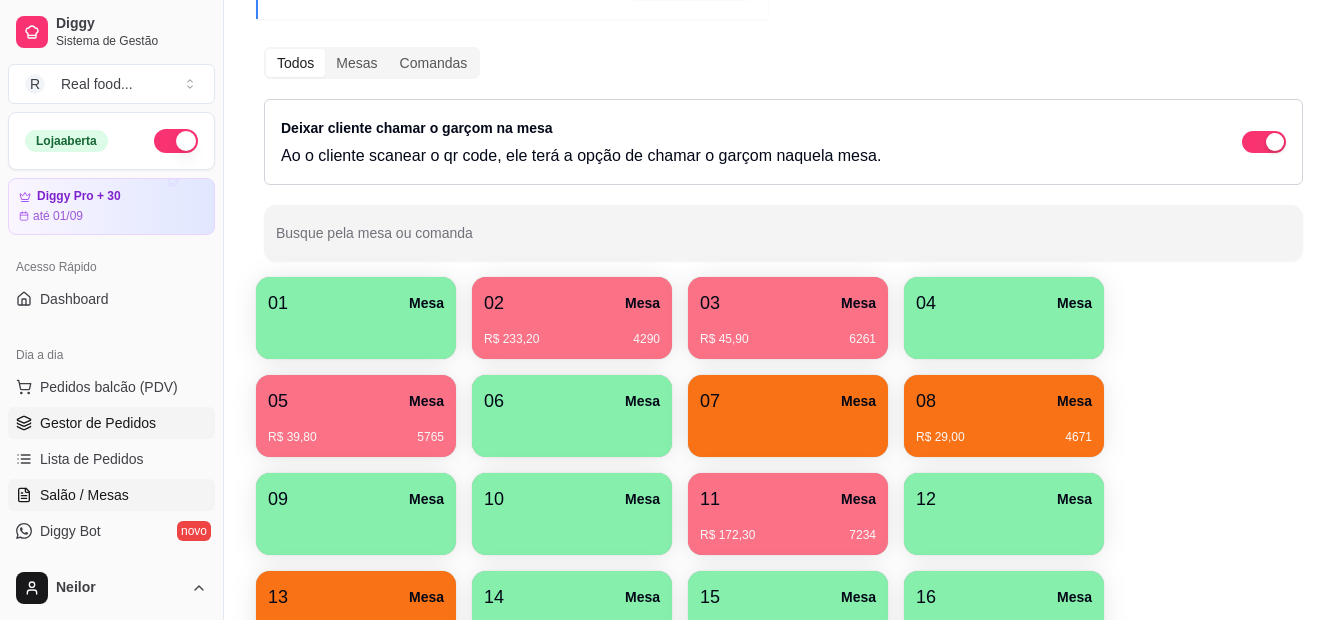 click on "Gestor de Pedidos" at bounding box center (98, 423) 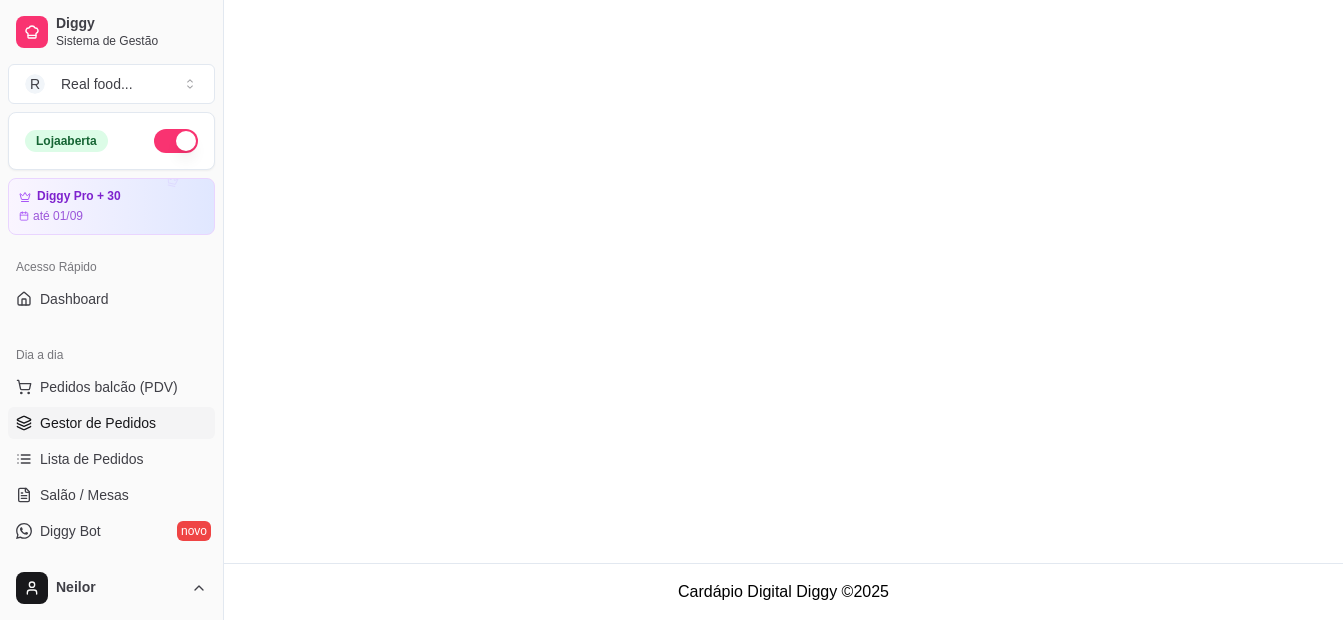 scroll, scrollTop: 0, scrollLeft: 0, axis: both 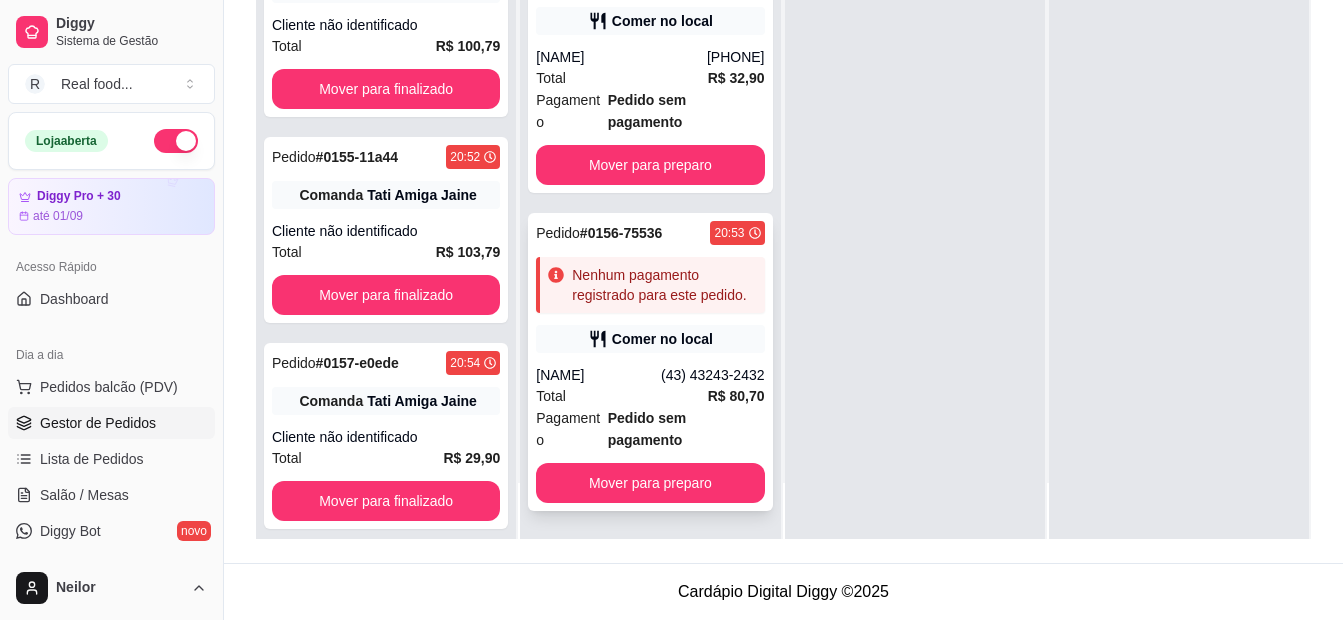 click on "Total R$ 80,70" at bounding box center (650, 396) 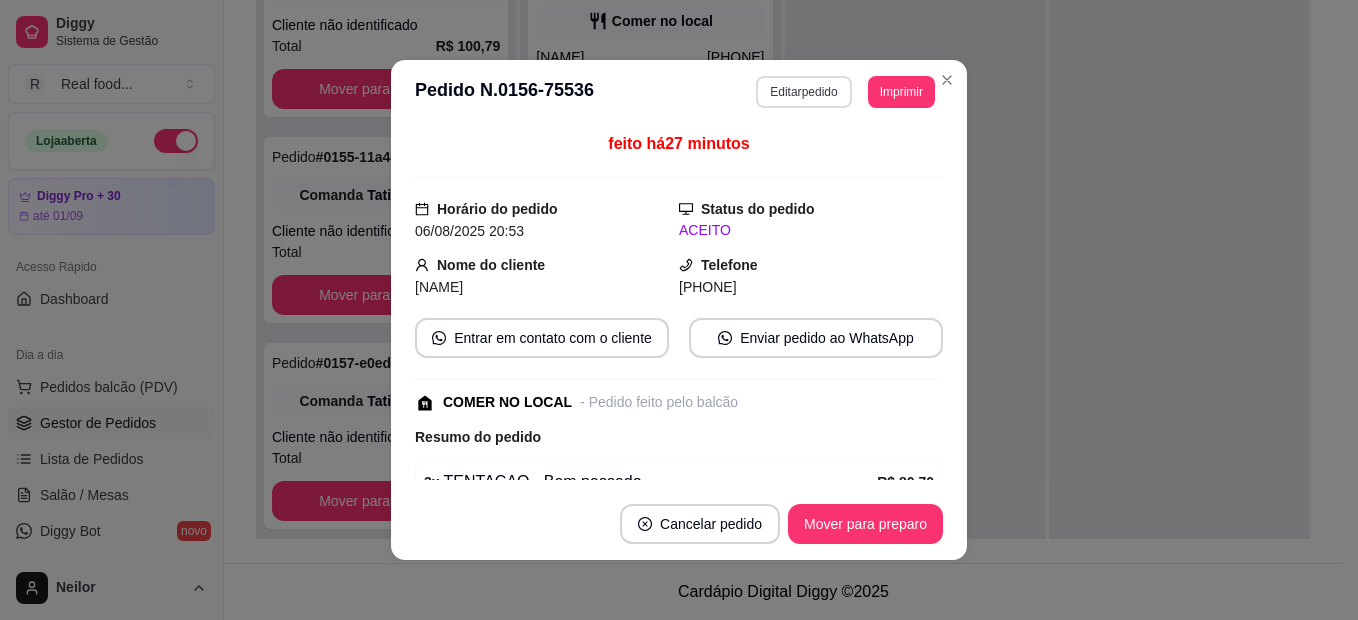 click on "Editar  pedido" at bounding box center [803, 92] 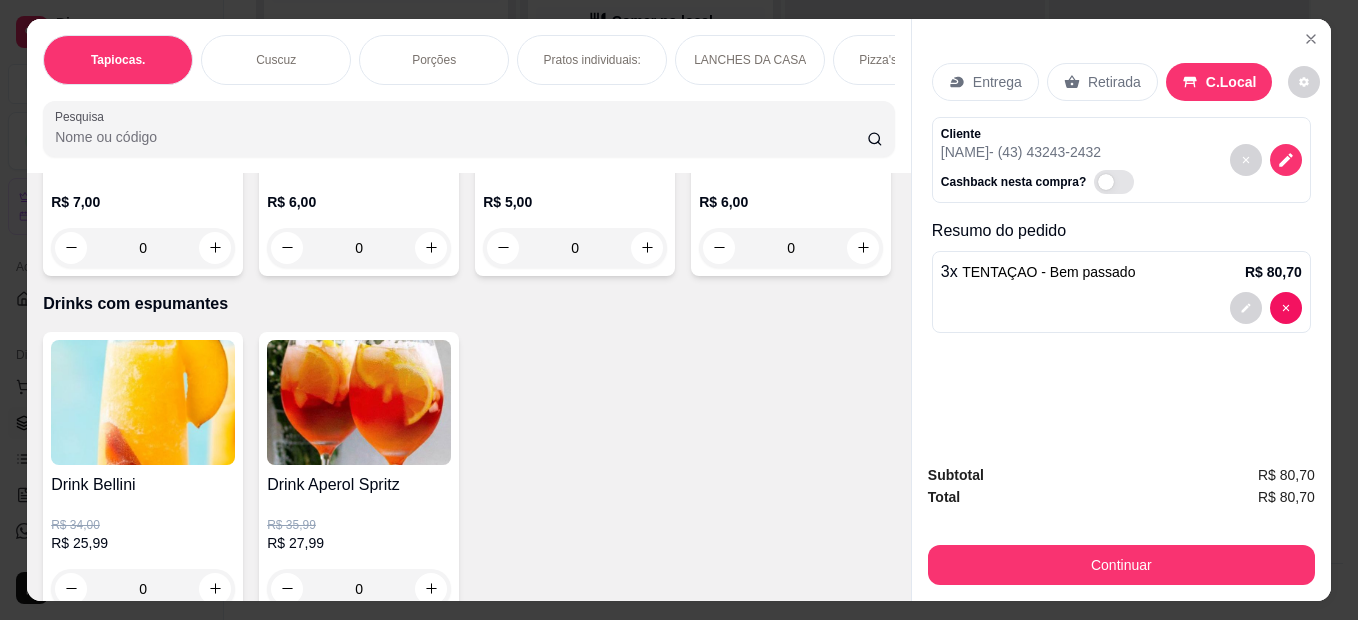 scroll, scrollTop: 4300, scrollLeft: 0, axis: vertical 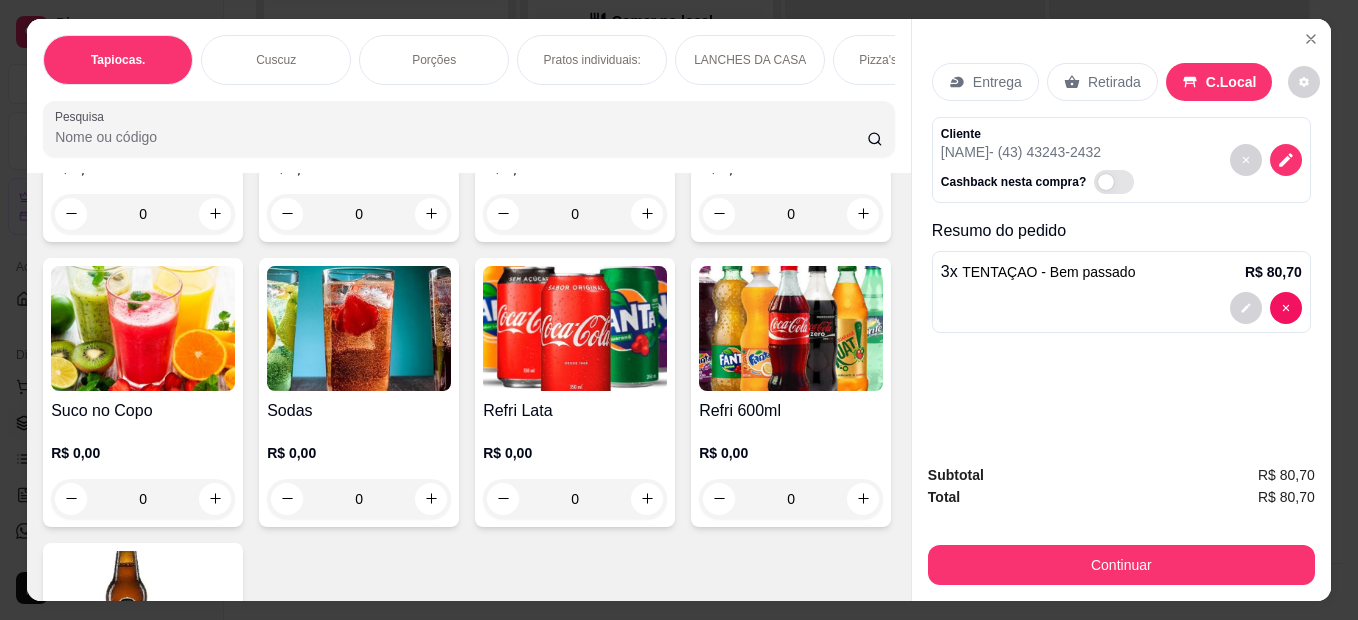 click on "0" at bounding box center (359, 214) 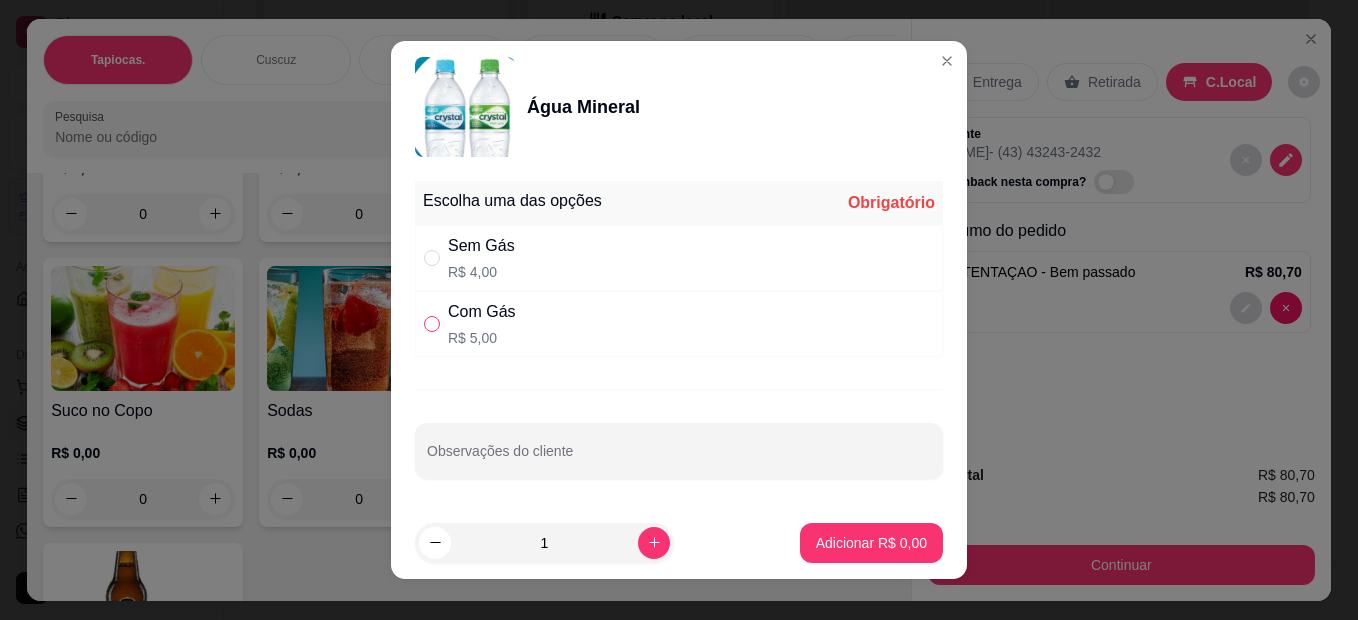 click at bounding box center [432, 324] 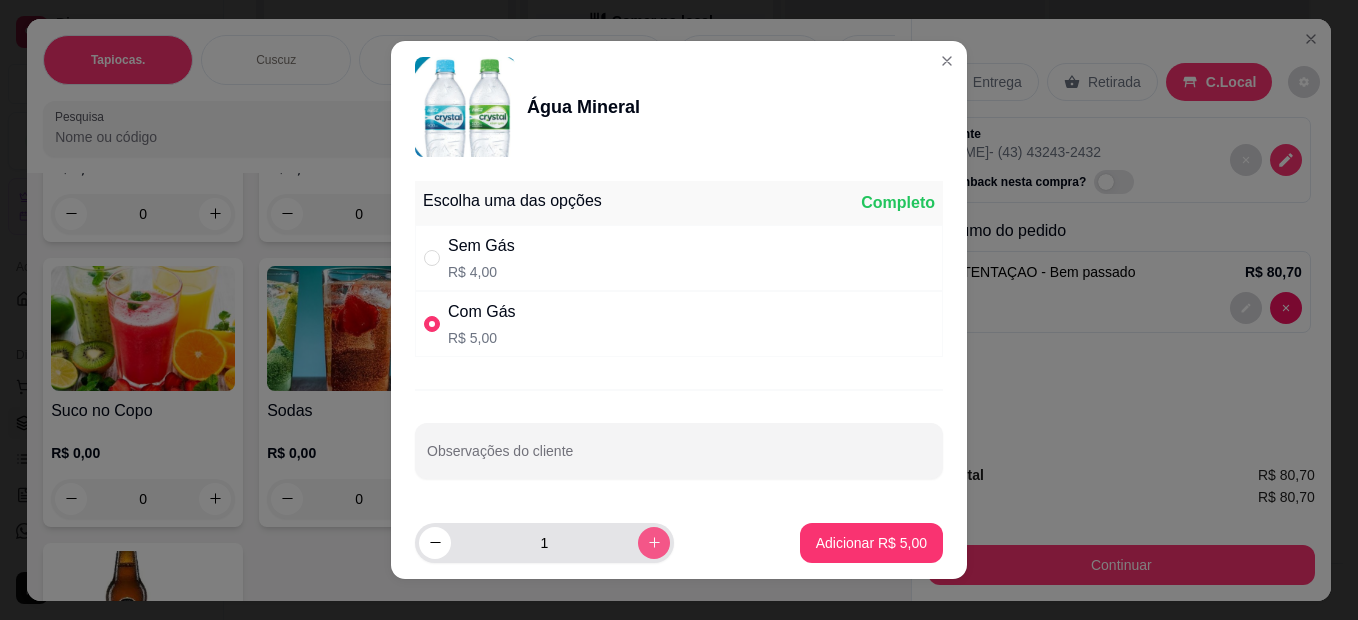 click 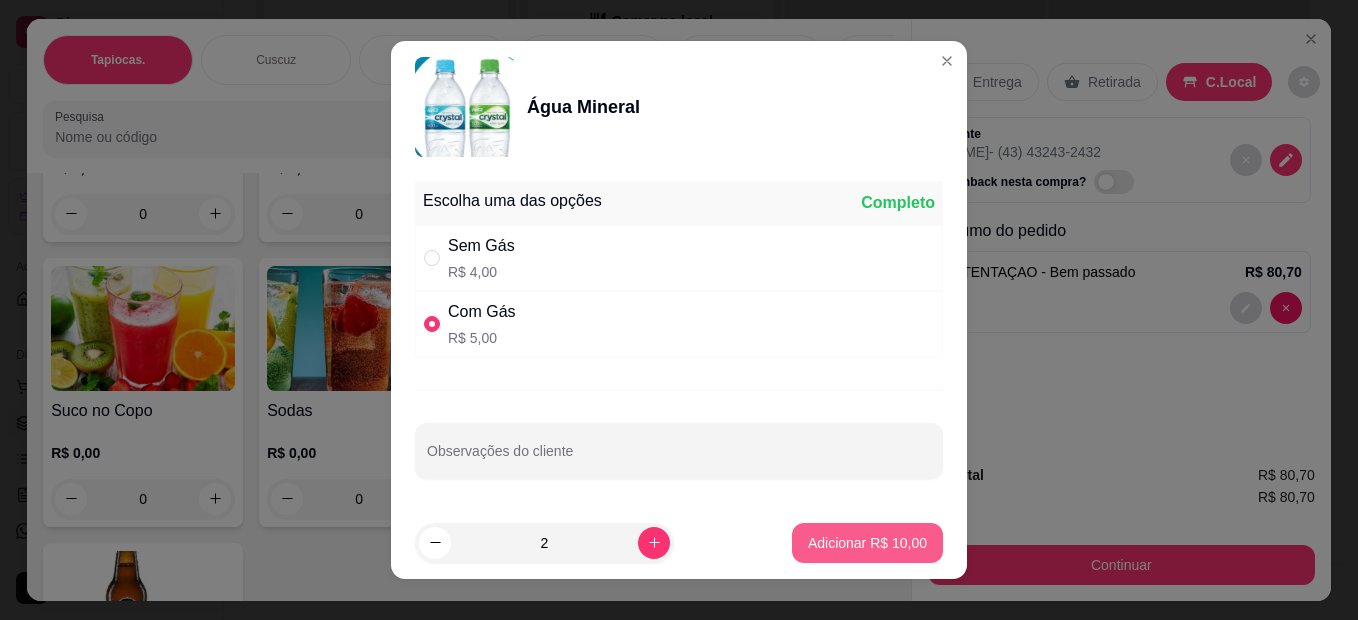 click on "Adicionar   R$ 10,00" at bounding box center (867, 543) 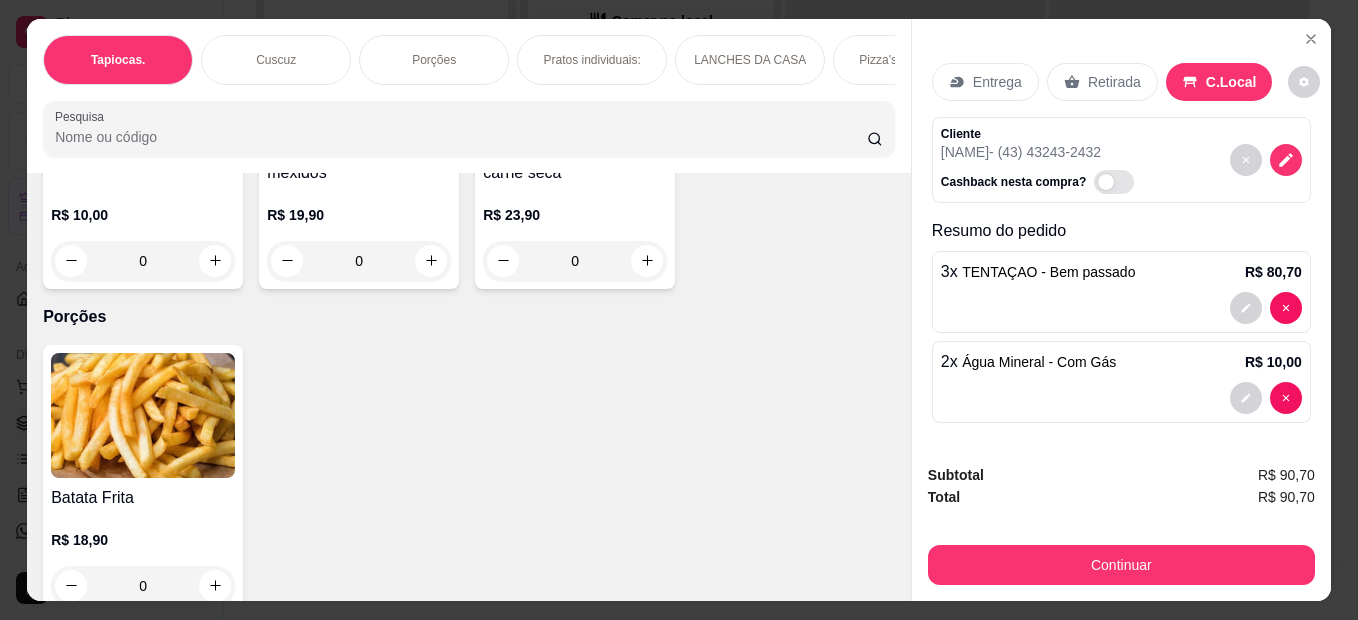 scroll, scrollTop: 1100, scrollLeft: 0, axis: vertical 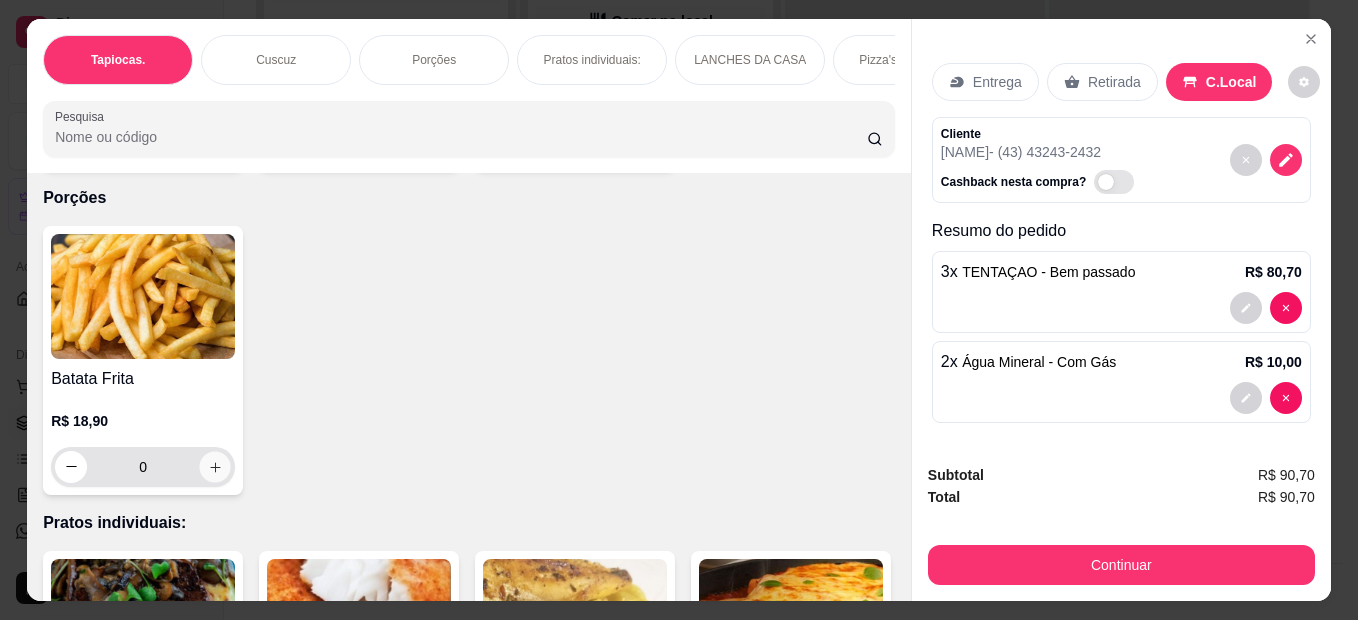 click 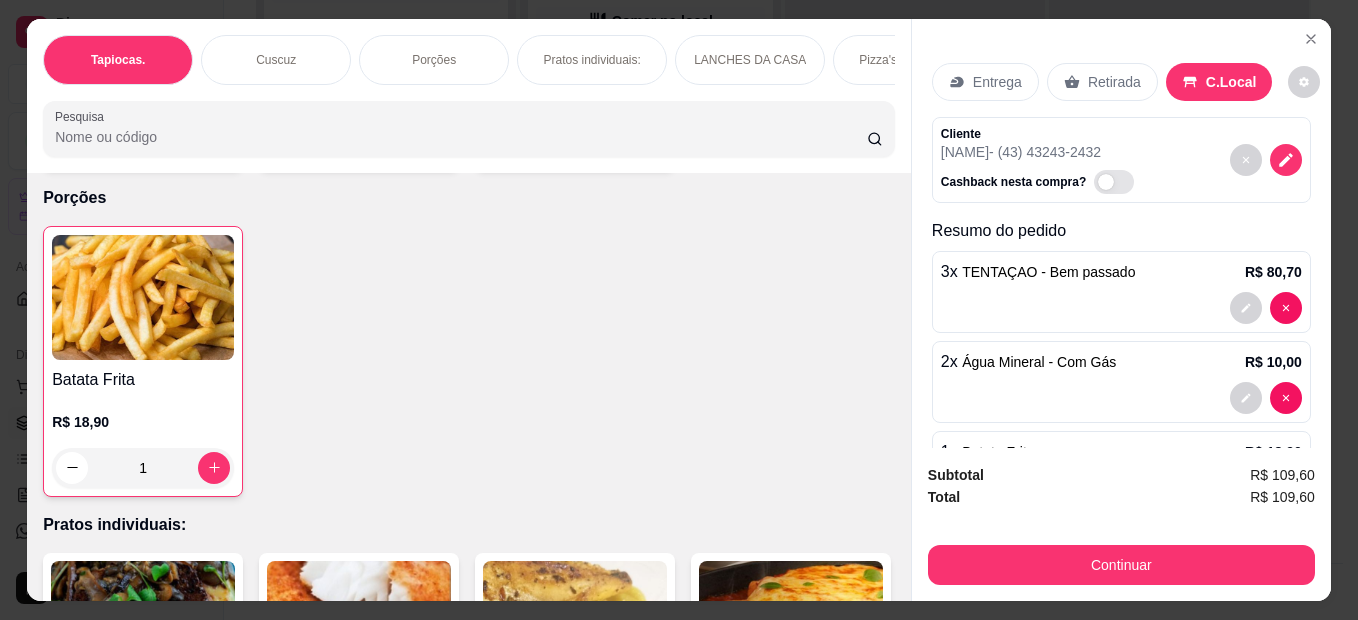 scroll, scrollTop: 92, scrollLeft: 0, axis: vertical 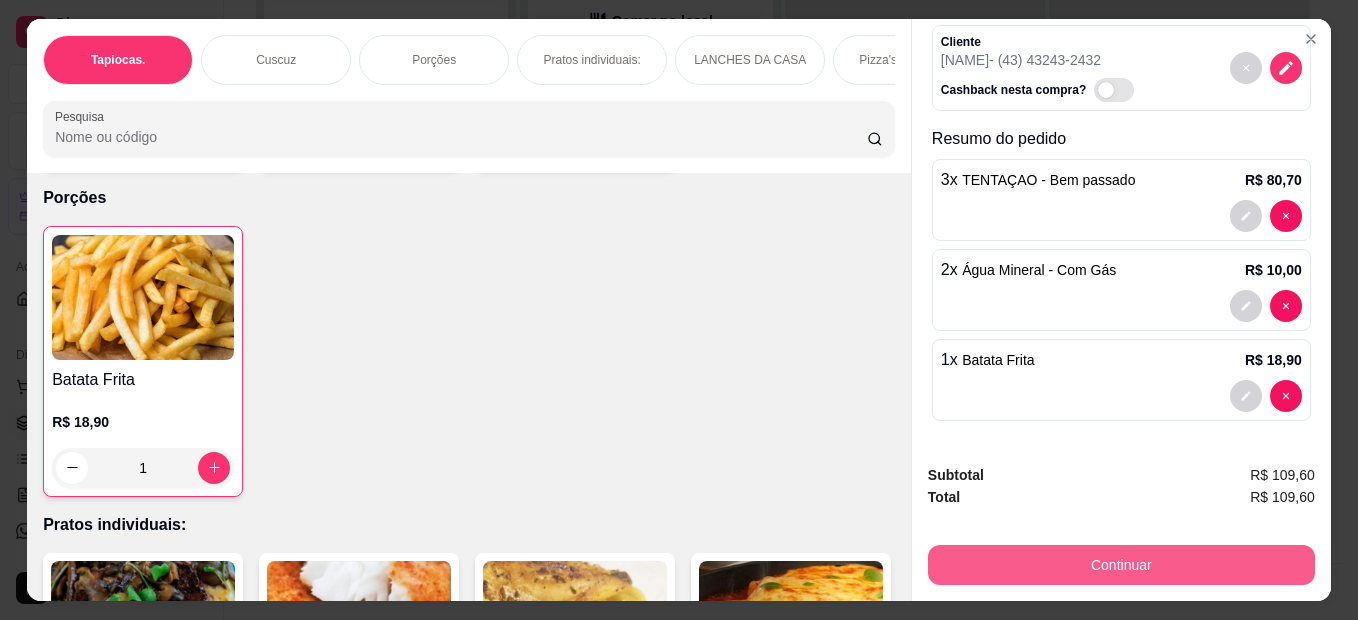 click on "Continuar" at bounding box center [1121, 565] 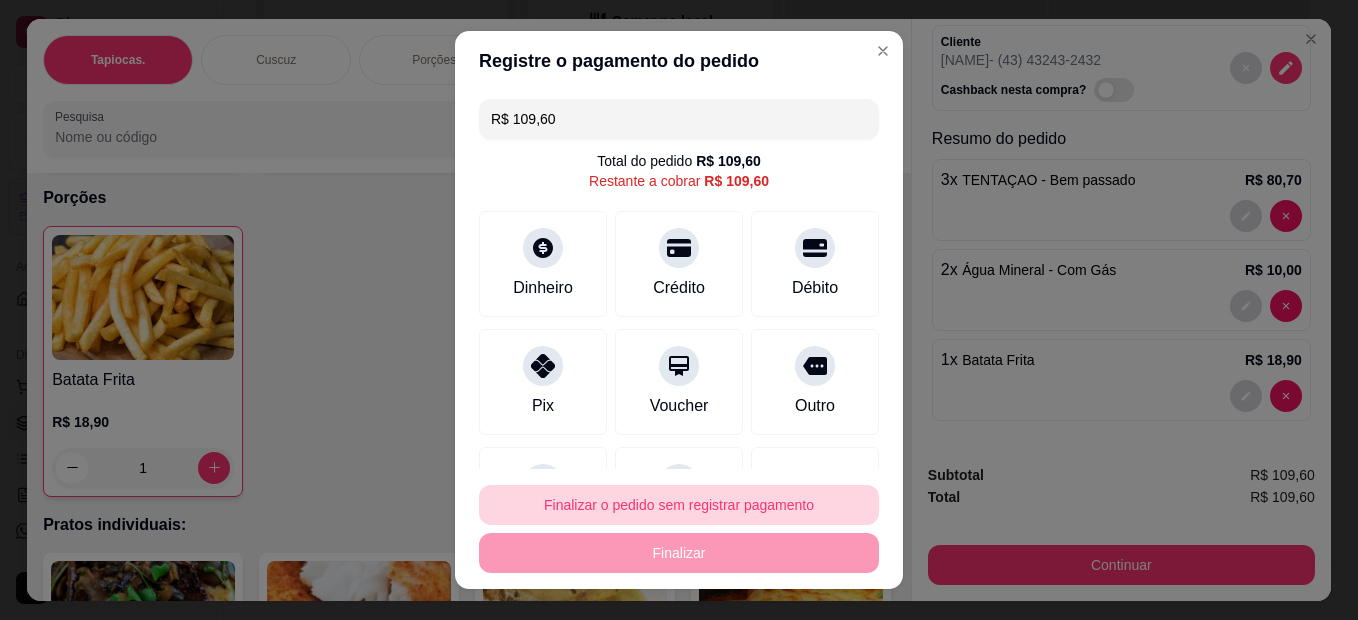 click on "Finalizar o pedido sem registrar pagamento" at bounding box center [679, 505] 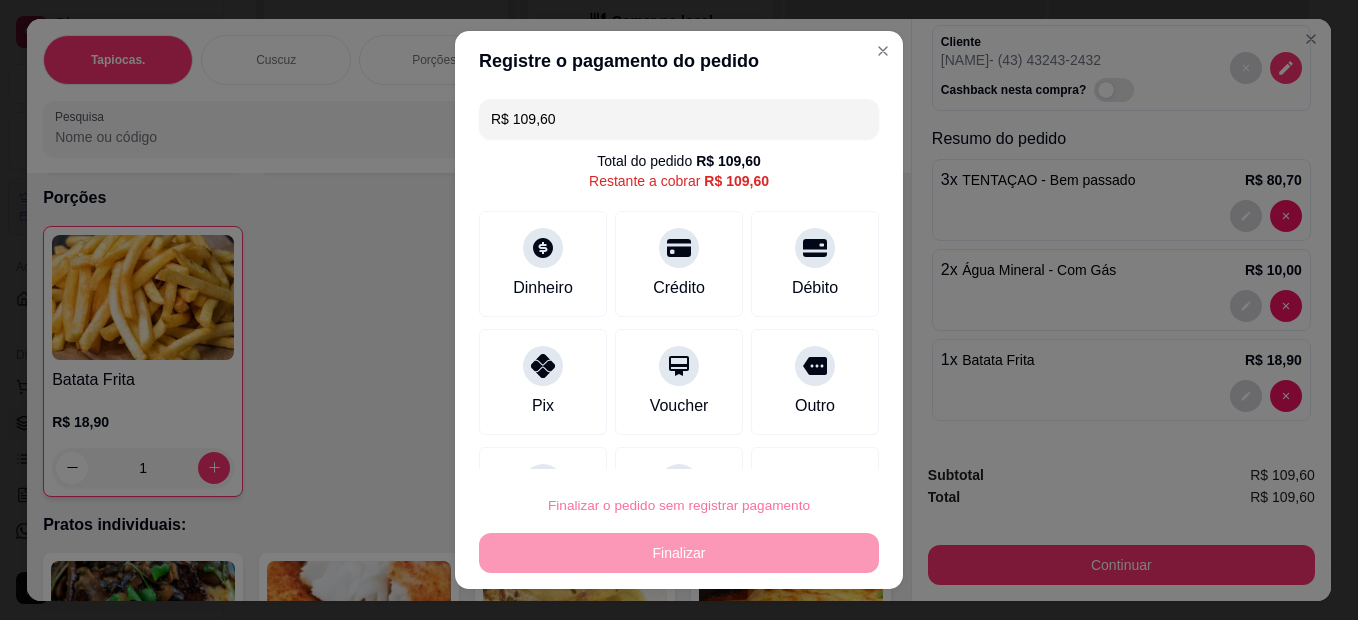 click on "Confirmar" at bounding box center (792, 448) 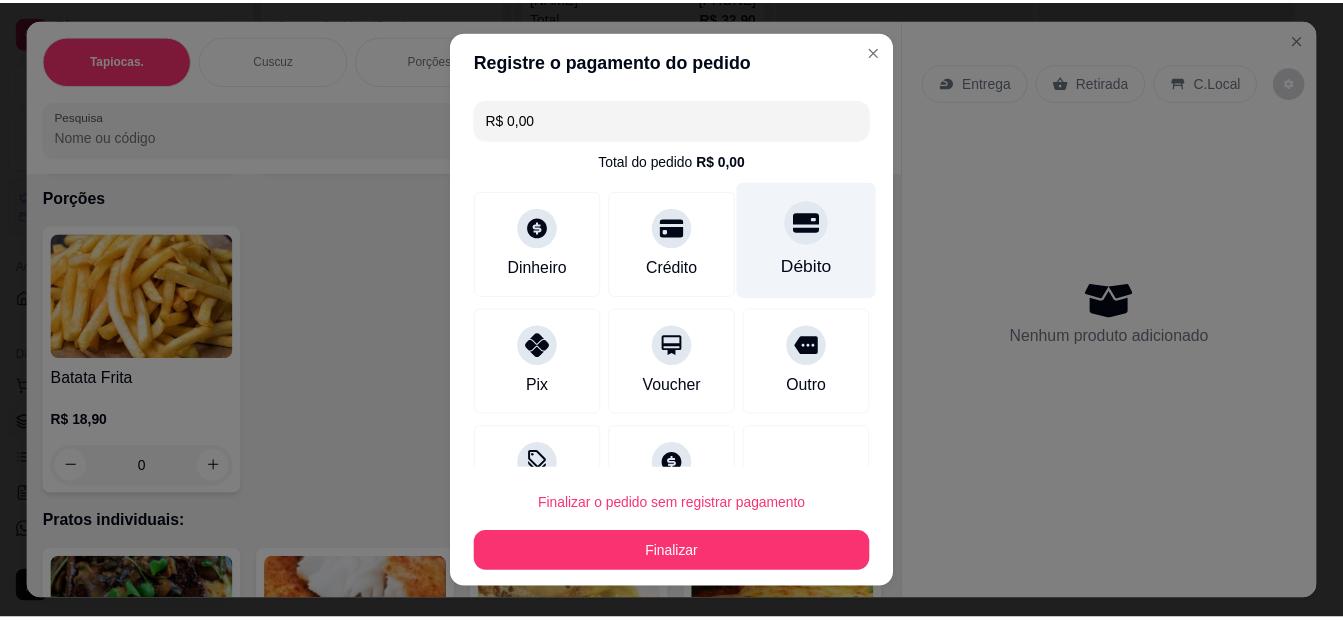 scroll, scrollTop: 0, scrollLeft: 0, axis: both 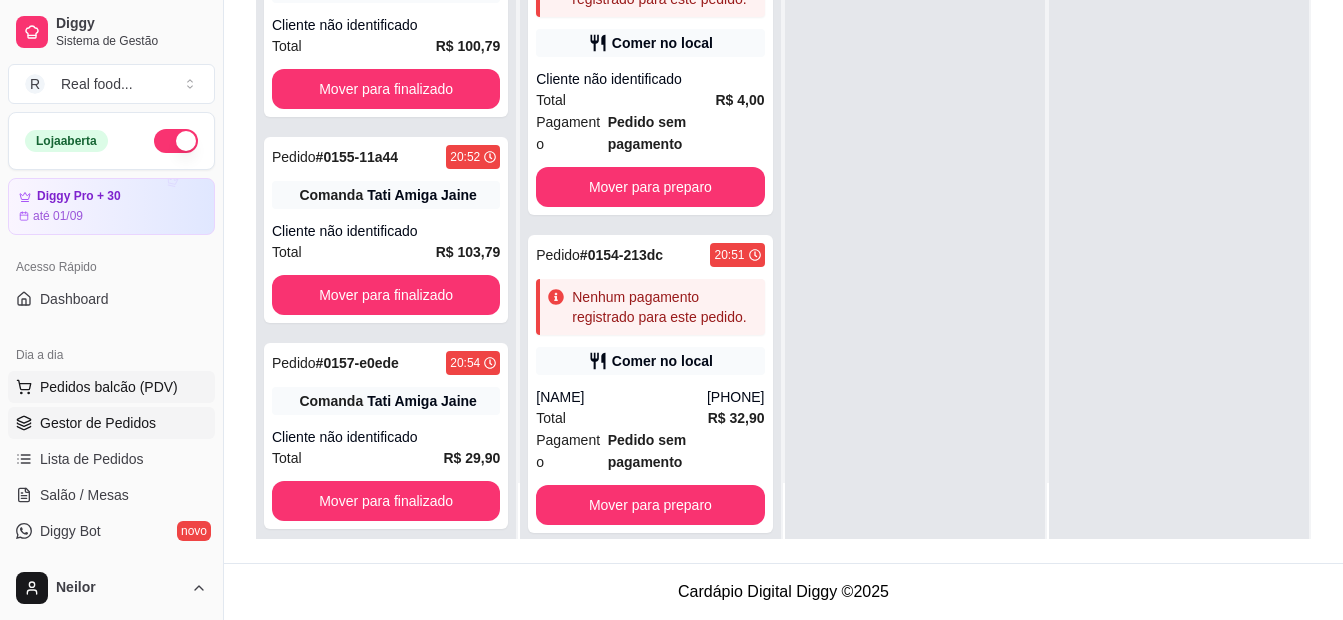 click on "Pedidos balcão (PDV)" at bounding box center (109, 387) 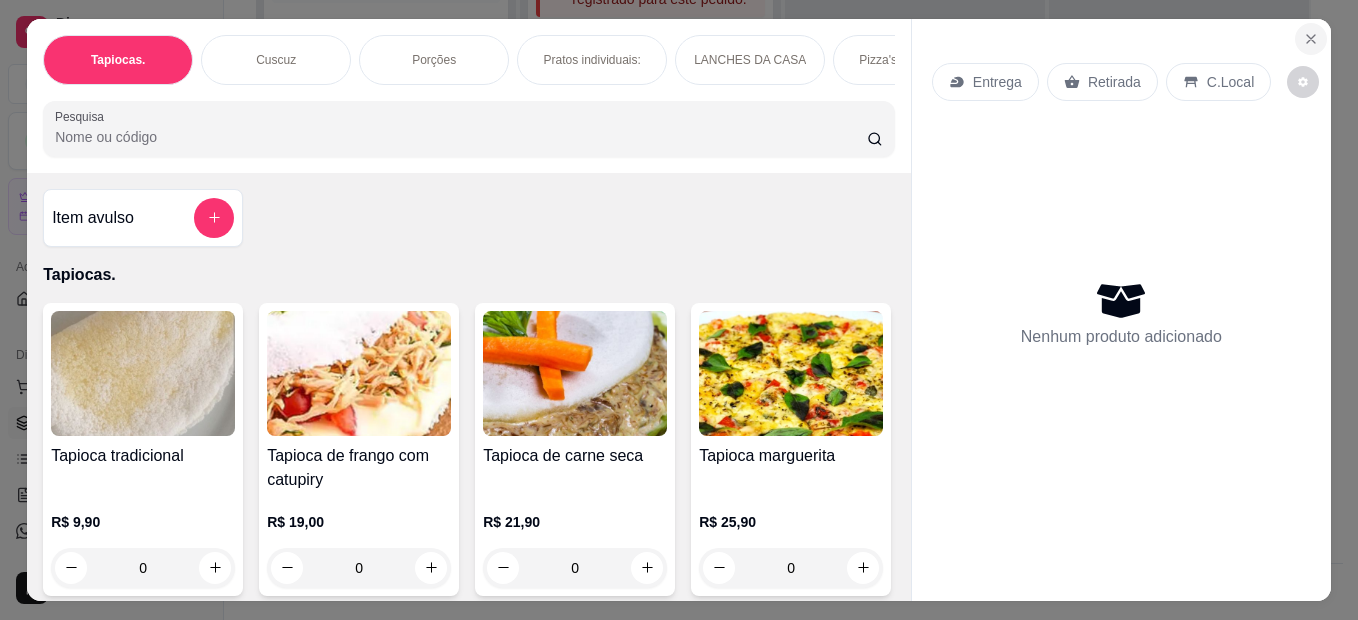 click at bounding box center (1311, 39) 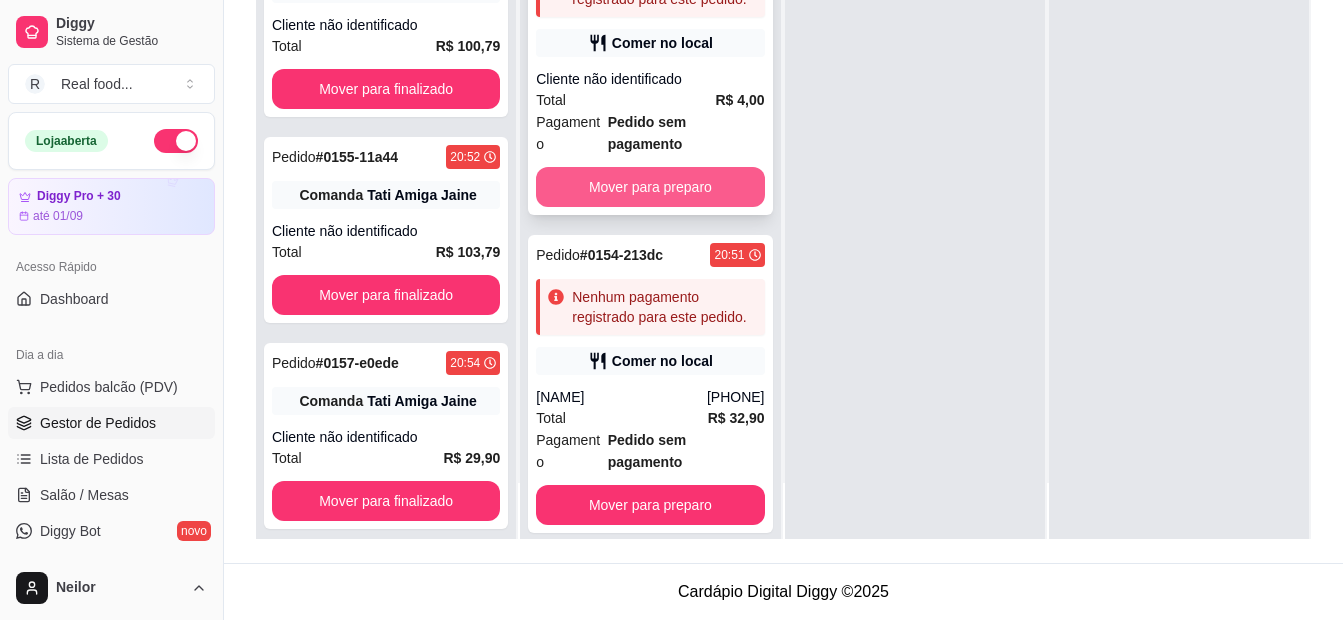 scroll, scrollTop: 0, scrollLeft: 0, axis: both 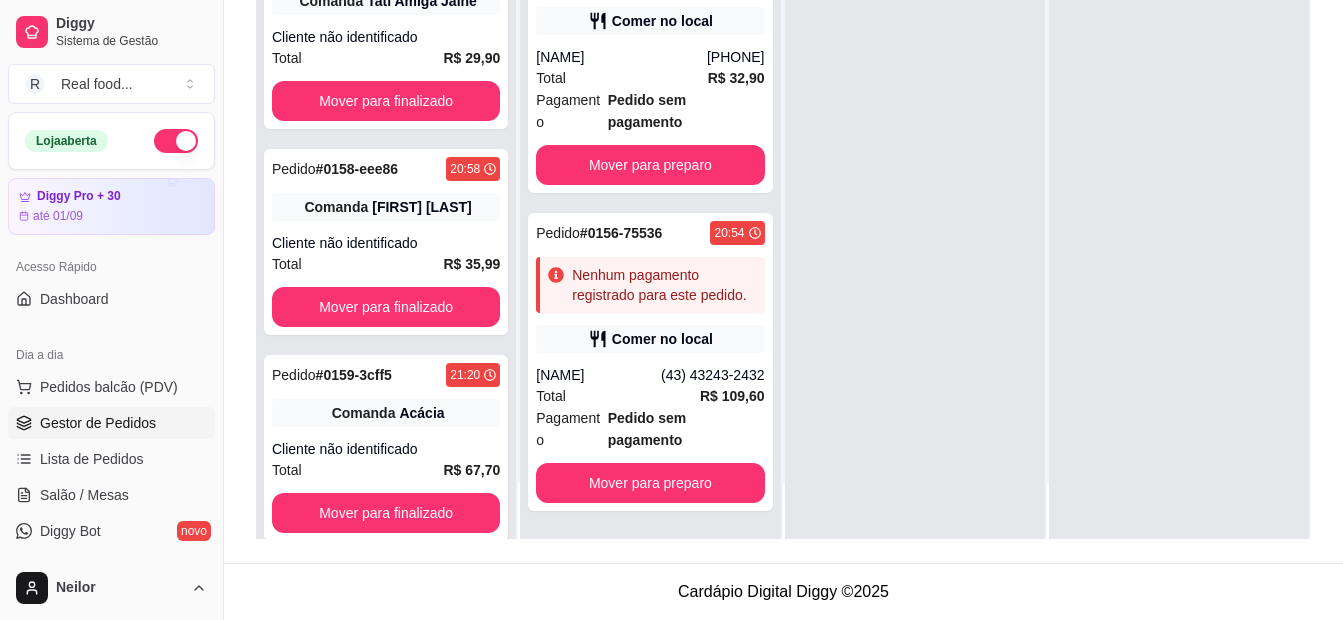 click on "Selecione o tipo dos pedidos Todos os pedidos Pedidos agendados Novo pedido Pendente 8 Pedido  # 0153-f18e3 20:49 Comanda [NAME] [NAME] Cliente não identificado Total R$ 100,79 Mover para finalizado Pedido  # 0155-11a44 20:52 Comanda [NAME] [NAME] Cliente não identificado Total R$ 103,79 Mover para finalizado Pedido  # 0157-e0ede 20:54 Comanda [NAME] [NAME] Cliente não identificado Total R$ 29,90 Mover para finalizado Pedido  # 0158-eee86 20:58 Comanda [NAME] E [NAME] Cliente não identificado Total R$ 35,99 Mover para finalizado Pedido  # 0159-3cff5 21:20 Comanda Acácia Cliente não identificado Total R$ 67,70 Mover para finalizado Pedido  # 0160-a9a25 21:24 Comanda [NAME] Cliente não identificado Total R$ 64,80 Mover para finalizado Pedido  # 0161-bf510 21:26 Comanda [NAME] [NAME] Cliente não identificado Total R$ 9,00 Mover para finalizado Pedido  # 0162-b436d 21:28 Comanda [NAME] E [NAME] Cliente não identificado Total R$ 18,90 Mover para finalizado Aceito 3 Pedido  # # #" at bounding box center [783, 163] 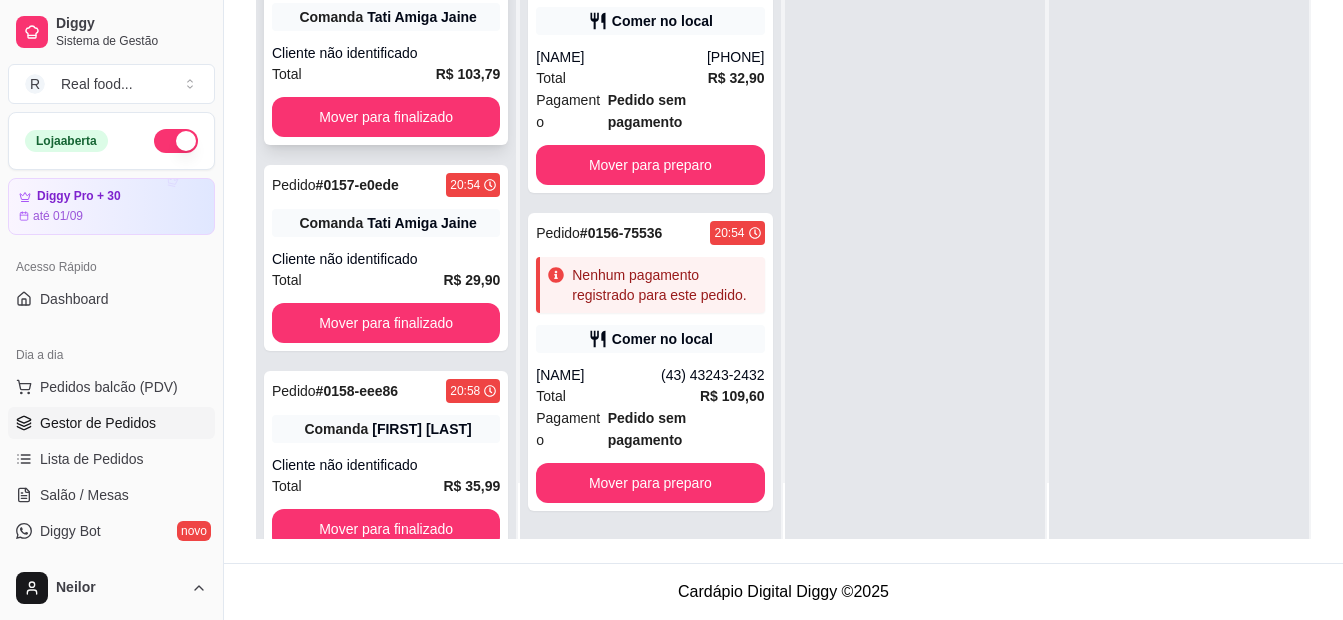 scroll, scrollTop: 0, scrollLeft: 0, axis: both 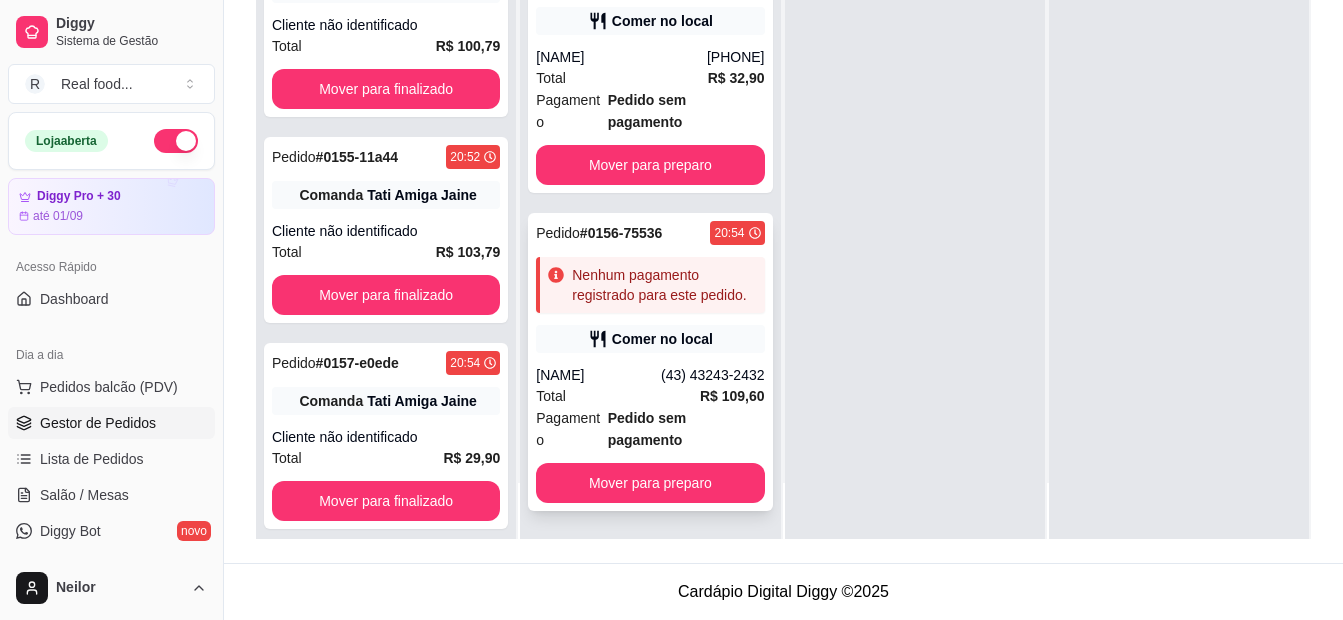 click on "Nenhum pagamento registrado para este pedido." at bounding box center (664, 285) 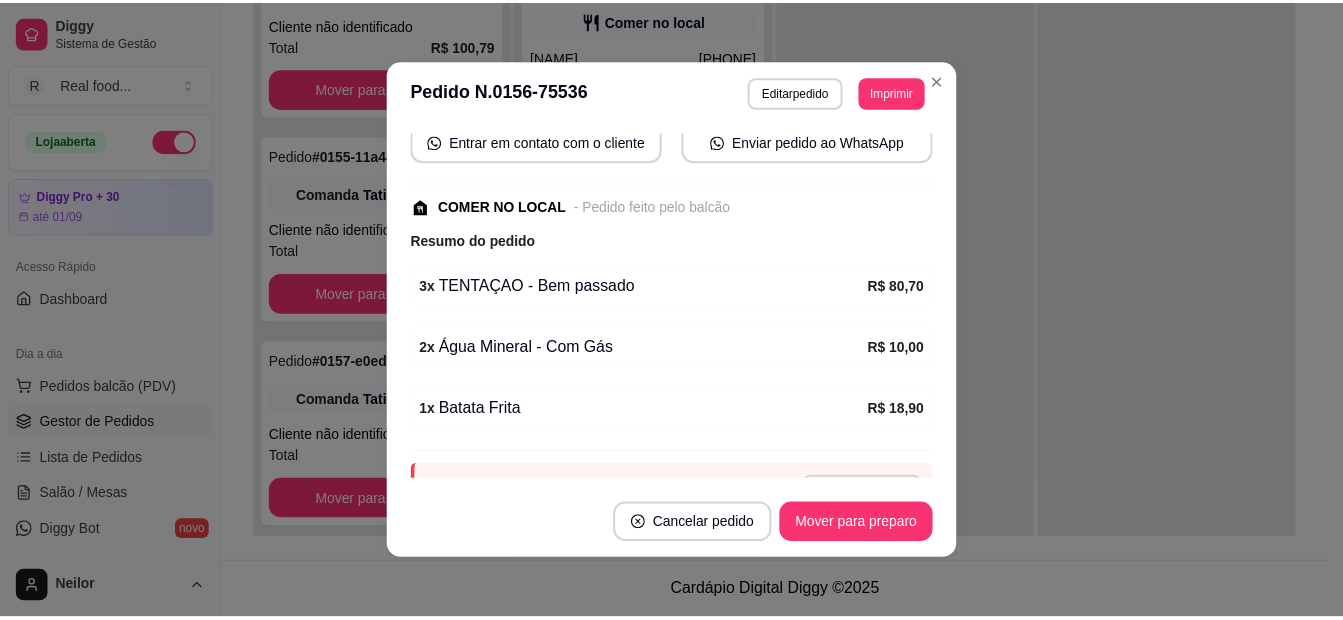 scroll, scrollTop: 137, scrollLeft: 0, axis: vertical 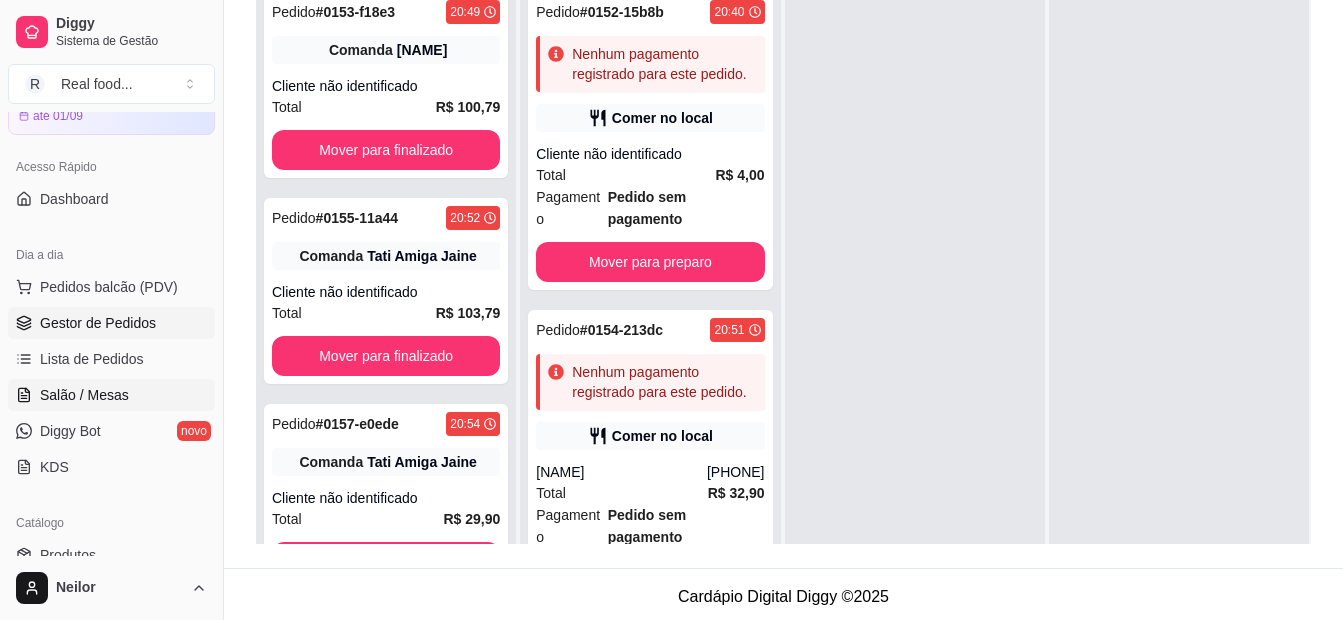 click on "Salão / Mesas" at bounding box center [84, 395] 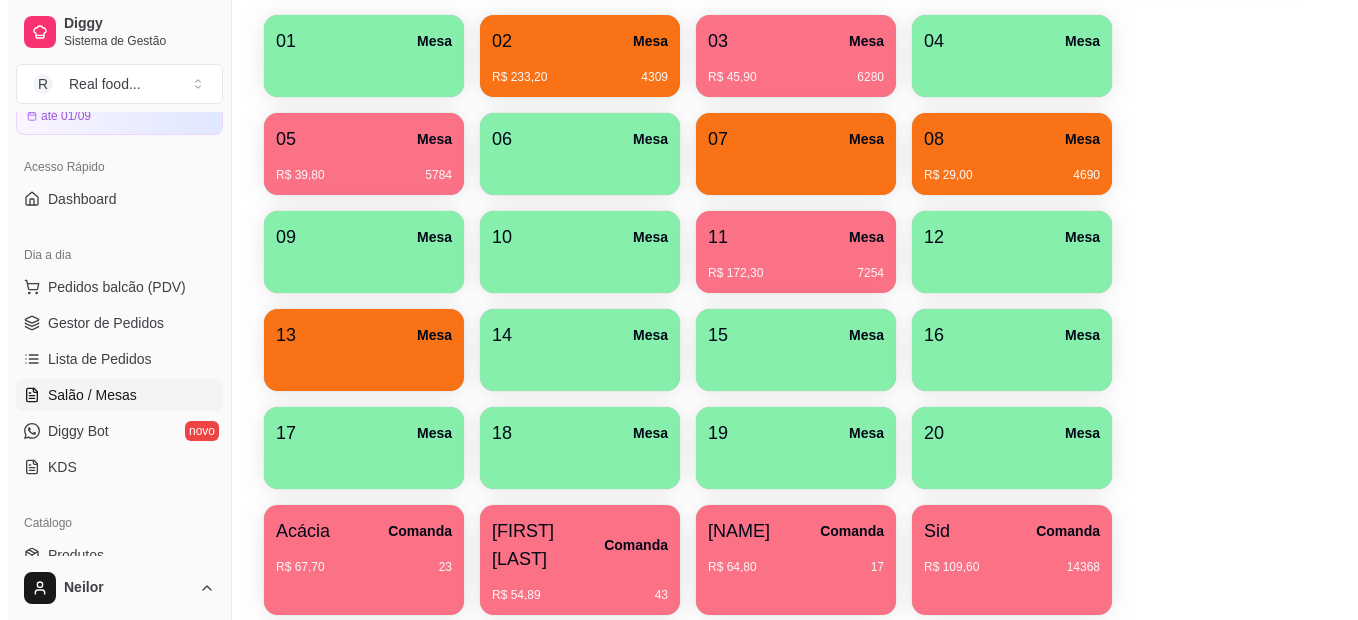 scroll, scrollTop: 500, scrollLeft: 0, axis: vertical 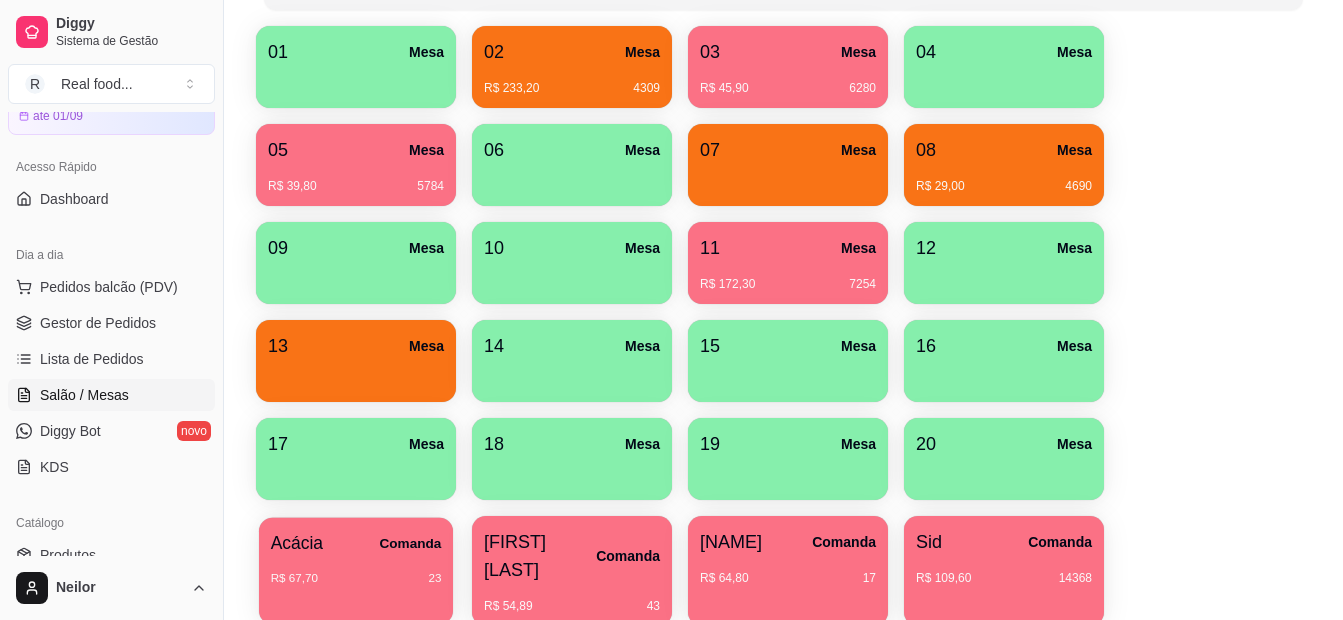 click on "Acácia Comanda R$ 67,70 23" at bounding box center [356, 571] 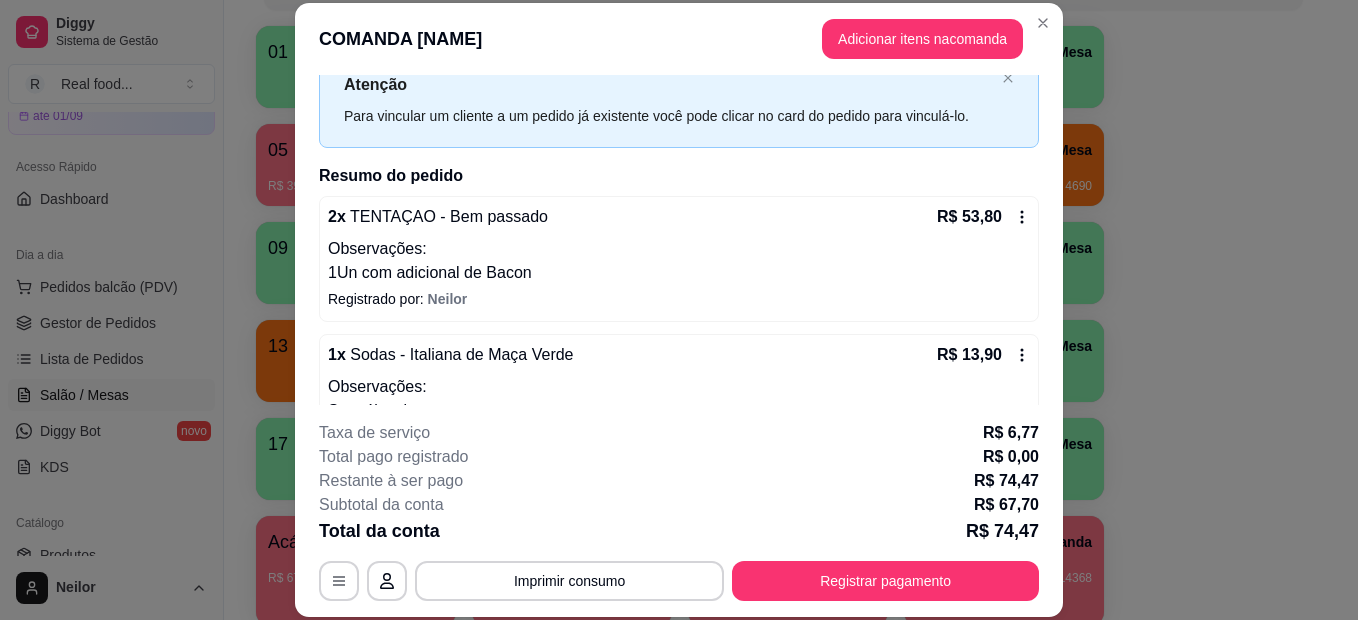 scroll, scrollTop: 163, scrollLeft: 0, axis: vertical 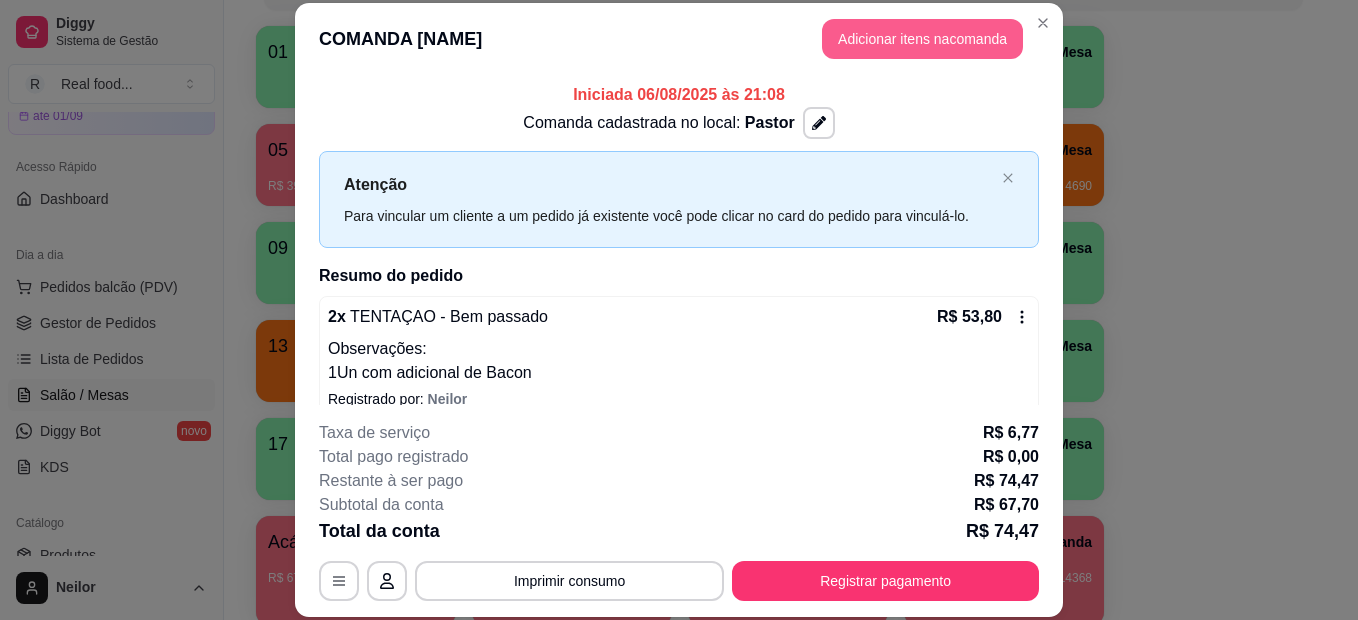click on "Adicionar itens na  comanda" at bounding box center (922, 39) 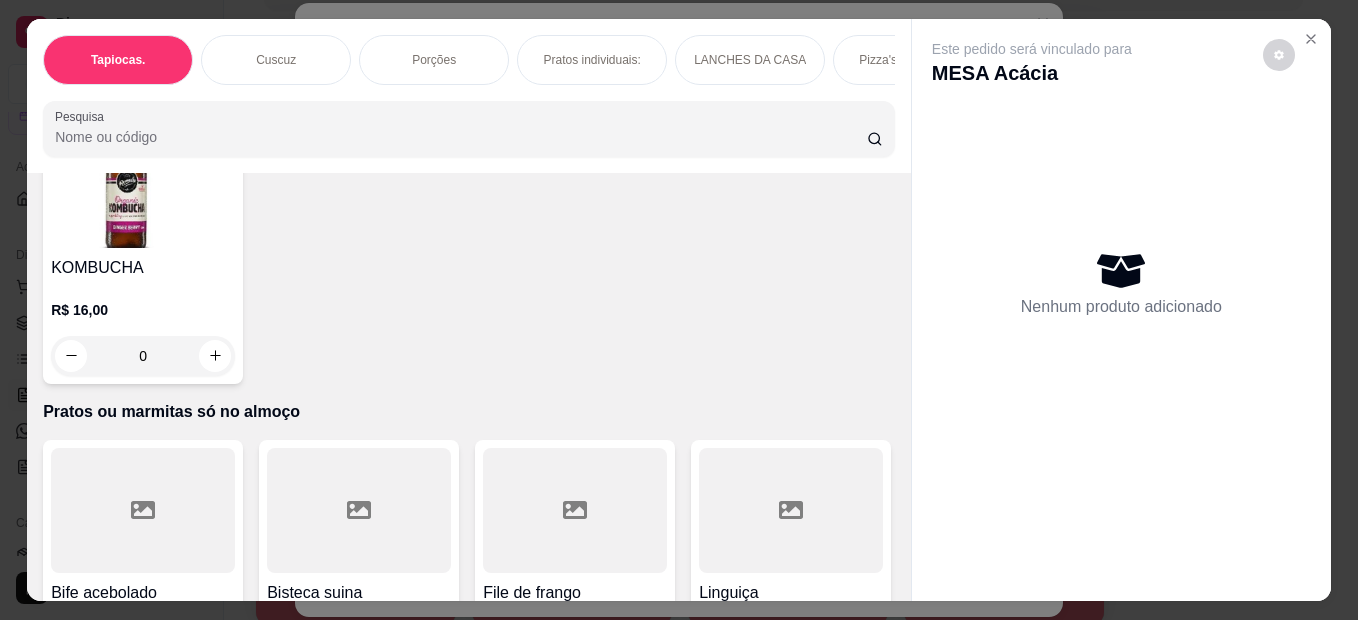 scroll, scrollTop: 4800, scrollLeft: 0, axis: vertical 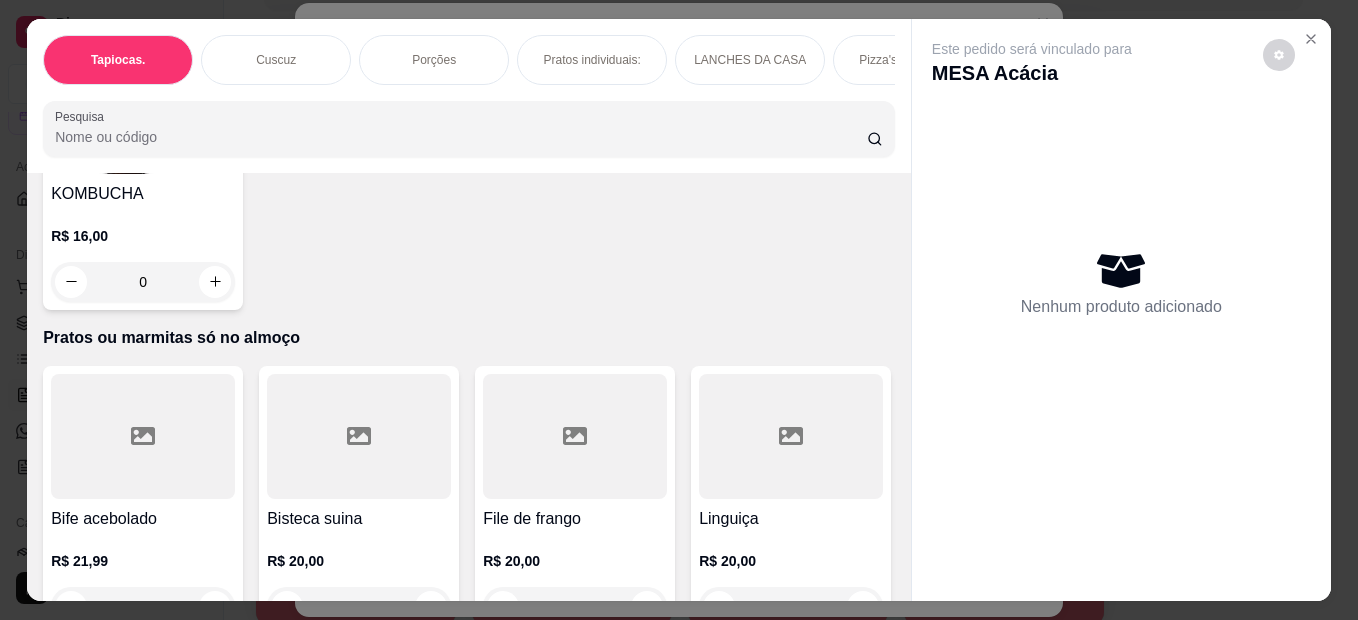click on "0" at bounding box center [575, -3] 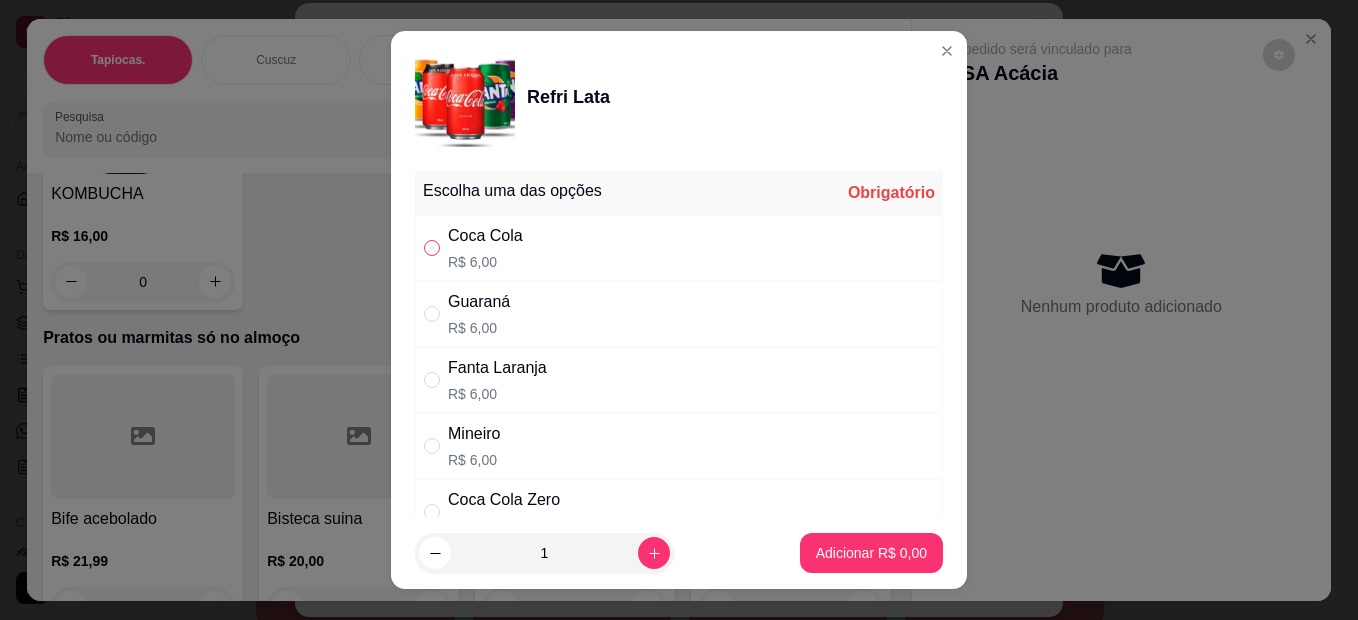 click at bounding box center (432, 248) 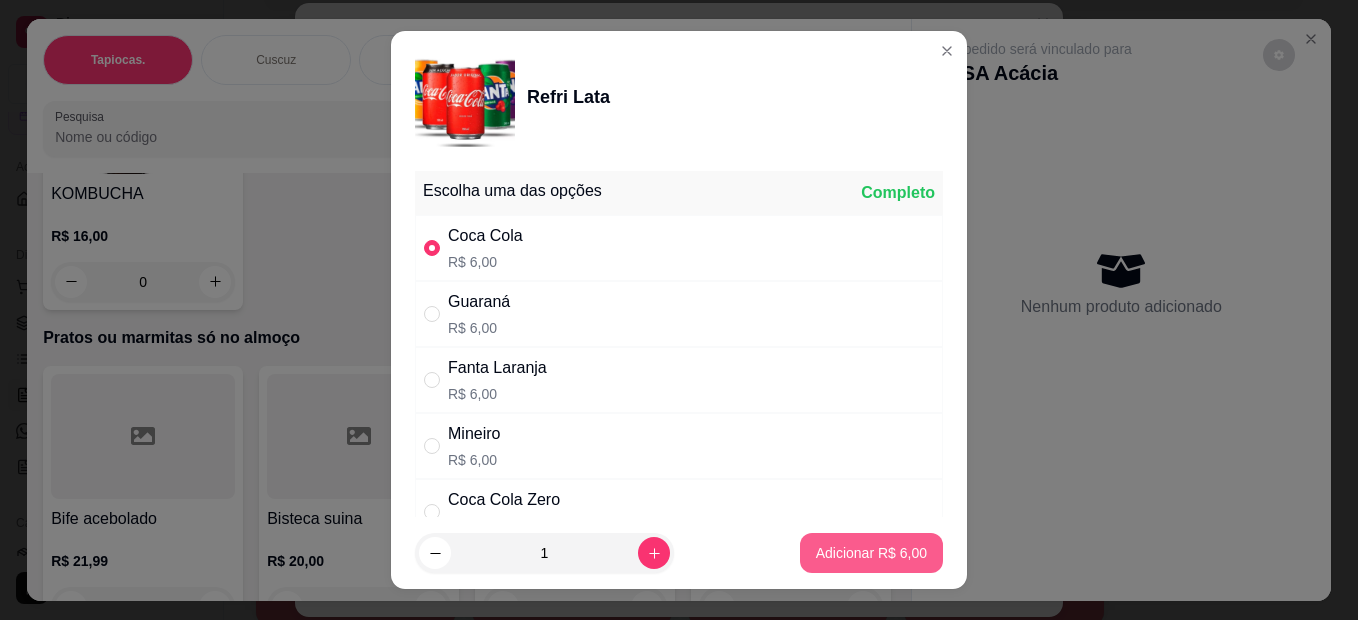 click on "Adicionar   R$ 6,00" at bounding box center (871, 553) 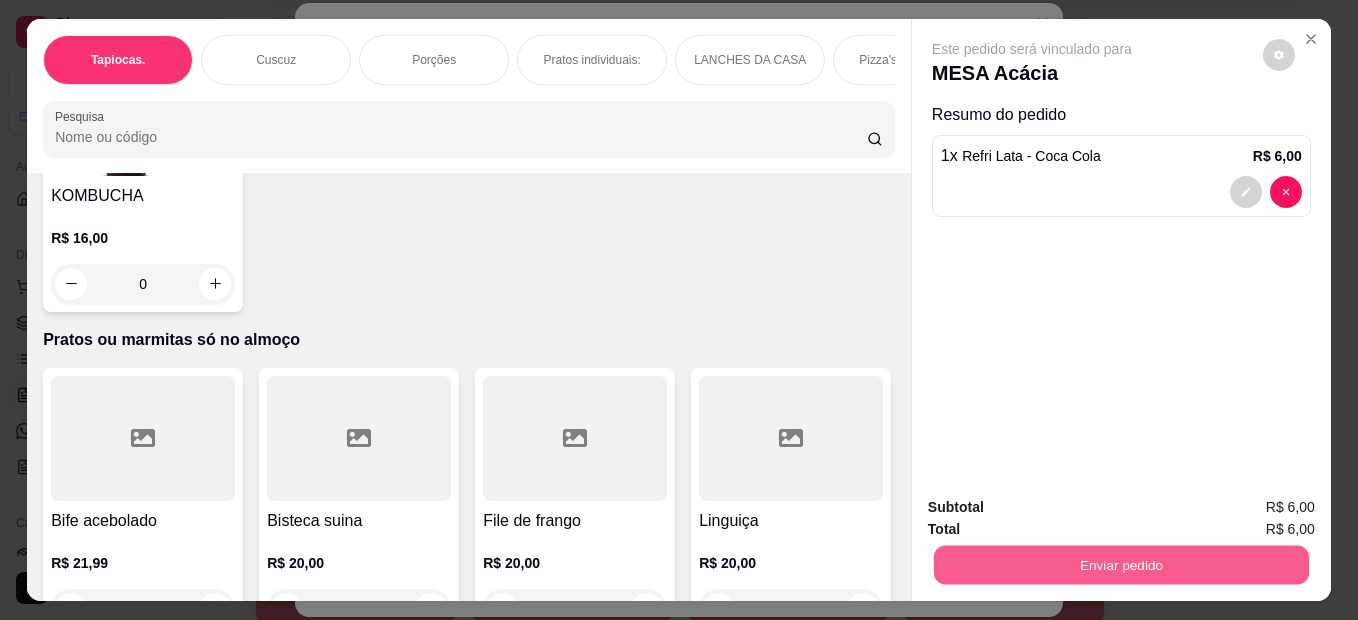 click on "Enviar pedido" at bounding box center (1121, 565) 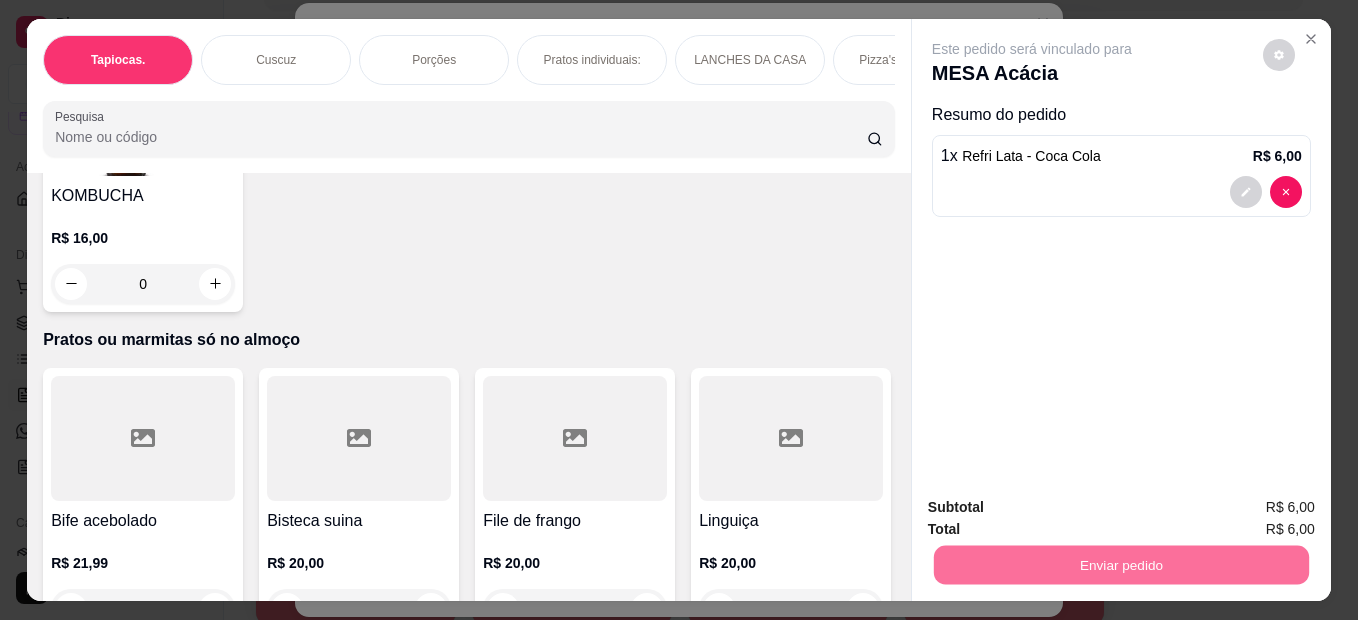 click on "Sim, quero registrar" at bounding box center [1245, 509] 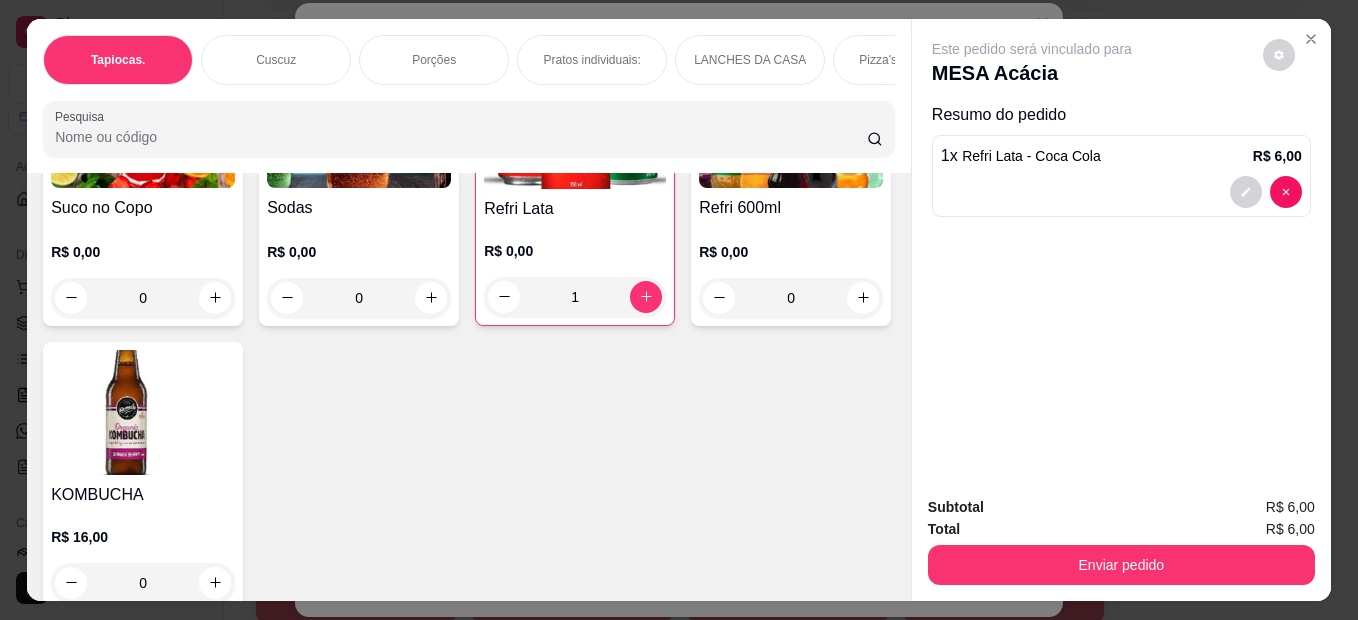 scroll, scrollTop: 4500, scrollLeft: 0, axis: vertical 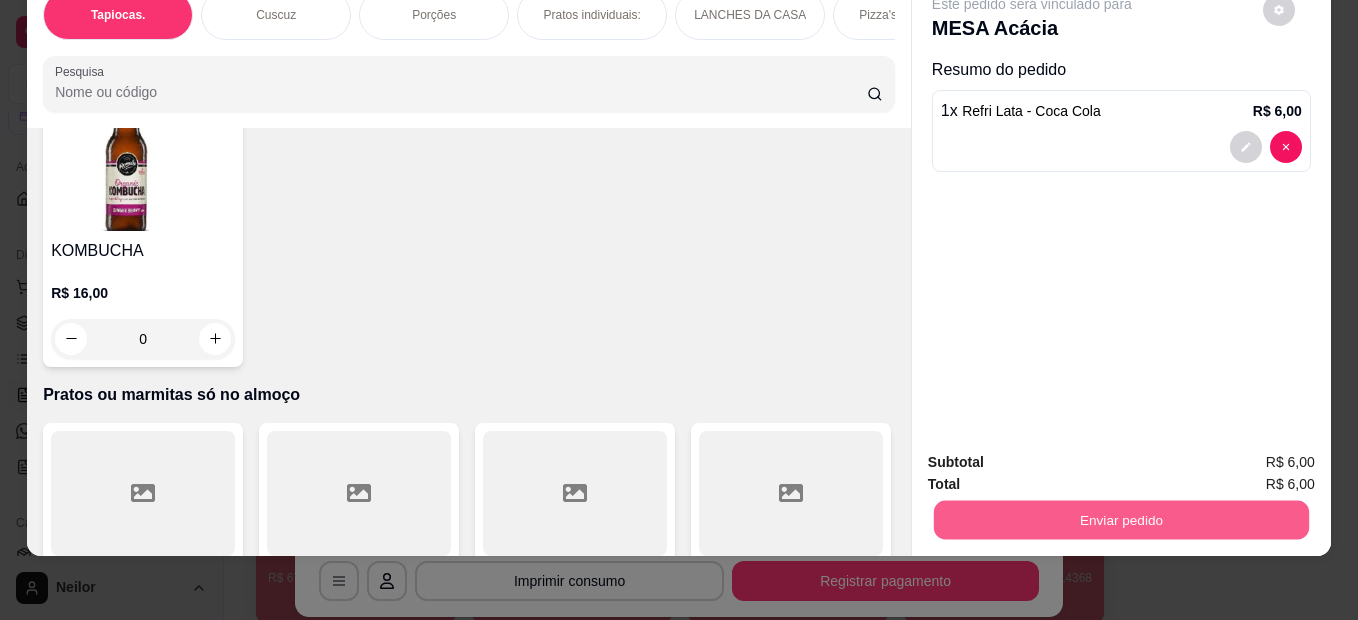 click on "Enviar pedido" at bounding box center [1121, 520] 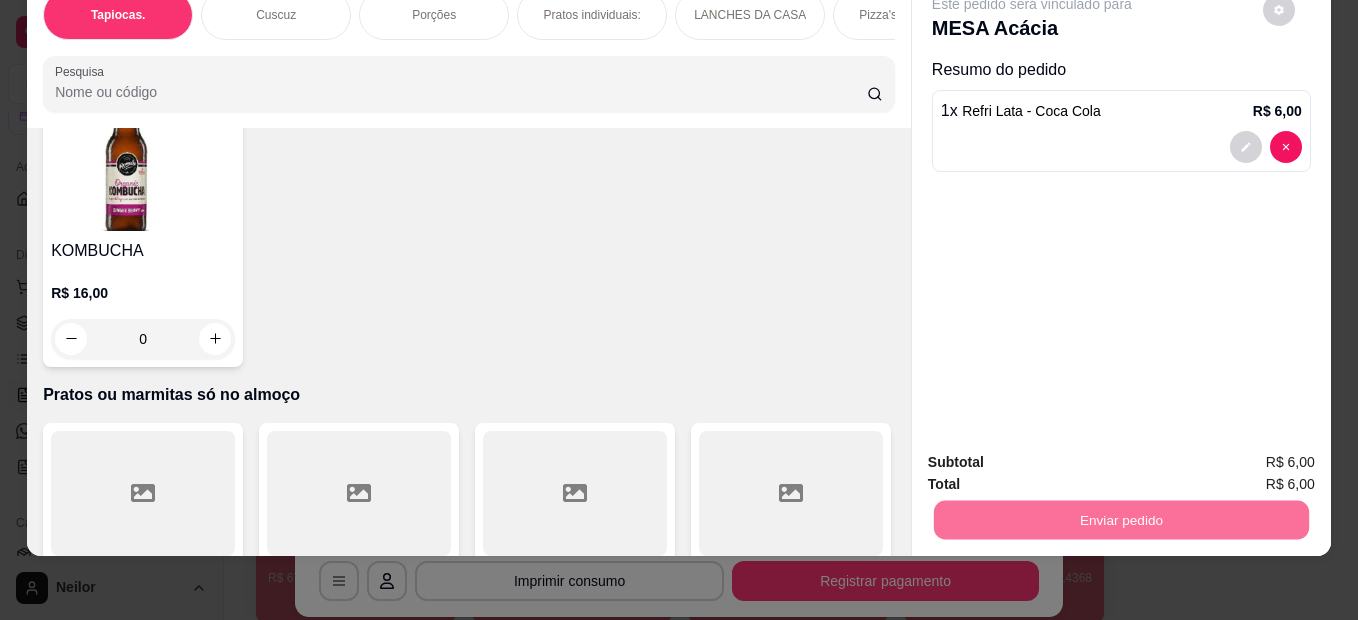 click on "Não registrar e enviar pedido" at bounding box center [1055, 455] 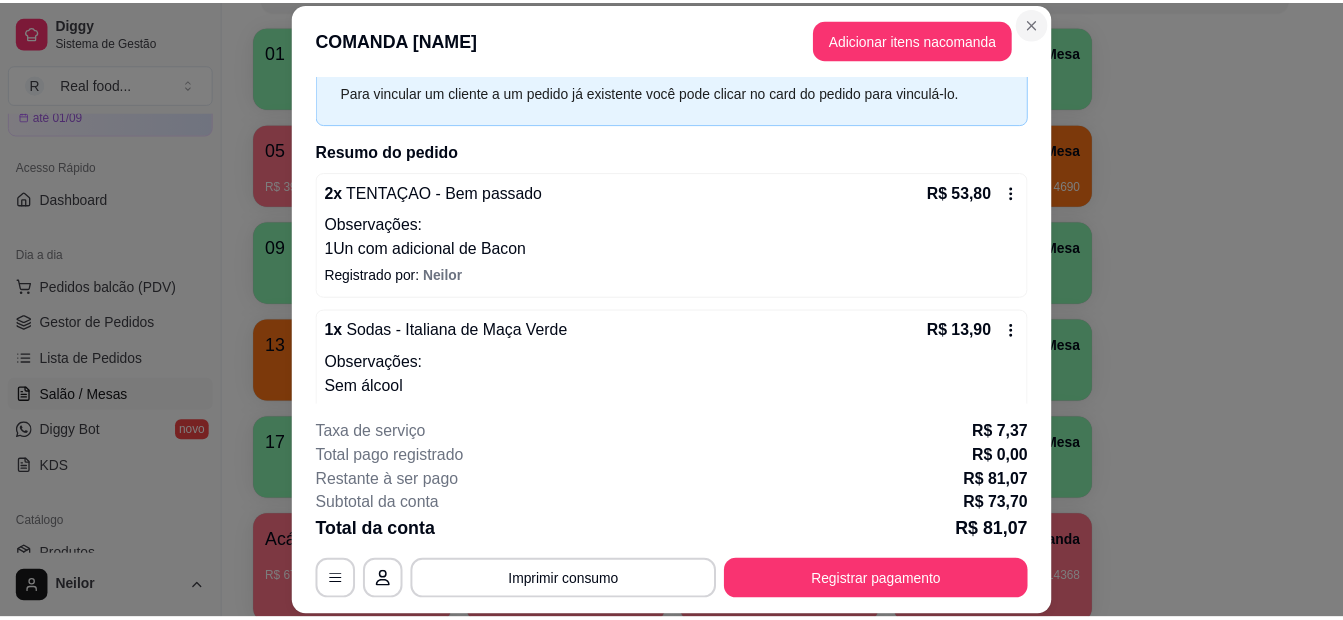 scroll, scrollTop: 0, scrollLeft: 0, axis: both 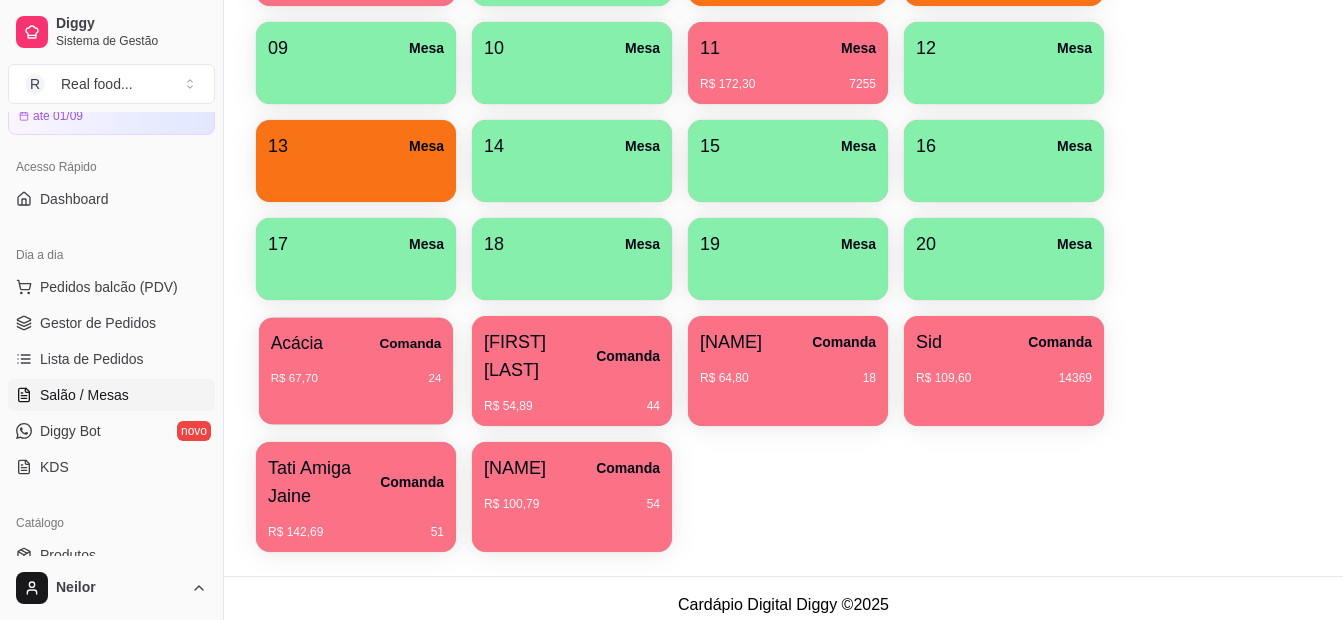 click on "[NAME] Comanda R$ 67,70 24" at bounding box center (356, 371) 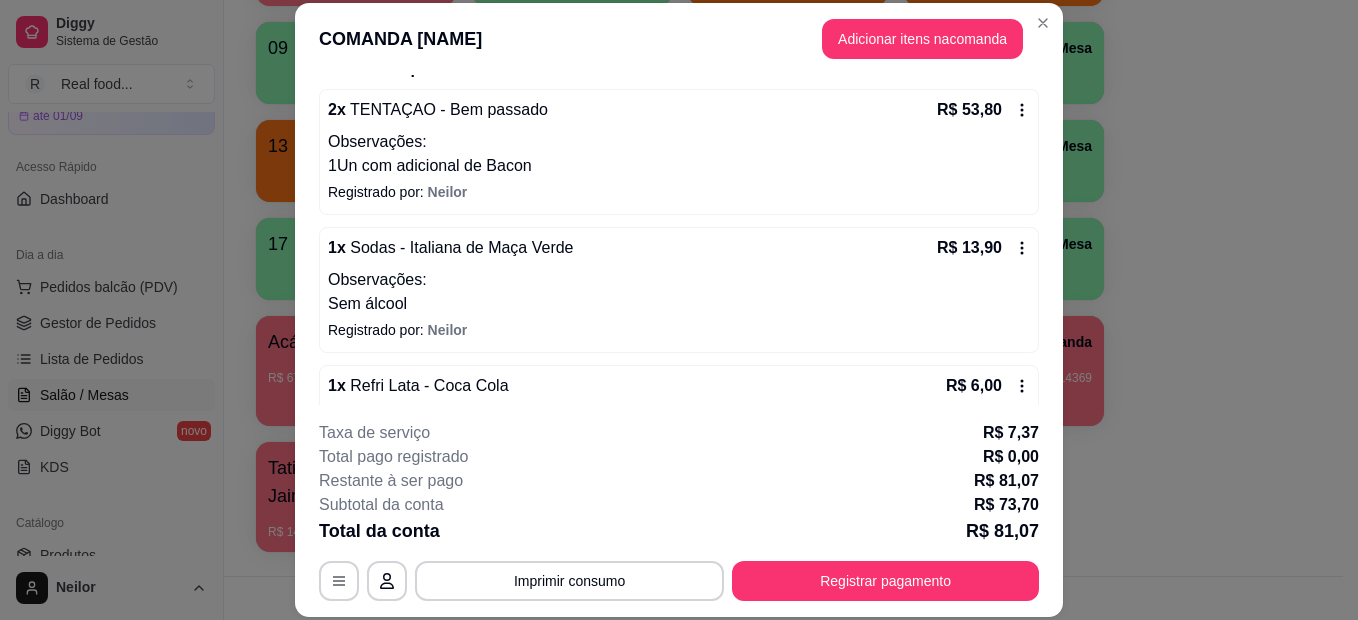 scroll, scrollTop: 245, scrollLeft: 0, axis: vertical 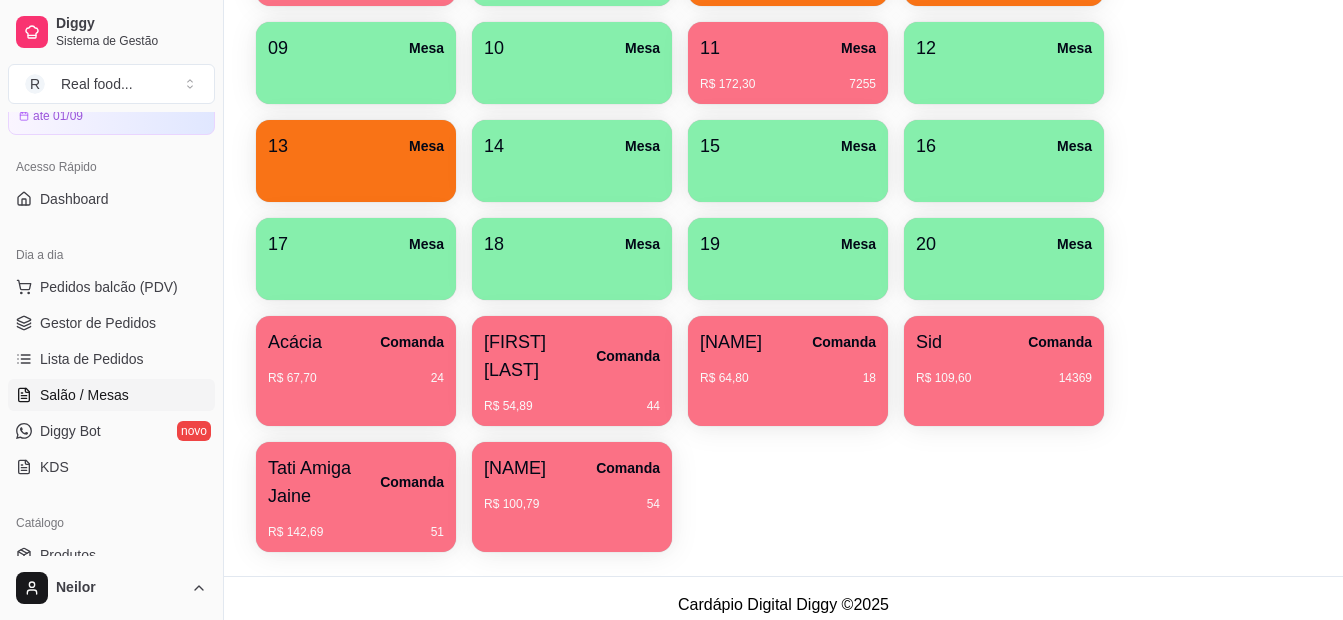 click on "01 Mesa 02 Mesa R$ 233,20 4311 03 Mesa R$ 45,90 6282 04 Mesa 05 Mesa R$ 39,80 5785 06 Mesa 07 Mesa 08 Mesa R$ 29,00 4691 09 Mesa 10 Mesa 11 Mesa R$ 172,30 7255 12 Mesa 13 Mesa 14 Mesa 15 Mesa 16 Mesa 17 Mesa 18 Mesa 19 Mesa 20 Mesa Acácia Comanda R$ 67,70 24 [NAME] E [NAME] Comanda R$ 54,89 44 [NAME] Comanda R$ 64,80 18 [NAME] Comanda R$ 109,60 14369 [NAME] [NAME] Comanda R$ 142,69 51 [NAME] [NAME] Comanda R$ 100,79 54" at bounding box center [783, 189] 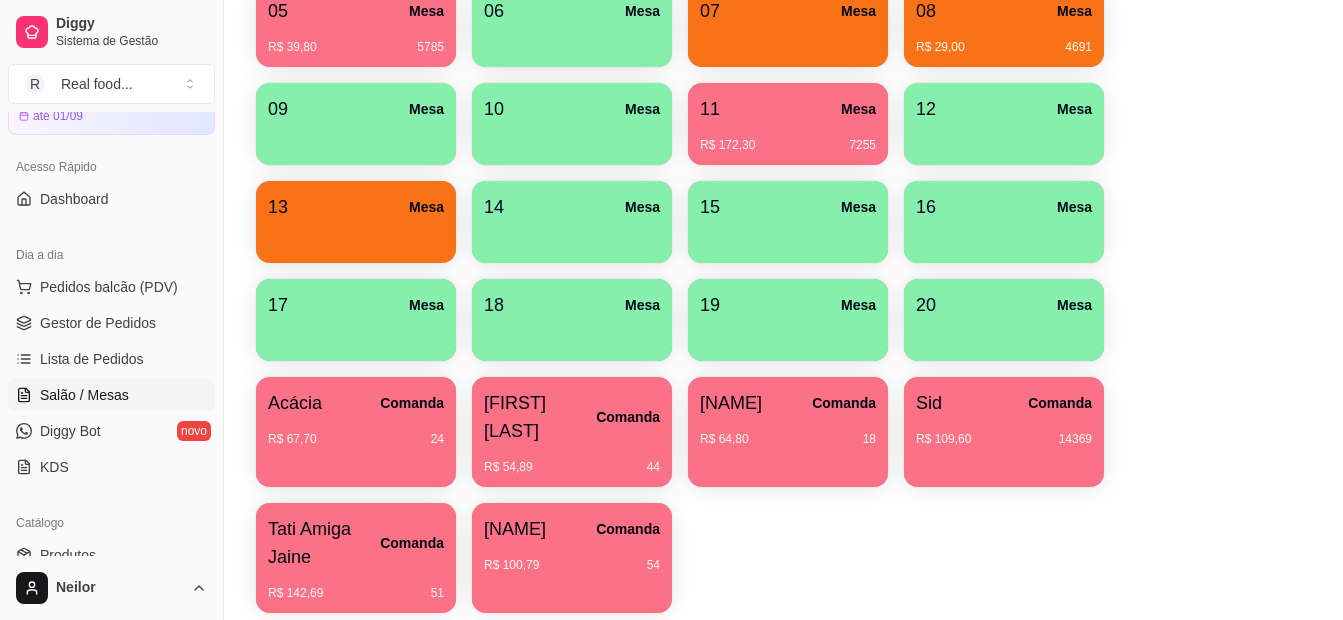 scroll, scrollTop: 513, scrollLeft: 0, axis: vertical 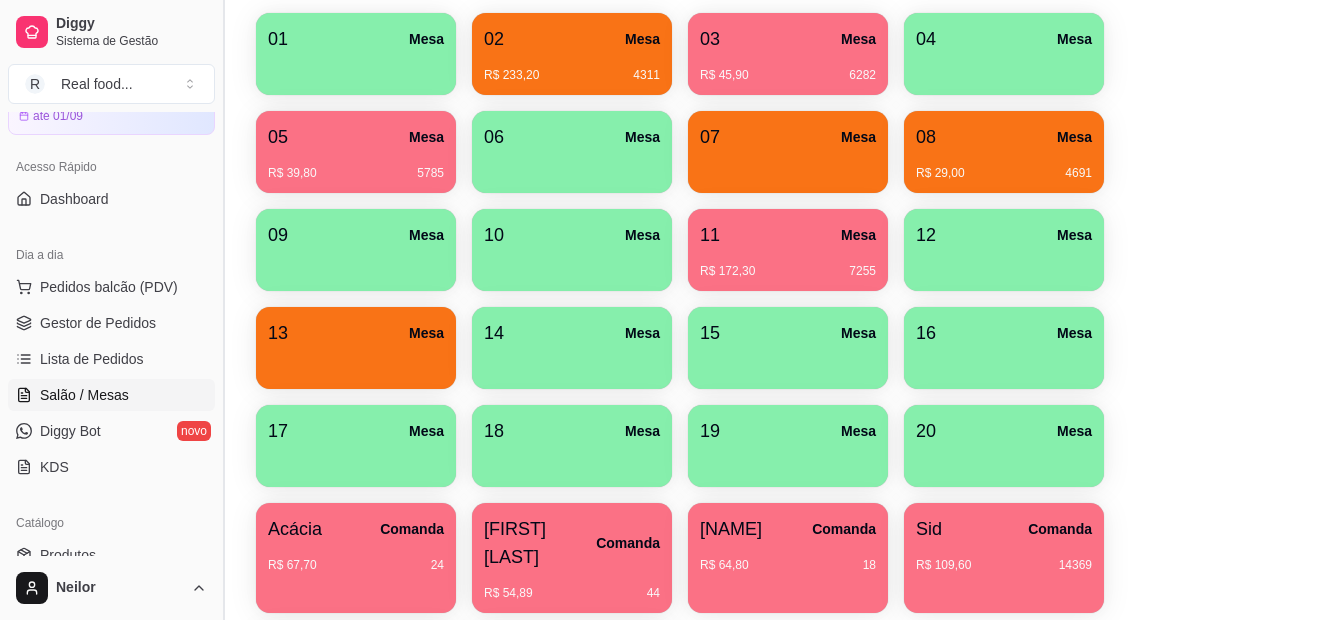 click at bounding box center (223, 310) 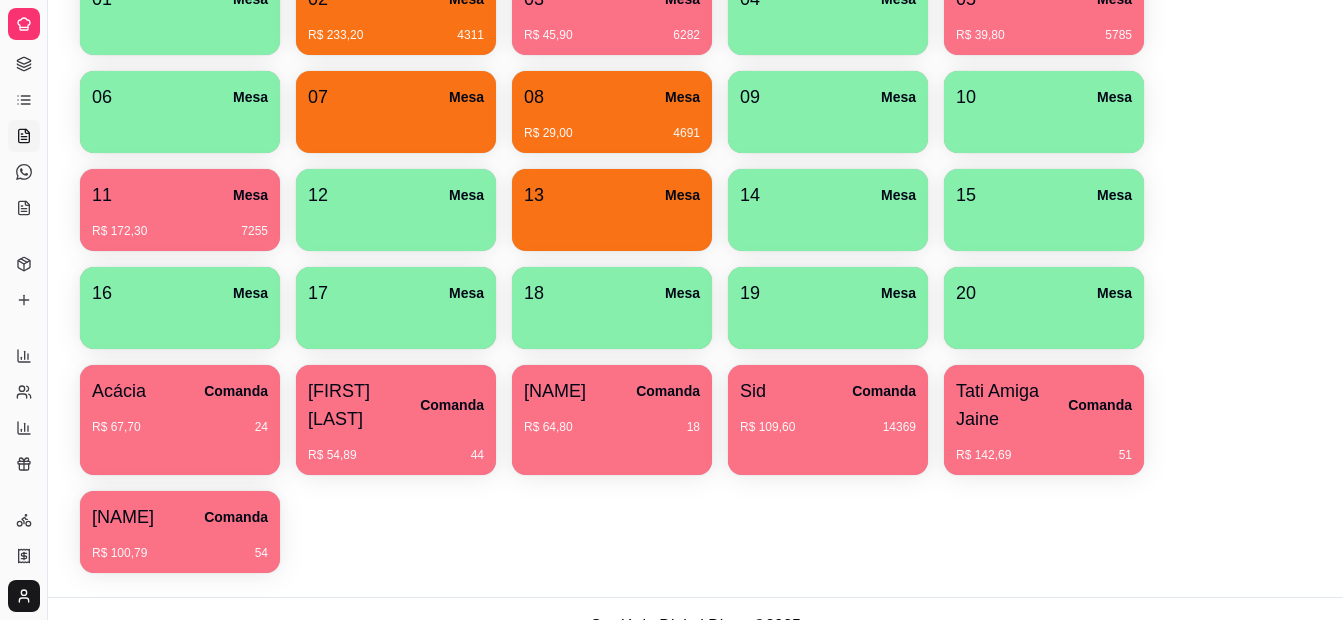 scroll, scrollTop: 0, scrollLeft: 0, axis: both 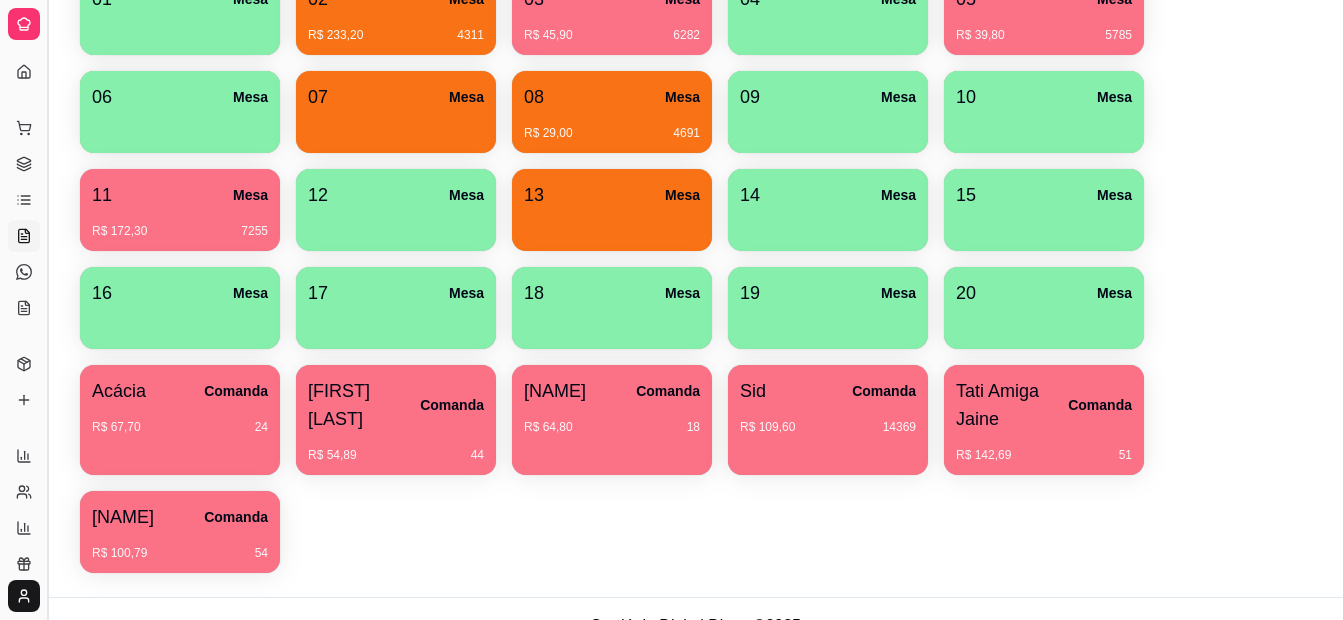 click on "Diggy Sistema de Gestão R Real food  ... Loja  aberta Diggy Pro + 30 até 01/09 Acesso Rápido Dashboard Dia a dia Pedidos balcão (PDV) Gestor de Pedidos Lista de Pedidos Salão / Mesas Diggy Bot novo KDS Catálogo Produtos Complementos Relatórios Relatórios de vendas Relatório de clientes Relatório de mesas Relatório de fidelidade novo Gerenciar Entregadores novo Nota Fiscal (NFC-e) Controle de caixa Controle de fiado Cupons Clientes Estoque Configurações Diggy Planos Precisa de ajuda? [NAME] Toggle Sidebar Sistema de Gestão Diggy Salão / Mesas / Comandas Adicionar mesa / comanda Imprimir qr-codes da mesa Adicionar funcionário Configurar taxa de serviço Melhore seu plano
Você tem 30 mesas/comandas disponíveis. Obtenha o Diggy Bot para ter acesso a mesas/comandas ilimitadas. Fazer upgrade Todos Mesas Comandas Deixar cliente chamar o garçom na mesa Ao o cliente scanear o qr code, ele terá a opção de chamar o garçom naquela mesa. Busque pela mesa ou comanda
01 02" at bounding box center (671, 70) 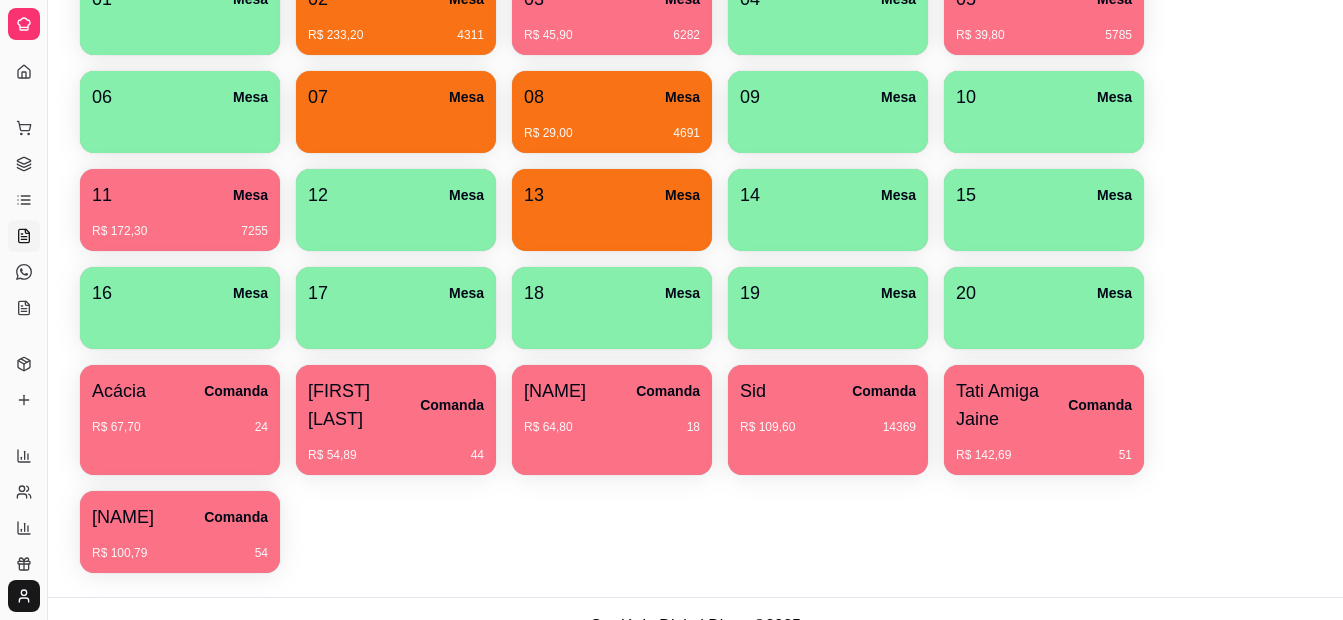 drag, startPoint x: 47, startPoint y: 262, endPoint x: 169, endPoint y: 225, distance: 127.48725 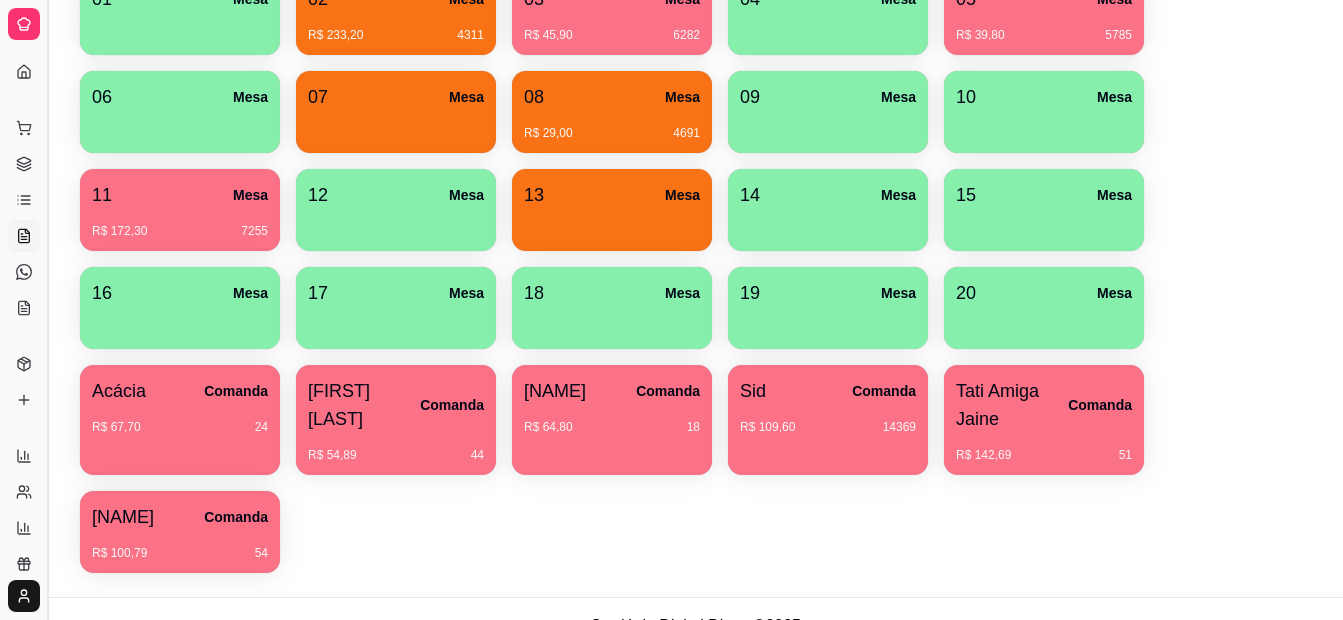 click at bounding box center (47, 310) 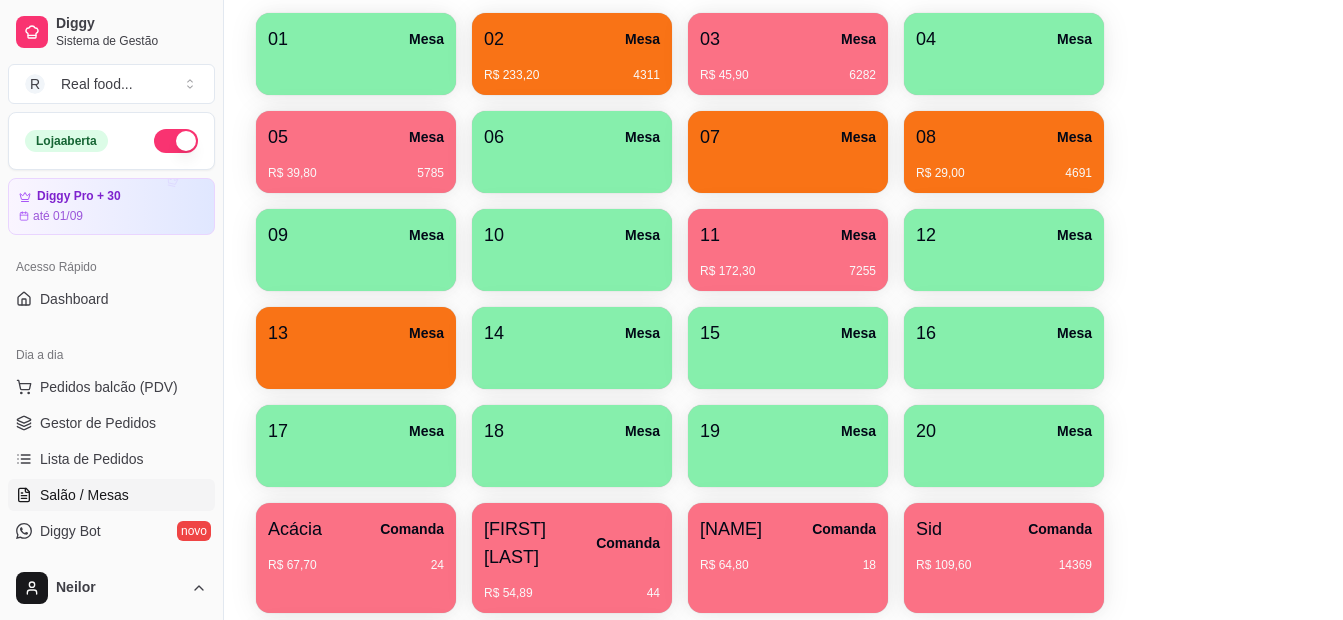 drag, startPoint x: 49, startPoint y: 266, endPoint x: 128, endPoint y: 239, distance: 83.48653 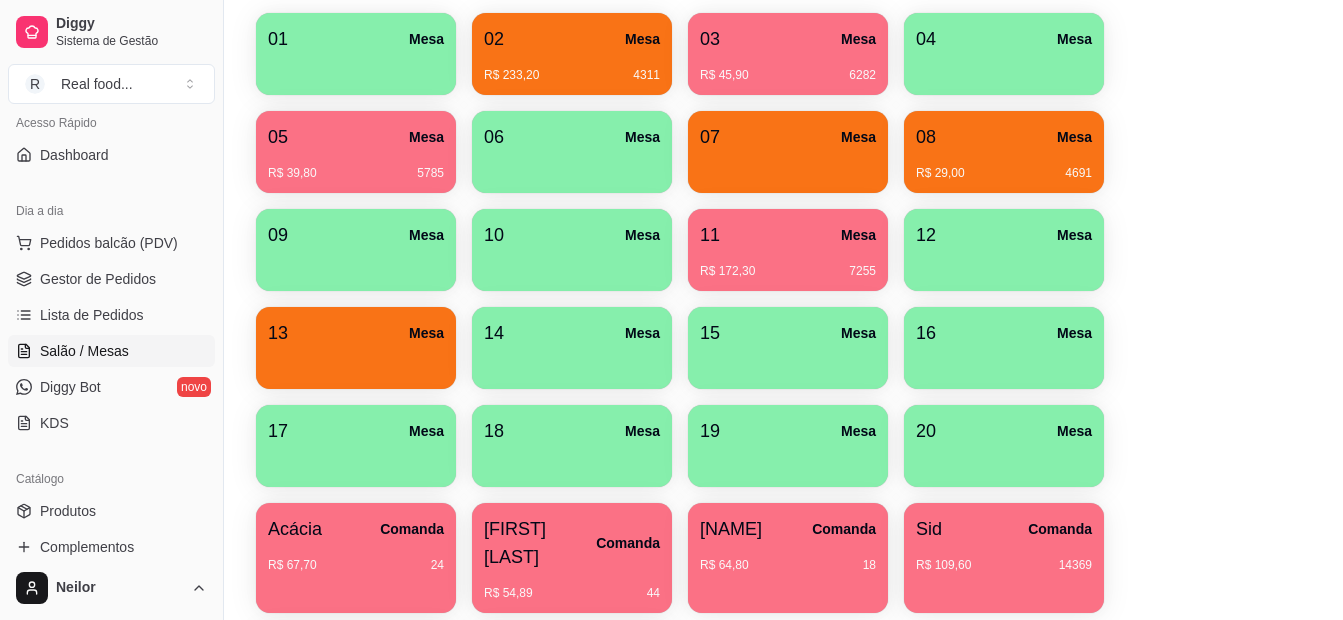 scroll, scrollTop: 132, scrollLeft: 0, axis: vertical 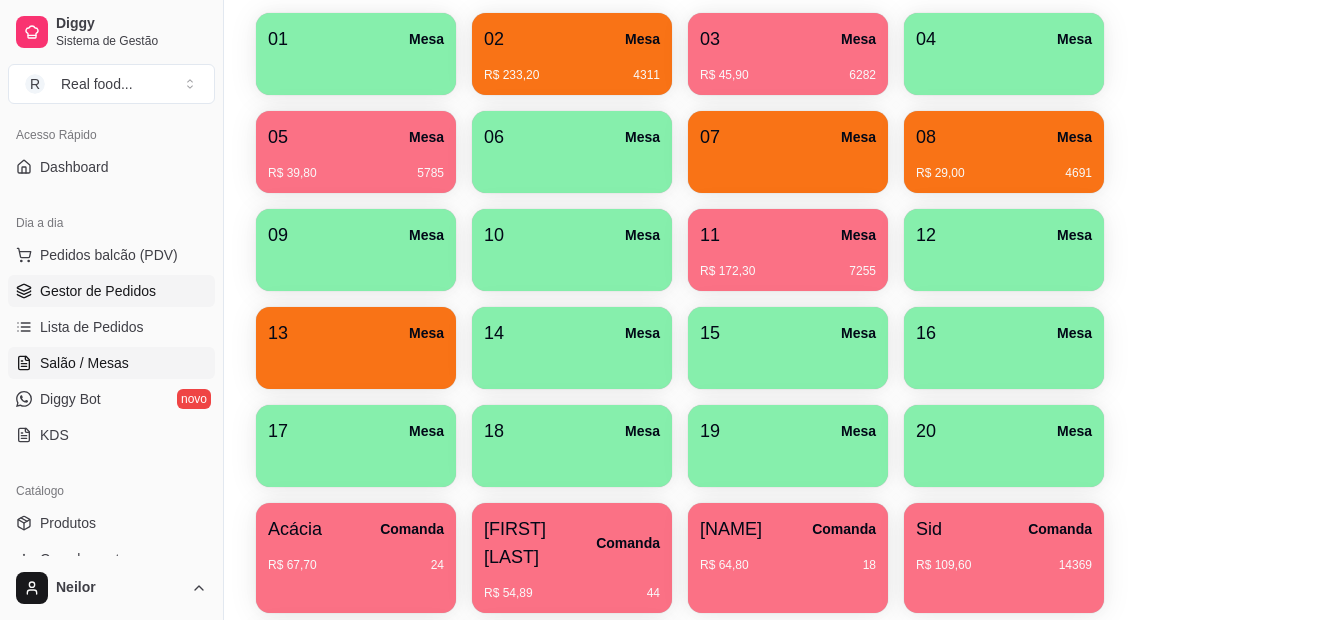 click on "Gestor de Pedidos" at bounding box center (98, 291) 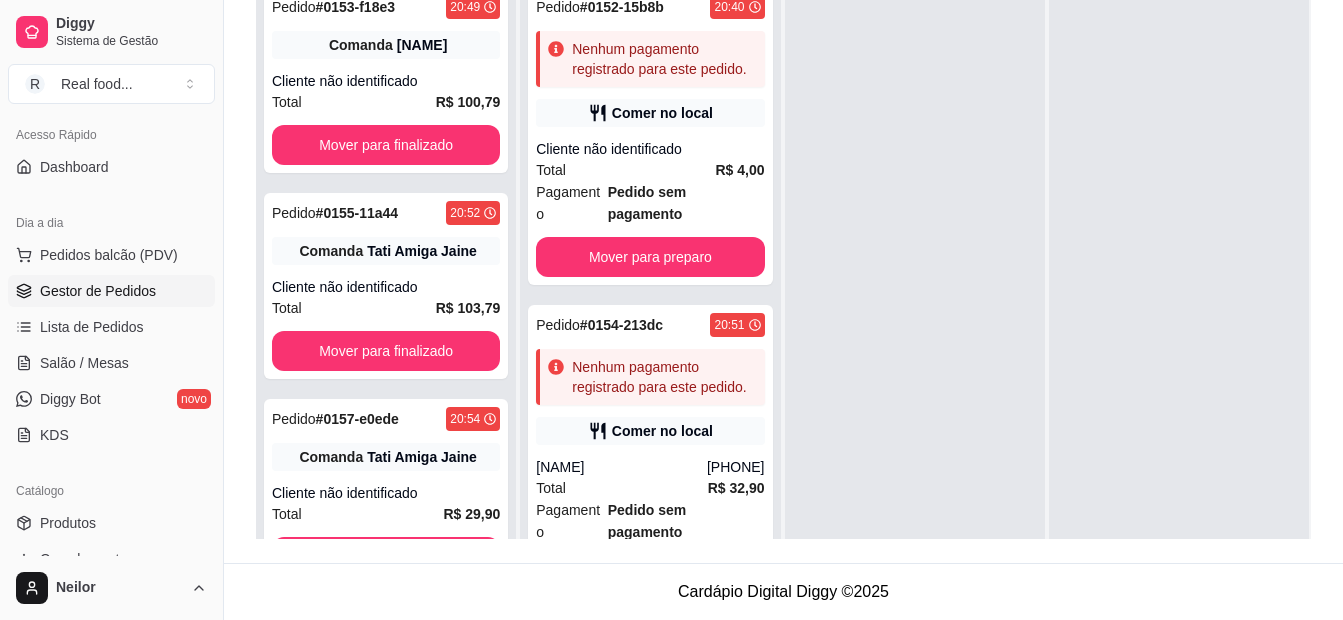 scroll, scrollTop: 300, scrollLeft: 0, axis: vertical 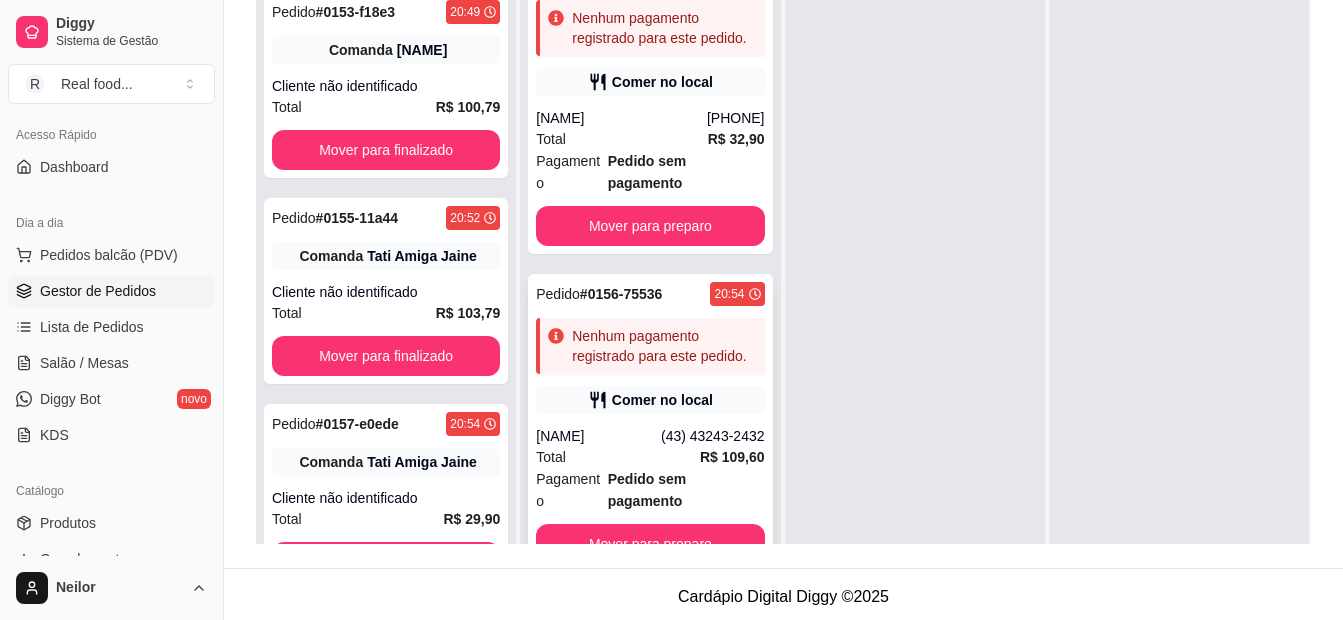 click on "Comer no local" at bounding box center (650, 400) 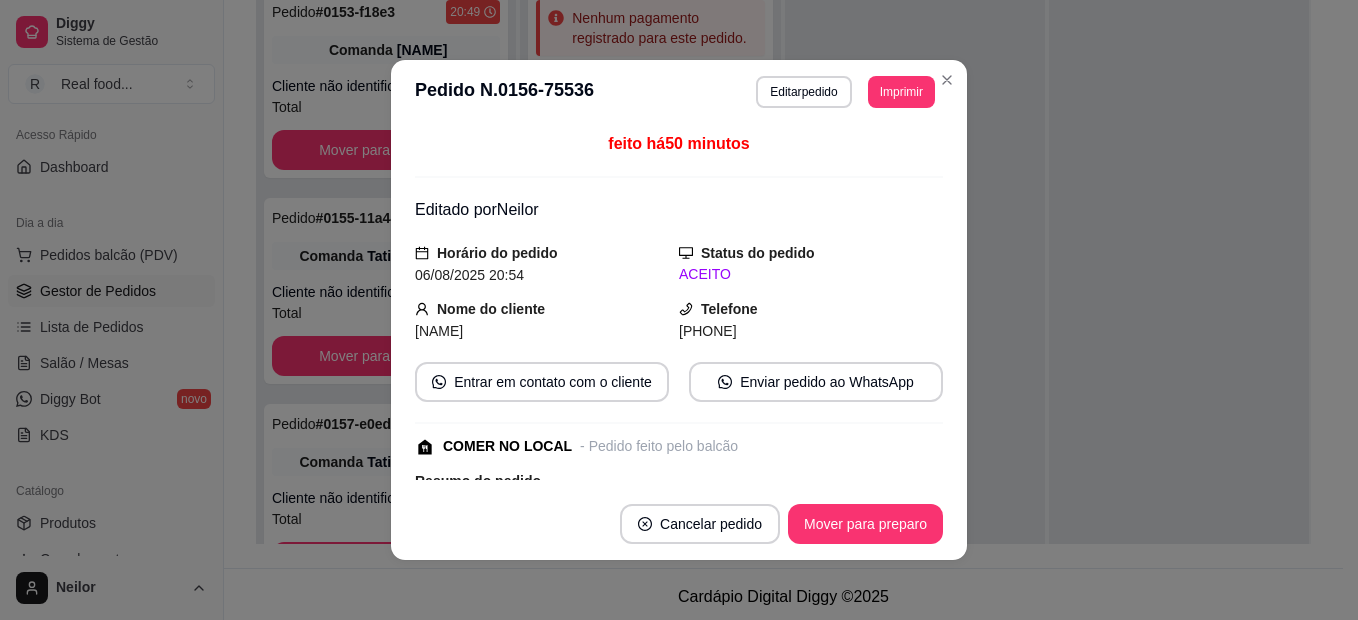 scroll, scrollTop: 300, scrollLeft: 0, axis: vertical 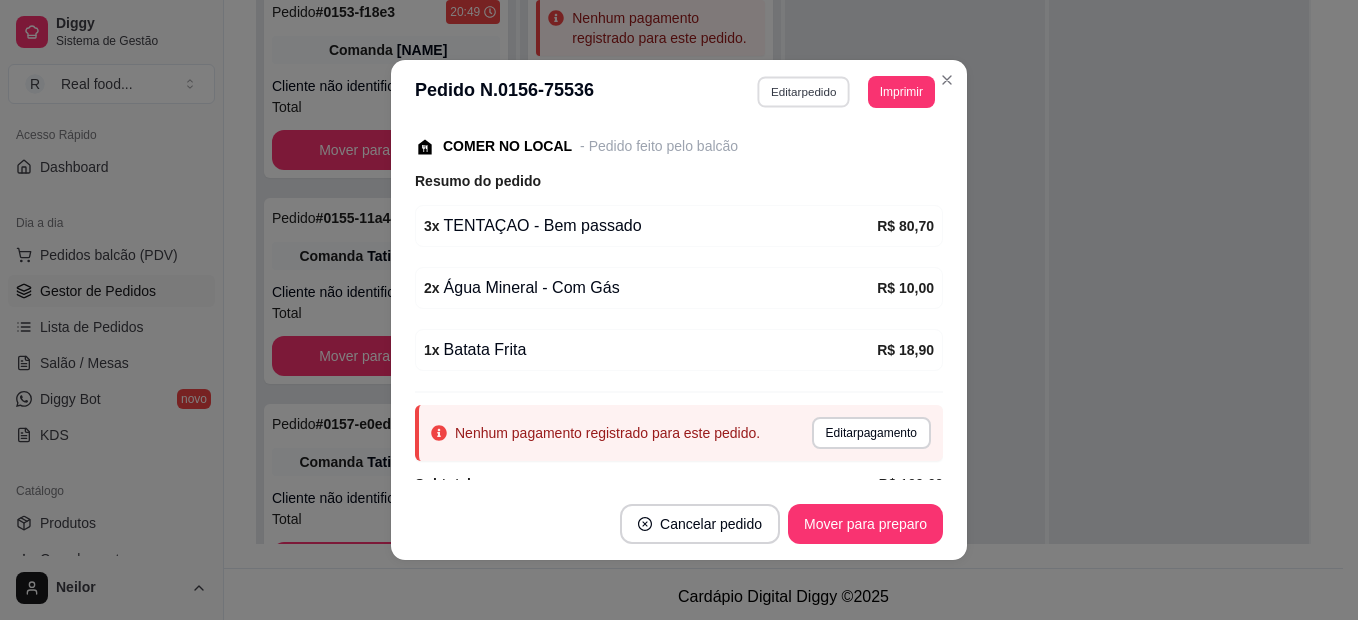 click on "Editar  pedido" at bounding box center [804, 91] 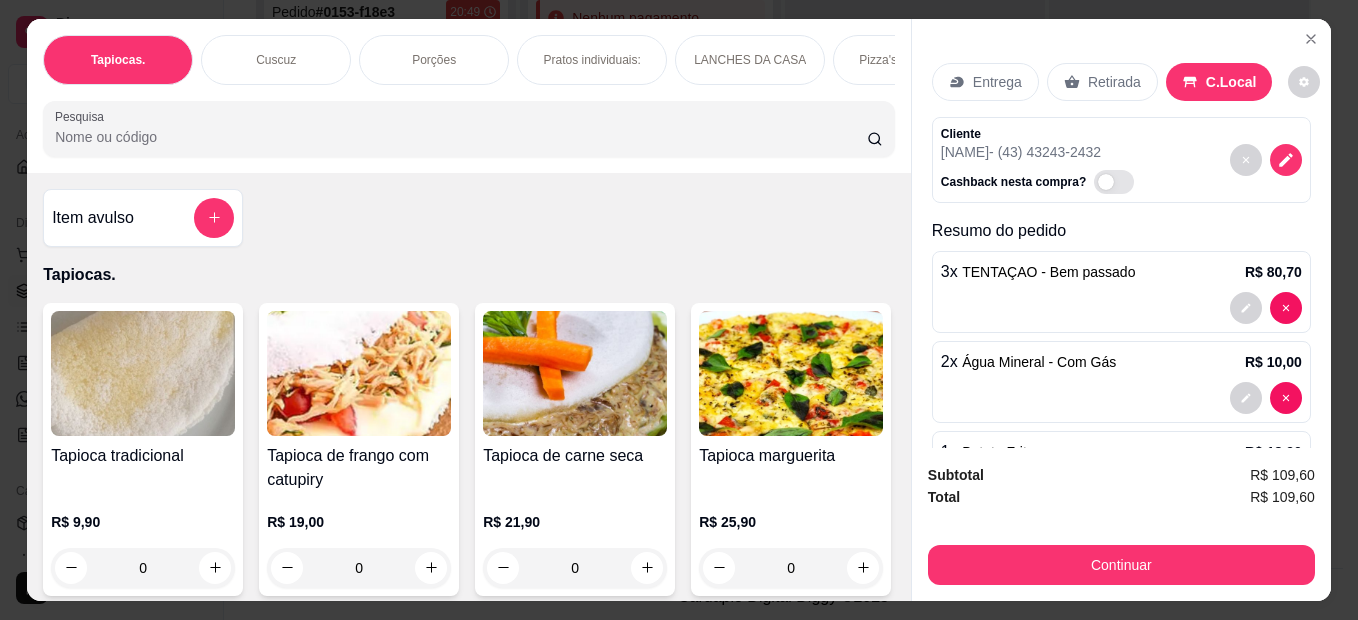 scroll, scrollTop: 92, scrollLeft: 0, axis: vertical 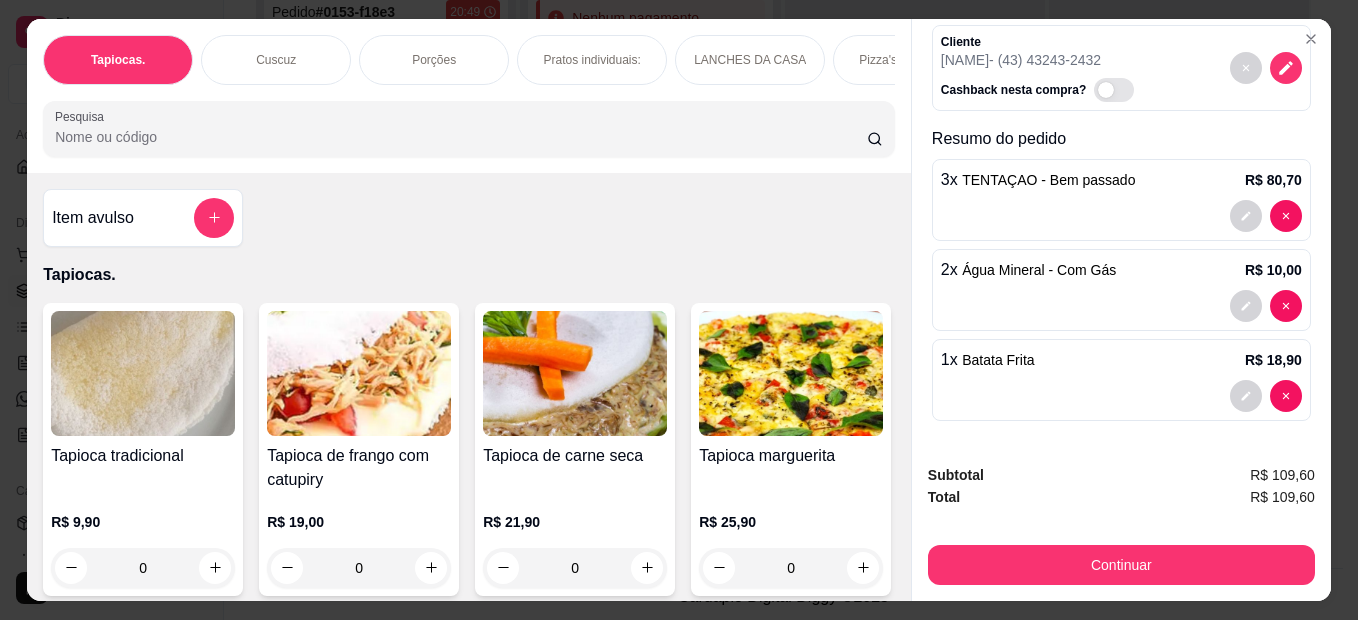 click at bounding box center (1246, 306) 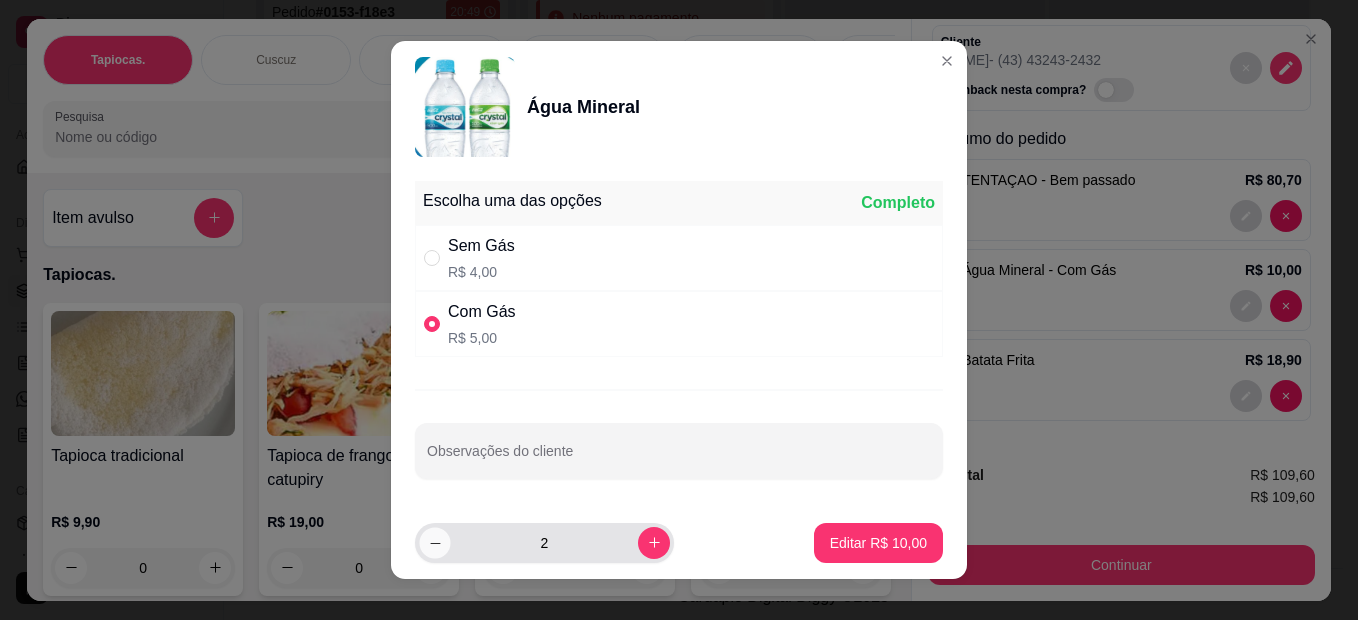click at bounding box center (434, 542) 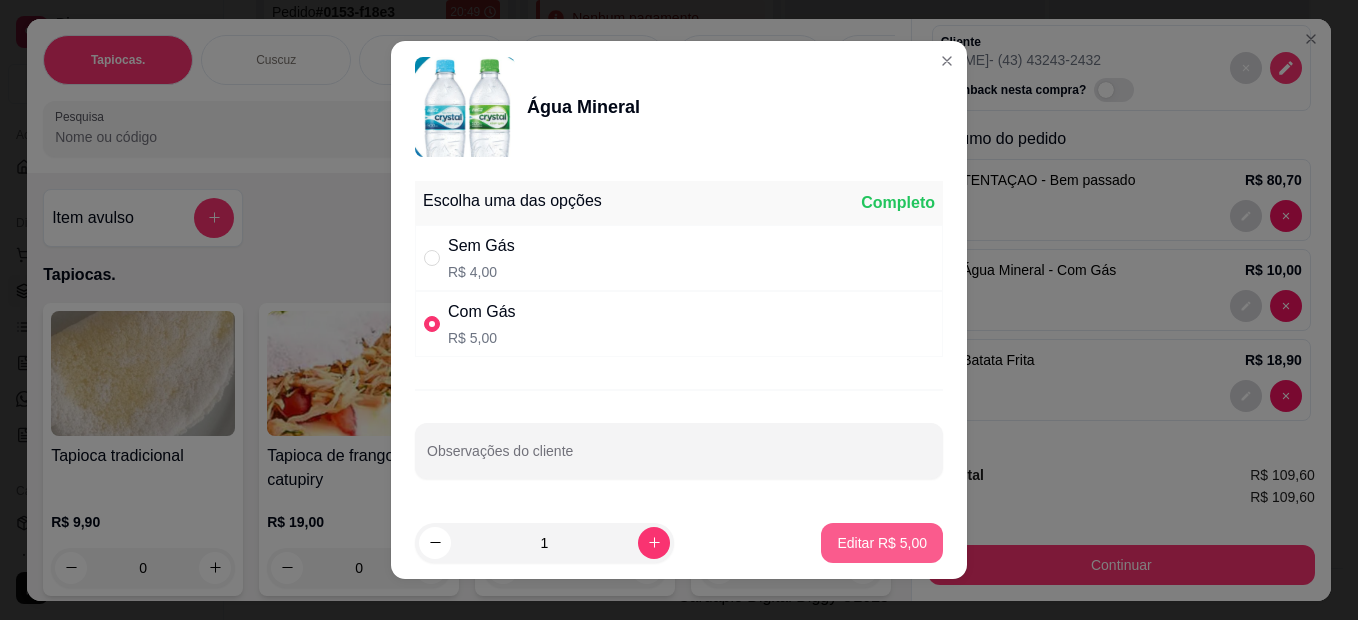 click on "Editar   R$ 5,00" at bounding box center [882, 543] 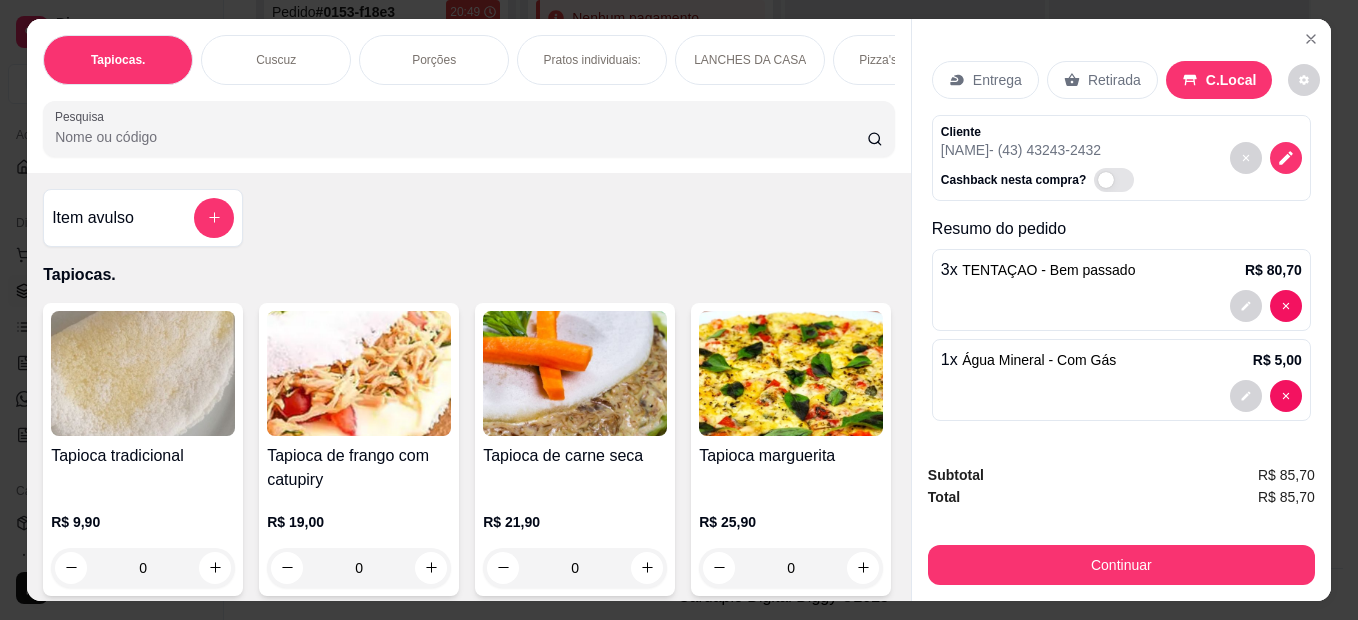 type on "0" 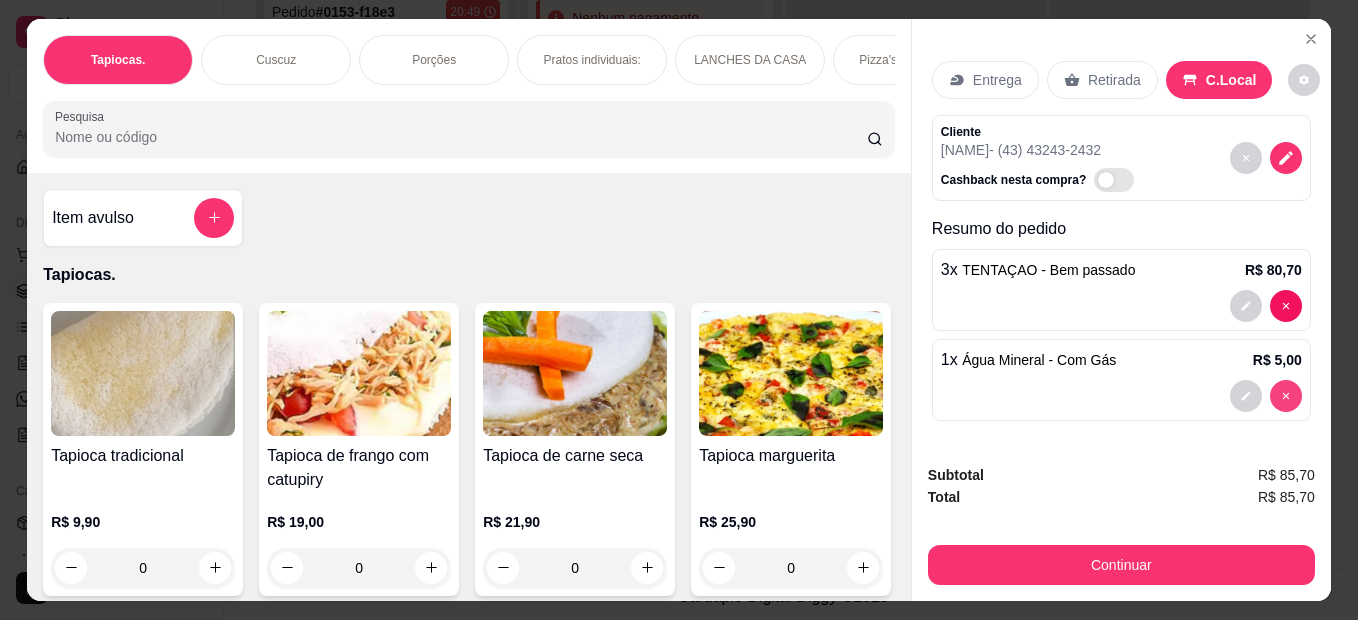 scroll, scrollTop: 2, scrollLeft: 0, axis: vertical 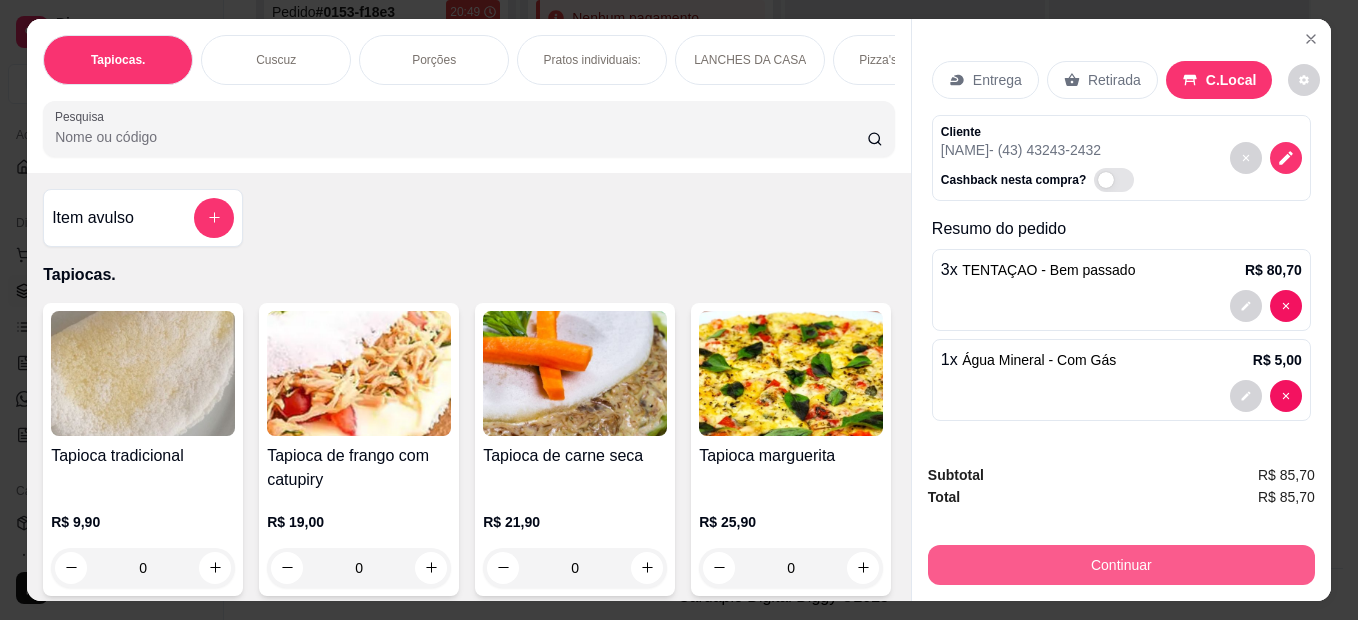click on "Continuar" at bounding box center [1121, 565] 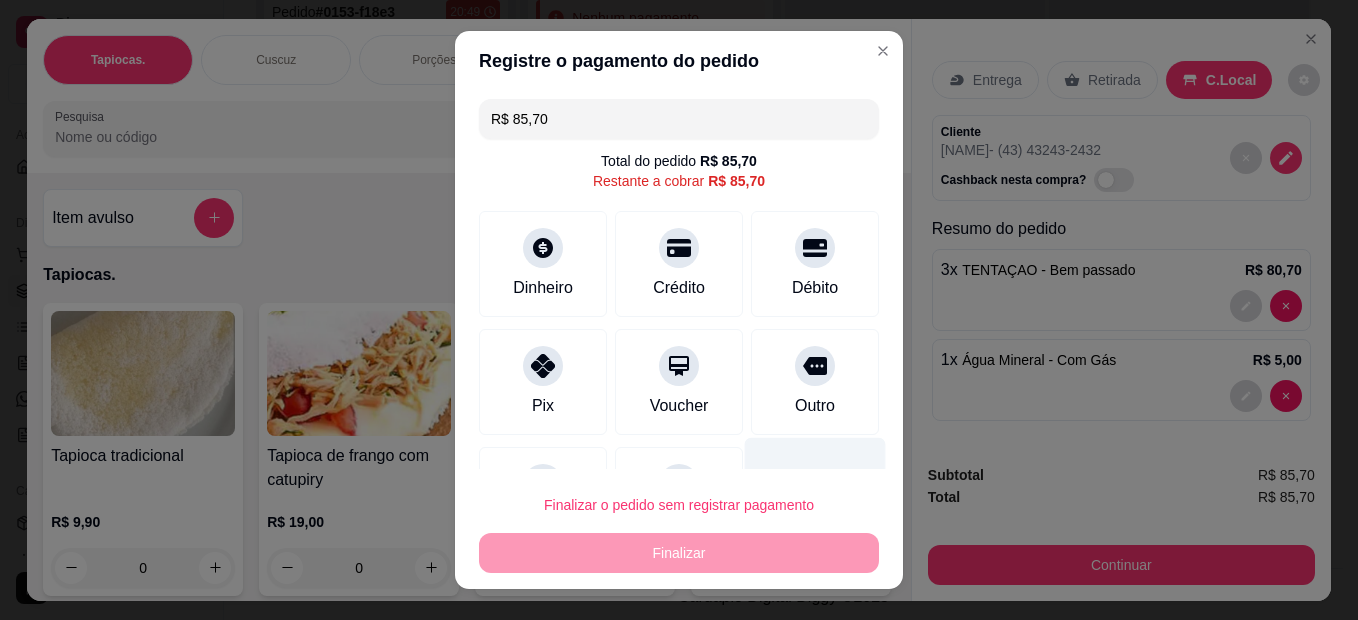 click on "Outro" at bounding box center [815, 382] 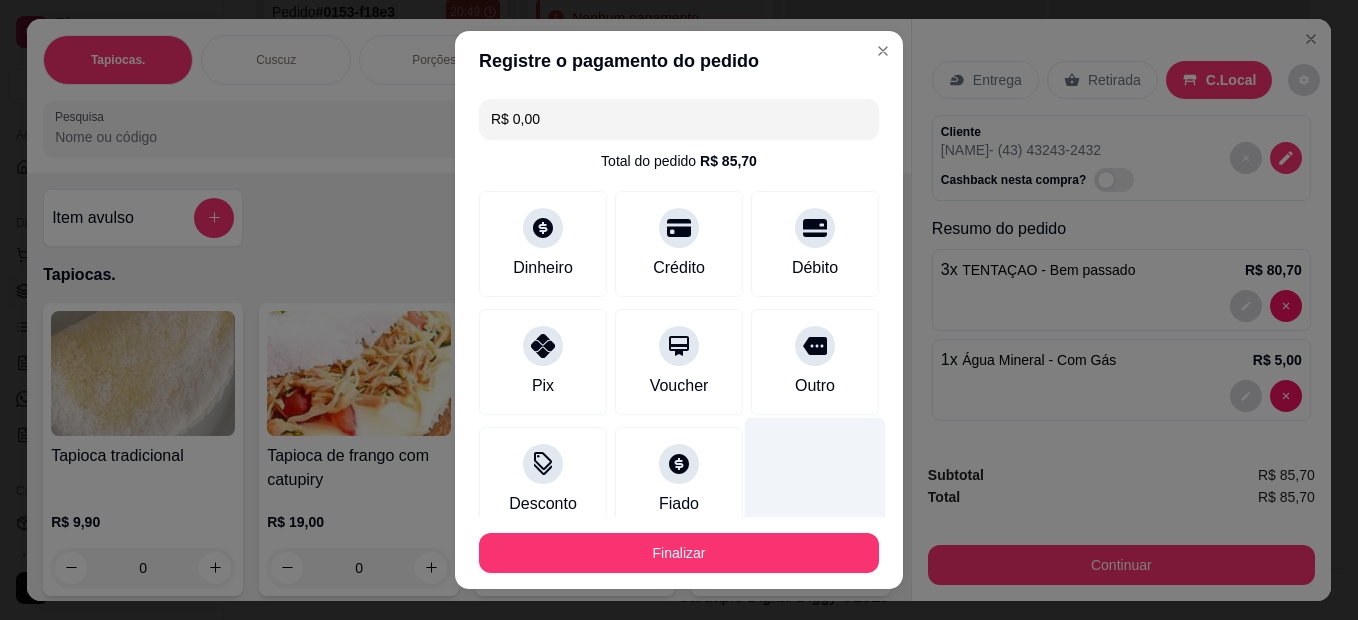 type on "R$ 0,00" 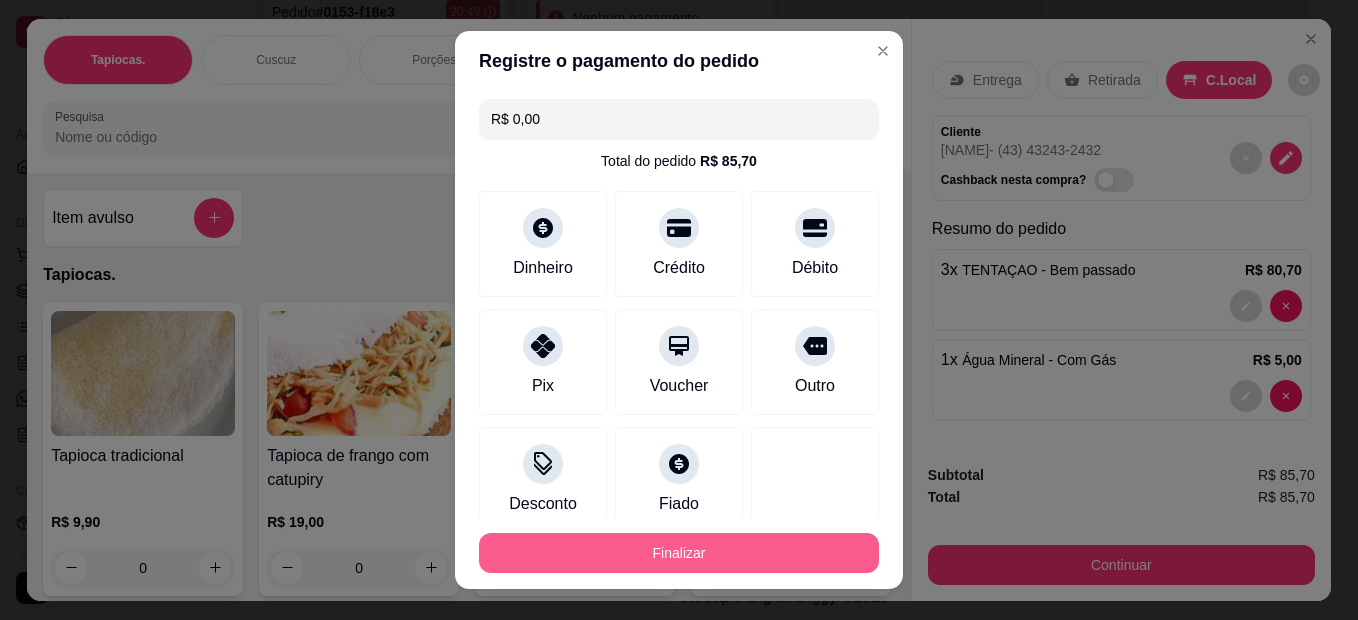click on "Finalizar" at bounding box center (679, 553) 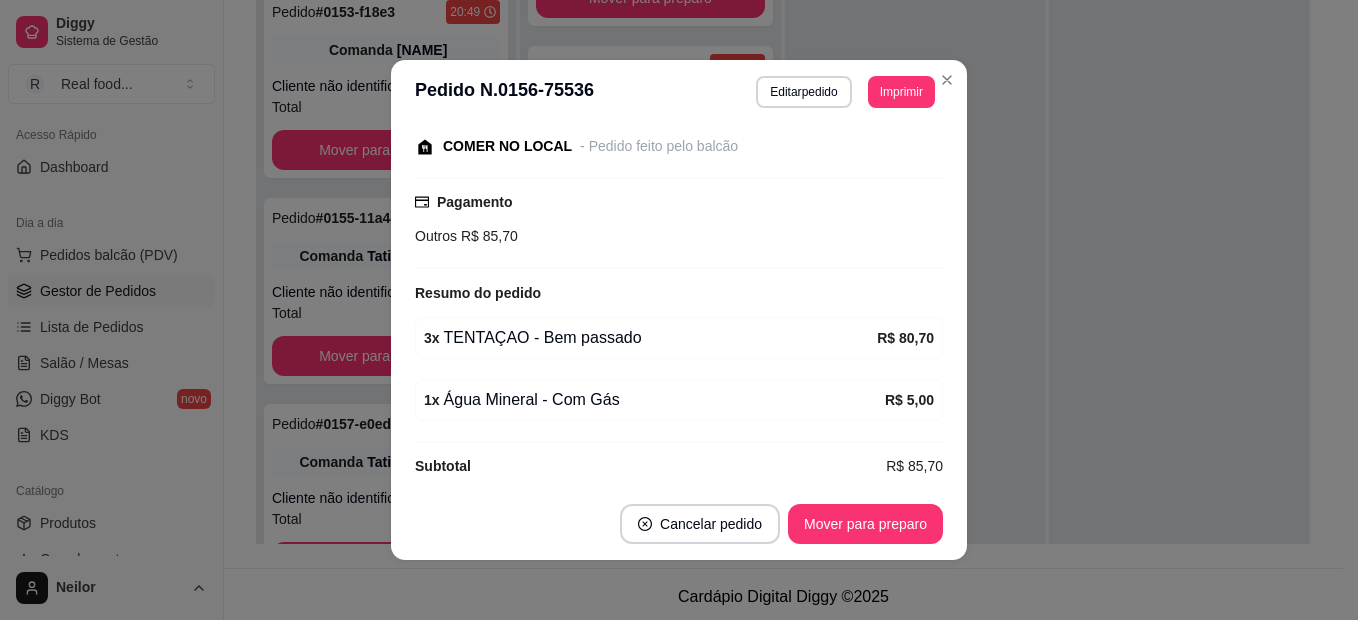 scroll, scrollTop: 304, scrollLeft: 0, axis: vertical 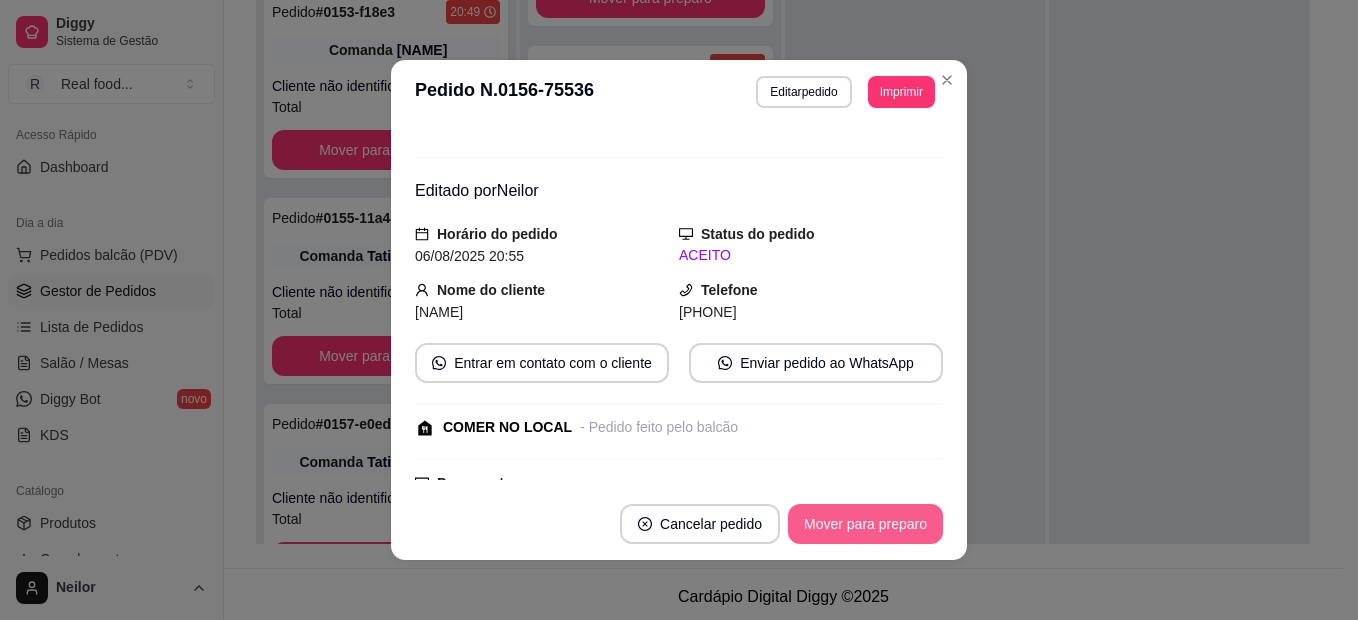 click on "Mover para preparo" at bounding box center (865, 524) 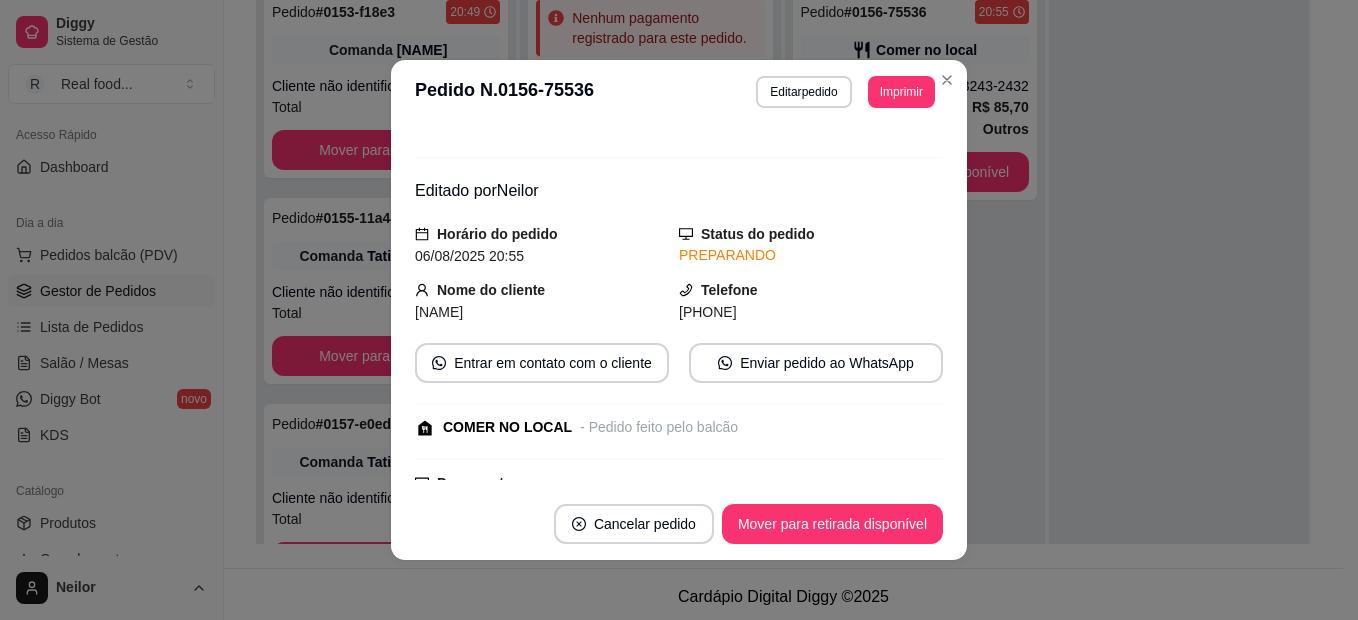 scroll, scrollTop: 76, scrollLeft: 0, axis: vertical 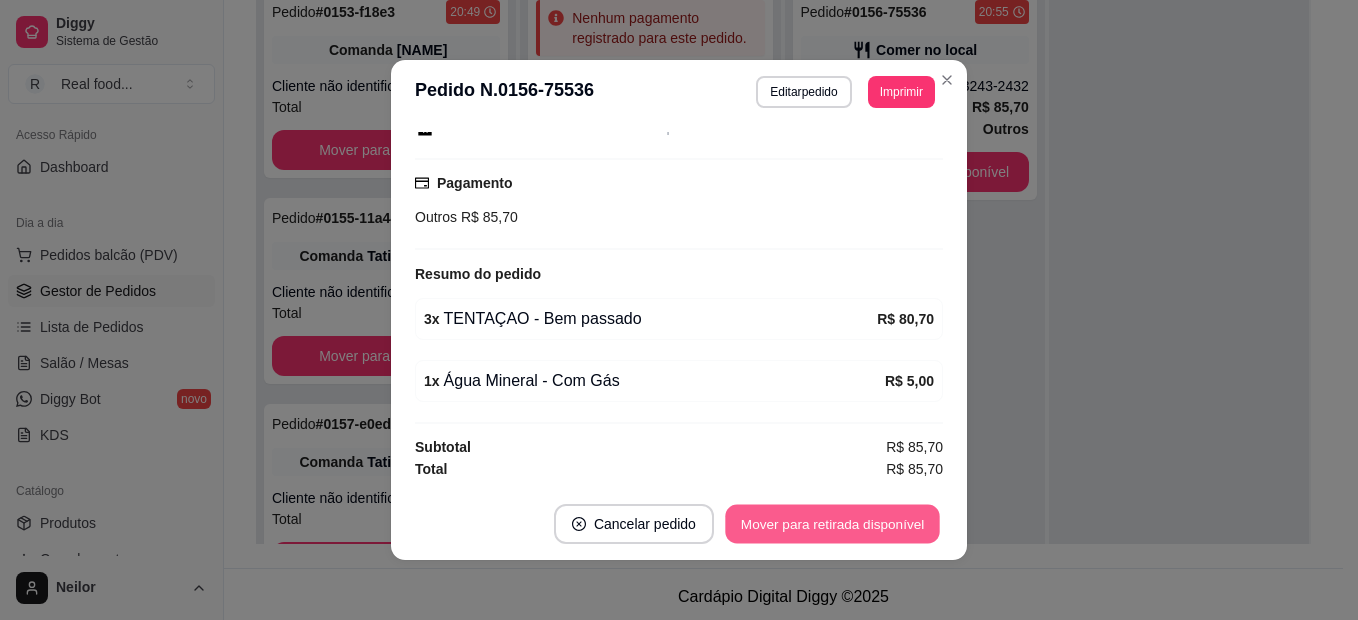 click on "Mover para retirada disponível" at bounding box center (832, 524) 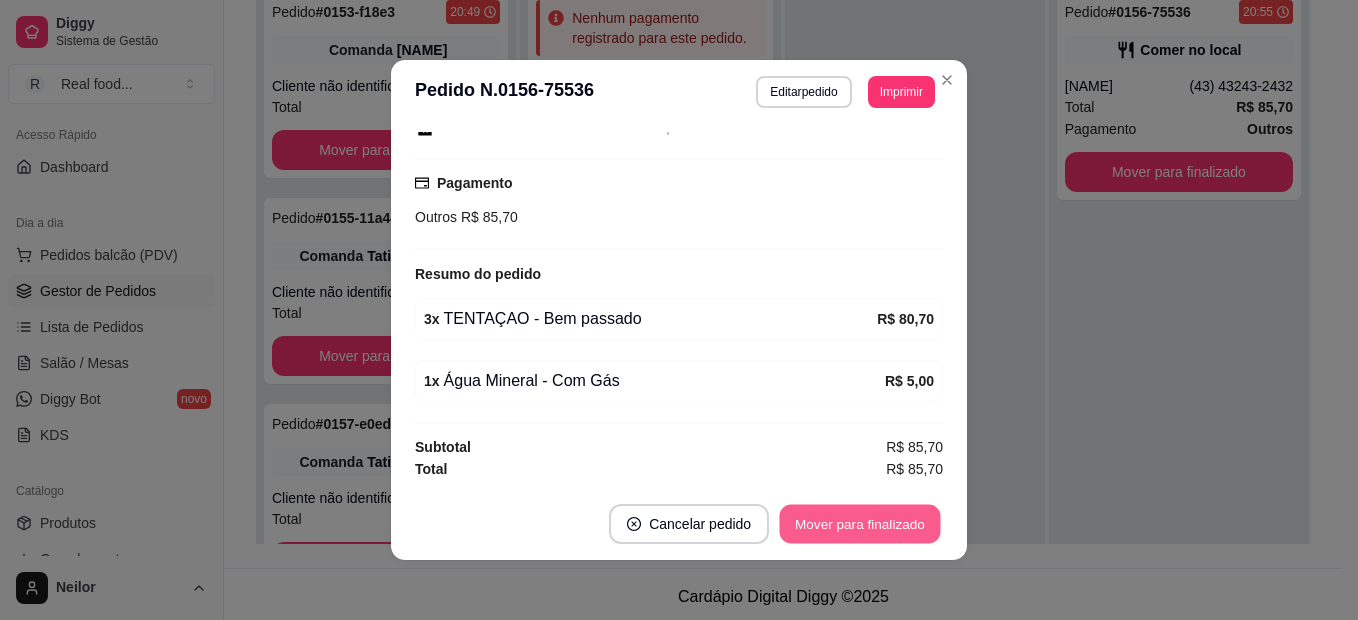 click on "Mover para finalizado" at bounding box center [860, 524] 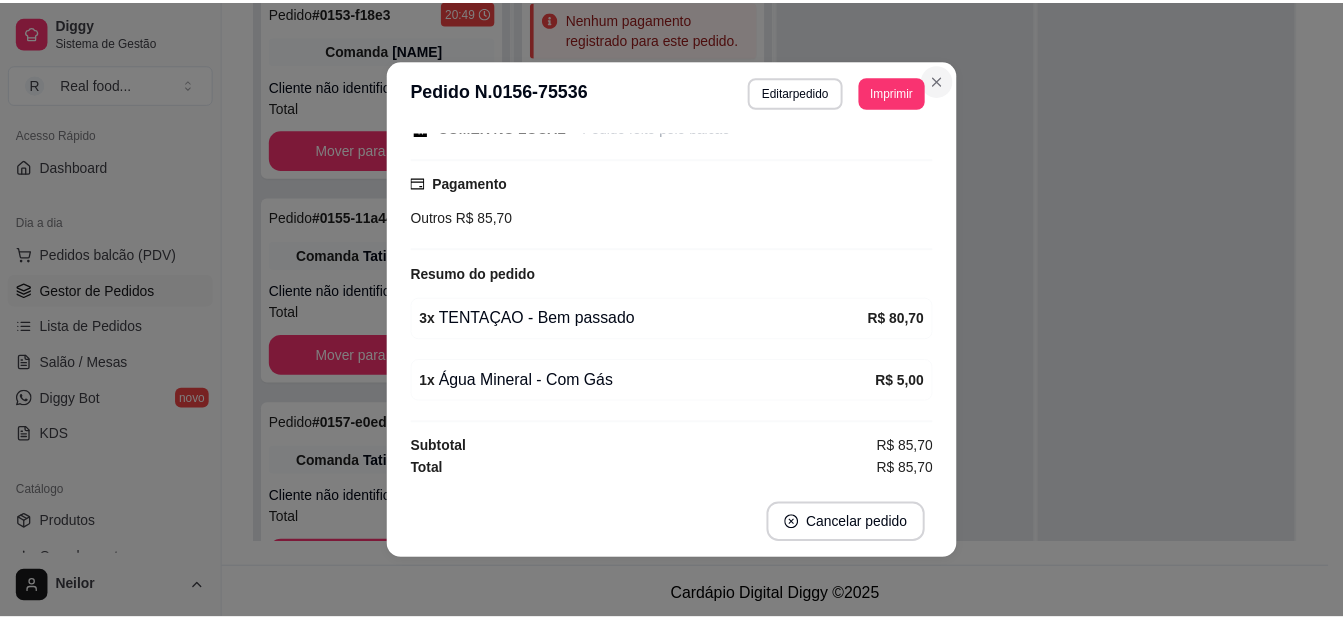 scroll, scrollTop: 253, scrollLeft: 0, axis: vertical 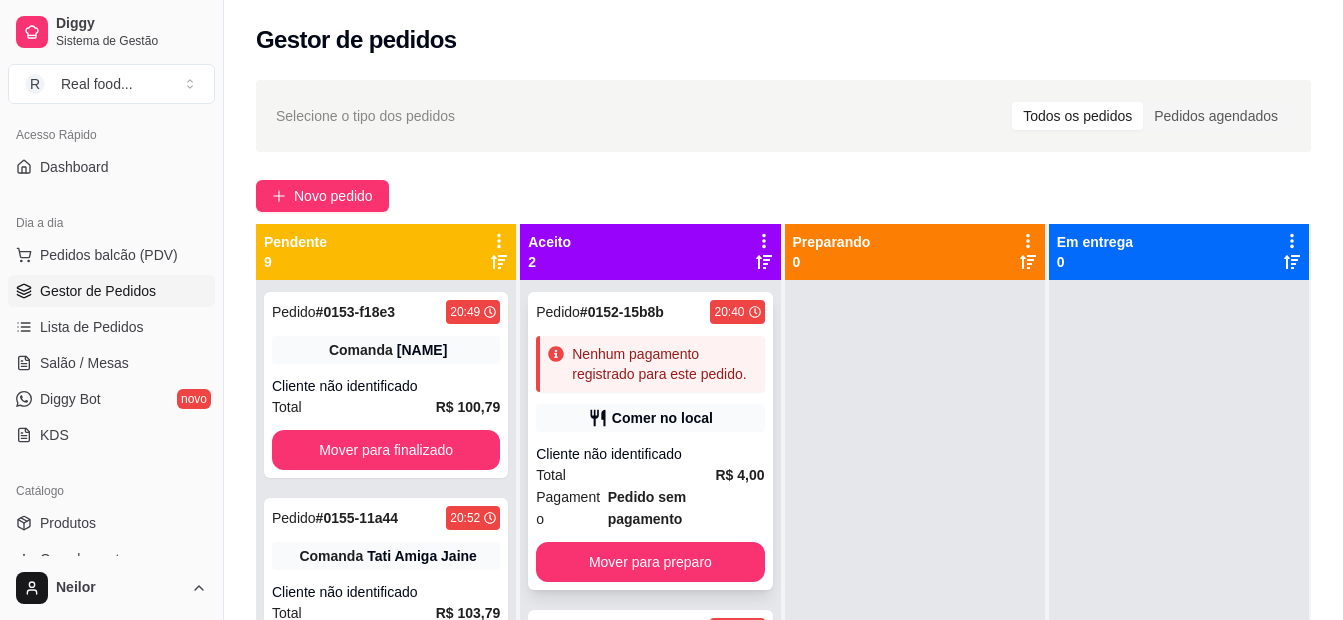 click on "Nenhum pagamento registrado para este pedido." at bounding box center (664, 364) 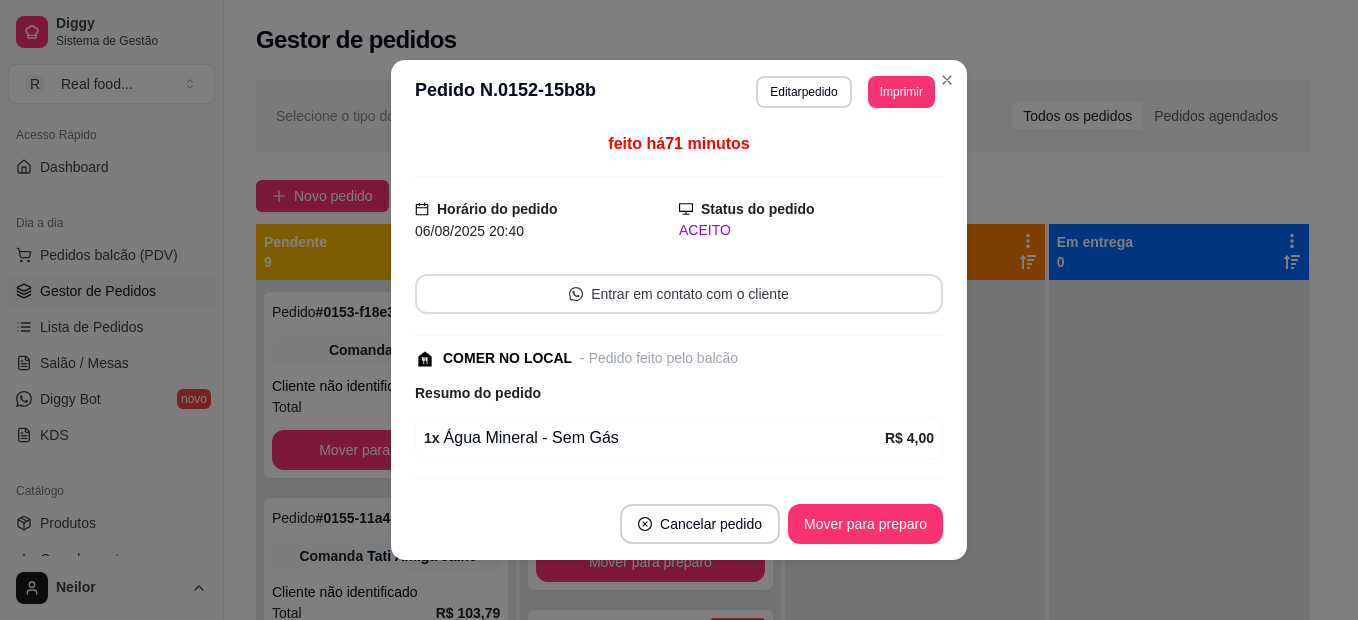 scroll, scrollTop: 125, scrollLeft: 0, axis: vertical 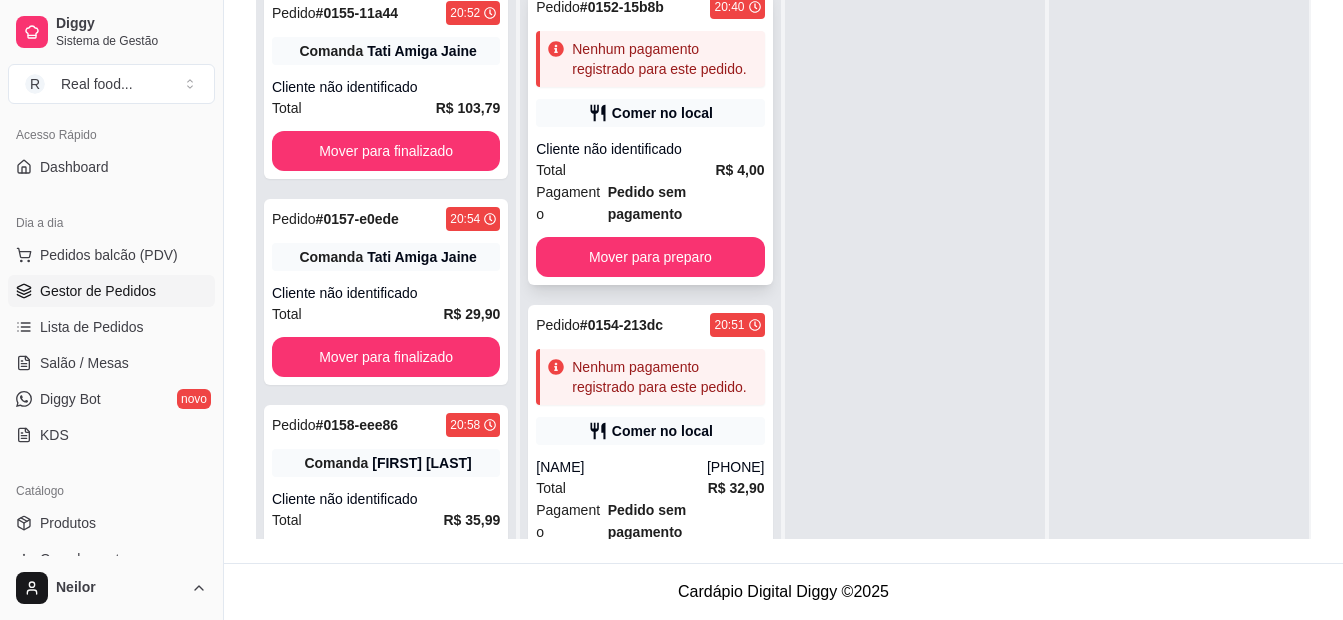 click on "Pedido sem pagamento" at bounding box center [647, 203] 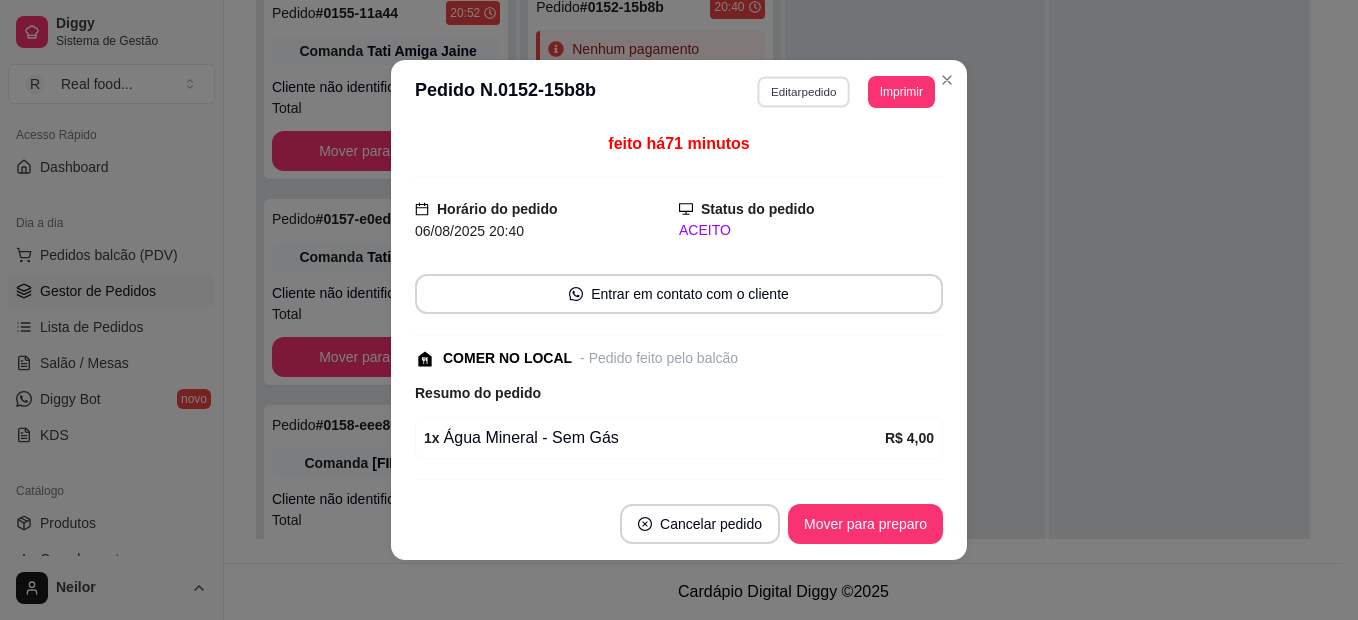 click on "Editar  pedido" at bounding box center [804, 91] 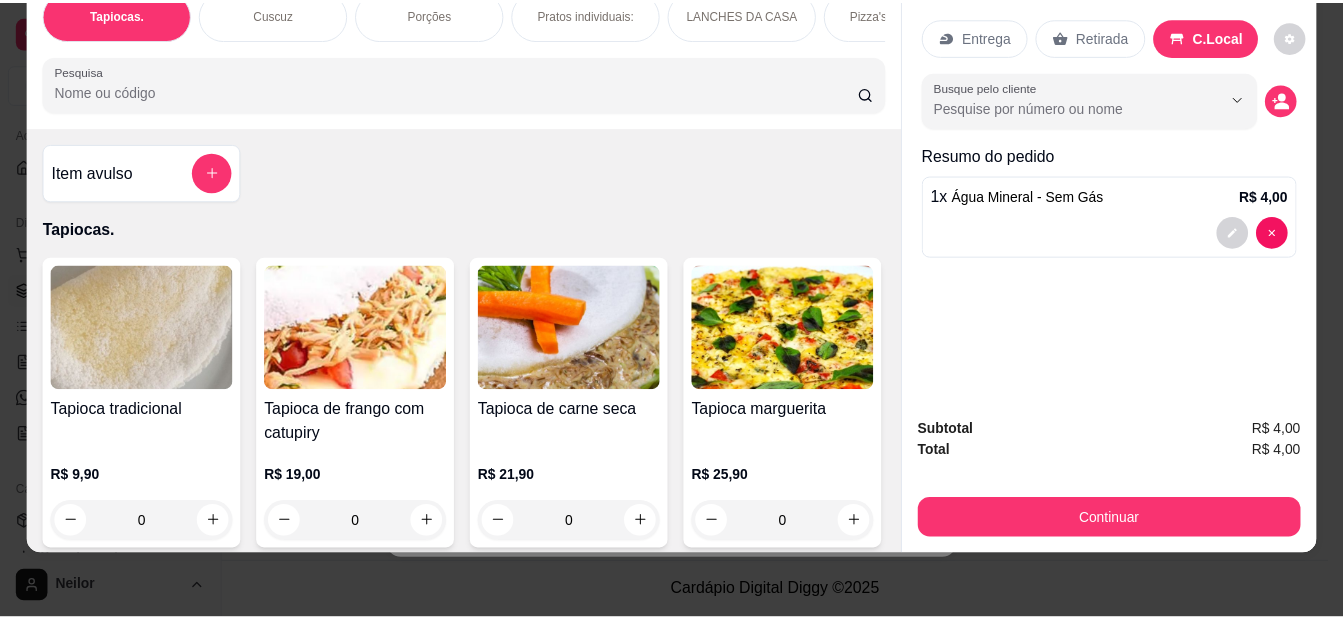 scroll, scrollTop: 0, scrollLeft: 0, axis: both 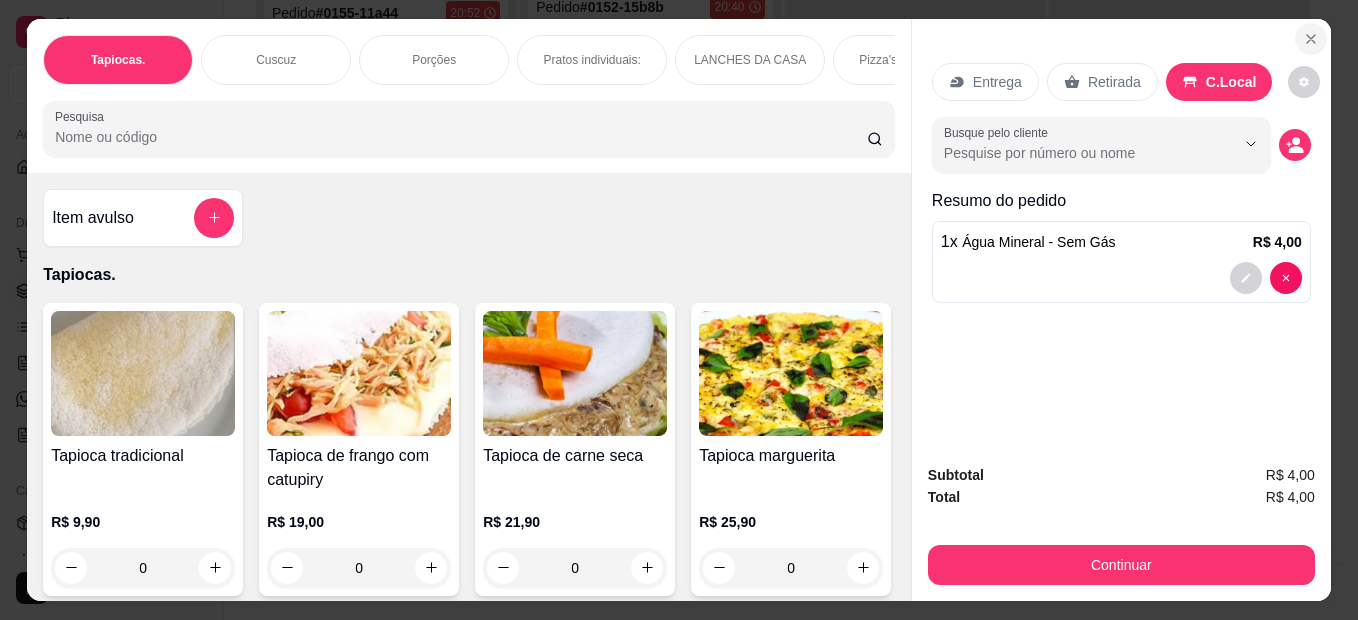 click 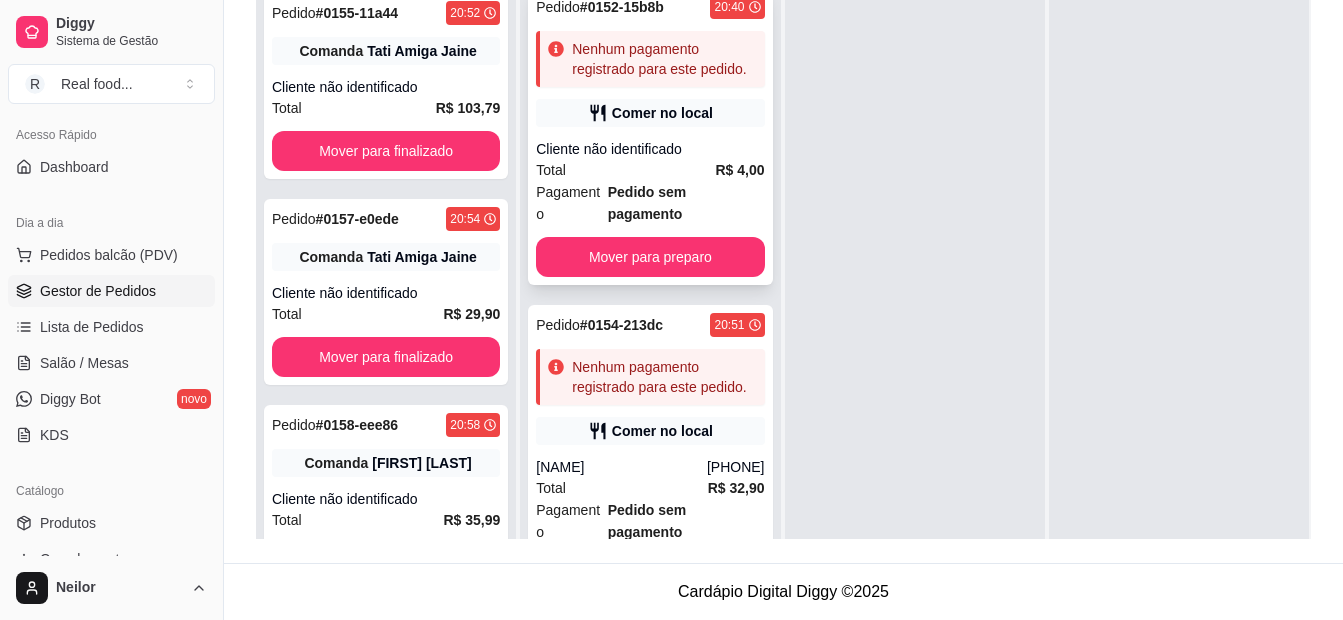scroll, scrollTop: 76, scrollLeft: 0, axis: vertical 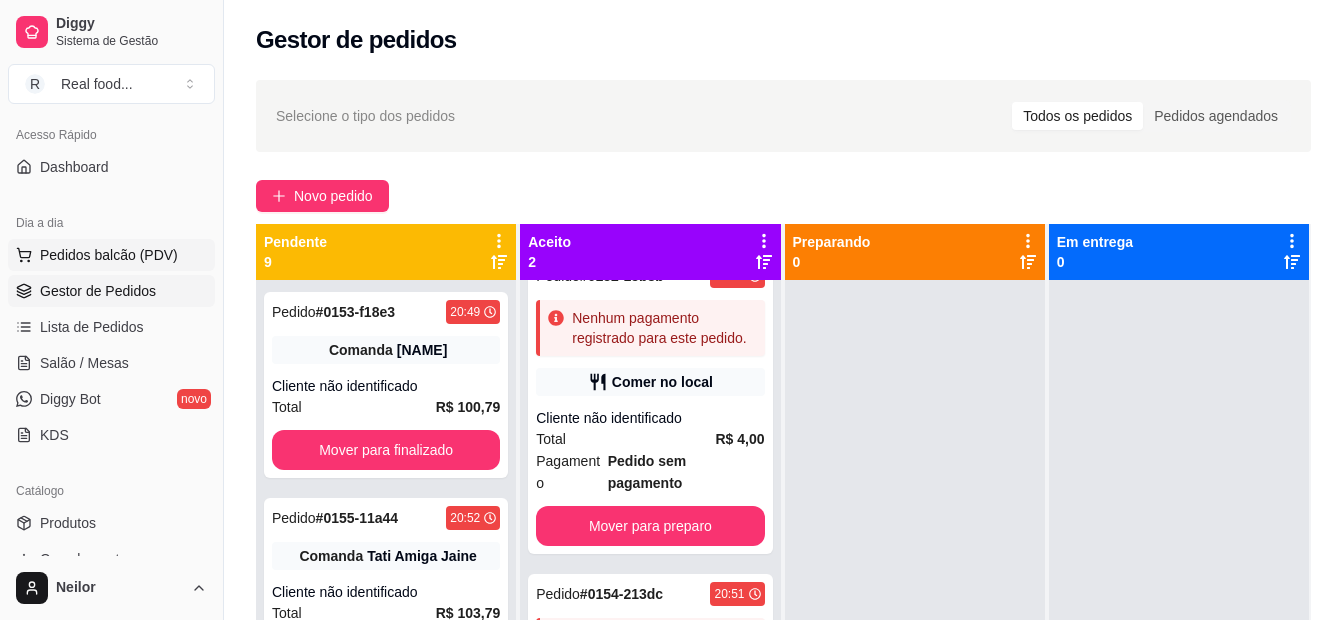 click on "Pedidos balcão (PDV)" at bounding box center [109, 255] 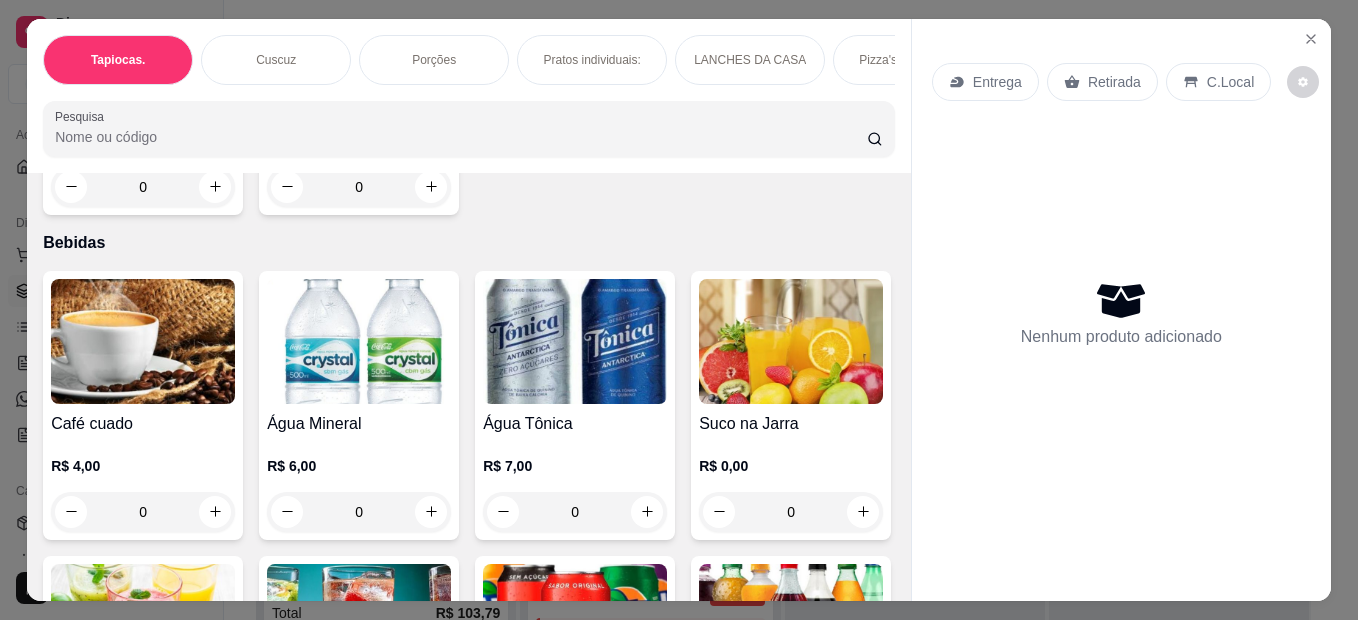 scroll, scrollTop: 4300, scrollLeft: 0, axis: vertical 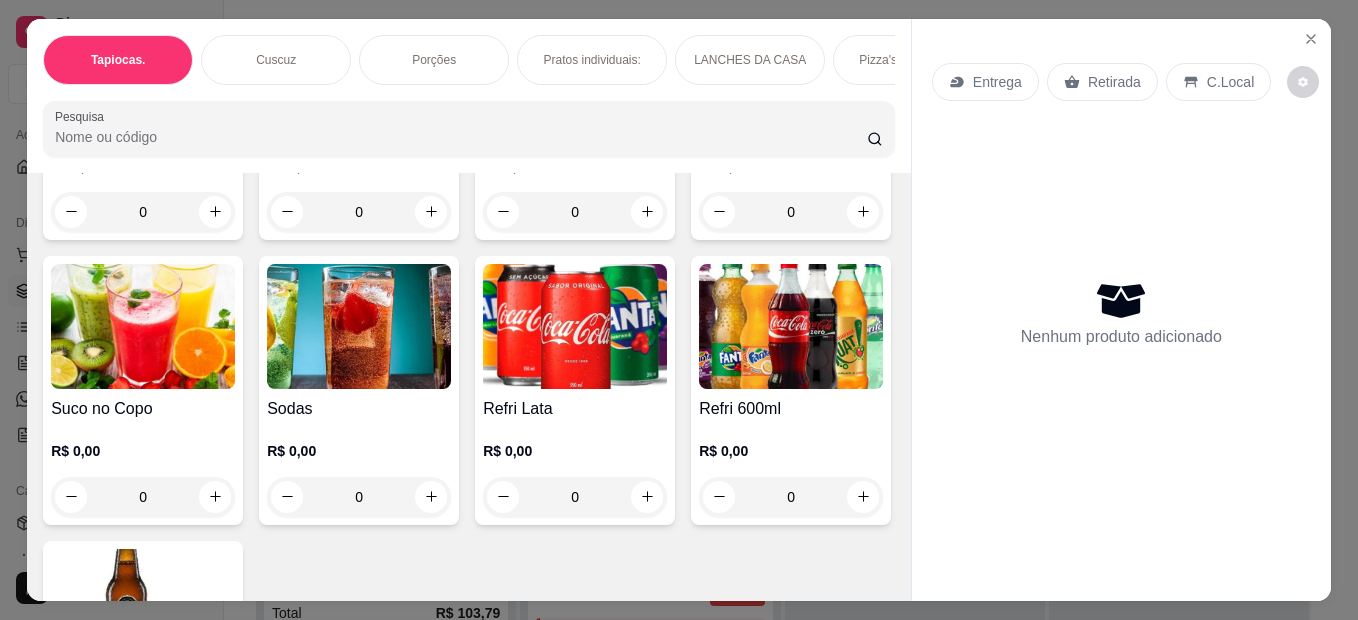 click on "0" at bounding box center [359, 212] 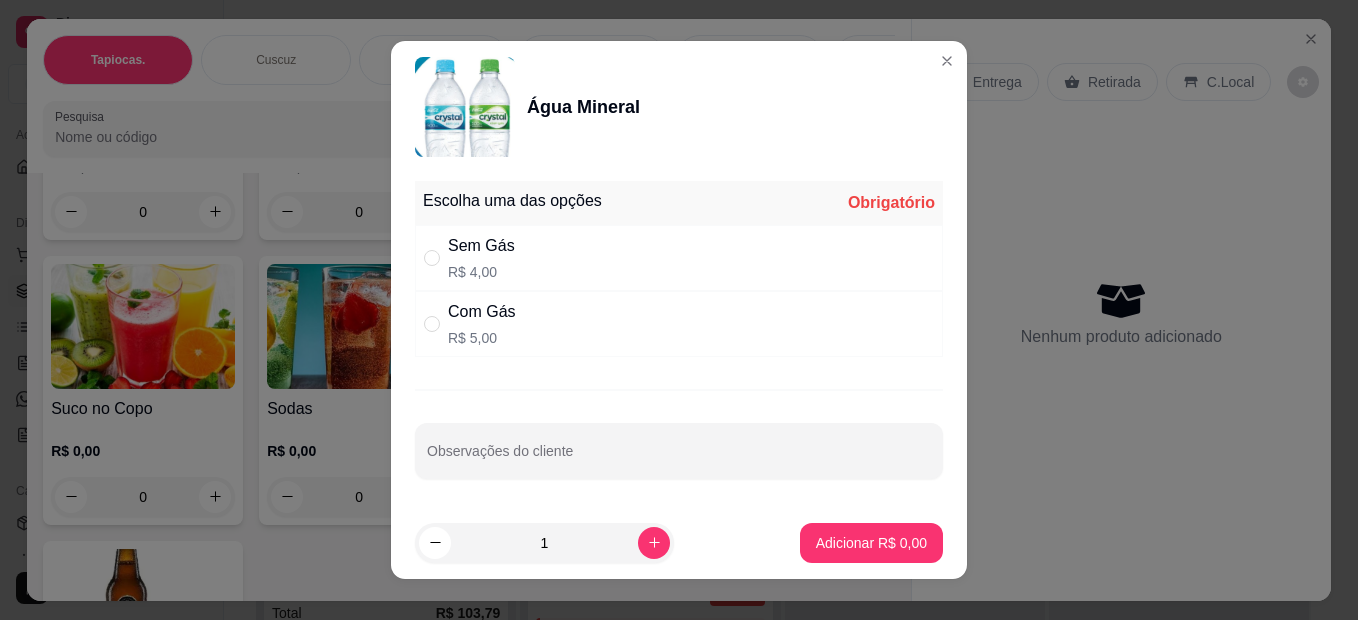 click at bounding box center [436, 324] 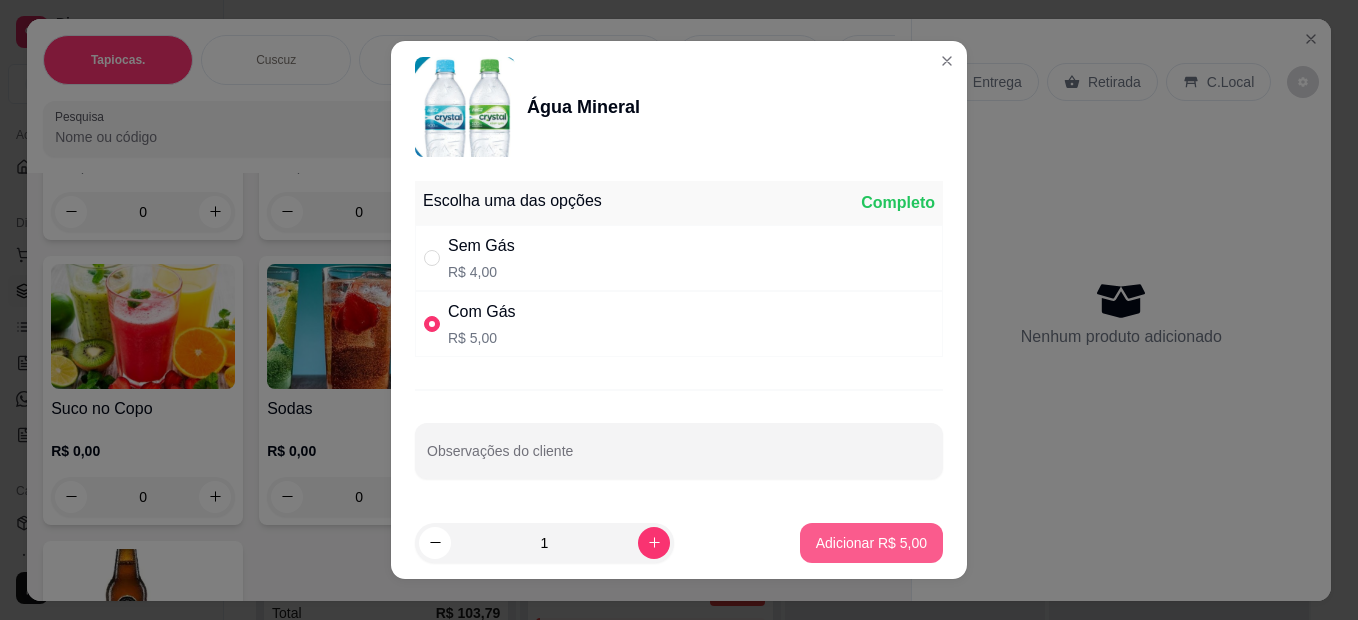 click on "Adicionar   R$ 5,00" at bounding box center (871, 543) 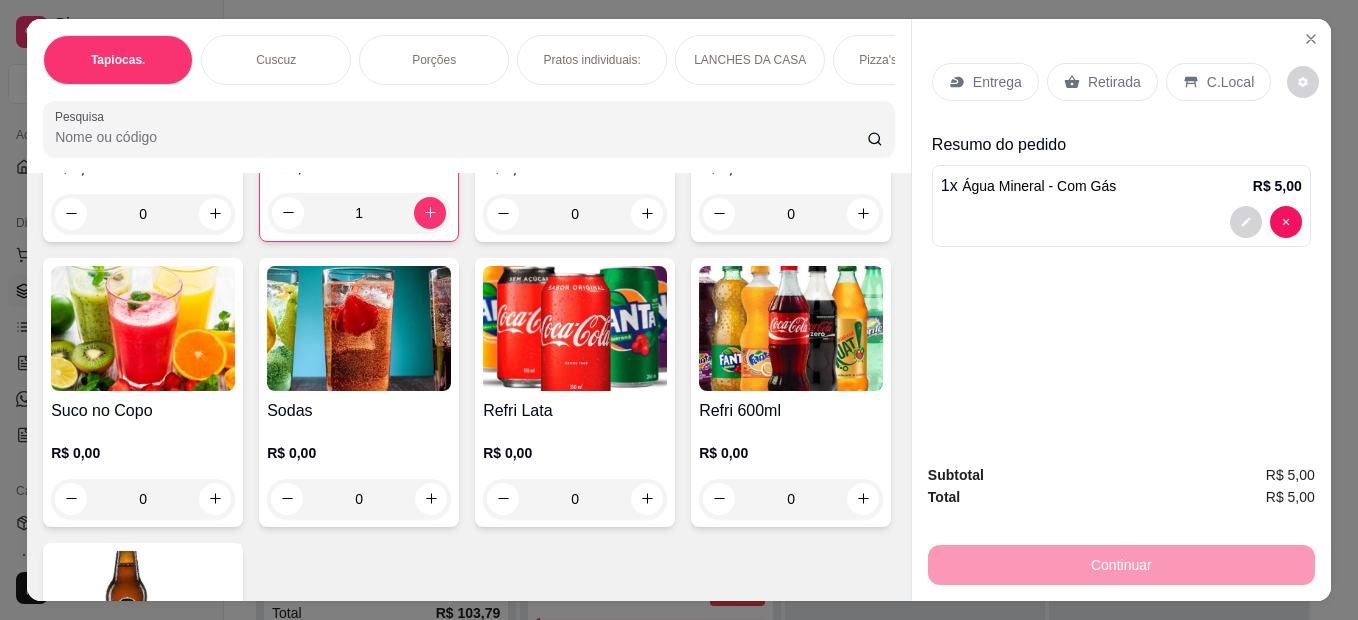 type on "1" 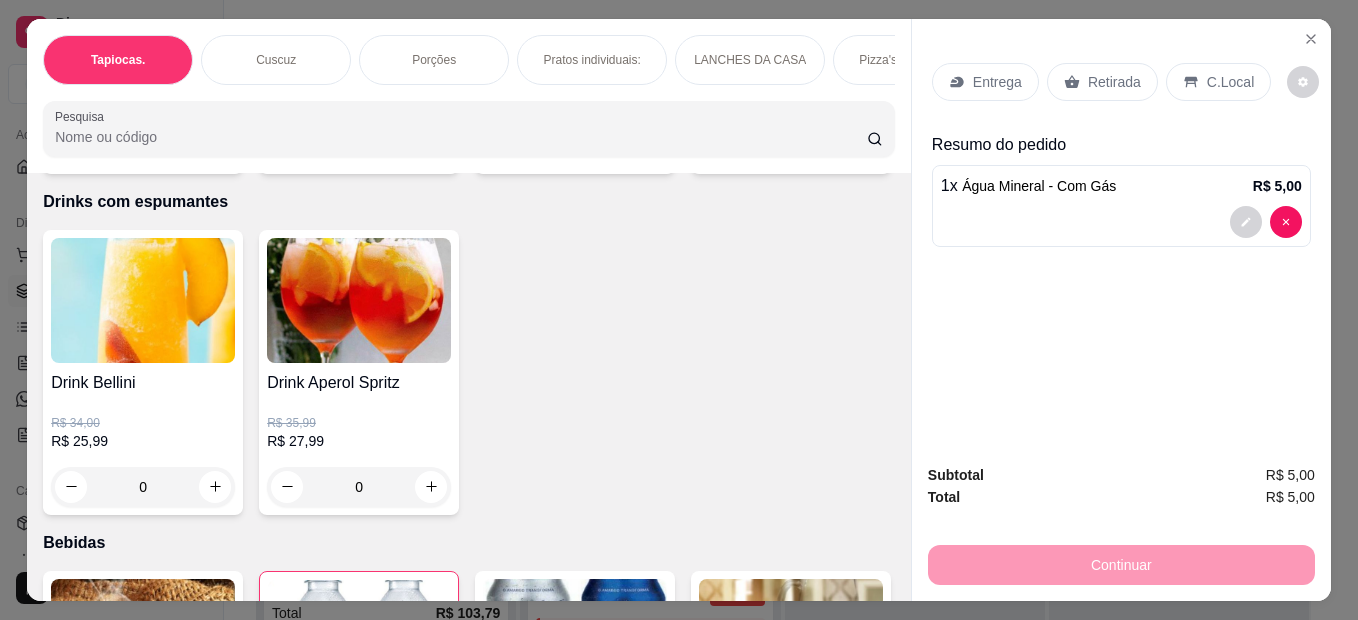 scroll, scrollTop: 4200, scrollLeft: 0, axis: vertical 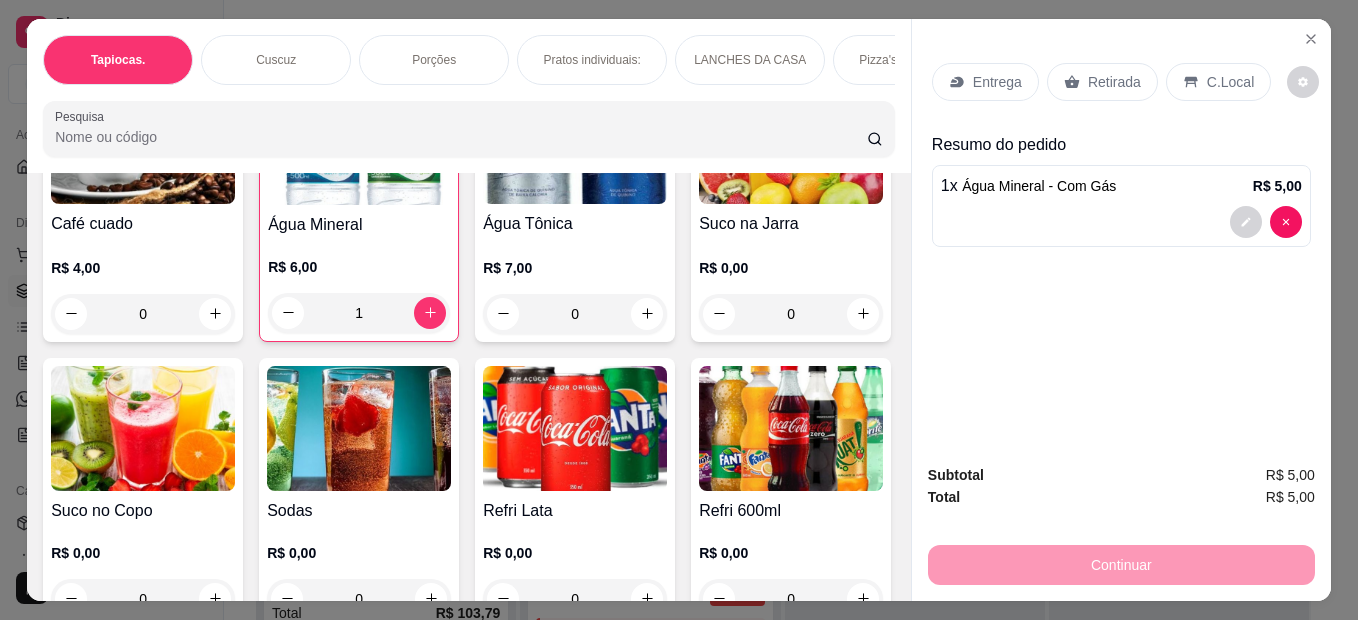 click 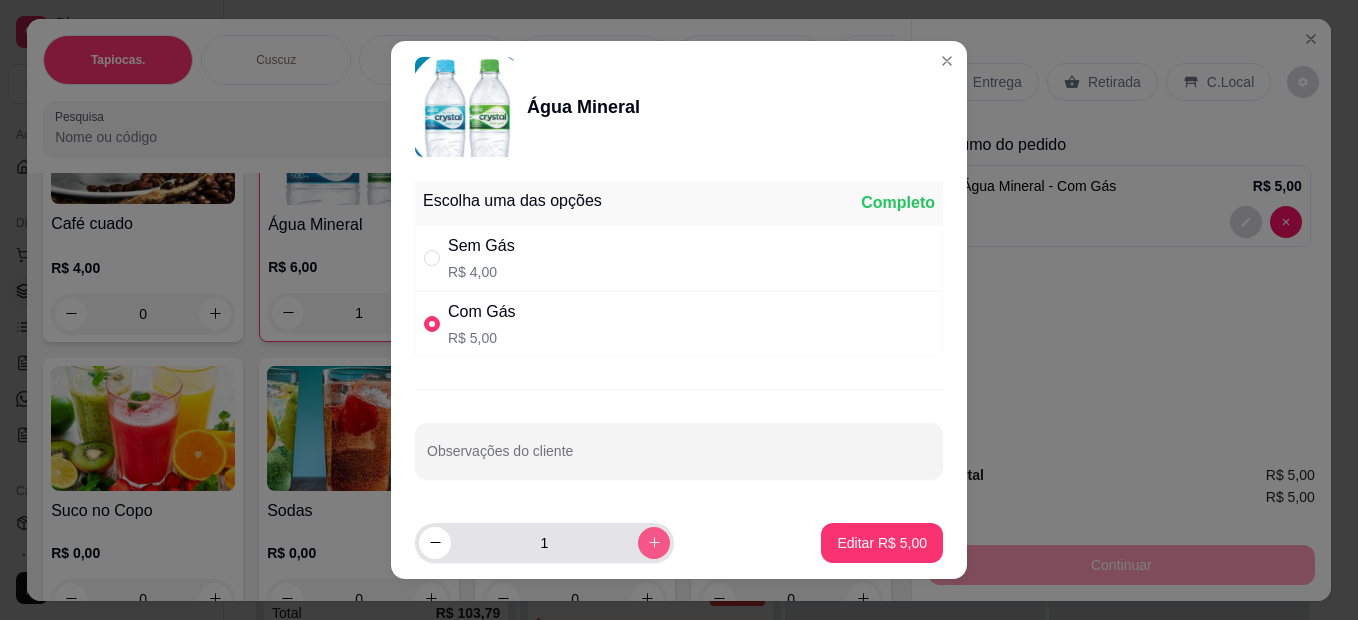 click 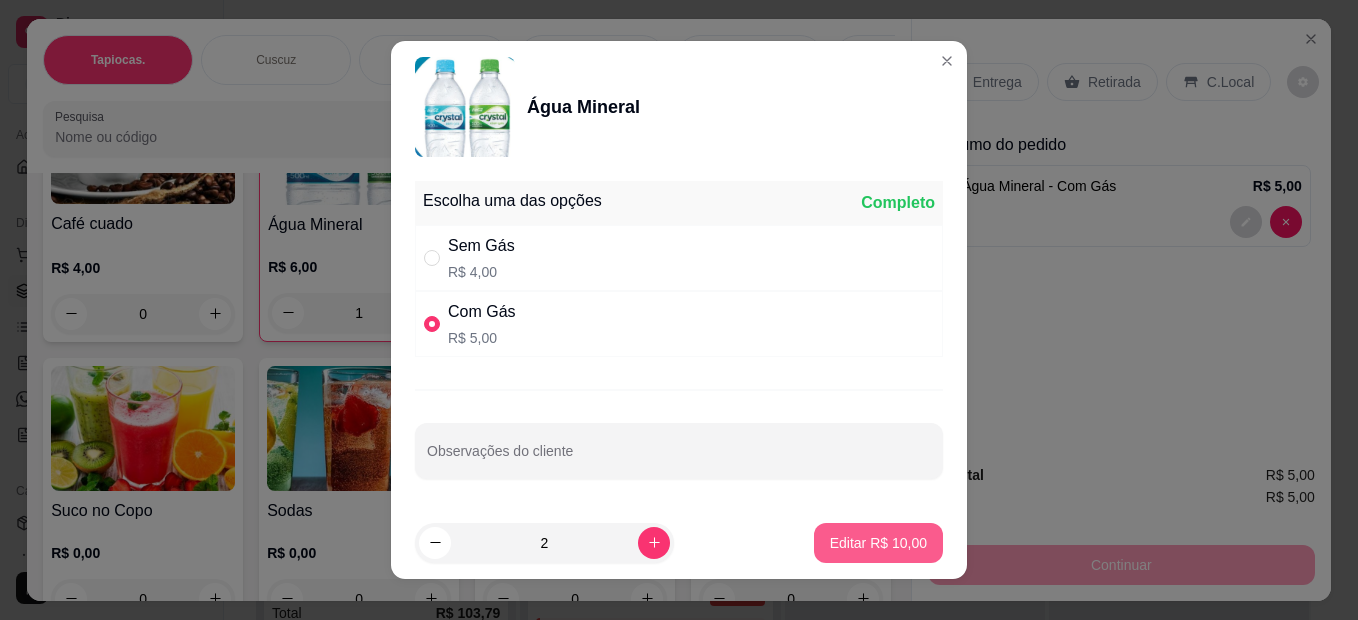 click on "Editar   R$ 10,00" at bounding box center (878, 543) 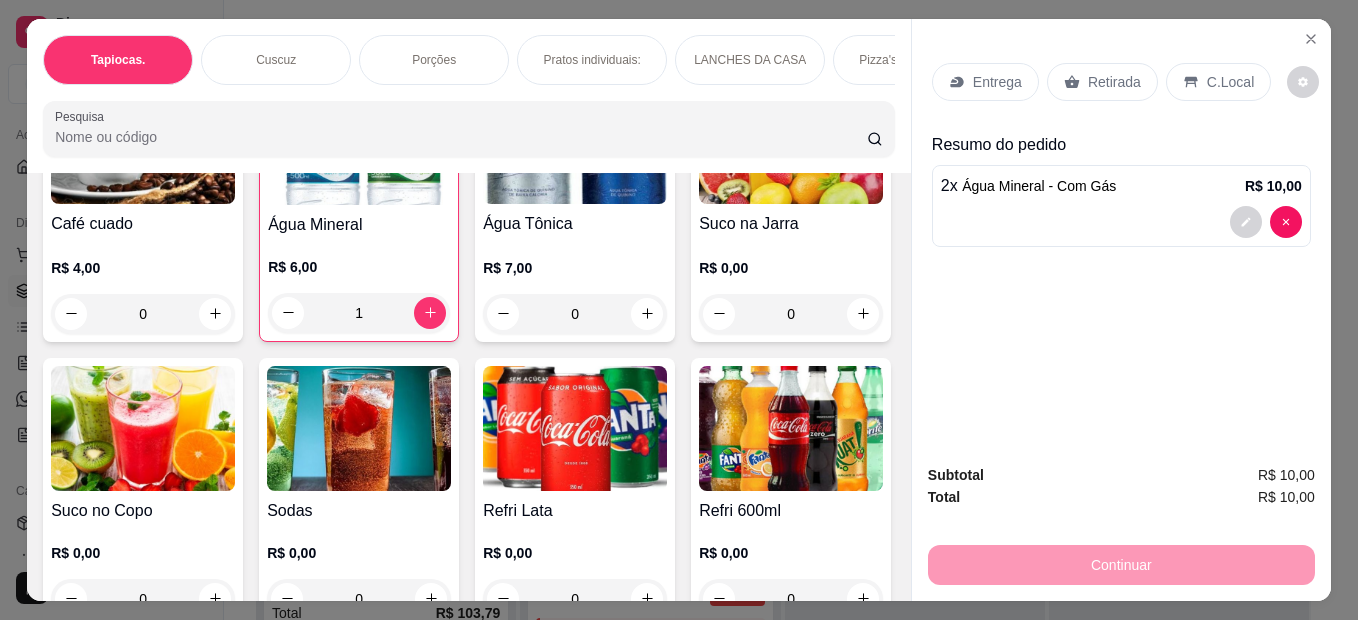 type on "2" 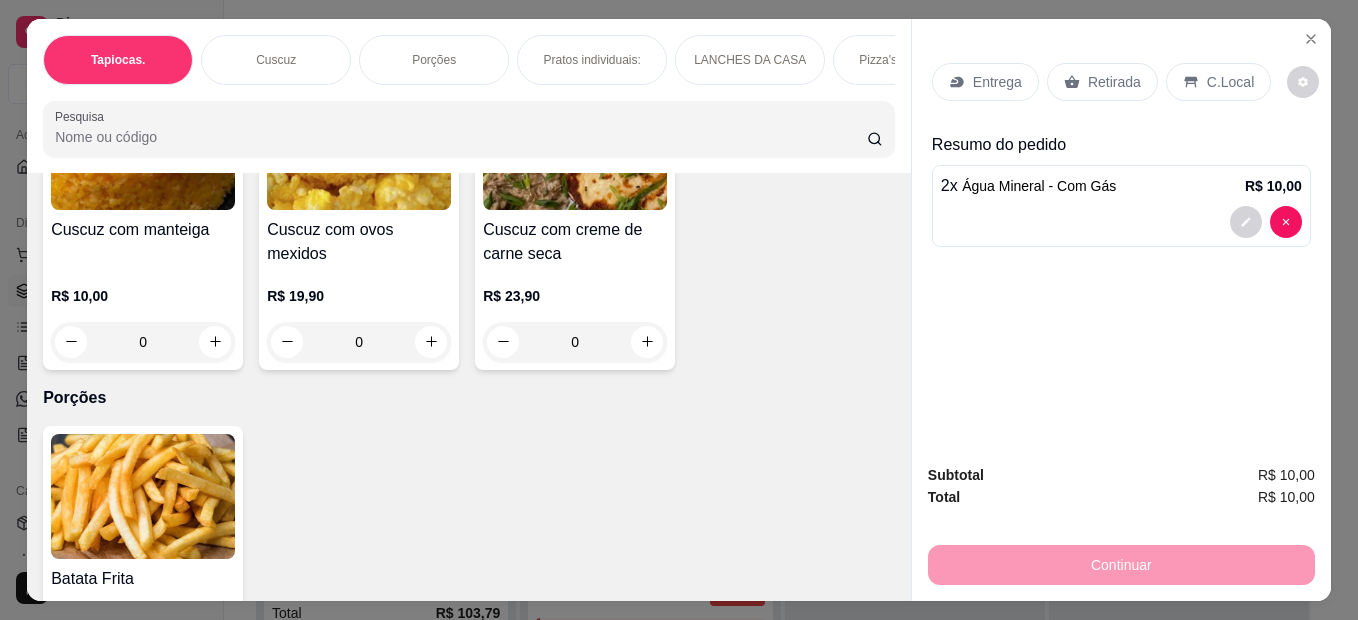 scroll, scrollTop: 1000, scrollLeft: 0, axis: vertical 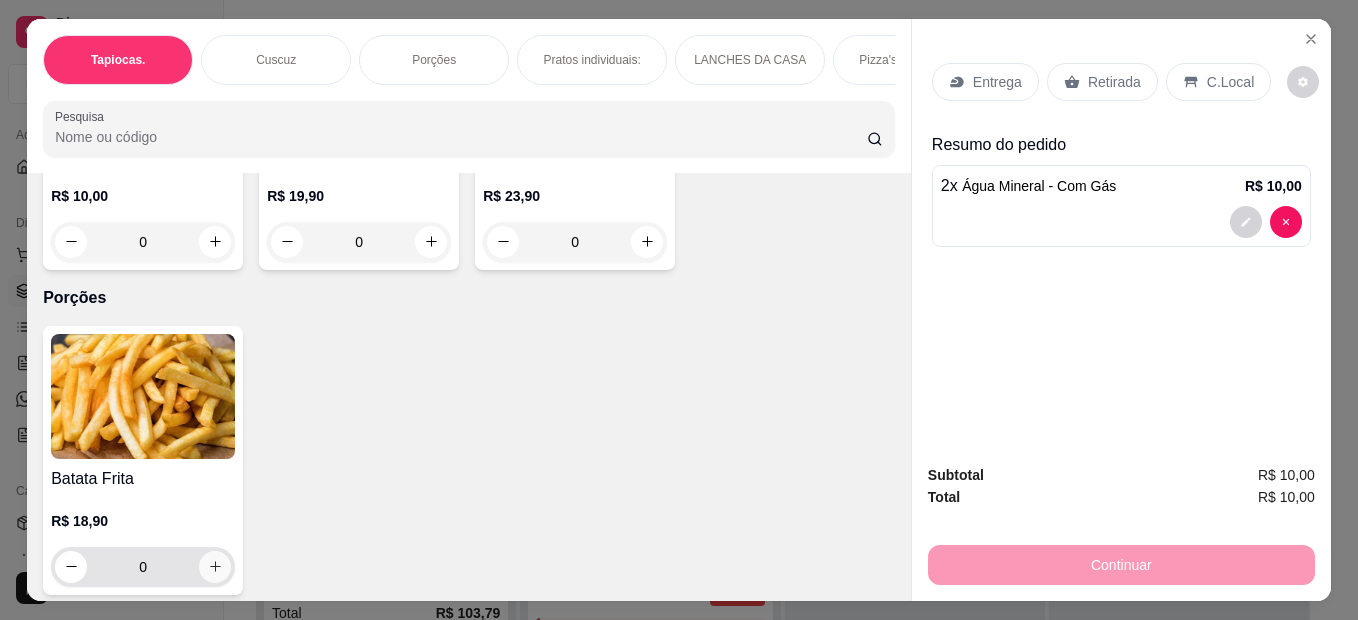 click 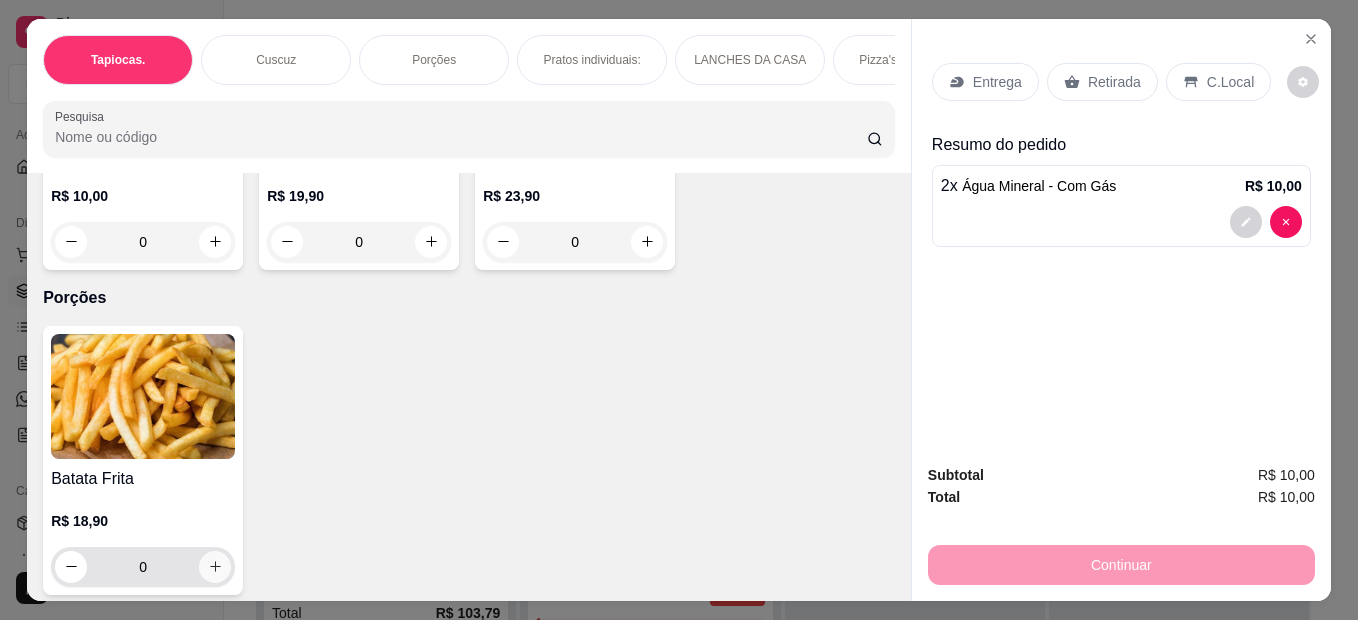 type on "1" 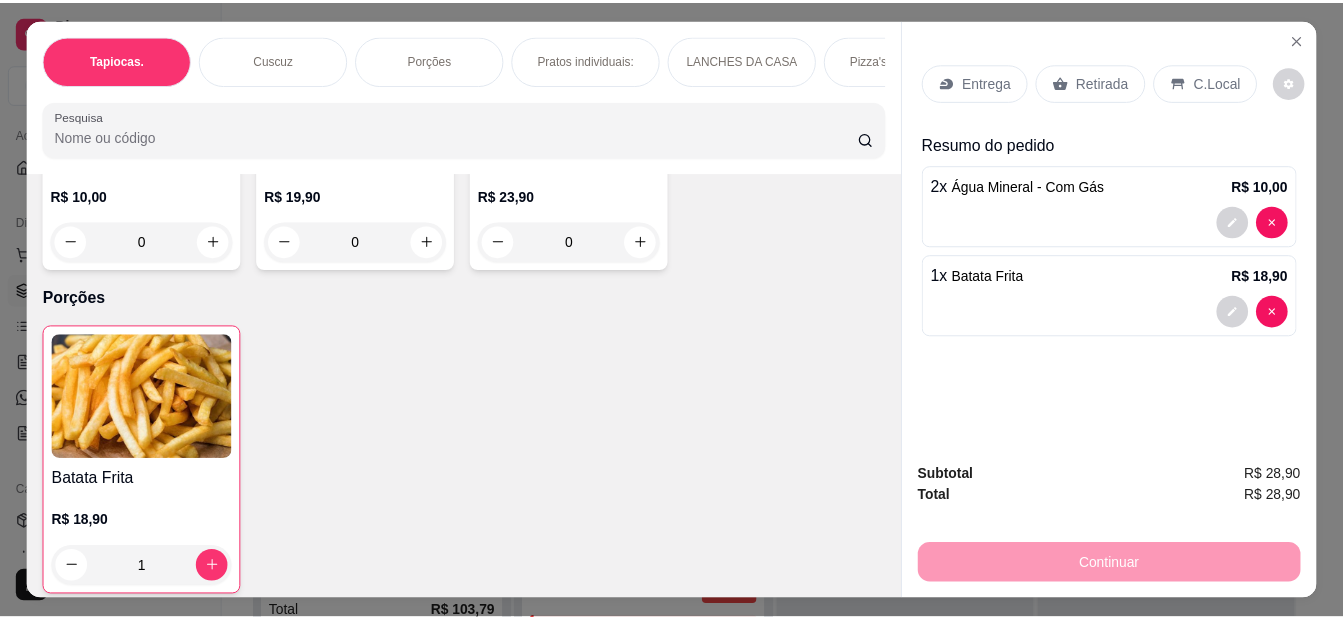 scroll, scrollTop: 700, scrollLeft: 0, axis: vertical 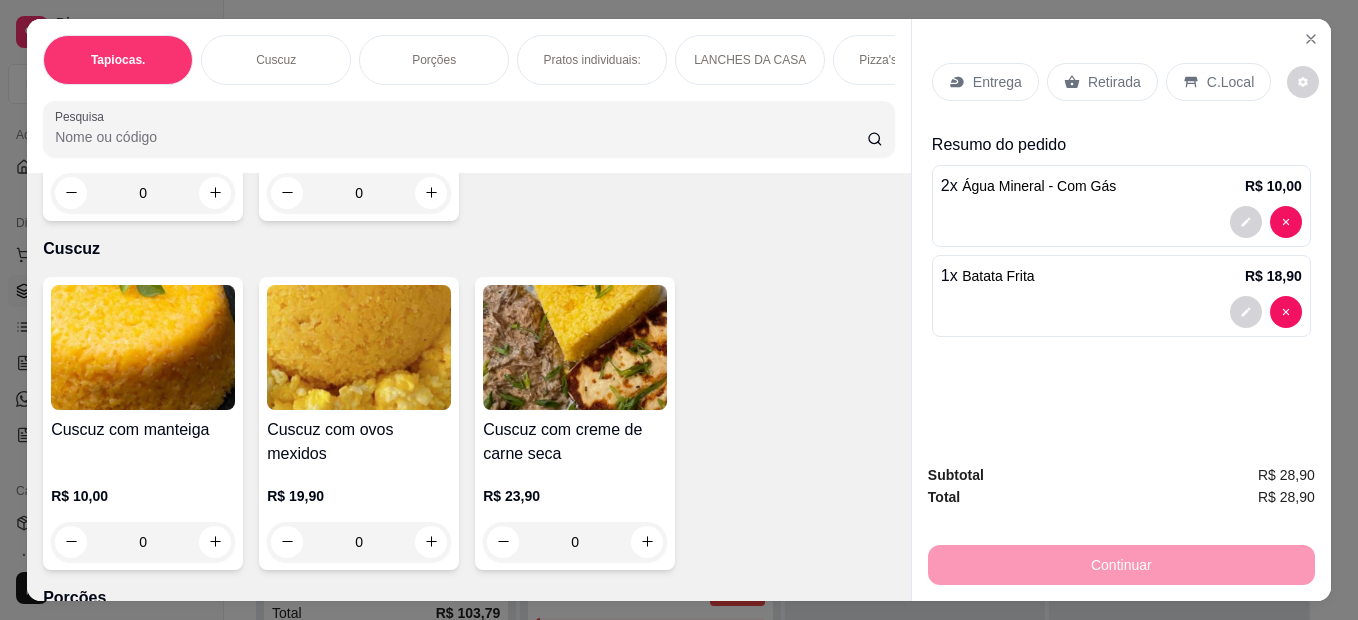 click on "C.Local" at bounding box center [1230, 82] 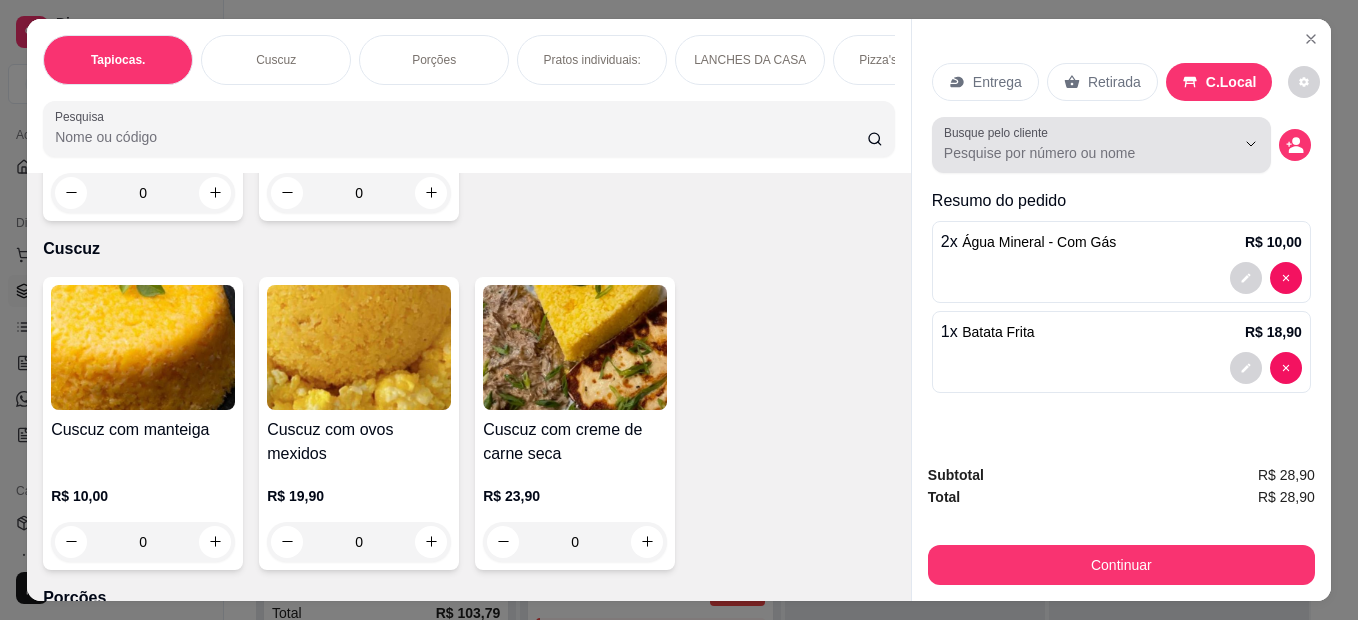 click on "Continuar" at bounding box center (1121, 565) 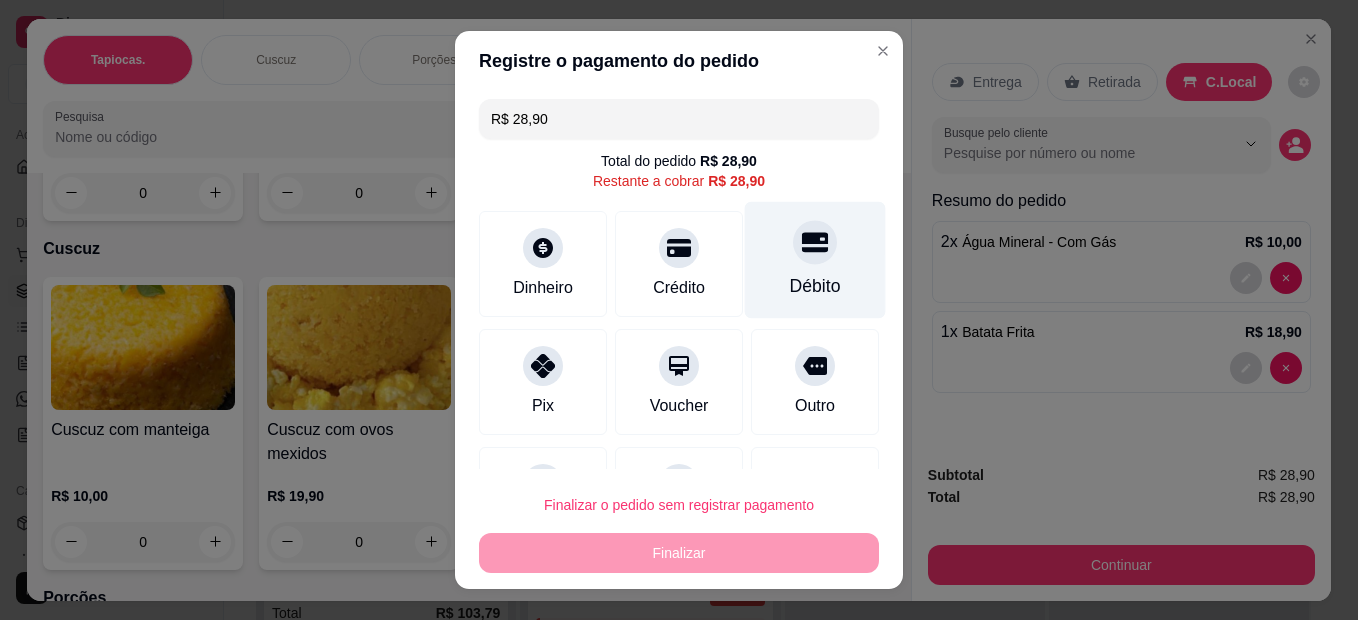 click at bounding box center (815, 242) 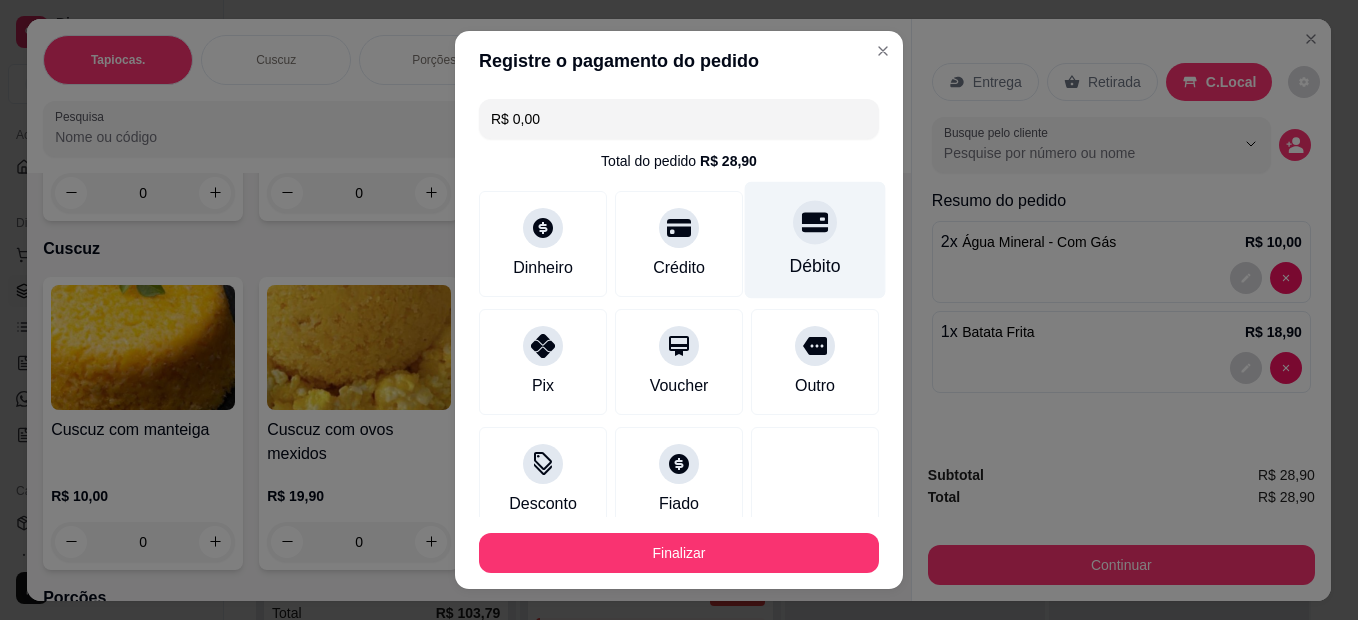 type on "R$ 0,00" 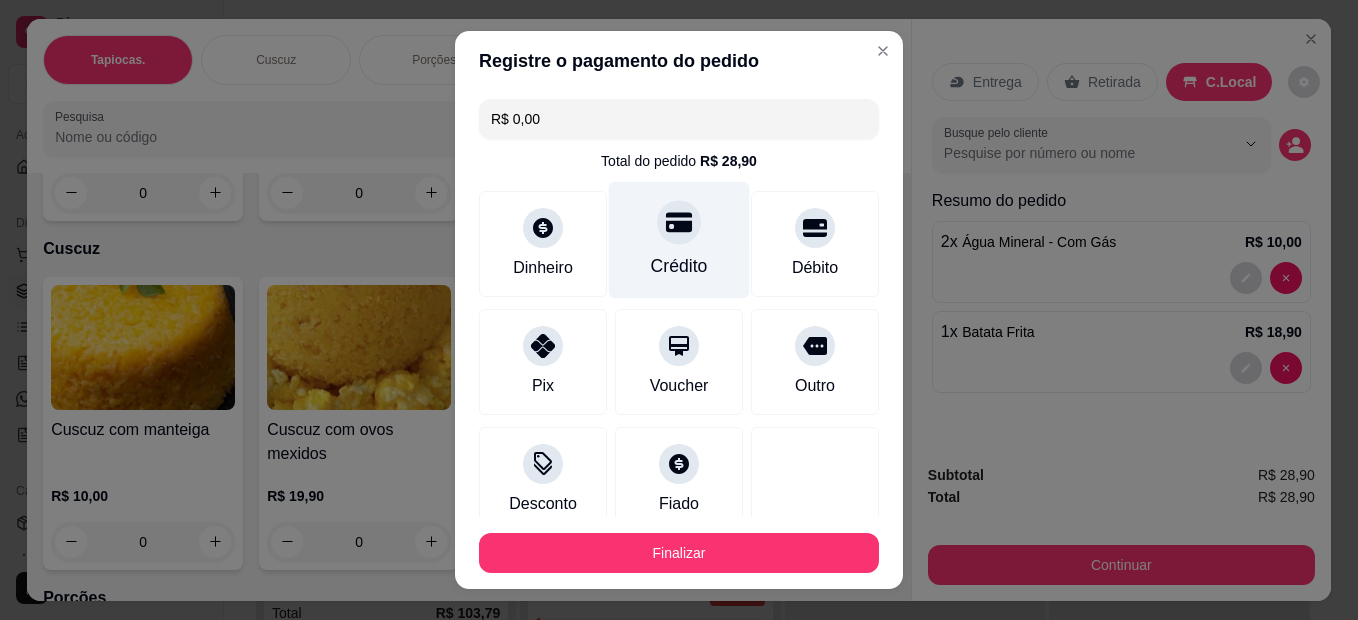 click on "Crédito" at bounding box center (679, 266) 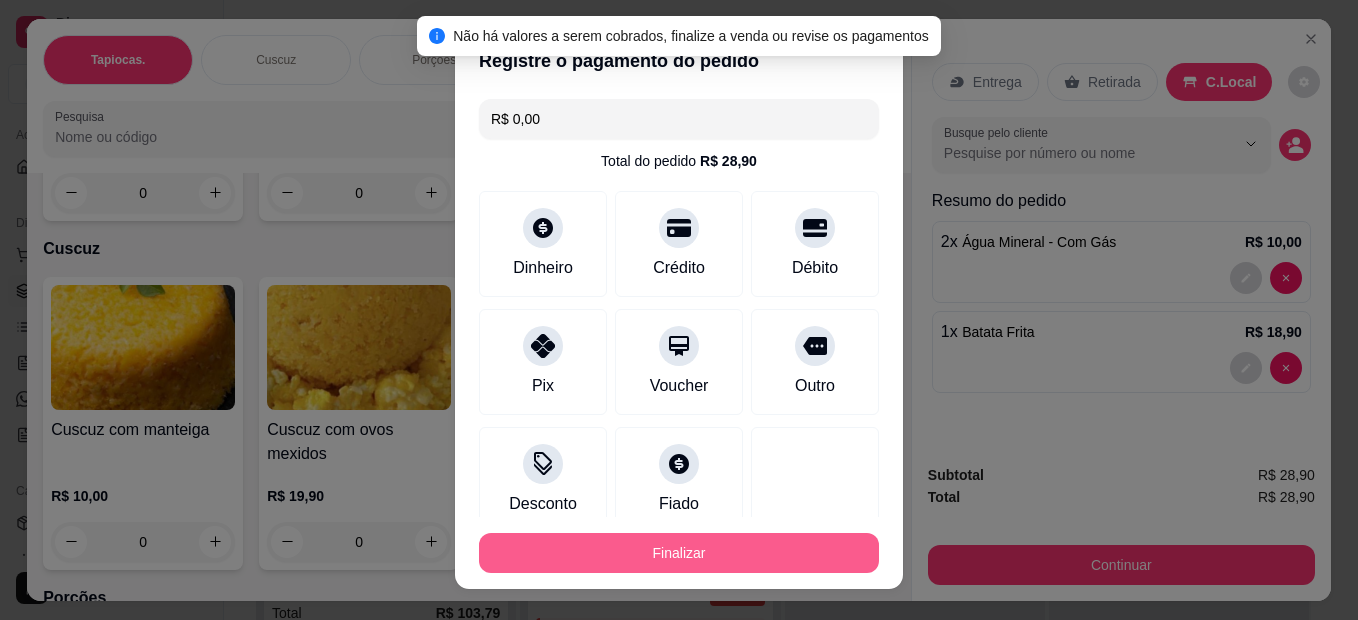 click on "Finalizar" at bounding box center [679, 553] 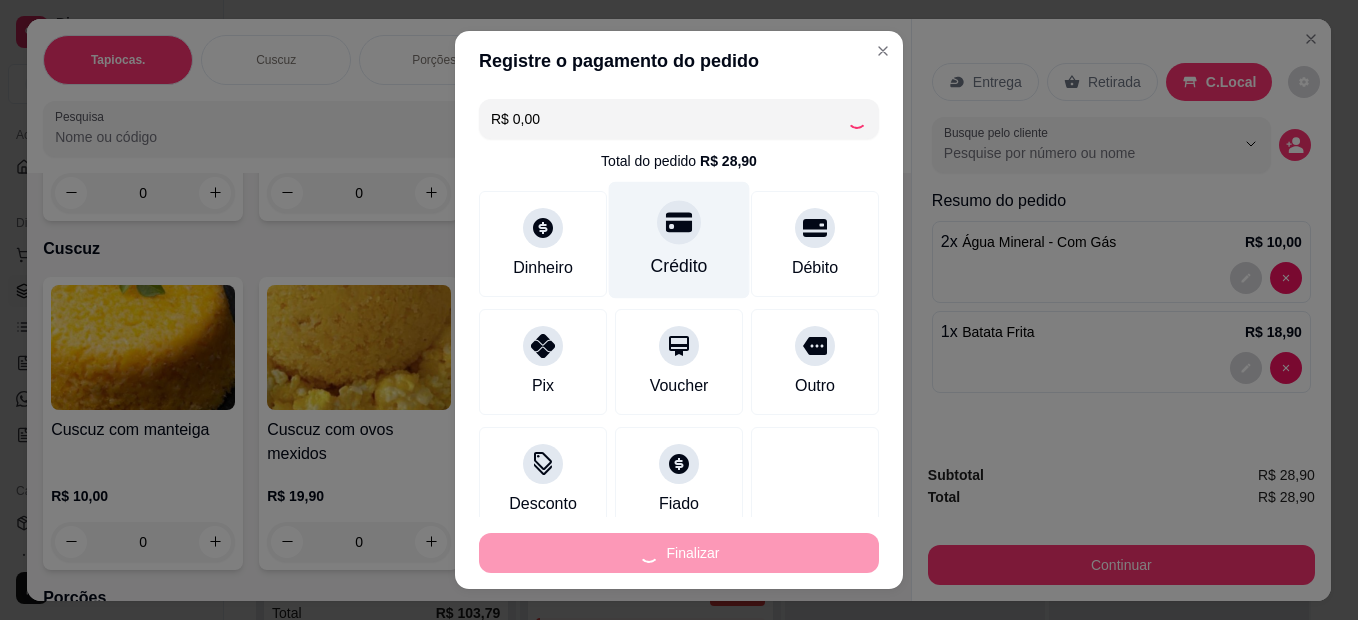 click on "Crédito" at bounding box center [679, 240] 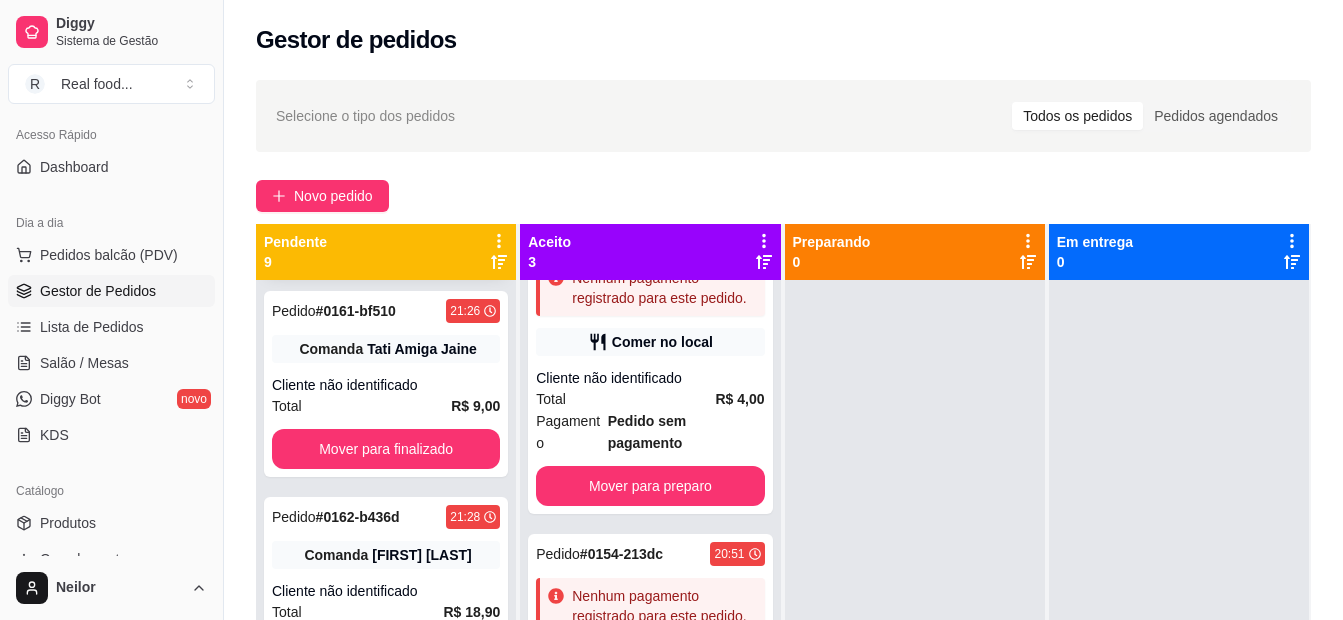 scroll, scrollTop: 1254, scrollLeft: 0, axis: vertical 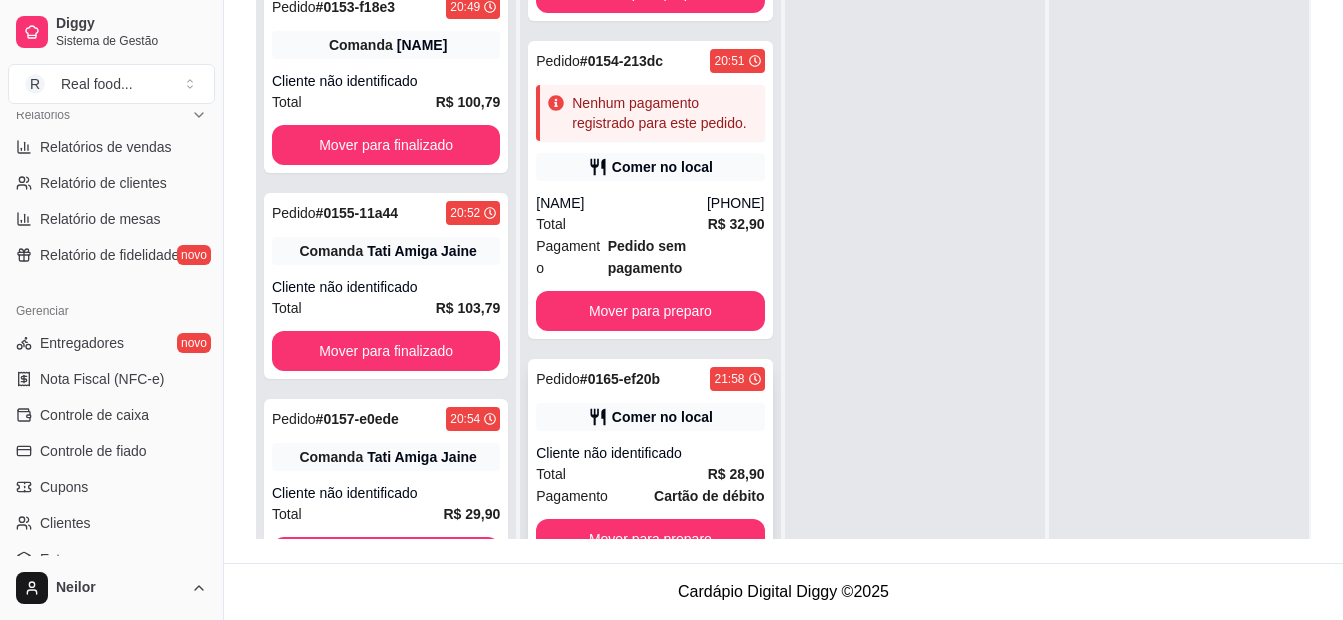 click on "Cliente não identificado" at bounding box center [650, 453] 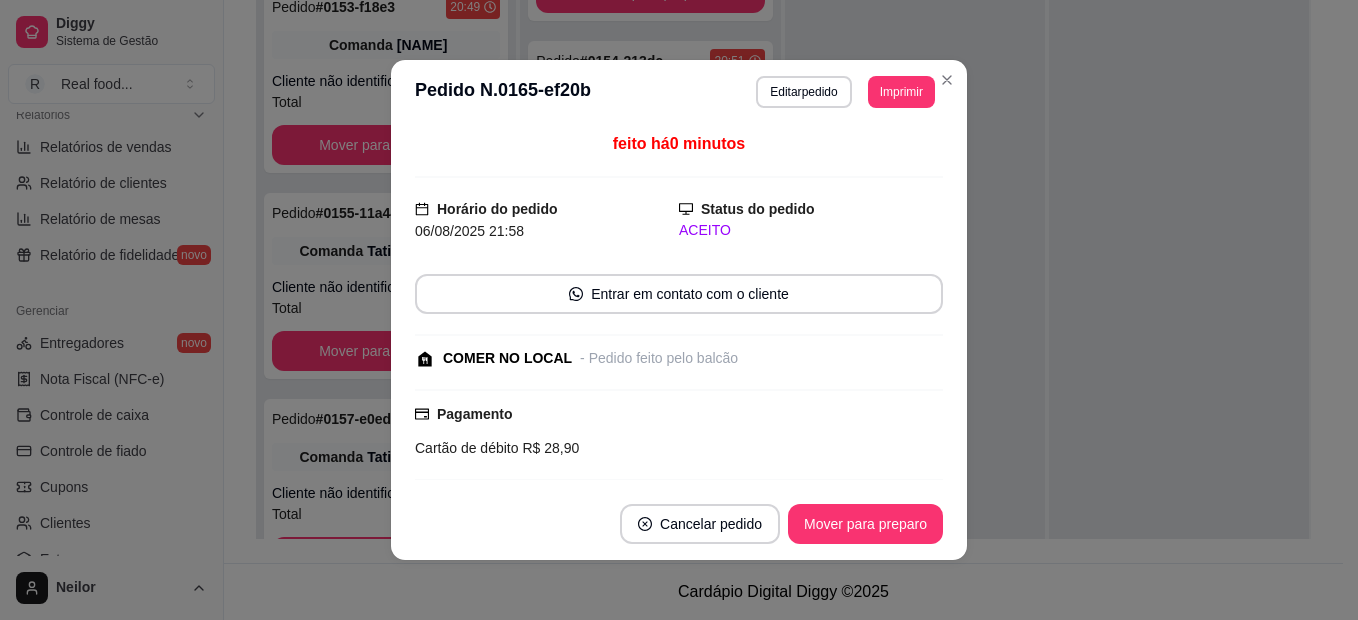 scroll, scrollTop: 231, scrollLeft: 0, axis: vertical 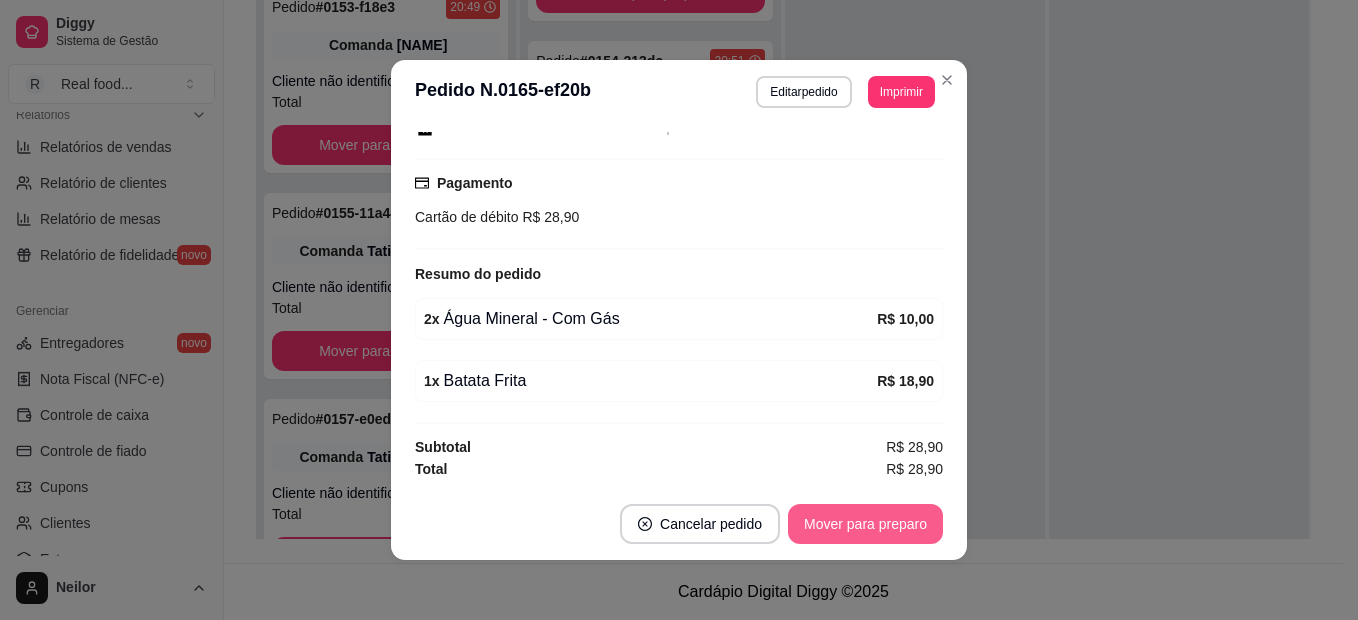 click on "Mover para preparo" at bounding box center [865, 524] 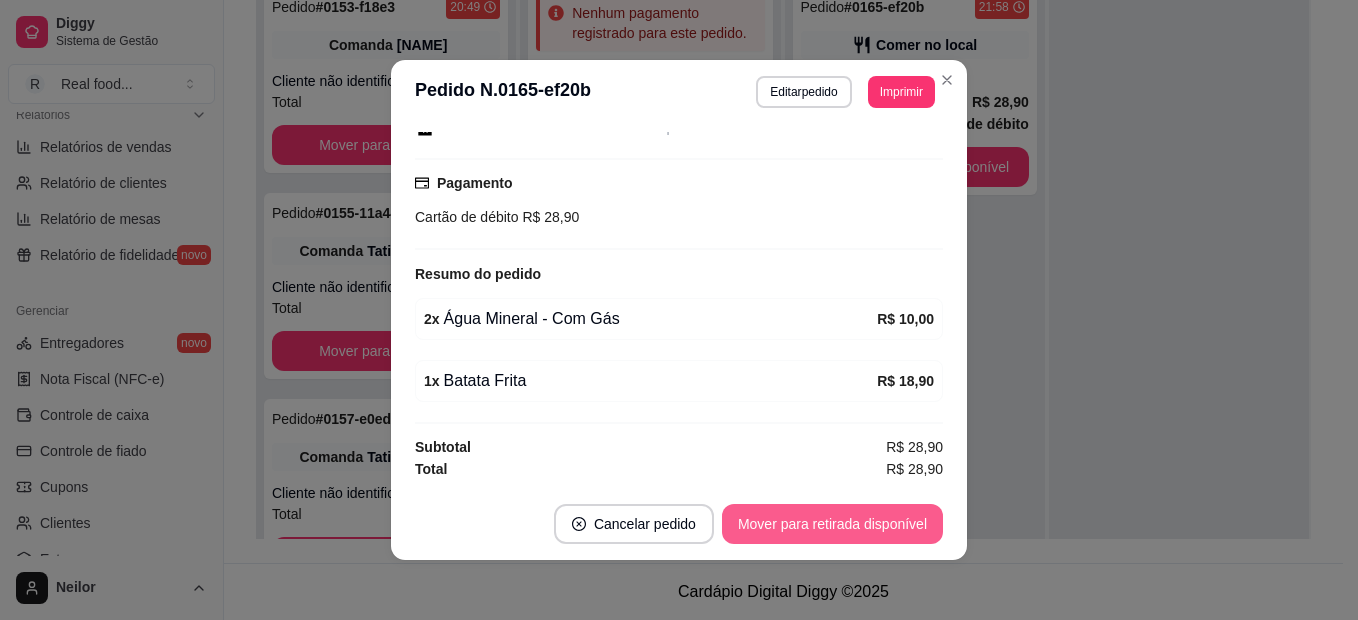 scroll, scrollTop: 76, scrollLeft: 0, axis: vertical 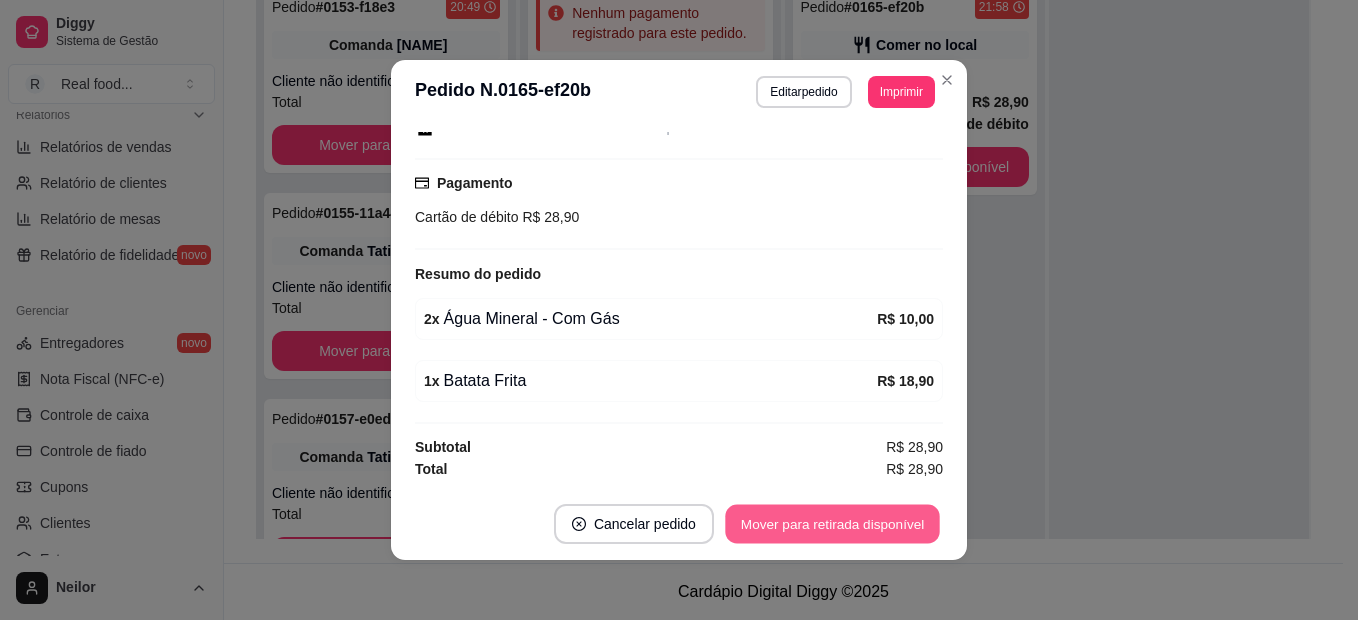 click on "Mover para retirada disponível" at bounding box center [832, 524] 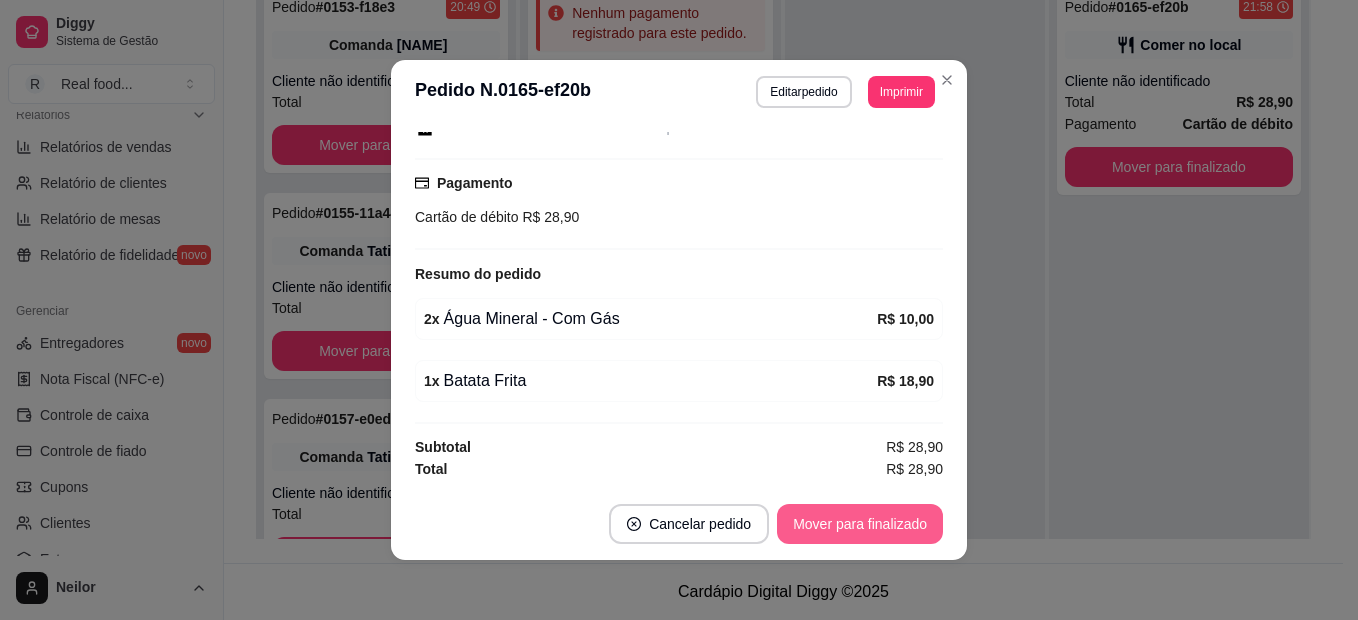 click on "Mover para finalizado" at bounding box center [860, 524] 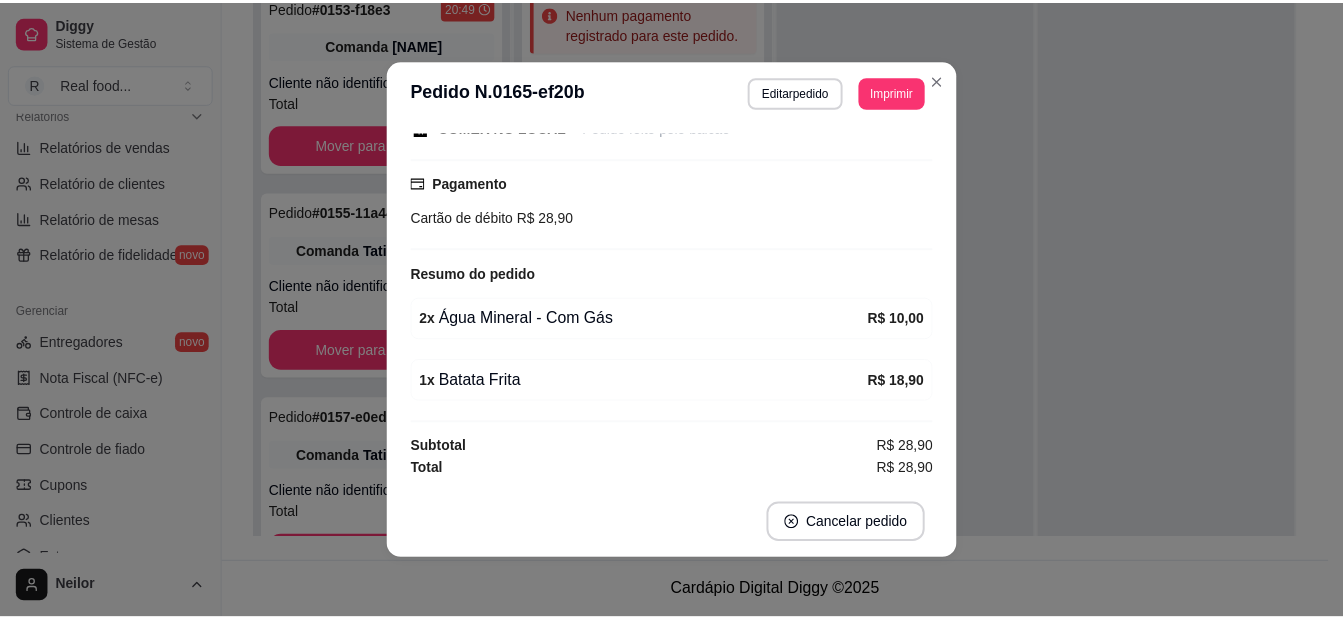 scroll, scrollTop: 145, scrollLeft: 0, axis: vertical 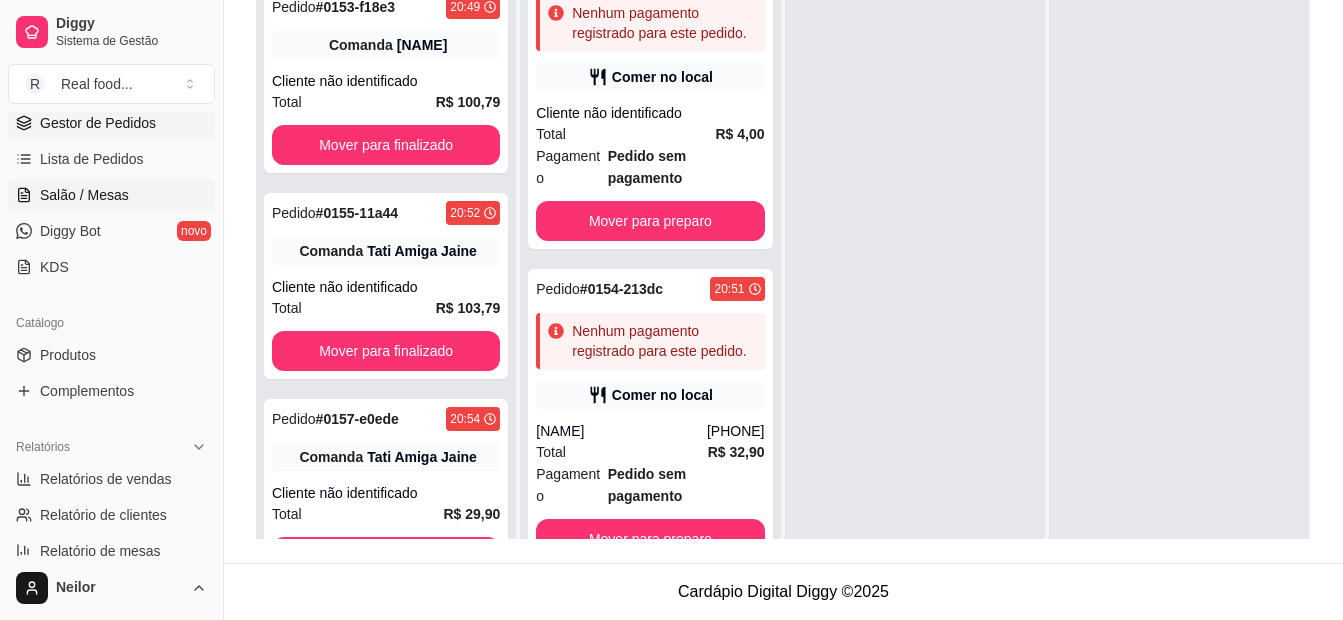 click on "Salão / Mesas" at bounding box center (84, 195) 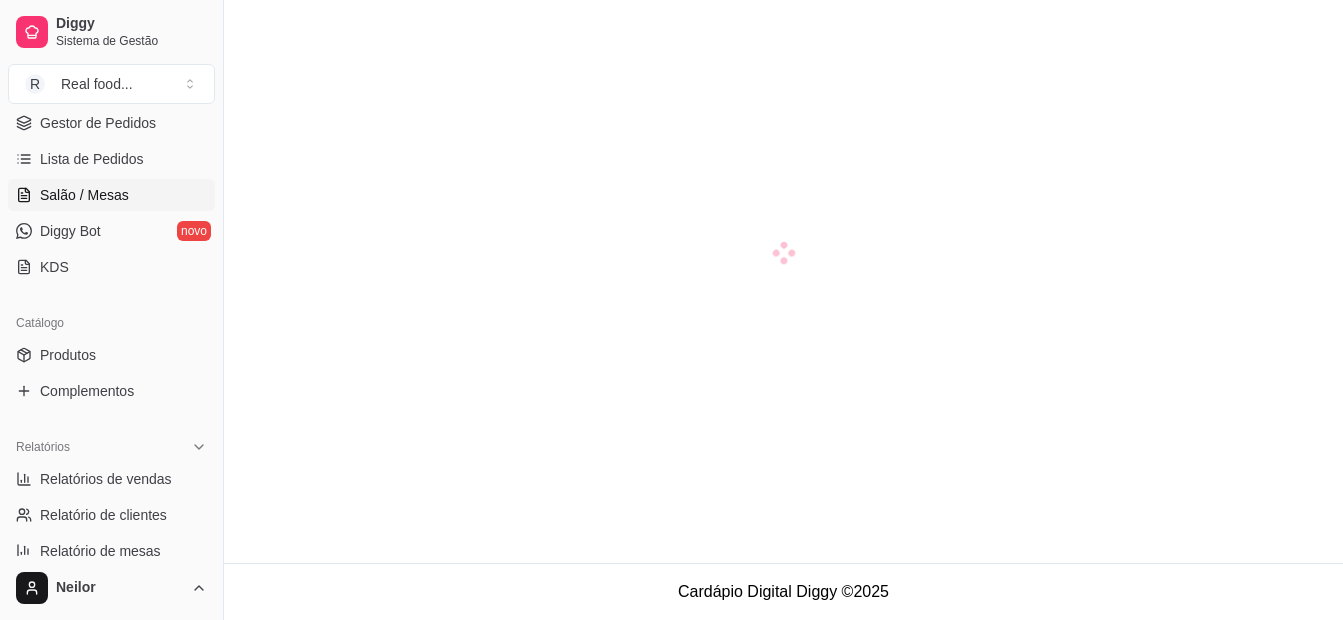 scroll, scrollTop: 0, scrollLeft: 0, axis: both 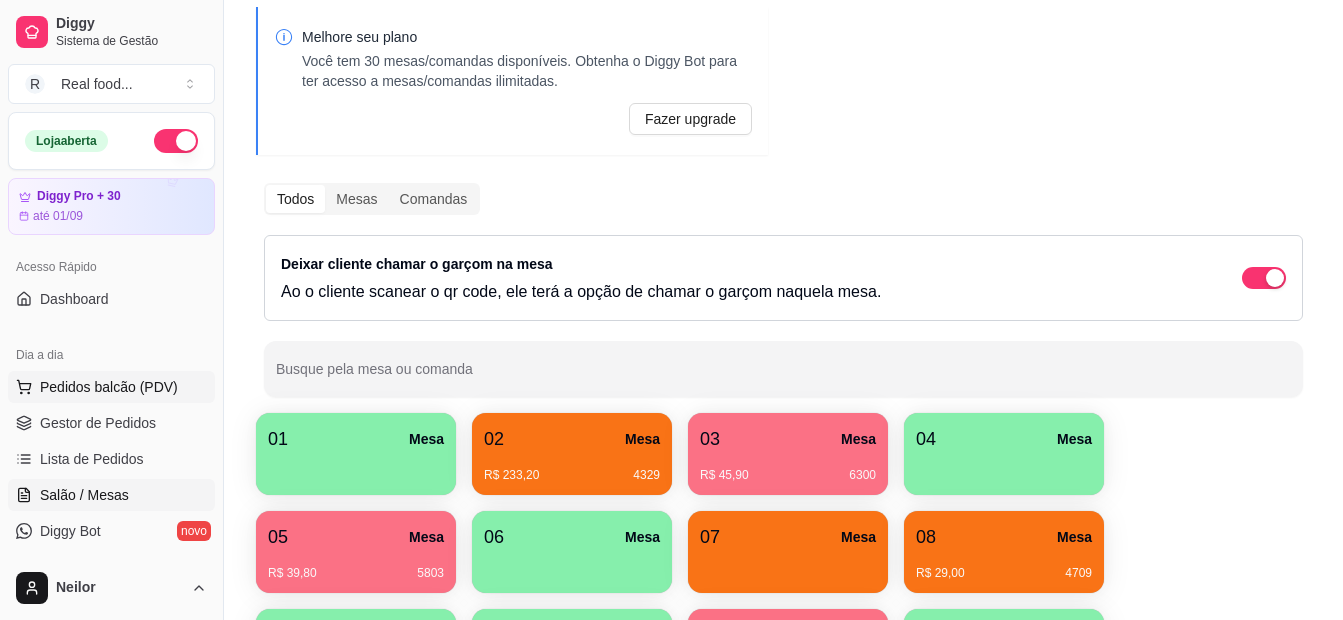 click on "Pedidos balcão (PDV)" at bounding box center (109, 387) 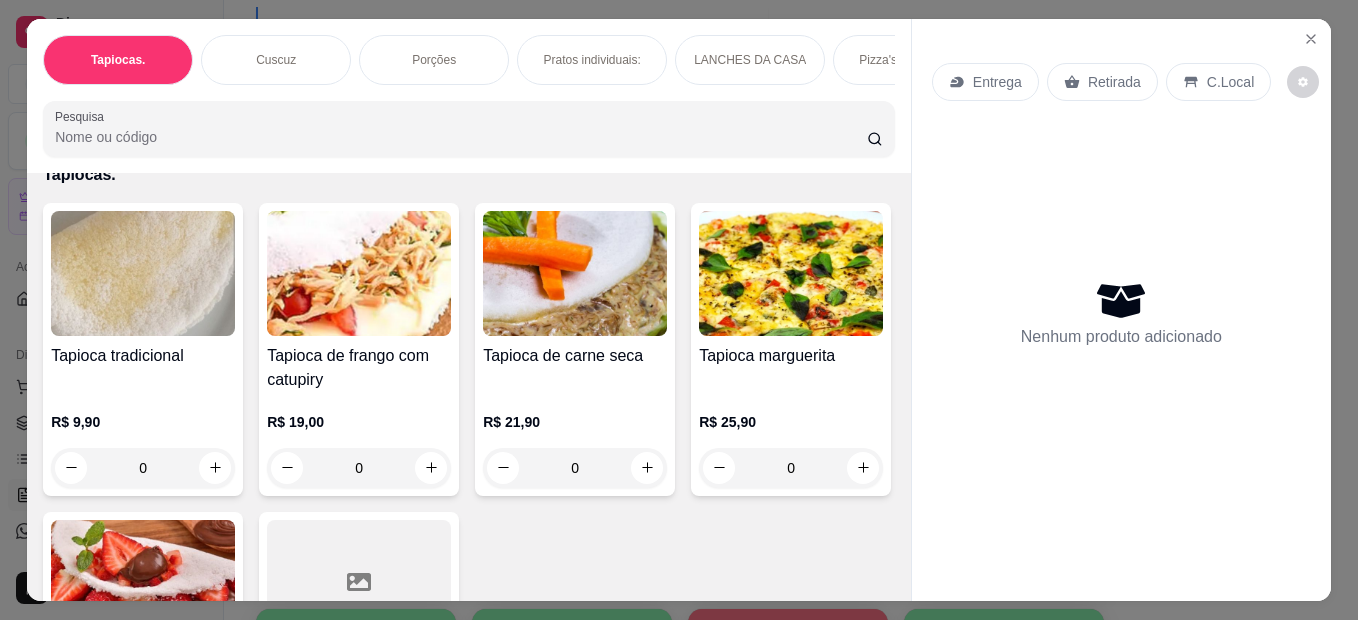 scroll, scrollTop: 400, scrollLeft: 0, axis: vertical 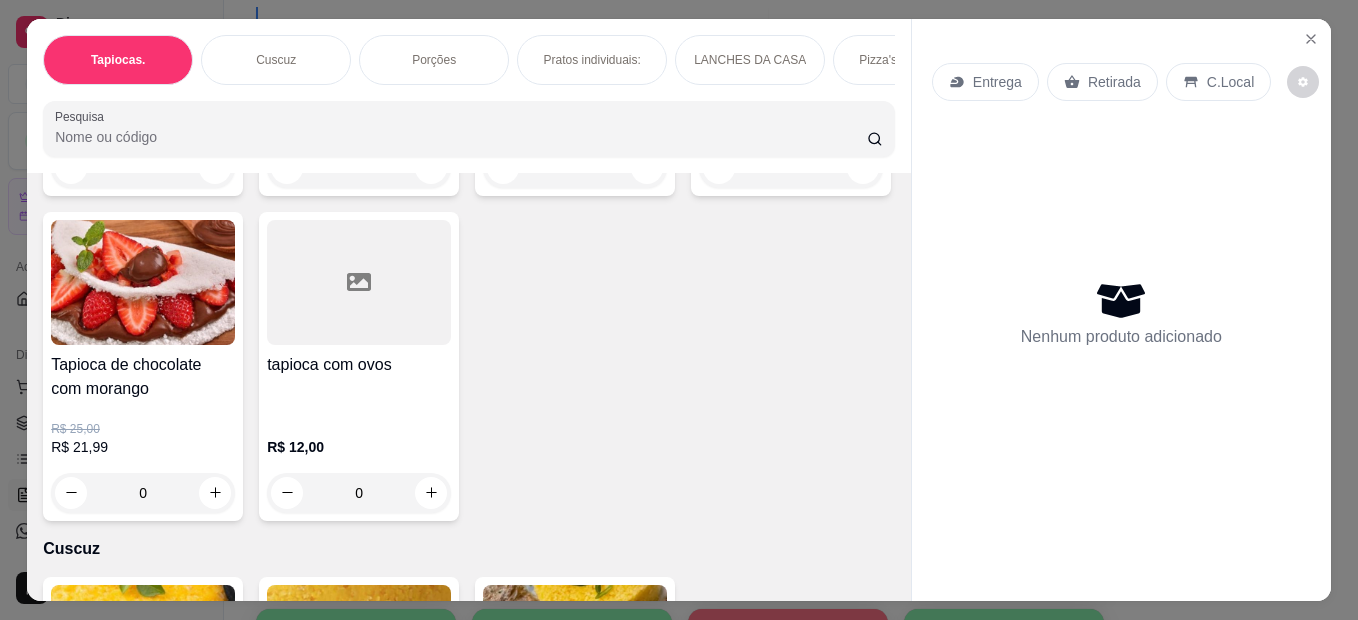 click at bounding box center (431, 493) 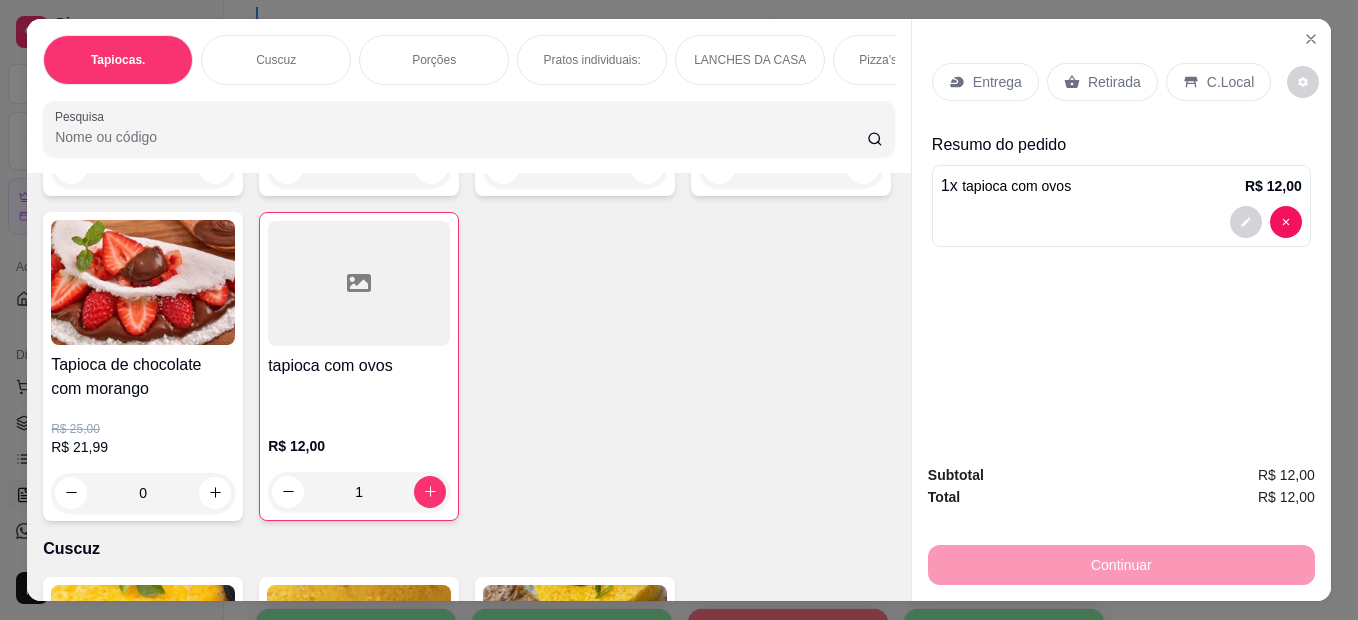 scroll, scrollTop: 700, scrollLeft: 0, axis: vertical 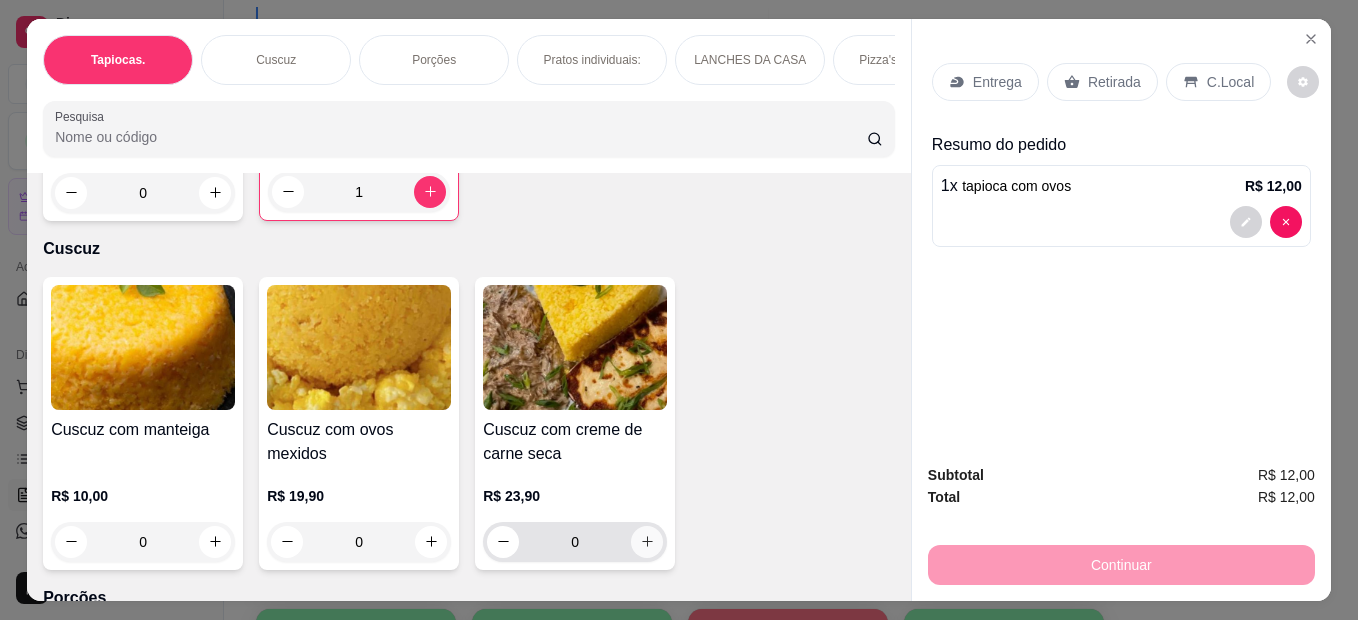click 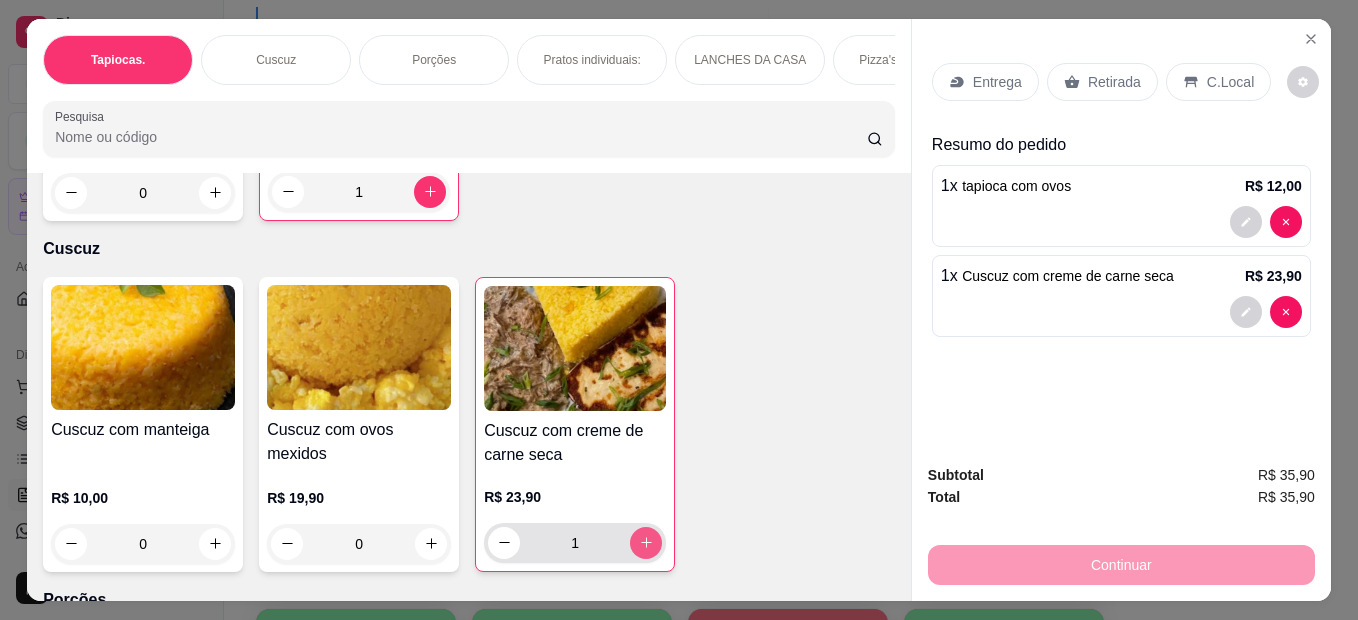 type on "1" 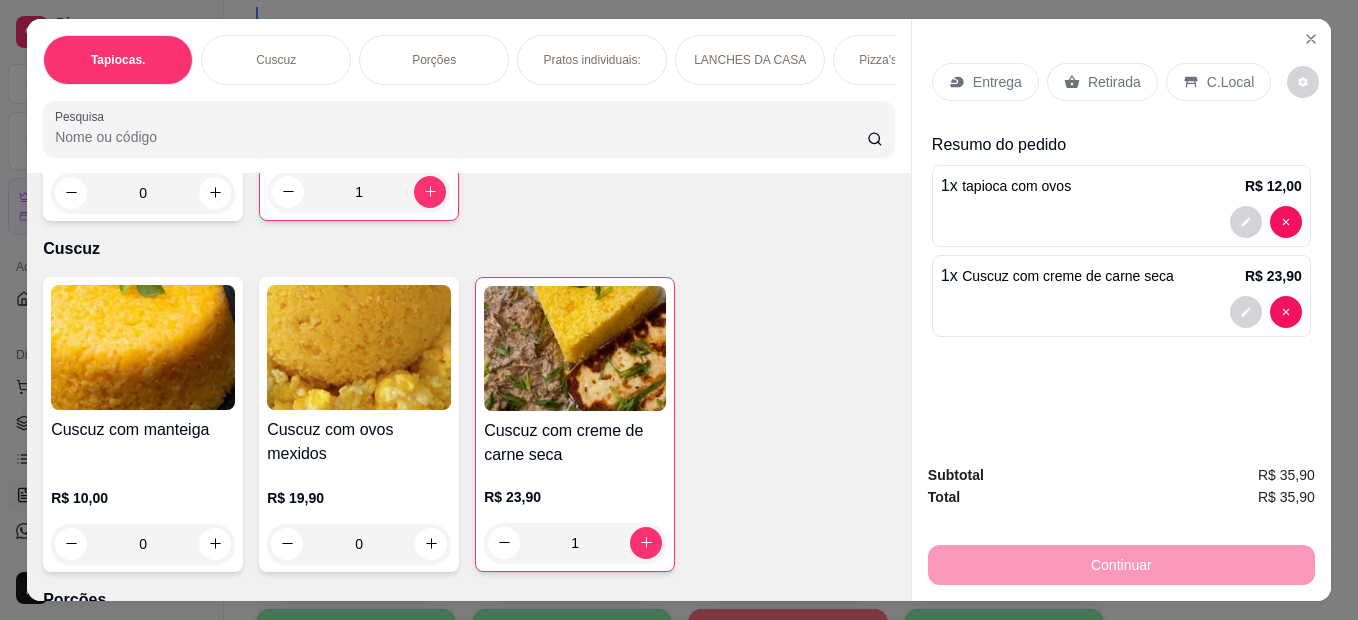 click 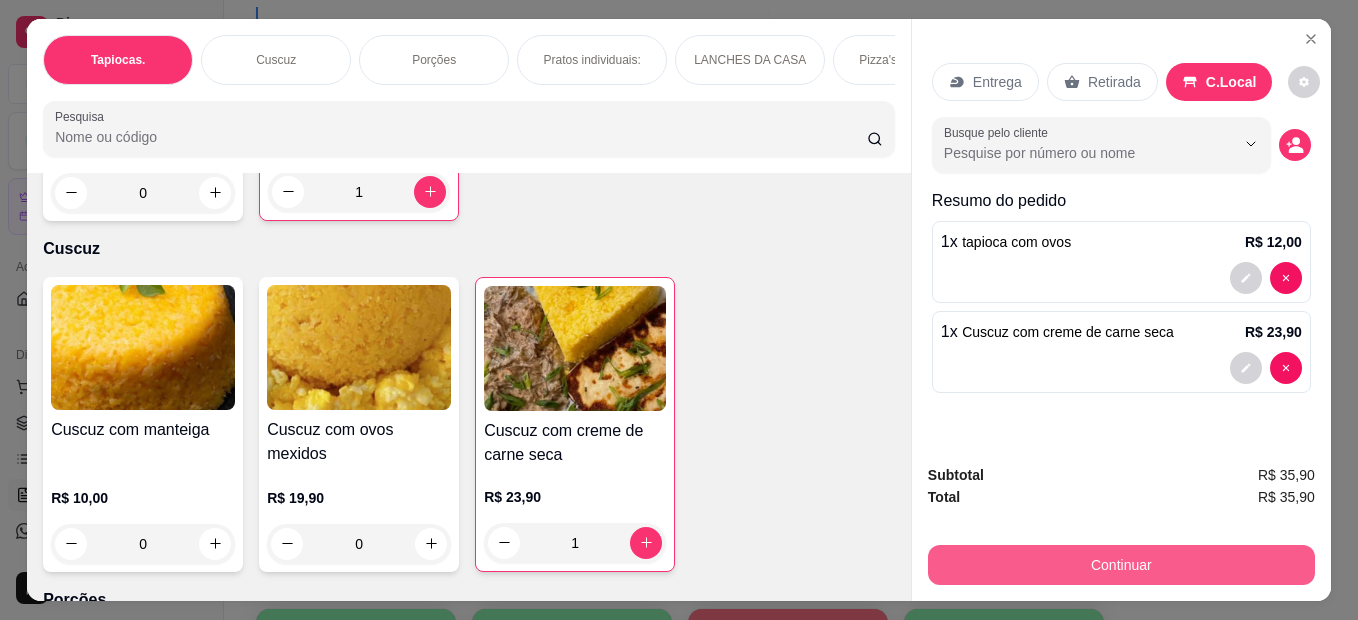 click on "Continuar" at bounding box center (1121, 565) 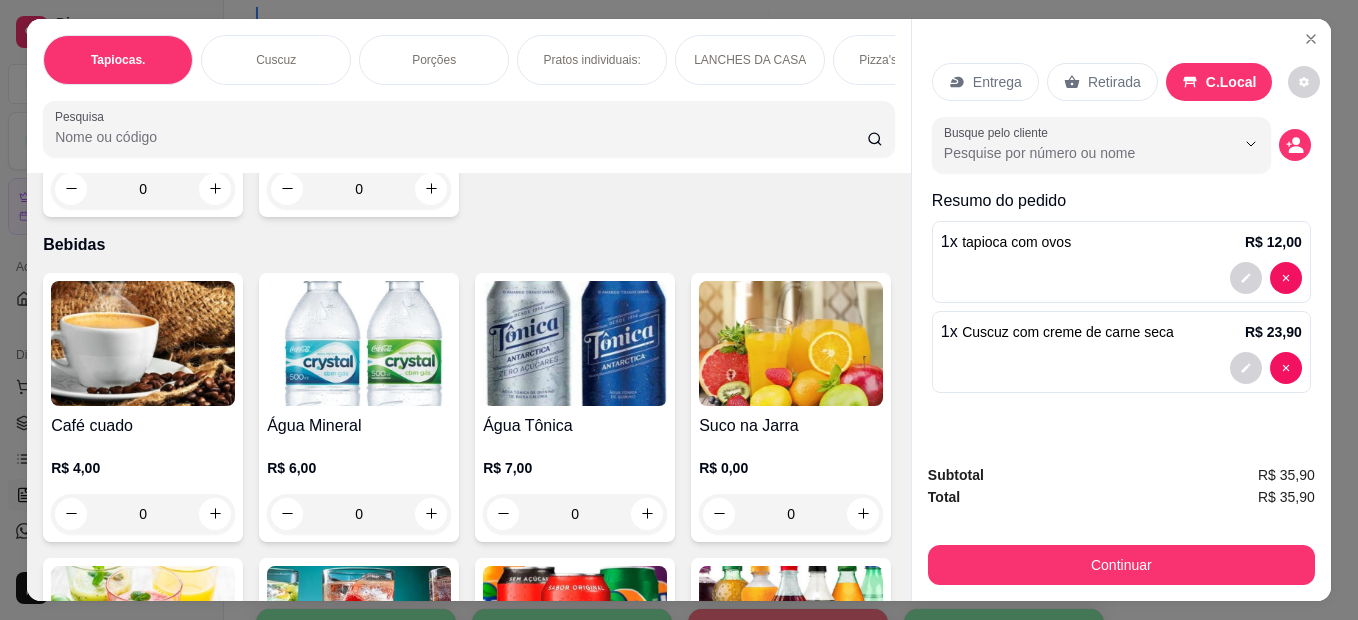 scroll, scrollTop: 4400, scrollLeft: 0, axis: vertical 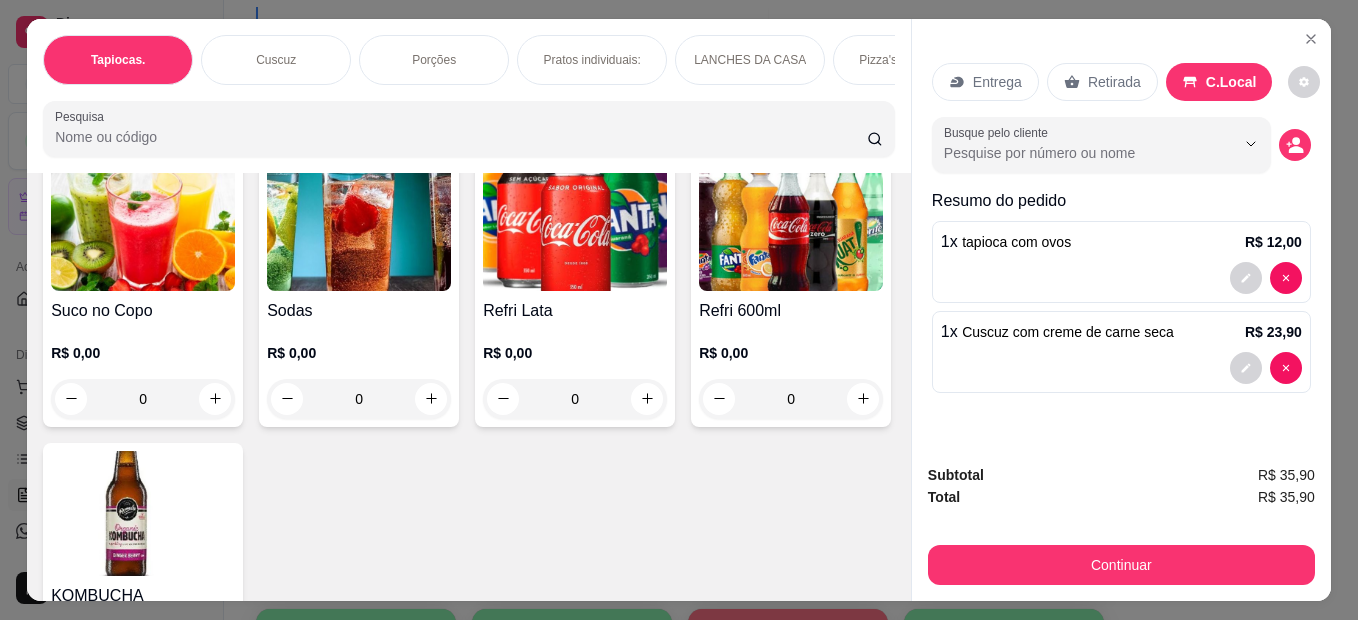 click on "0" at bounding box center [575, 114] 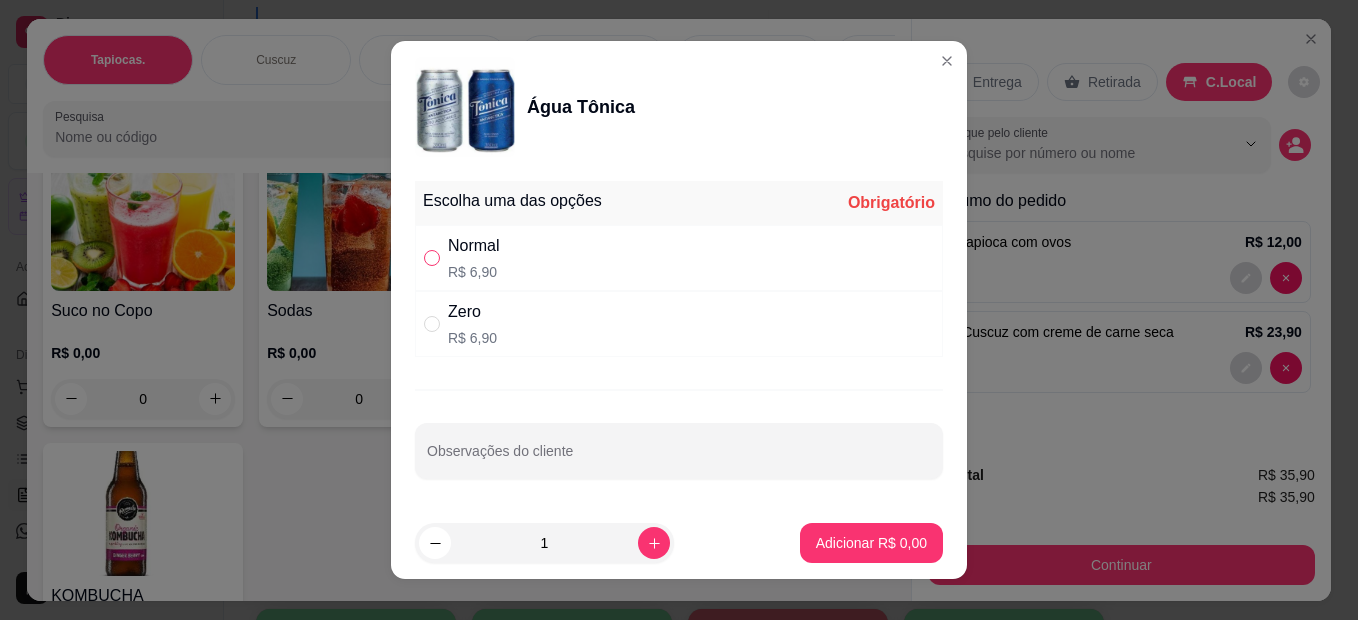 click at bounding box center [432, 258] 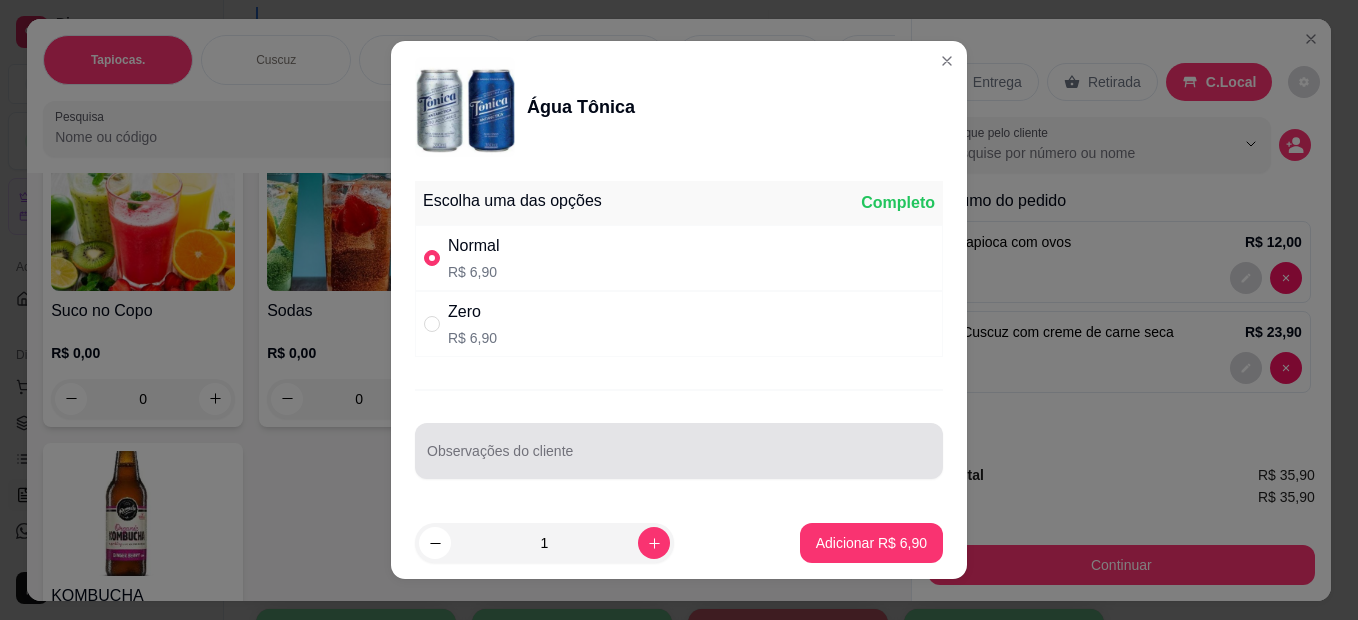 click at bounding box center (679, 451) 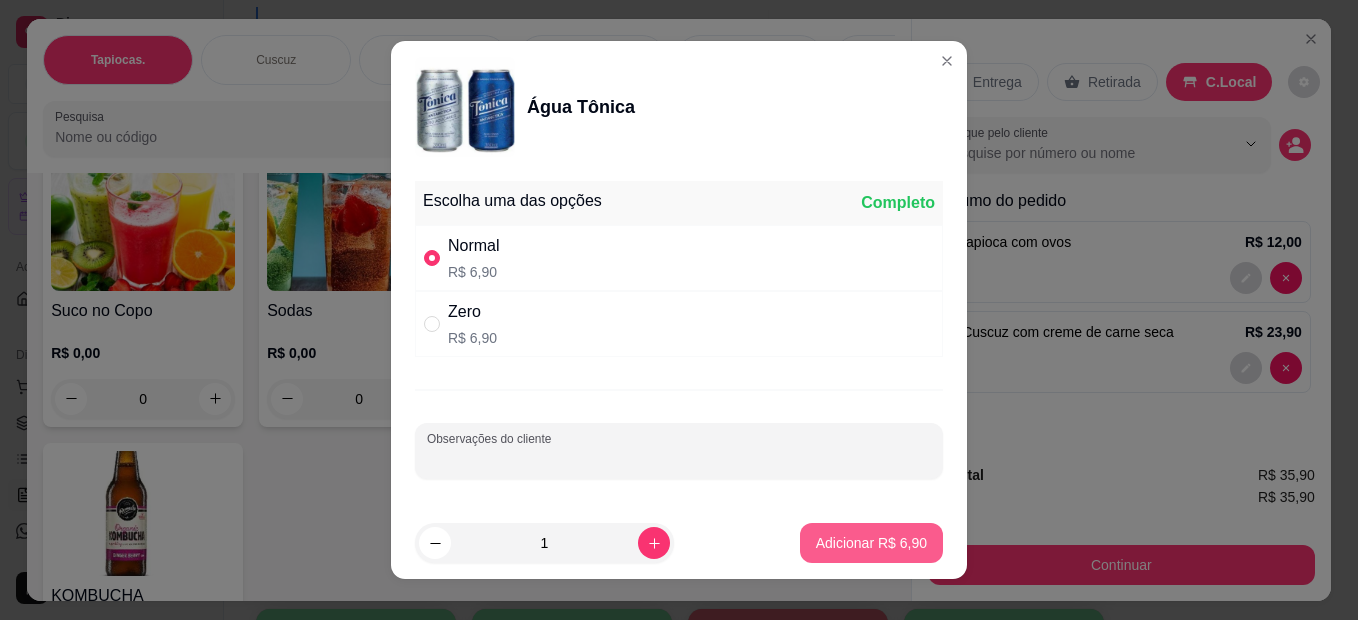 click on "Adicionar   R$ 6,90" at bounding box center (871, 543) 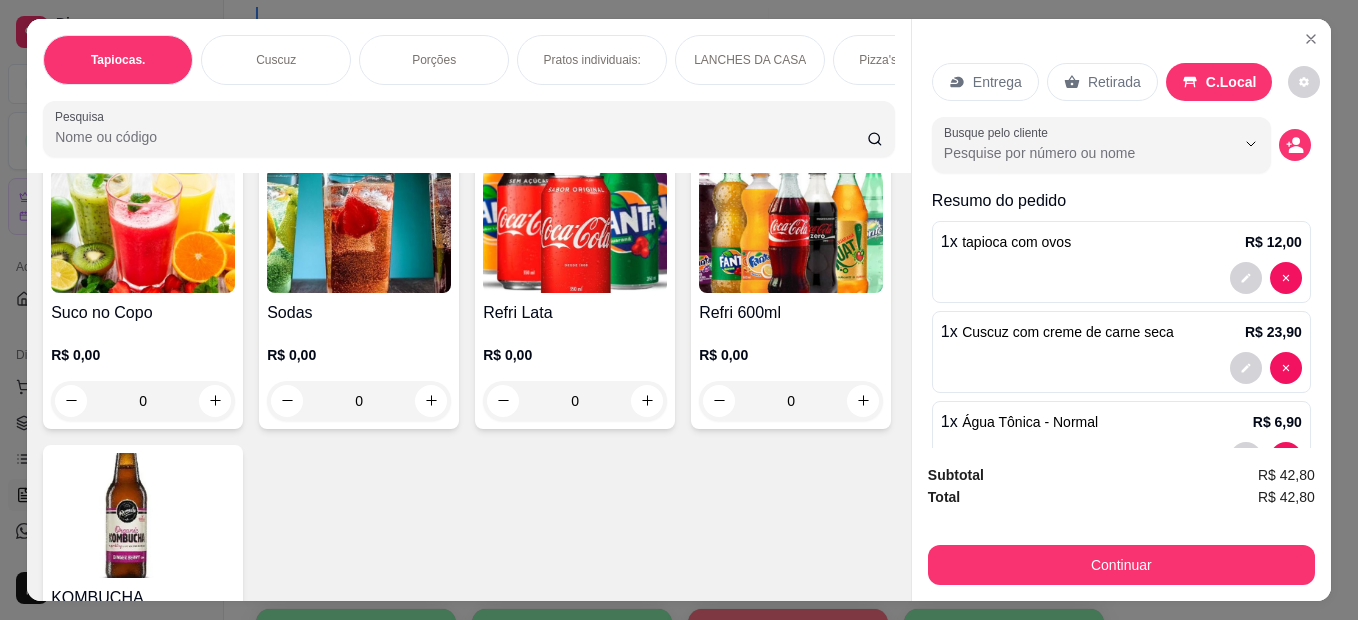 type on "1" 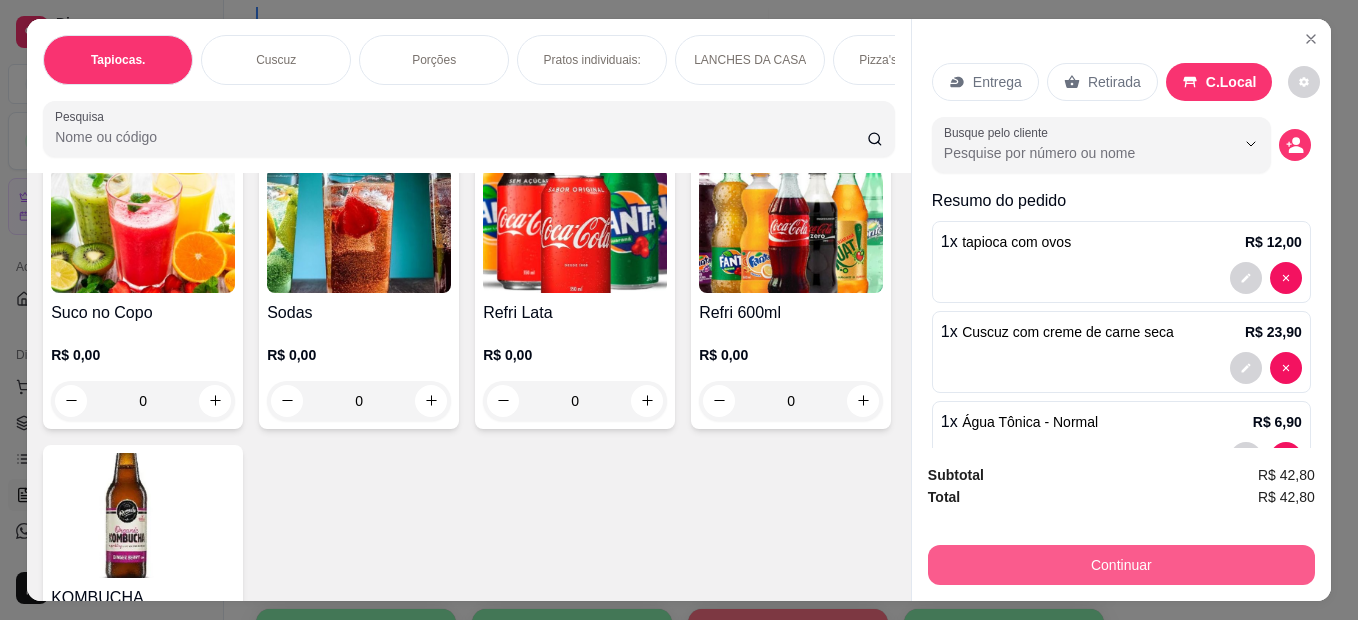 click on "Continuar" at bounding box center (1121, 565) 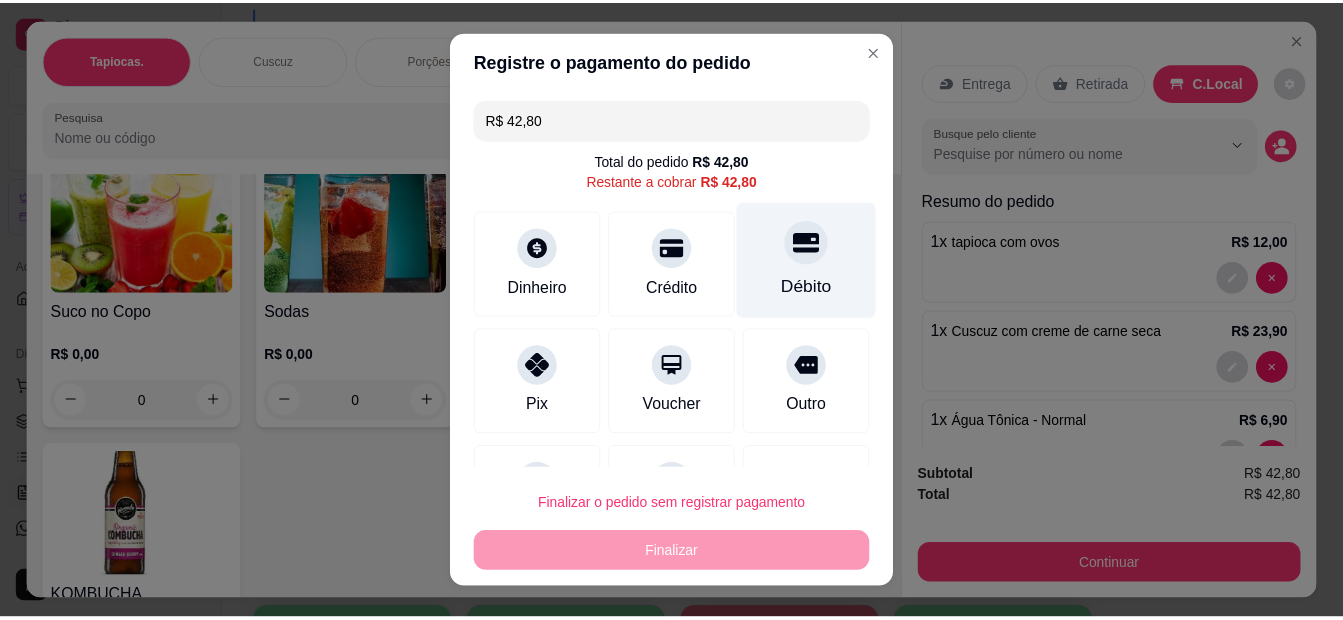 scroll, scrollTop: 92, scrollLeft: 0, axis: vertical 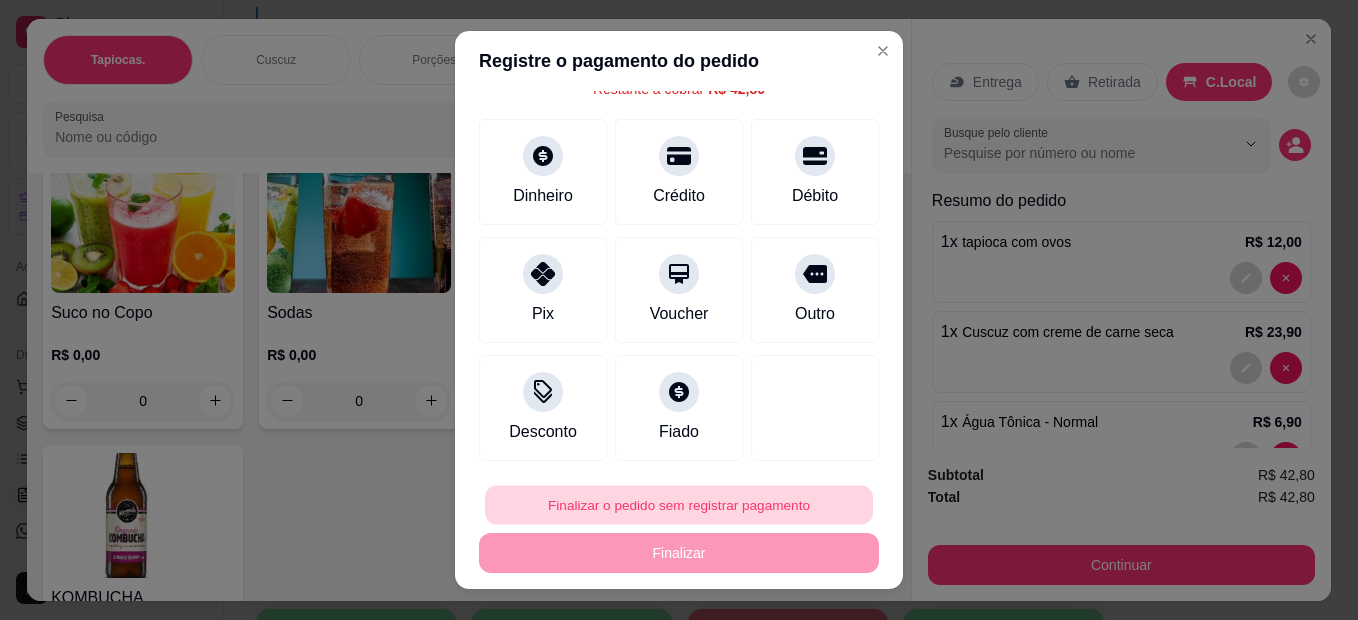 click on "Finalizar o pedido sem registrar pagamento" at bounding box center [679, 505] 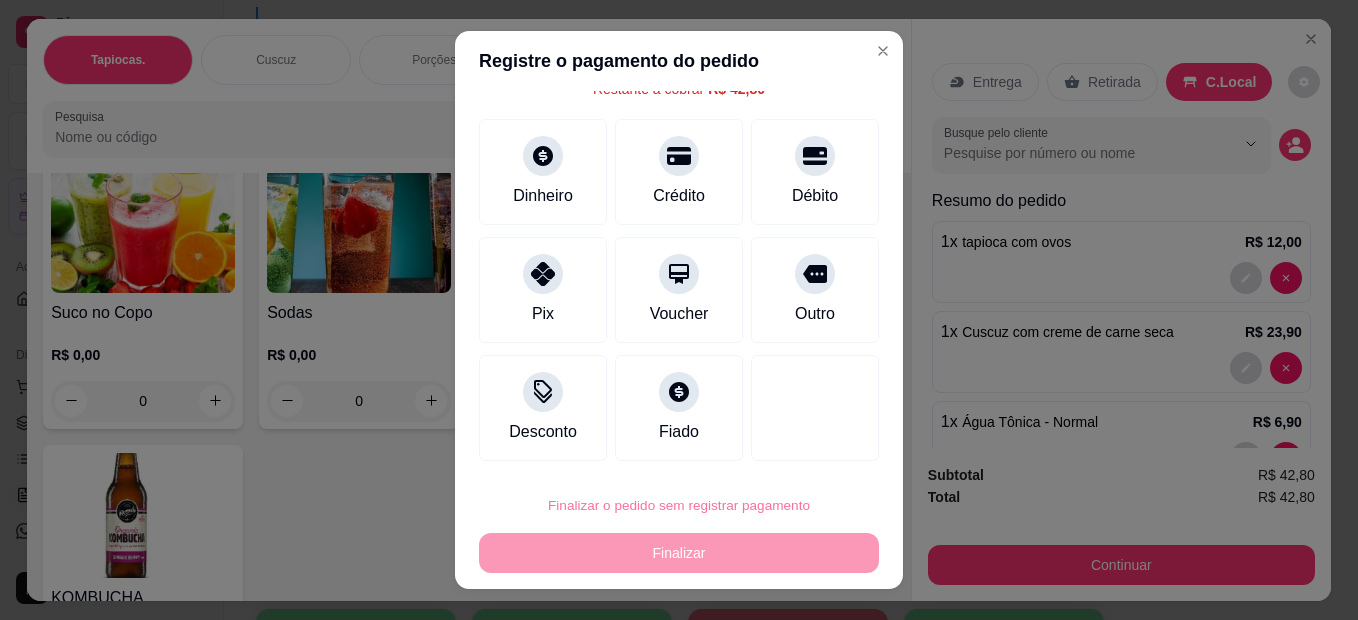 click on "Confirmar" at bounding box center [792, 448] 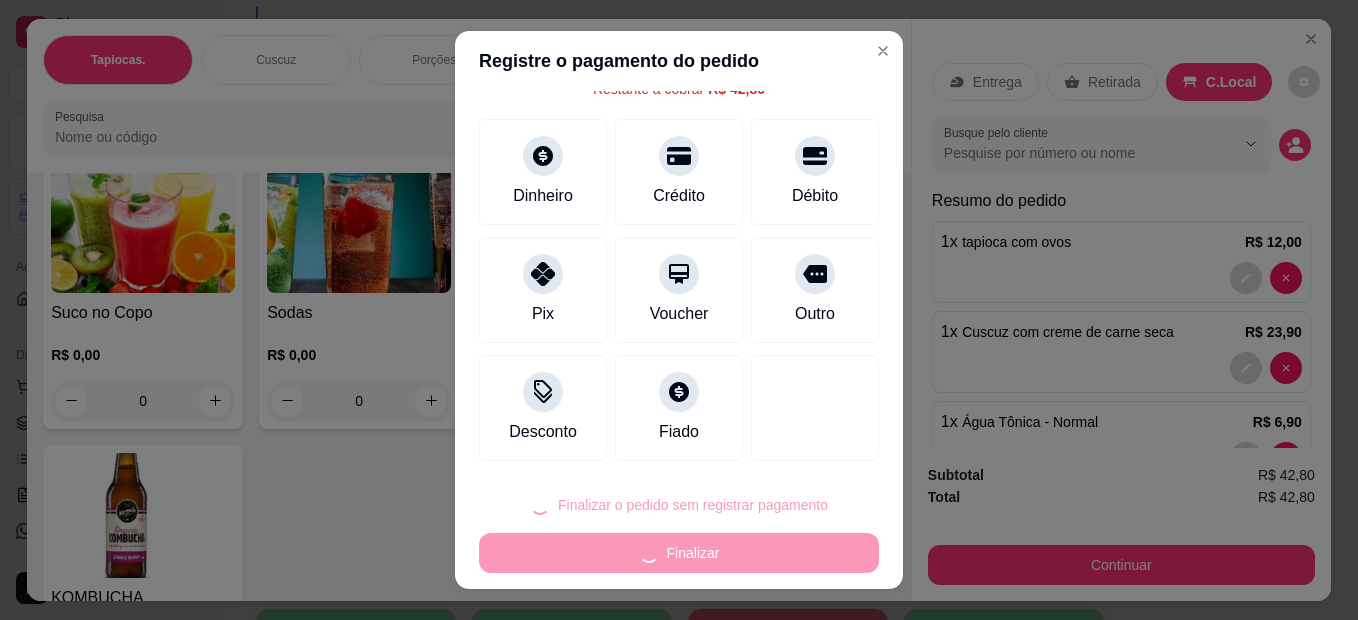type on "0" 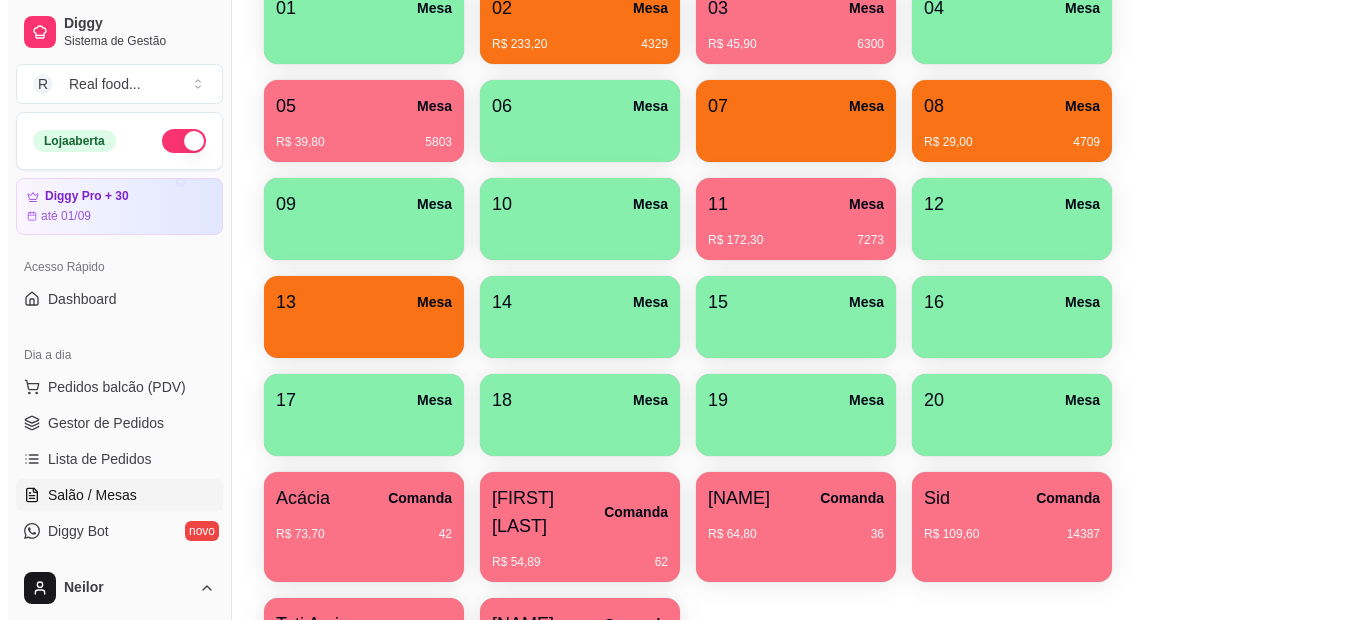 scroll, scrollTop: 713, scrollLeft: 0, axis: vertical 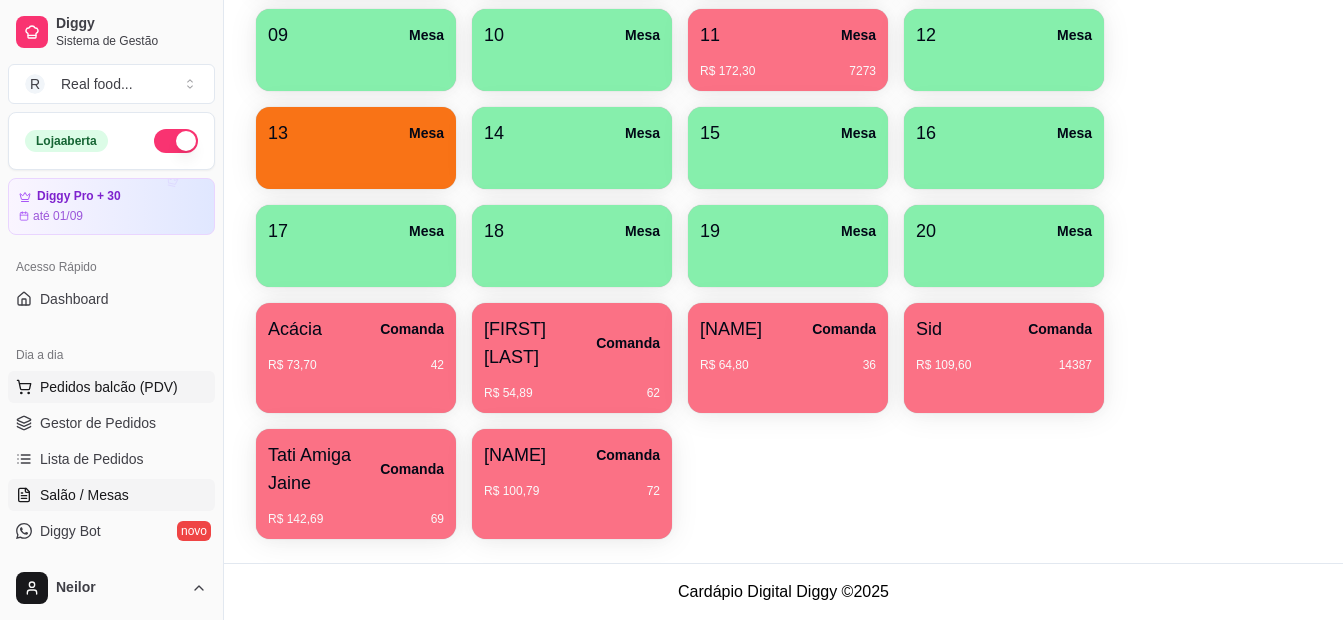 click on "Pedidos balcão (PDV)" at bounding box center (109, 387) 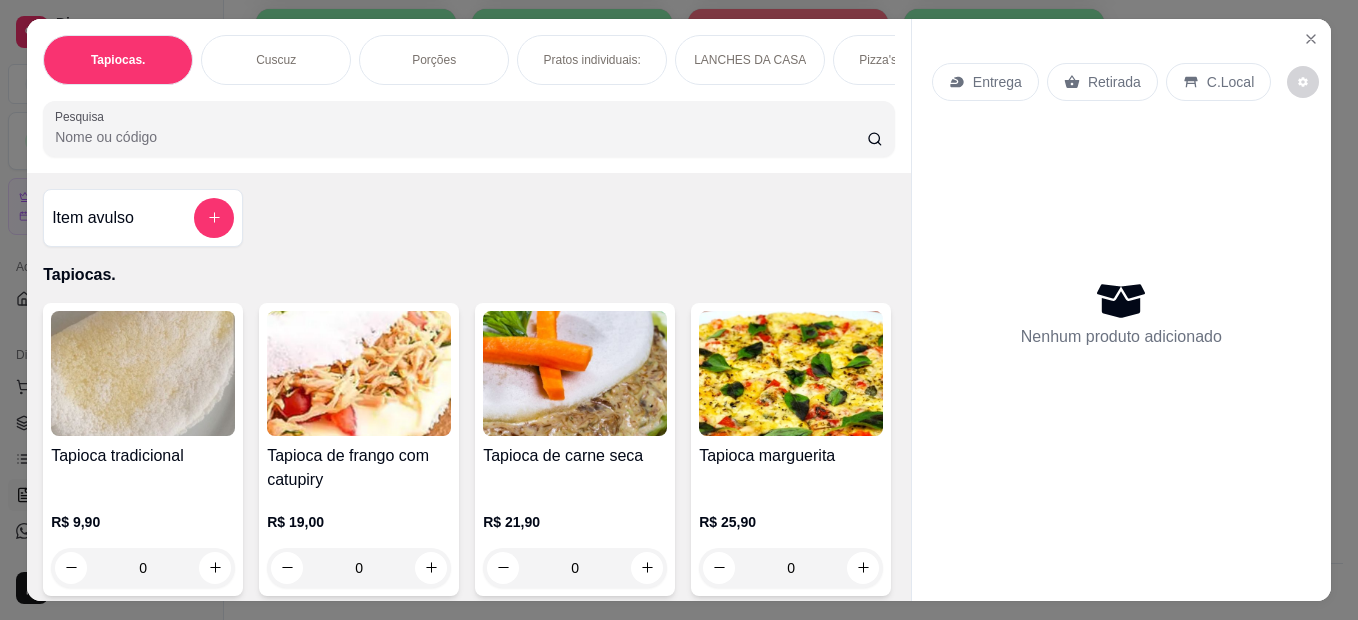 click at bounding box center (1311, 39) 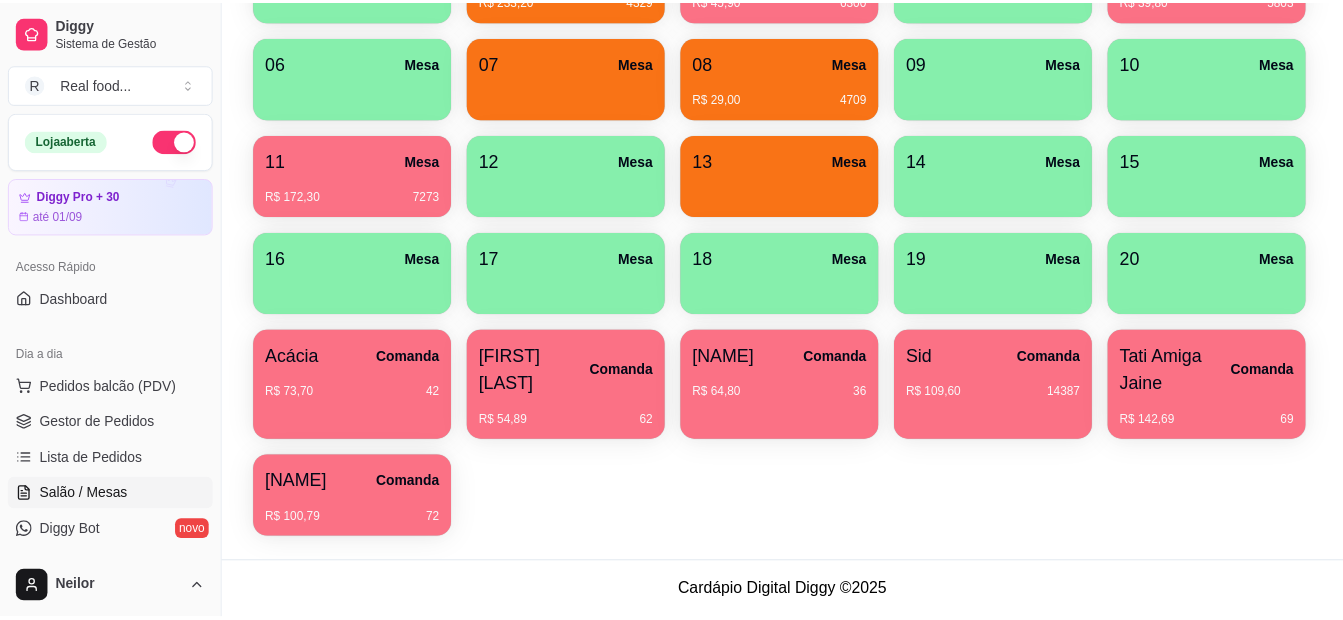 scroll, scrollTop: 575, scrollLeft: 0, axis: vertical 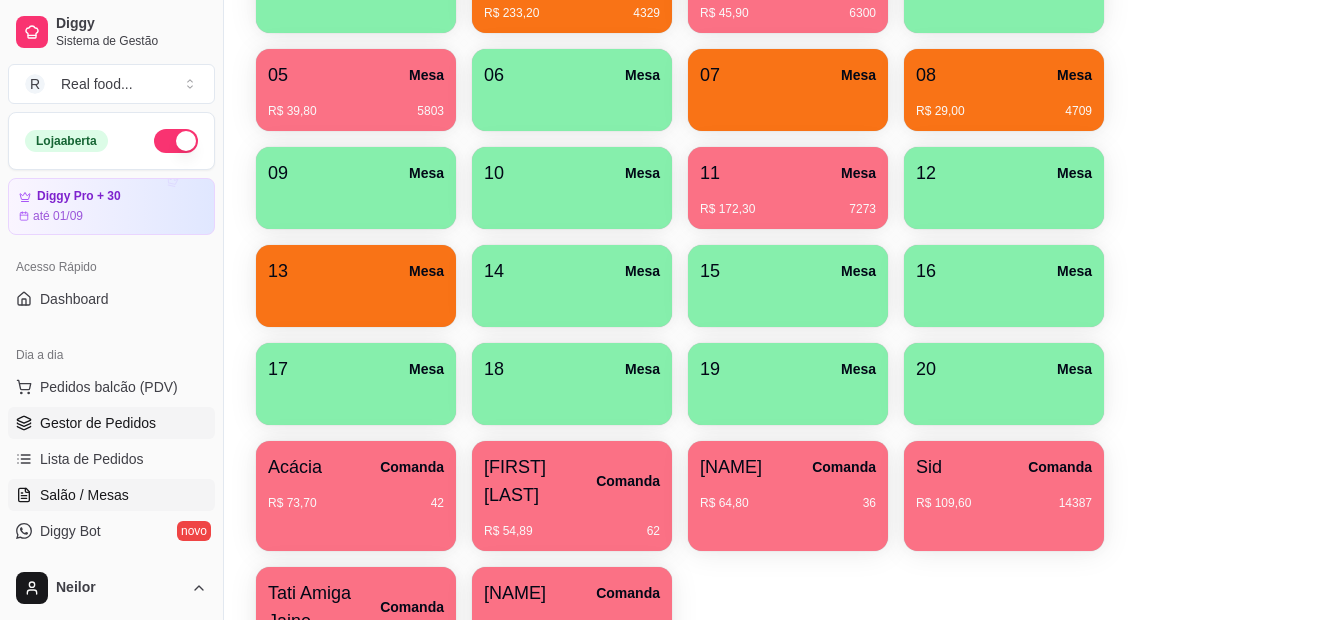click on "Gestor de Pedidos" at bounding box center [98, 423] 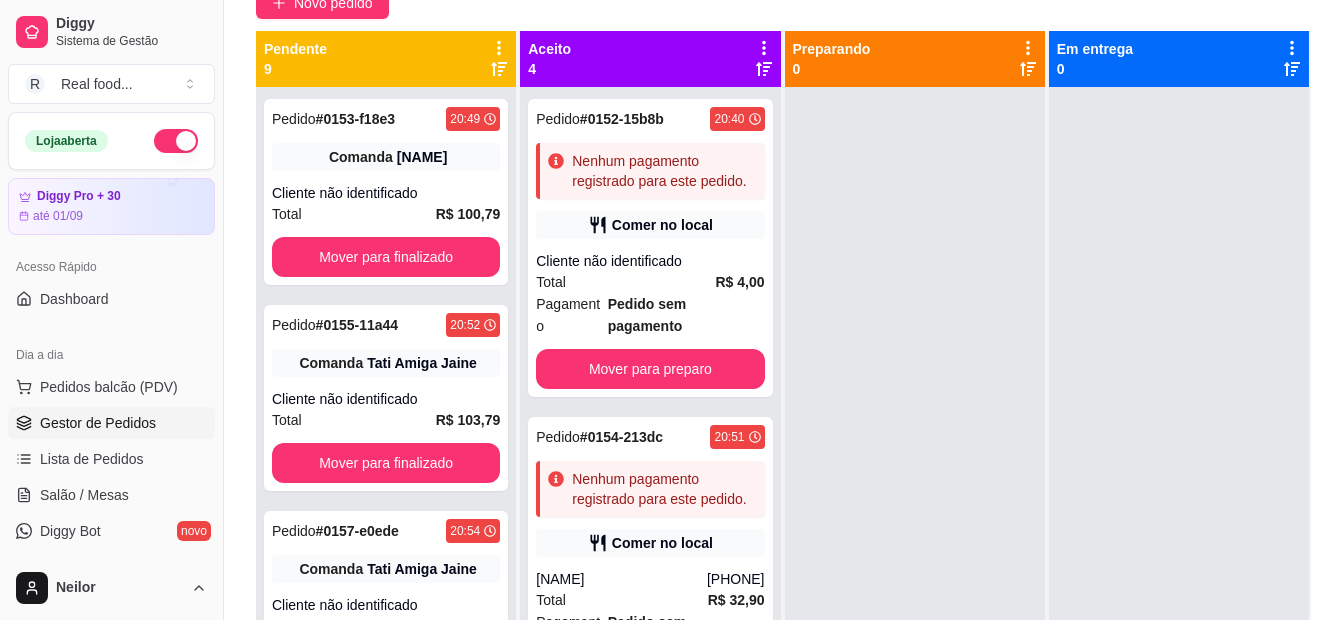 scroll, scrollTop: 200, scrollLeft: 0, axis: vertical 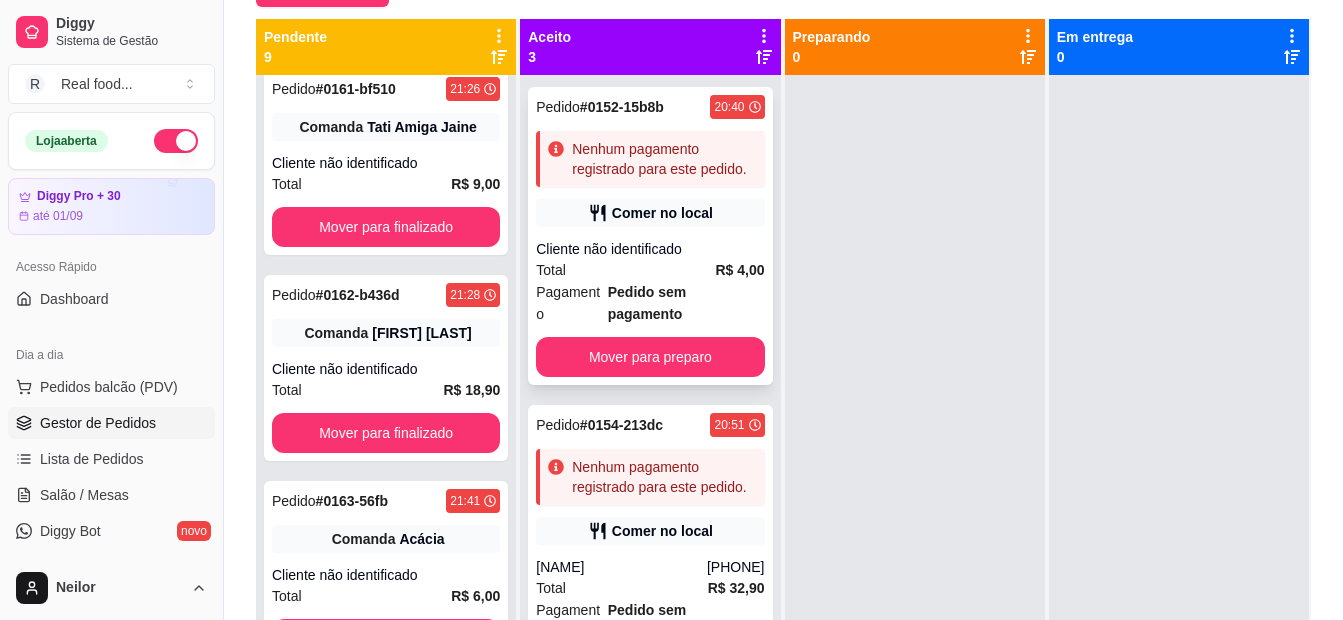 click on "Comer no local" at bounding box center (650, 213) 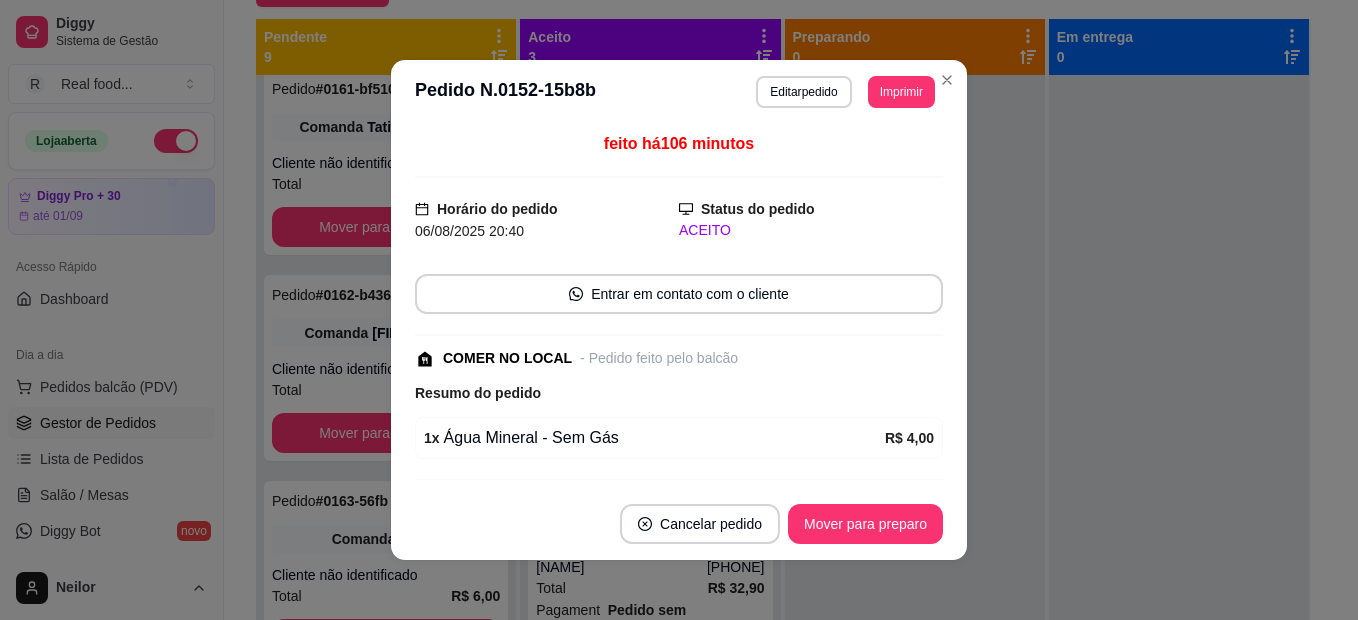 scroll, scrollTop: 125, scrollLeft: 0, axis: vertical 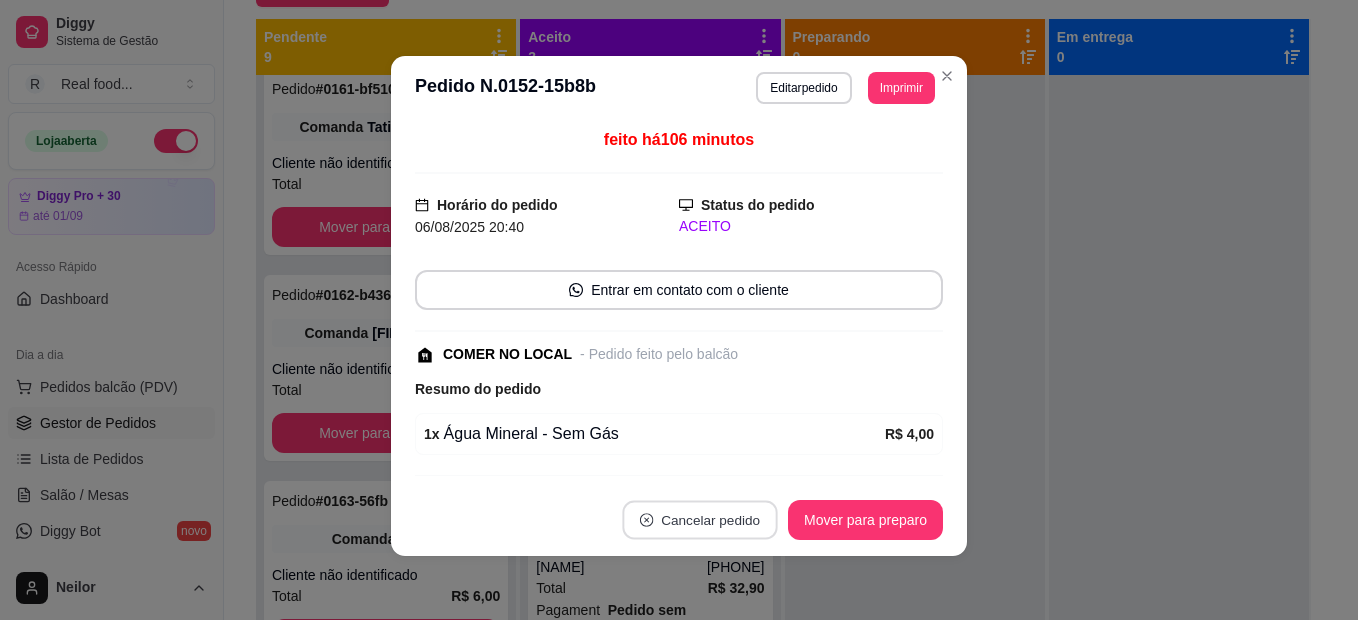 click on "Cancelar pedido" at bounding box center (699, 520) 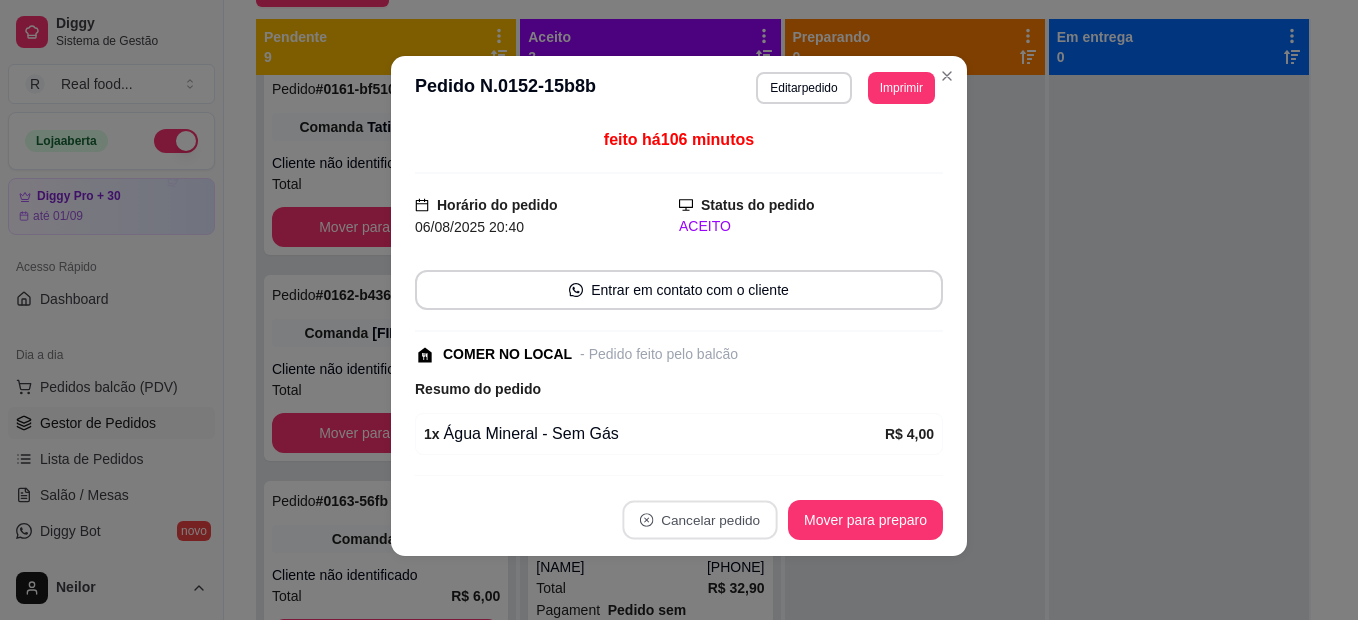 click on "Resumo do pedido" at bounding box center [679, 389] 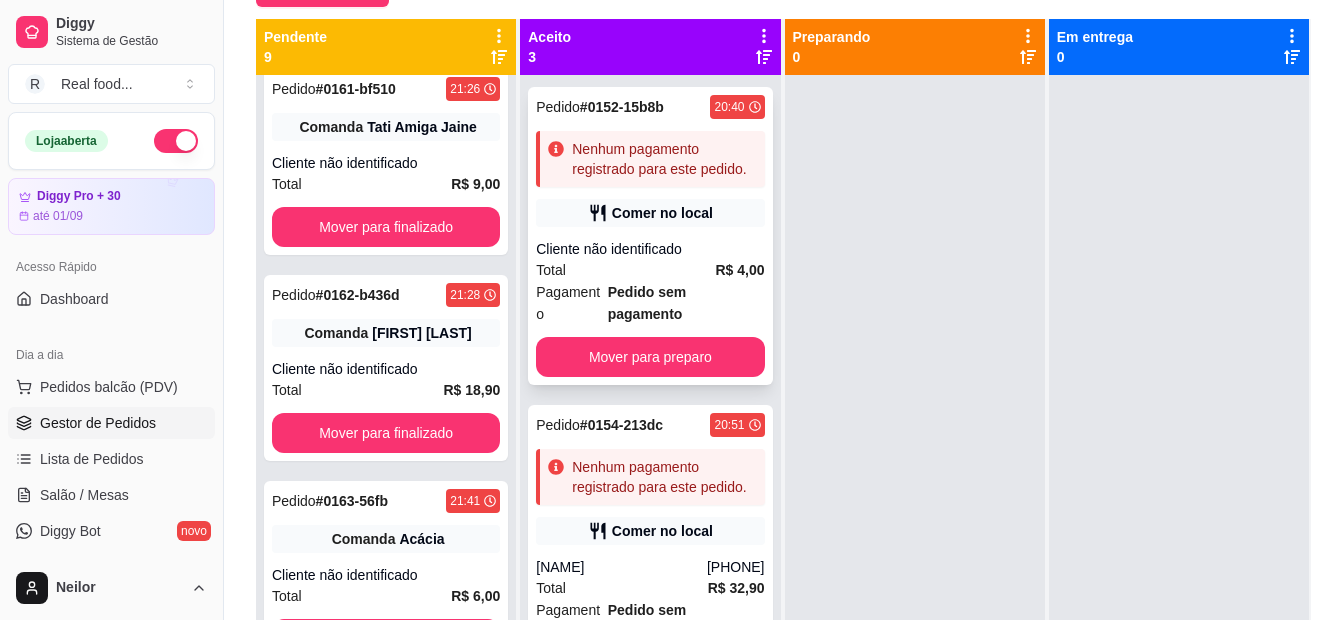 click on "Nenhum pagamento registrado para este pedido." at bounding box center [664, 159] 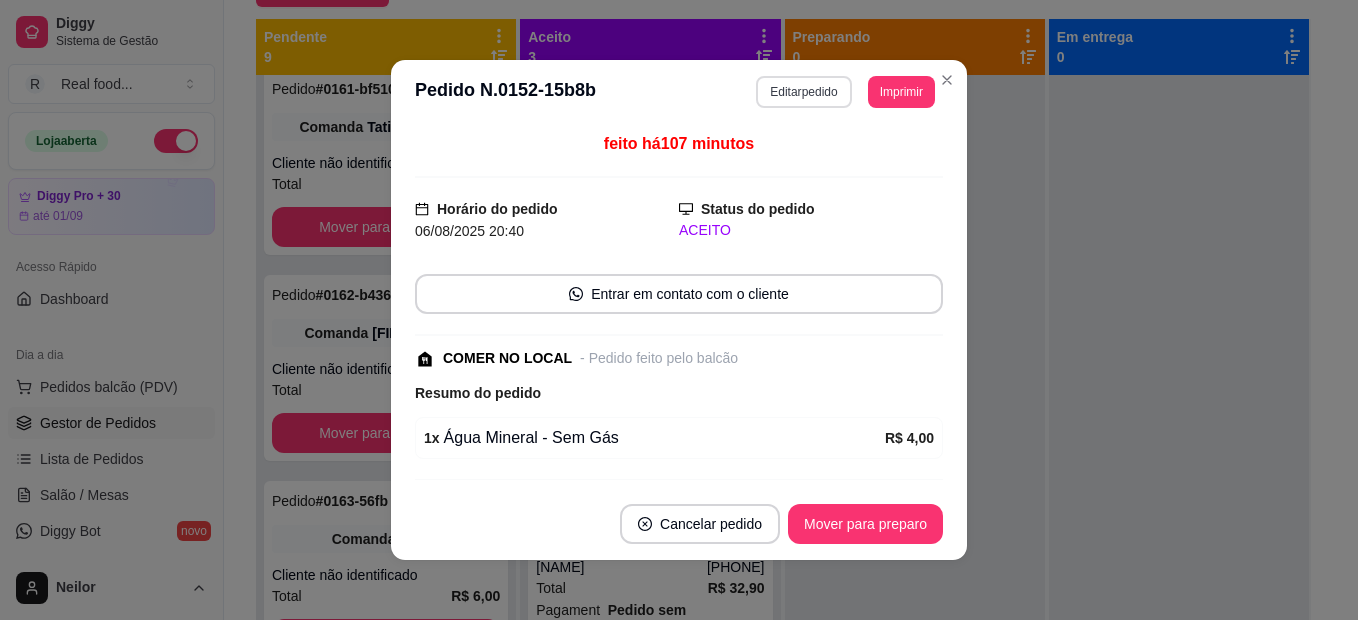 click on "Editar  pedido" at bounding box center (803, 92) 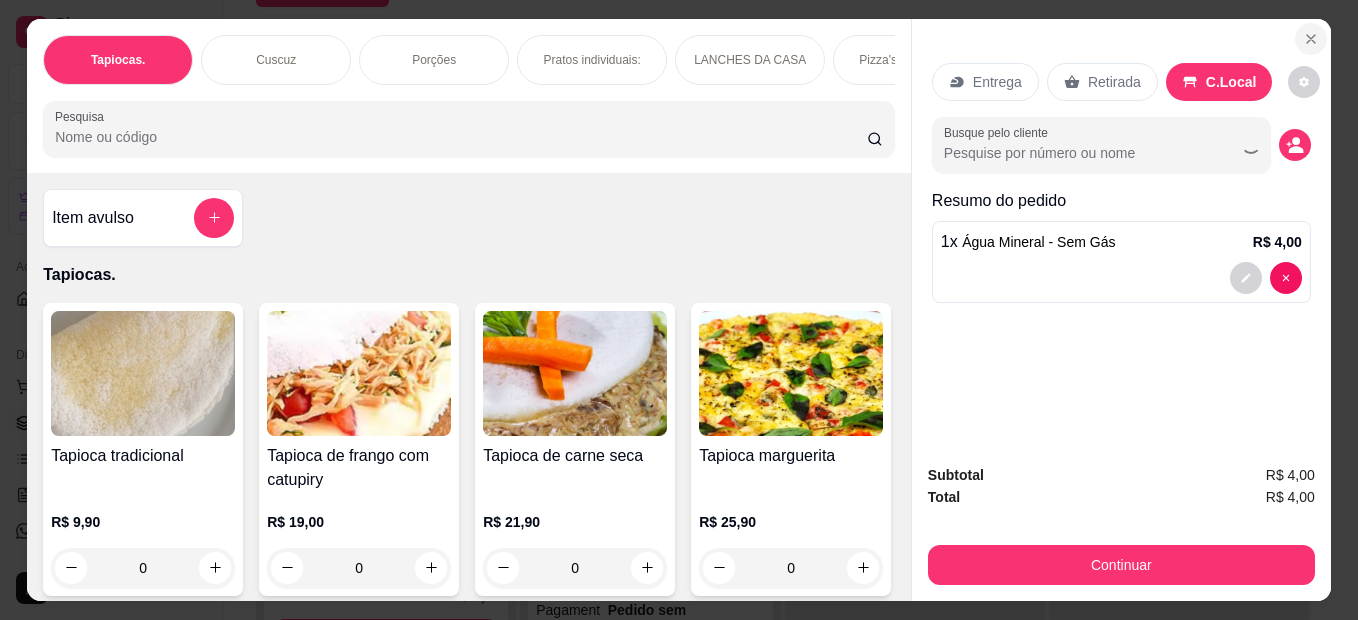 click 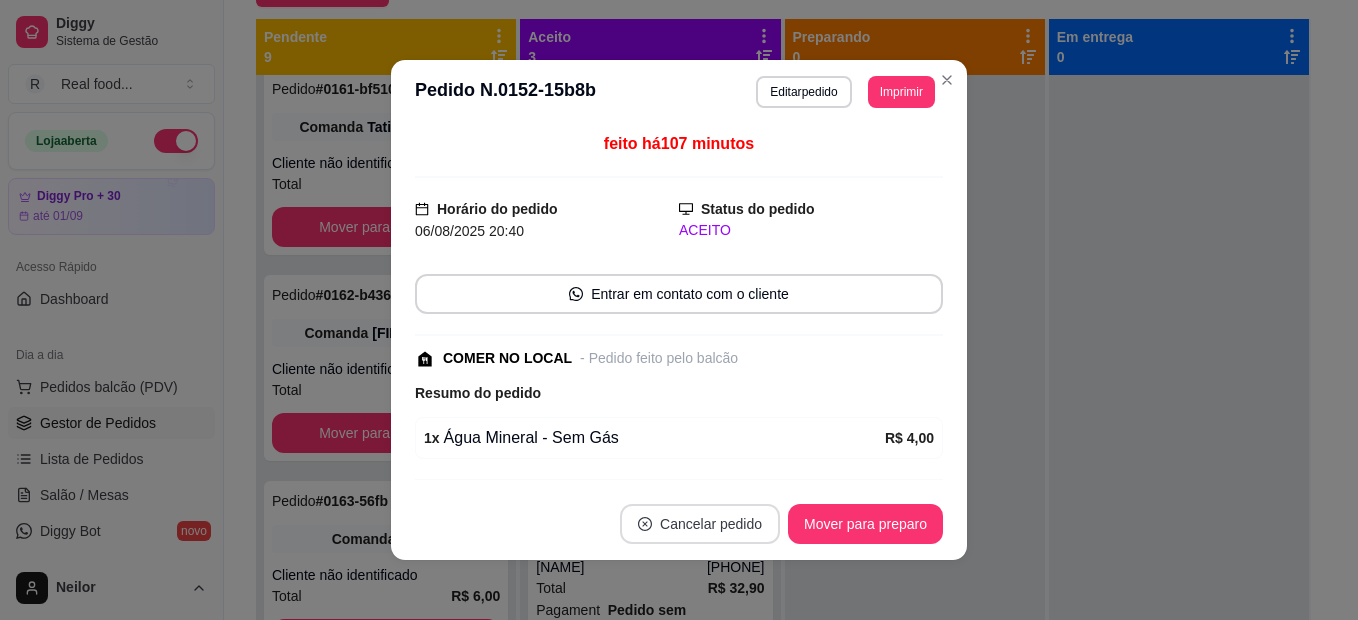 click on "Cancelar pedido" at bounding box center (700, 524) 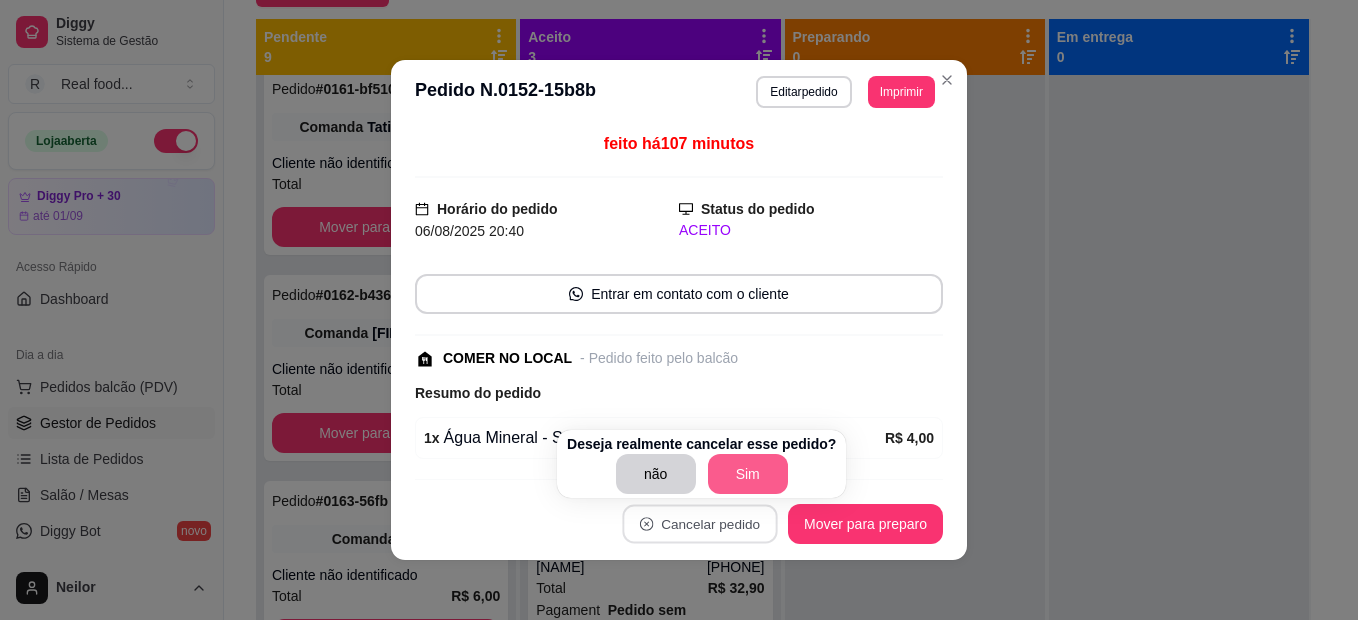 click on "Sim" at bounding box center (748, 474) 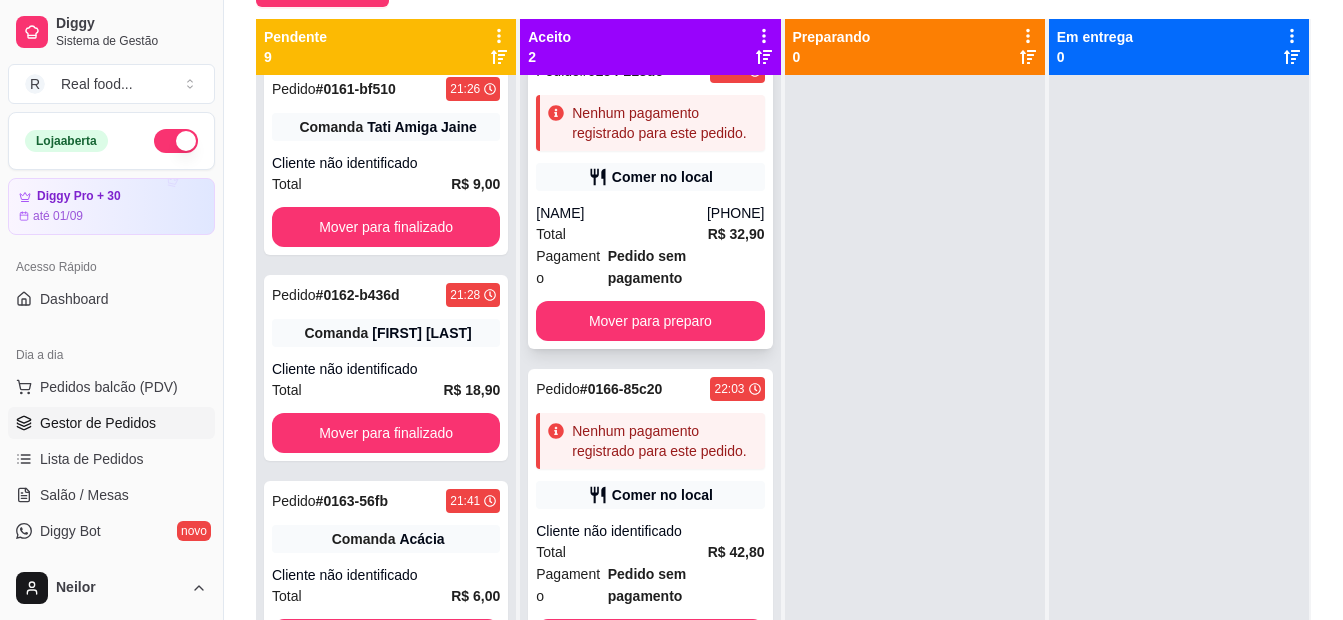 scroll, scrollTop: 76, scrollLeft: 0, axis: vertical 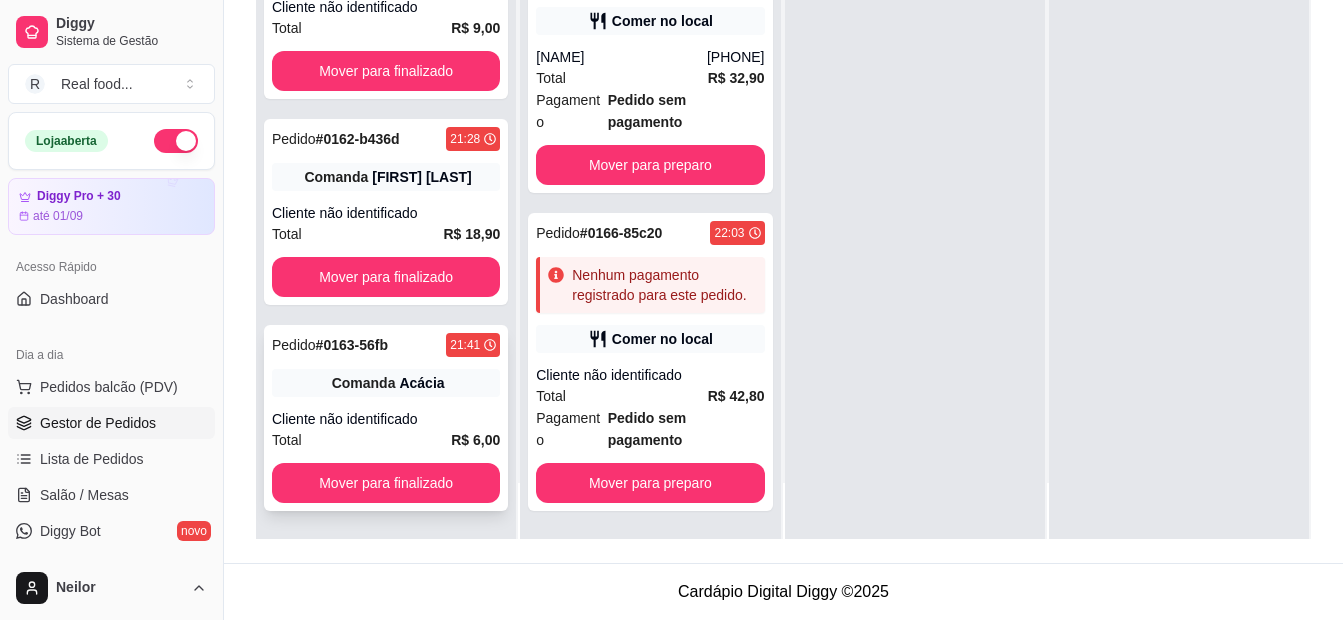 click on "Pedido  # 0163-56fb 21:41 Comanda Acácia Cliente não identificado Total R$ 6,00 Mover para finalizado" at bounding box center (386, 418) 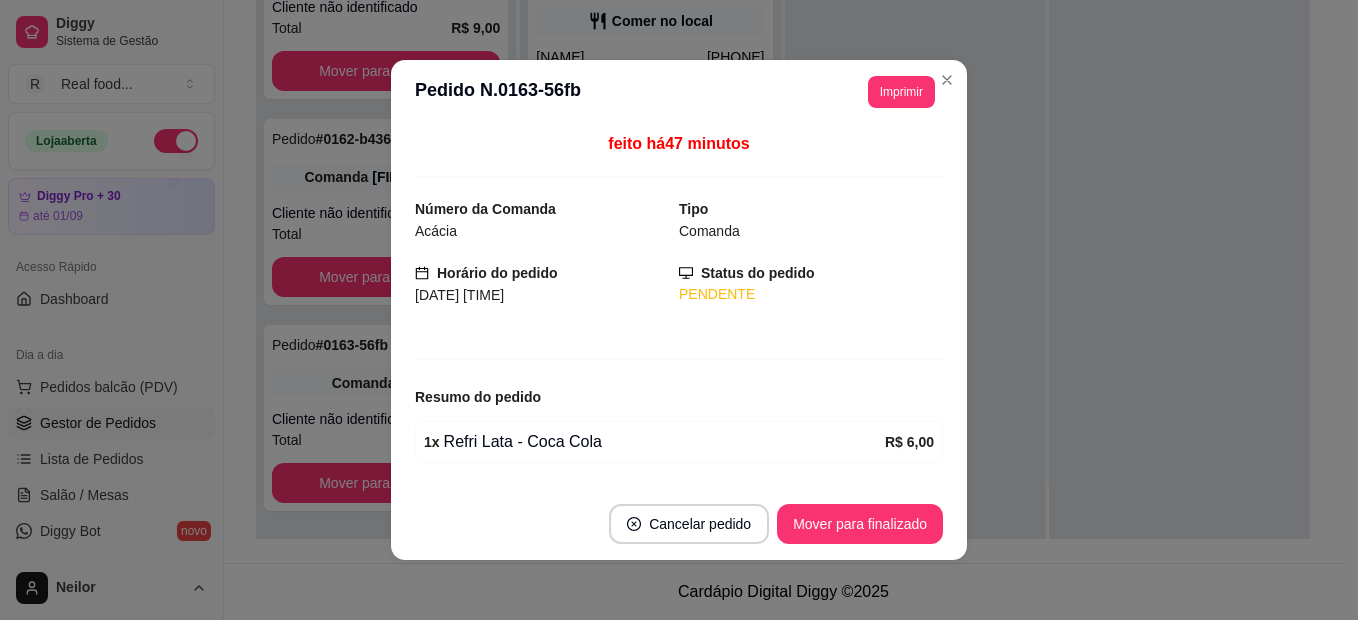scroll, scrollTop: 61, scrollLeft: 0, axis: vertical 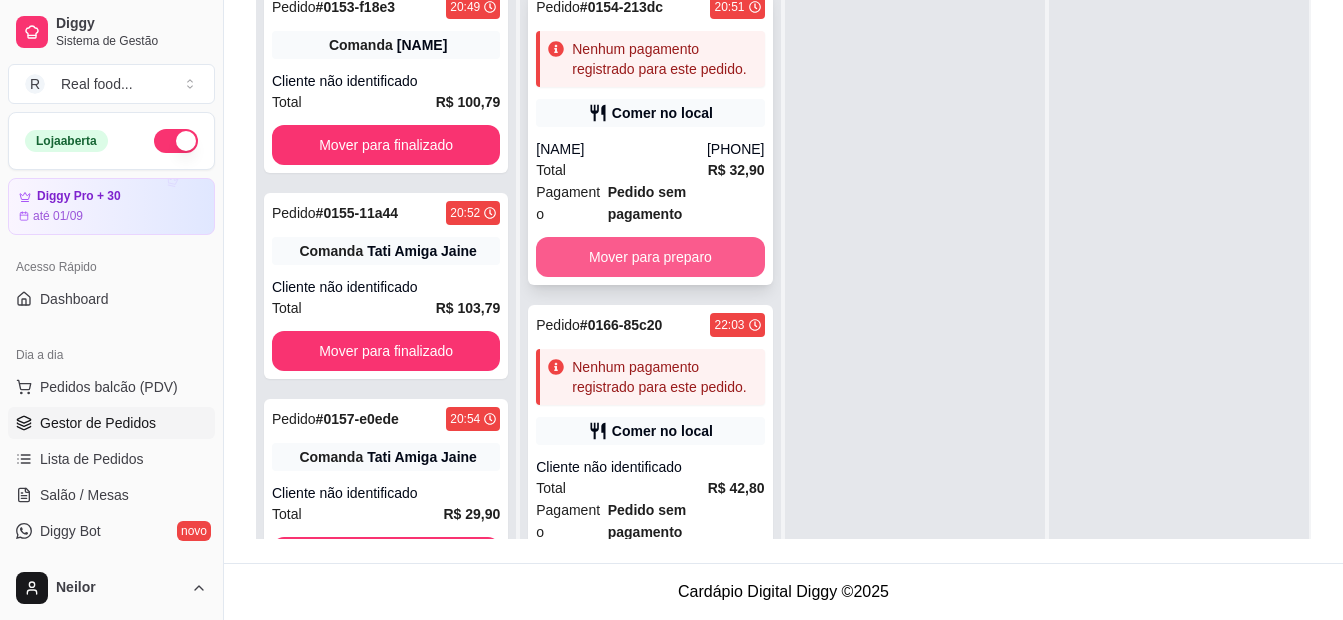 click on "Mover para preparo" at bounding box center (650, 257) 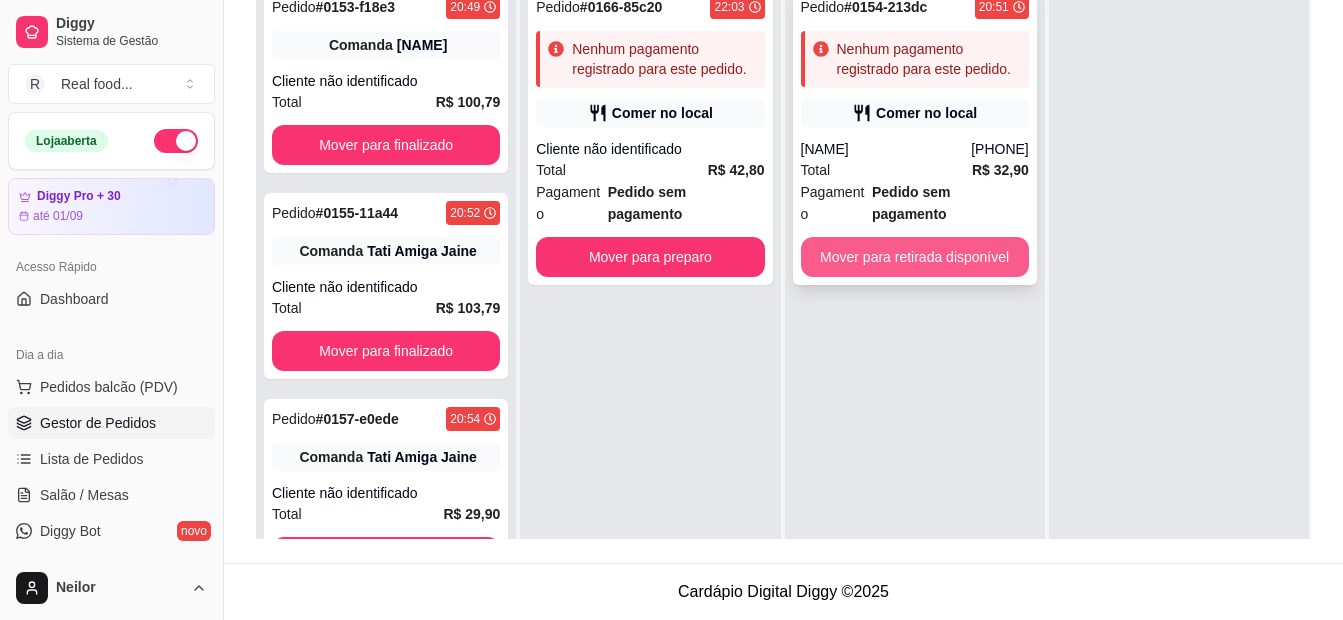 click on "Mover para retirada disponível" at bounding box center (915, 257) 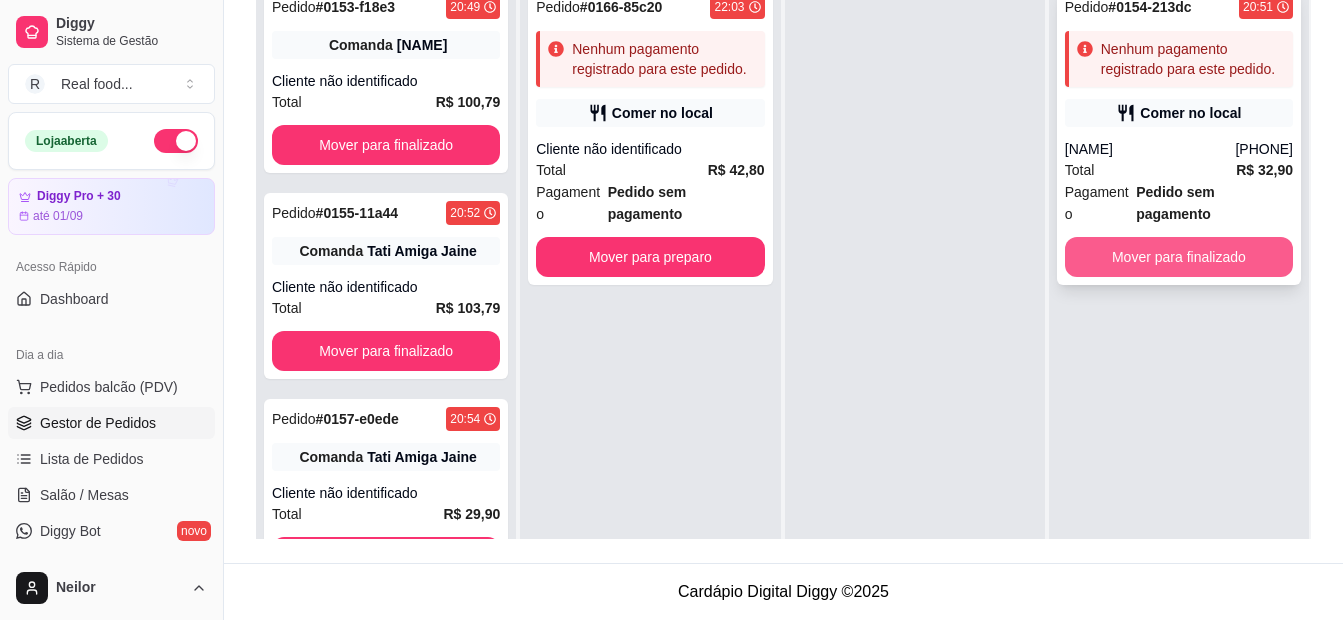 click on "Mover para finalizado" at bounding box center [1179, 257] 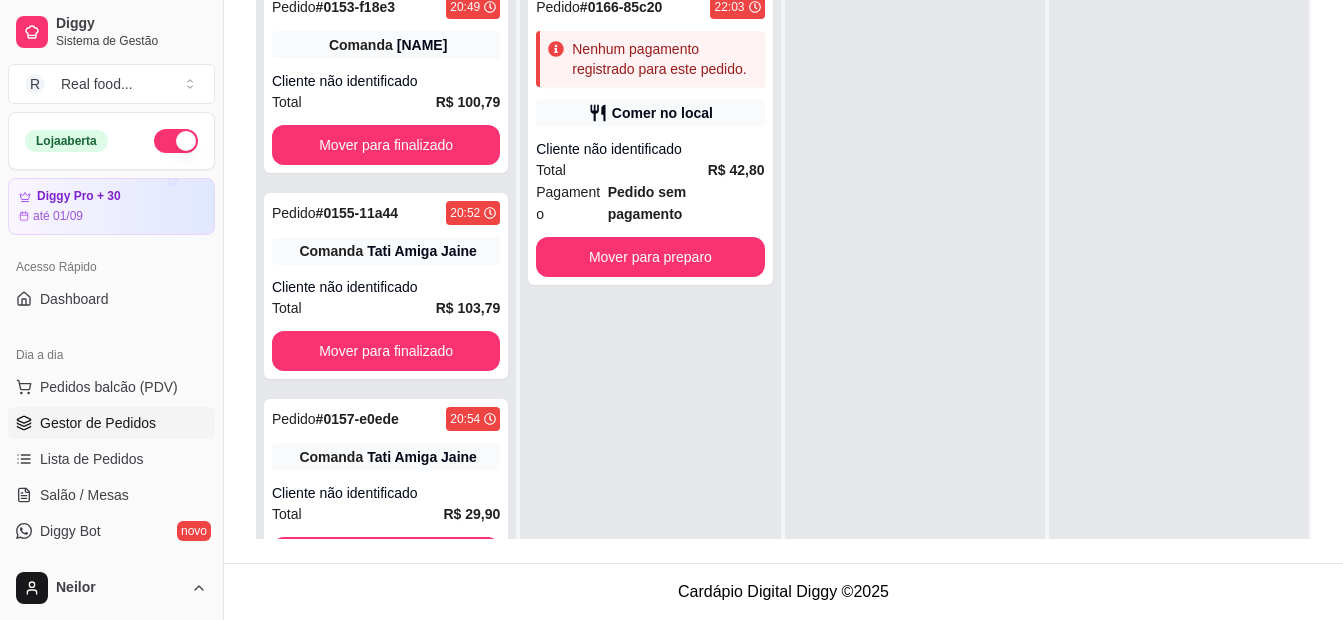 click at bounding box center (915, 285) 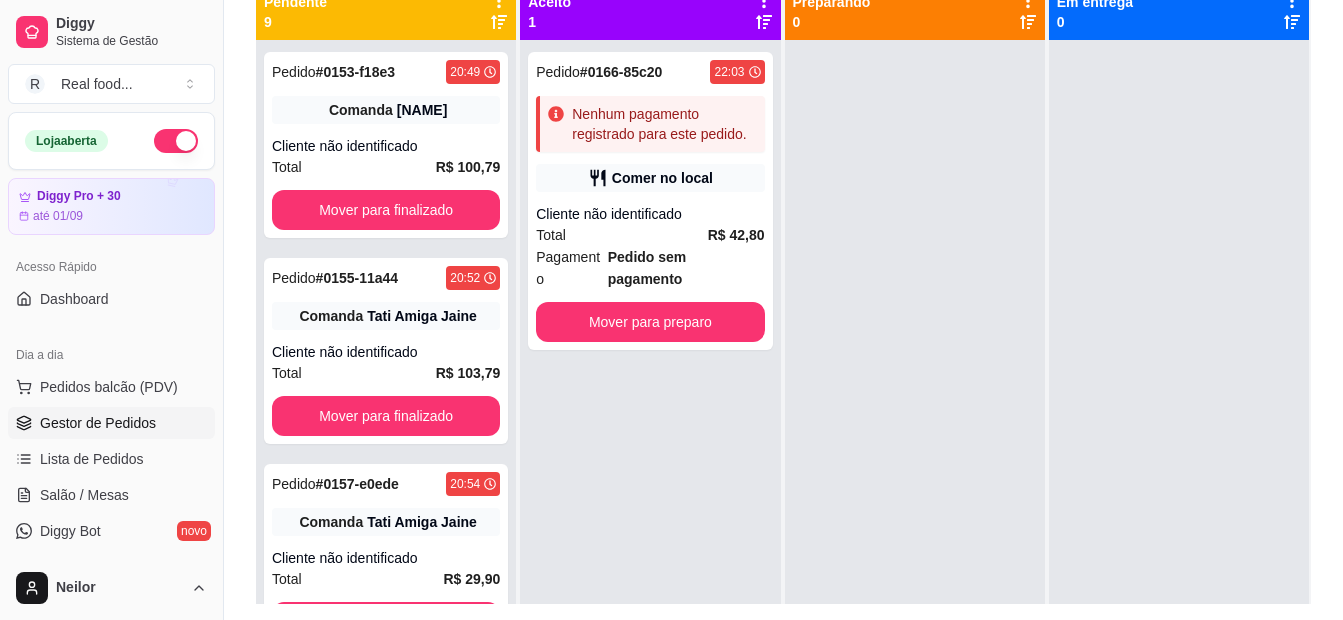 scroll, scrollTop: 205, scrollLeft: 0, axis: vertical 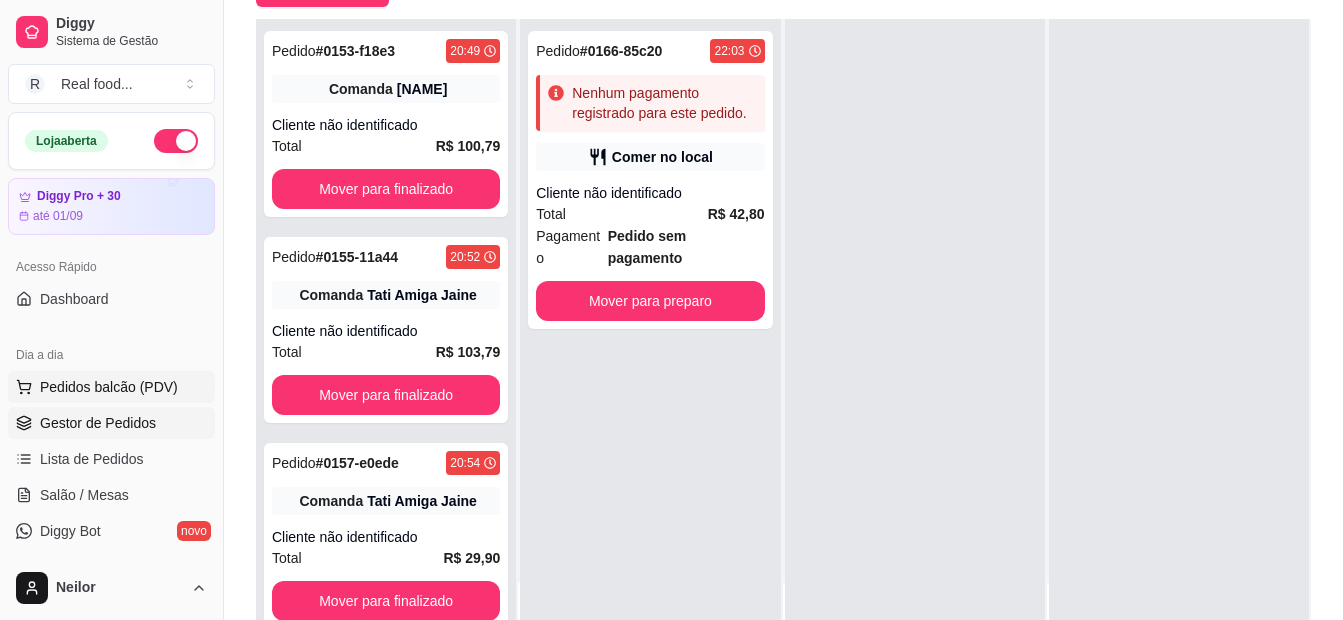 click on "Pedidos balcão (PDV)" at bounding box center [109, 387] 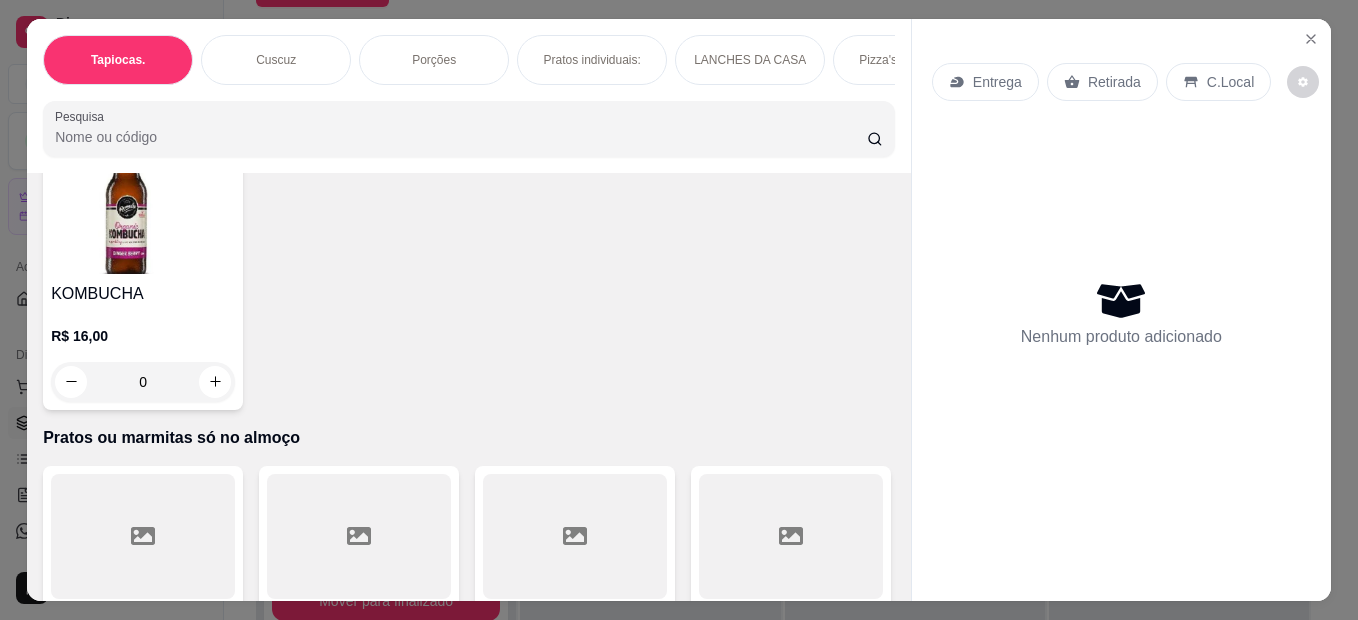 scroll, scrollTop: 4800, scrollLeft: 0, axis: vertical 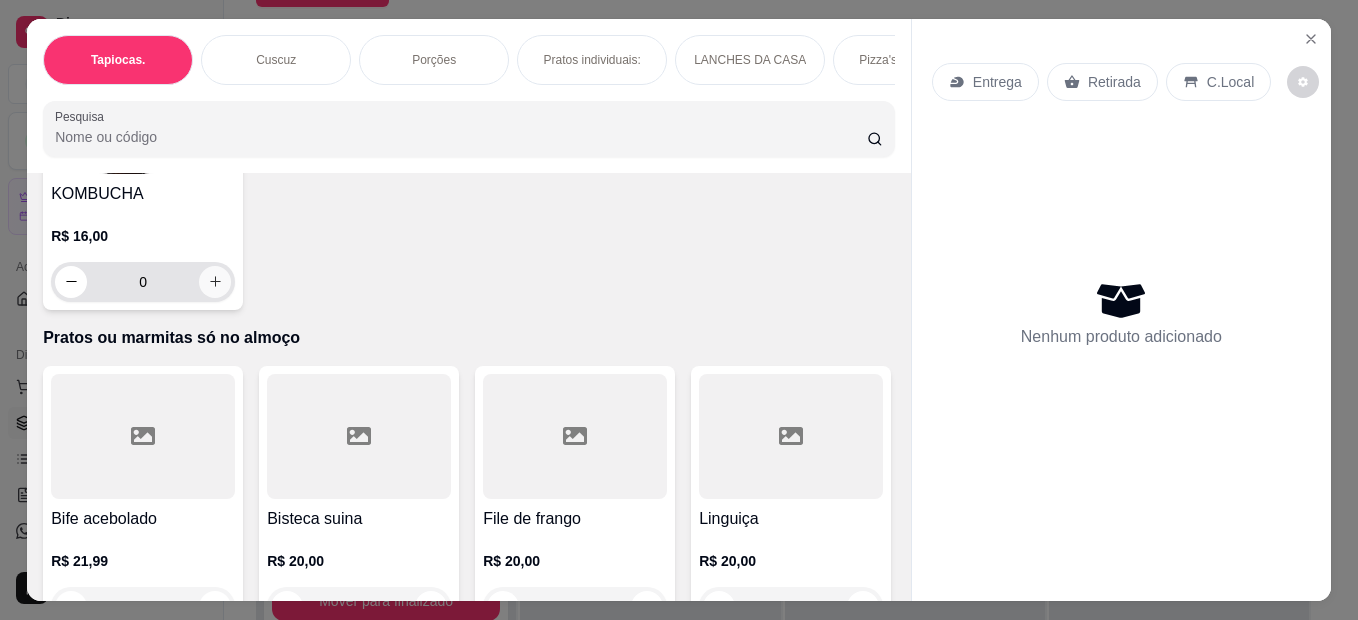 click 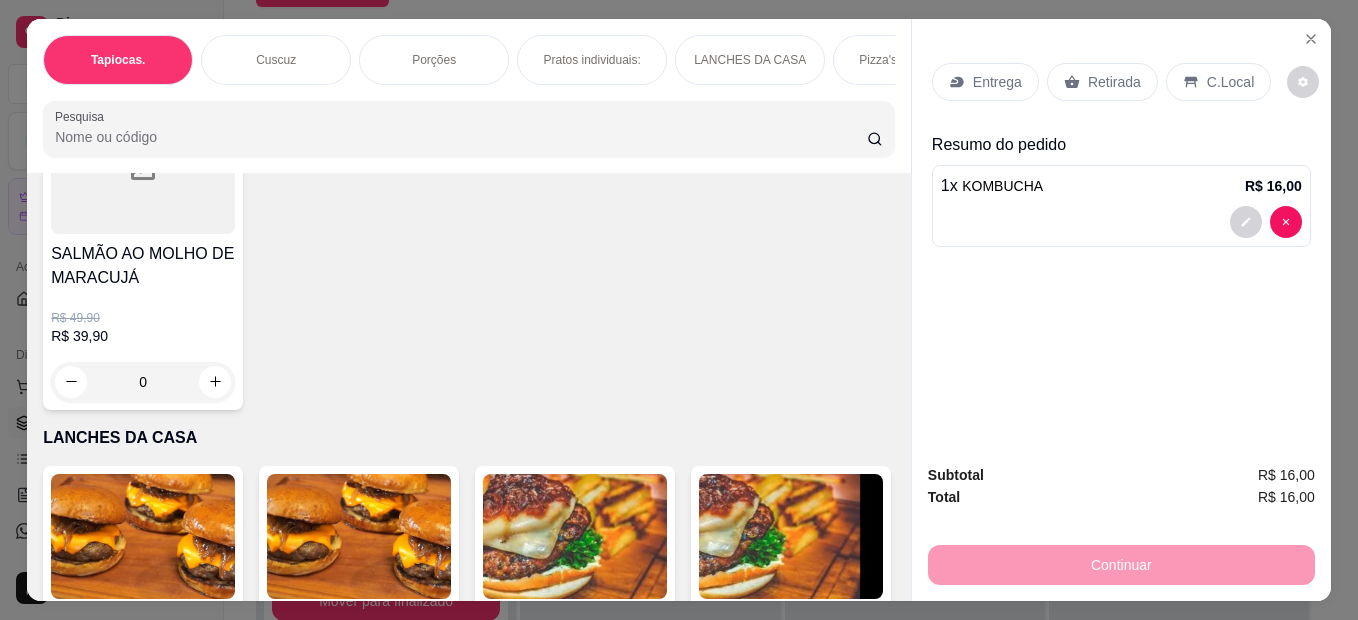 scroll, scrollTop: 2400, scrollLeft: 0, axis: vertical 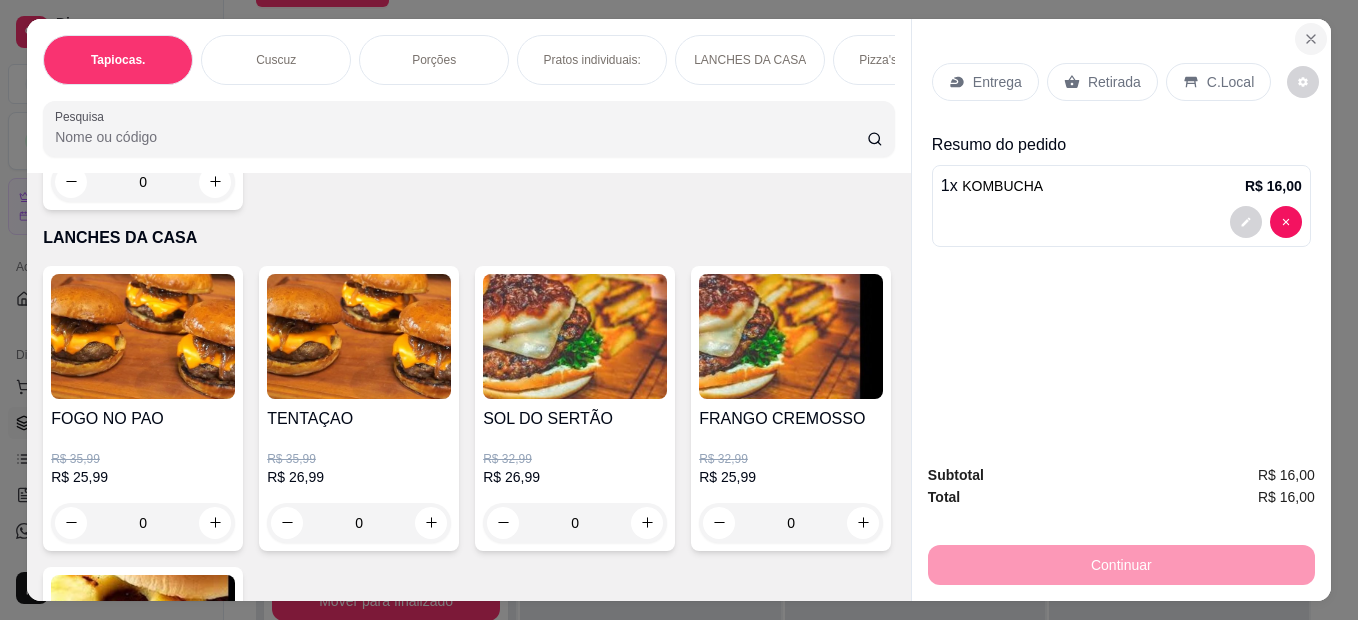 click 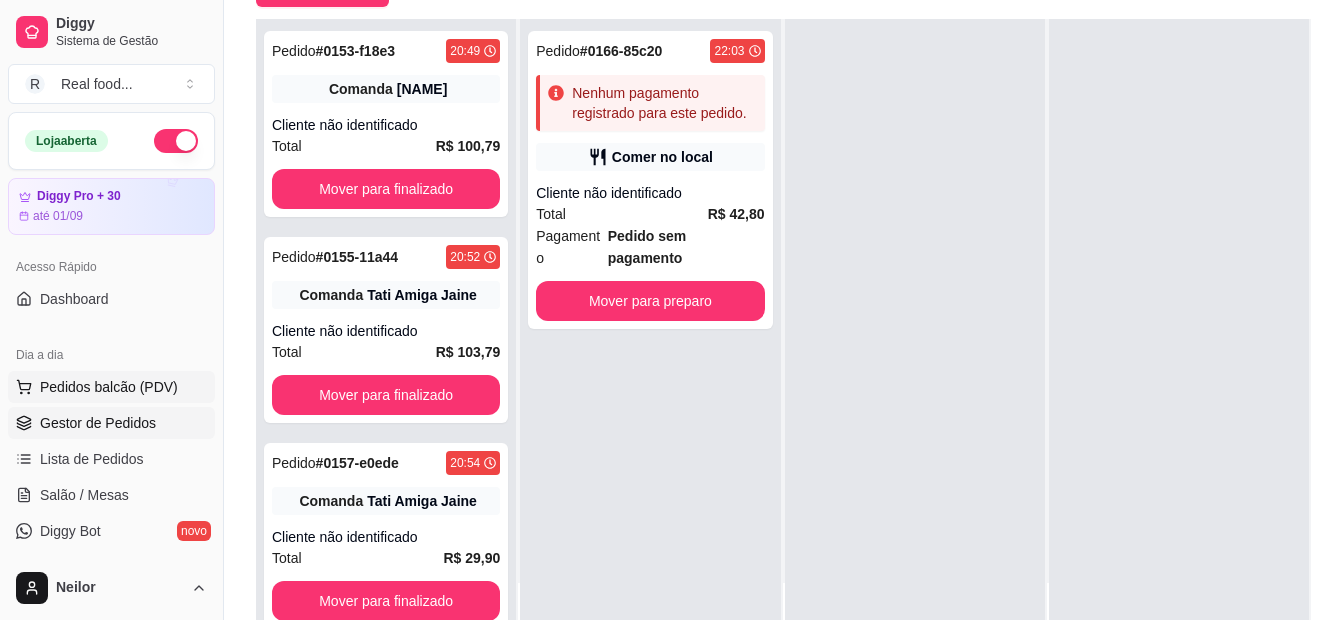 click on "Pedidos balcão (PDV)" at bounding box center [109, 387] 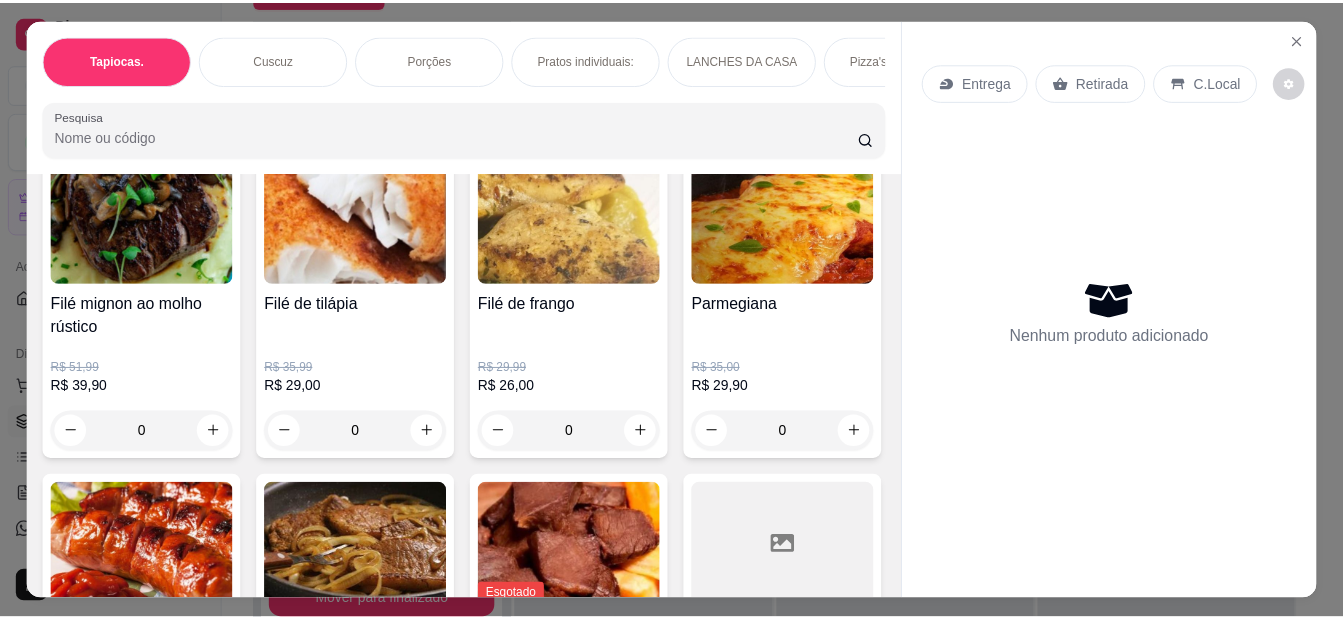 scroll, scrollTop: 1400, scrollLeft: 0, axis: vertical 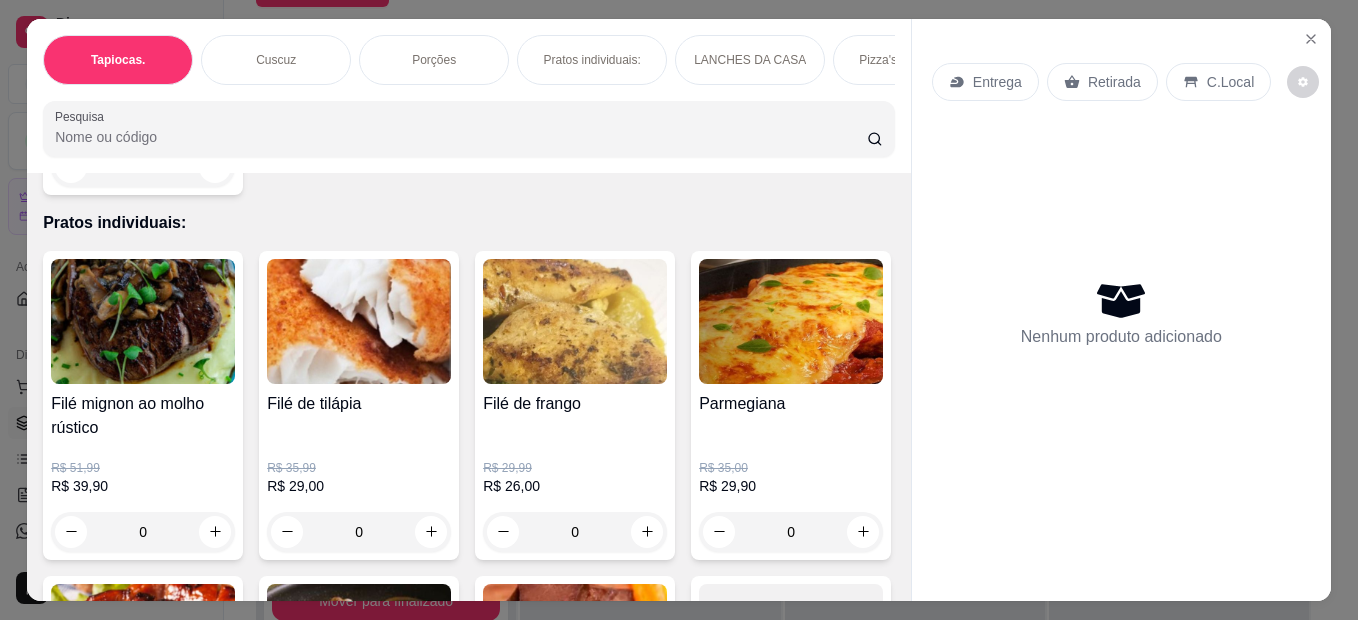 click on "Filé mignon ao molho rústico    R$ 51,99 R$ 39,90 0 Filé de tilápia    R$ 35,99 R$ 29,00 0 Filé de frango    R$ 29,99 R$ 26,00 0 Parmegiana   R$ 35,00 R$ 29,90 0 linguiça toscana   R$ 28,00 R$ 24,90 0 BIFE ACEBOLADO   R$ 29,99 R$ 25,90 0 Esgotado Carne de sol na manteiga de garrafa   R$ 29,90 R$ 26,90 0 Picanha   R$ 35,90 R$ 31,99 0 SALMÃO AO MOLHO DE MARACUJÁ   R$ 49,90 R$ 39,90 0" at bounding box center [469, 730] 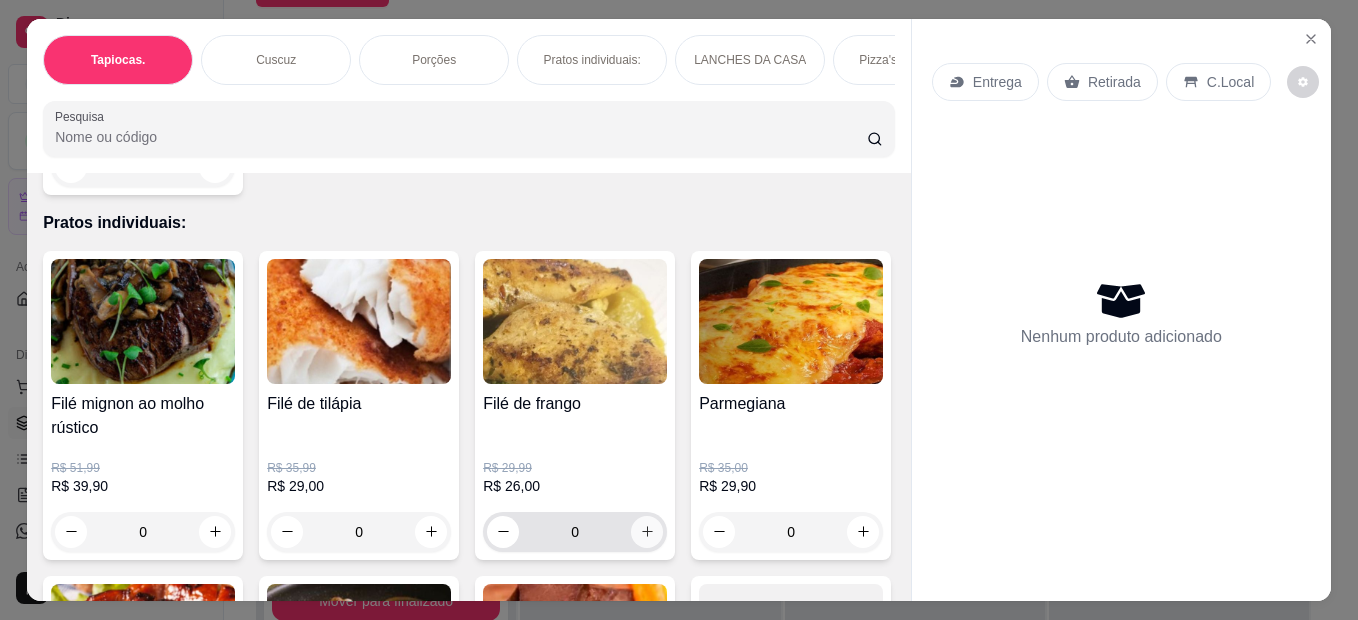click 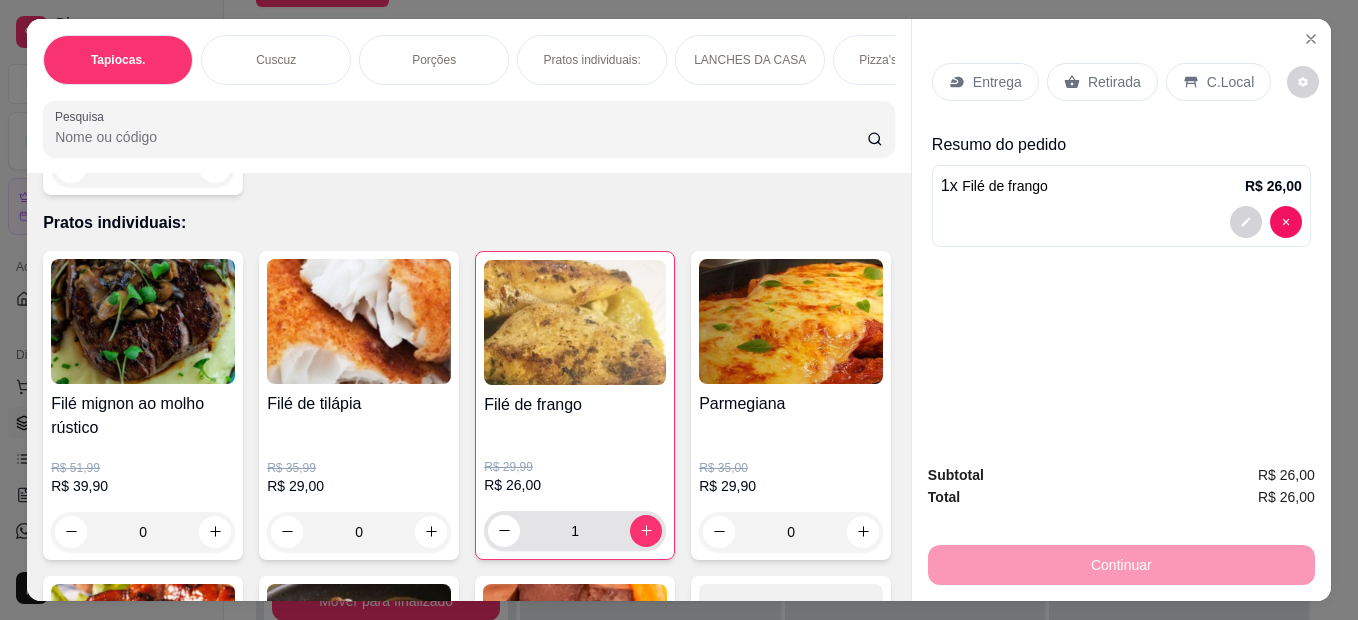 type on "1" 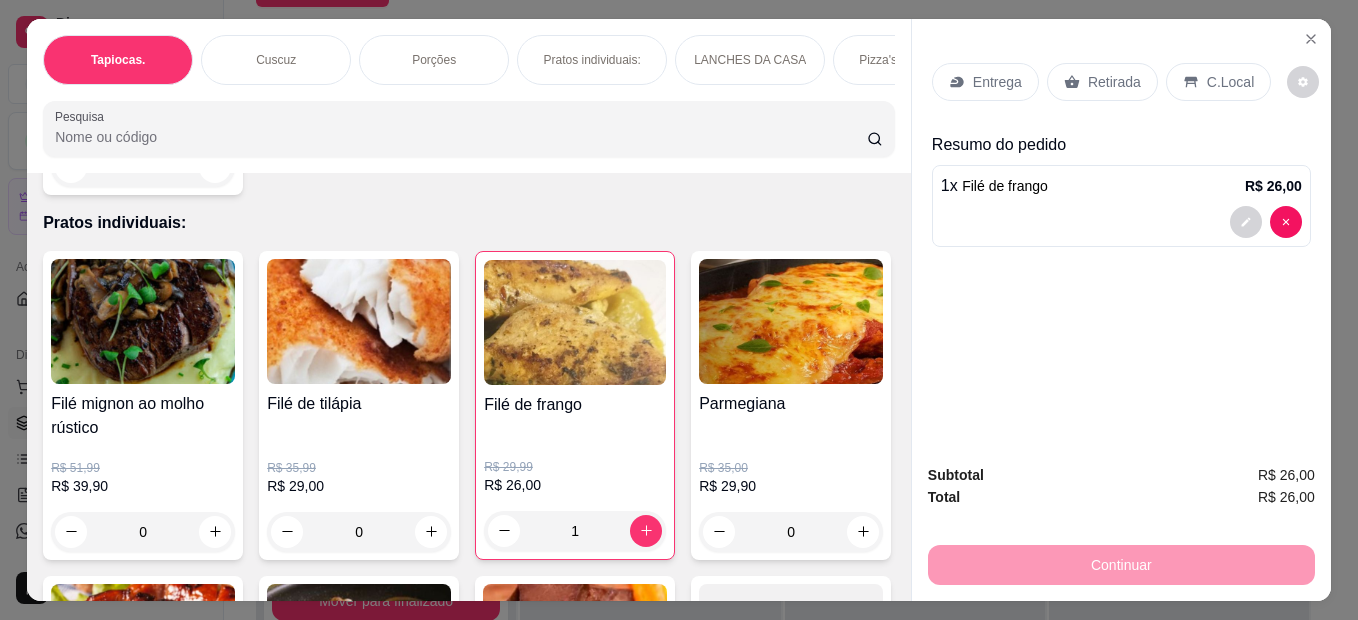 click on "C.Local" at bounding box center (1218, 82) 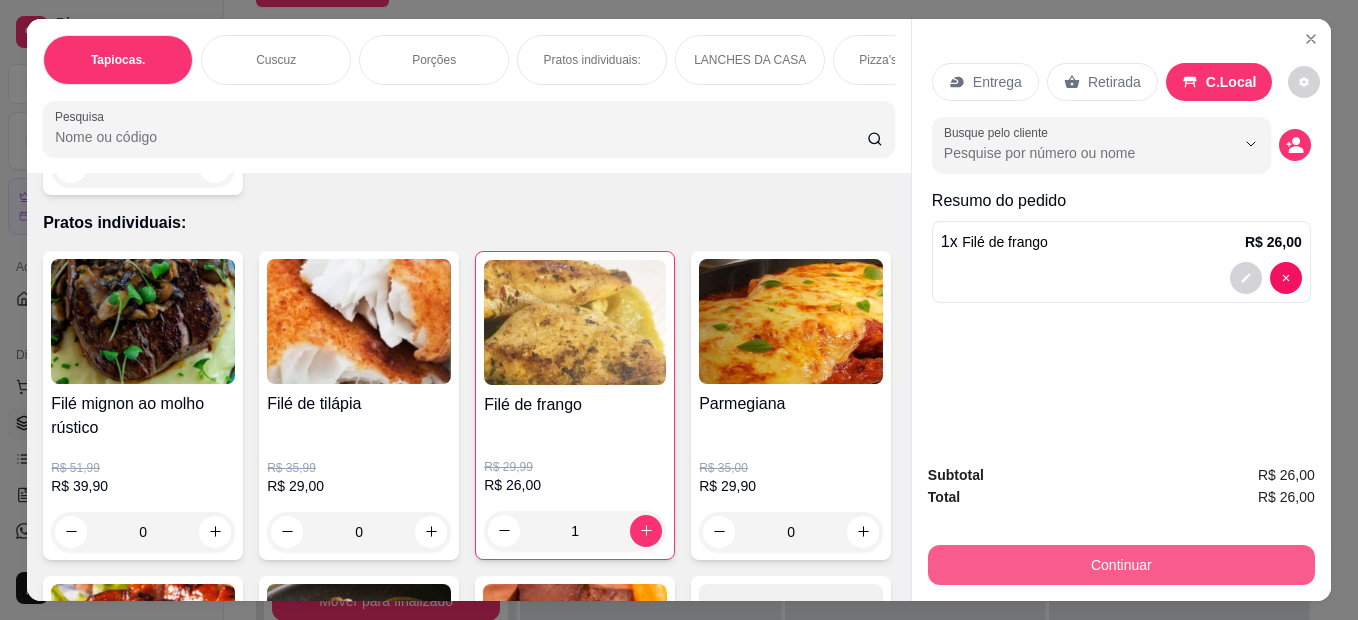 click on "Continuar" at bounding box center (1121, 565) 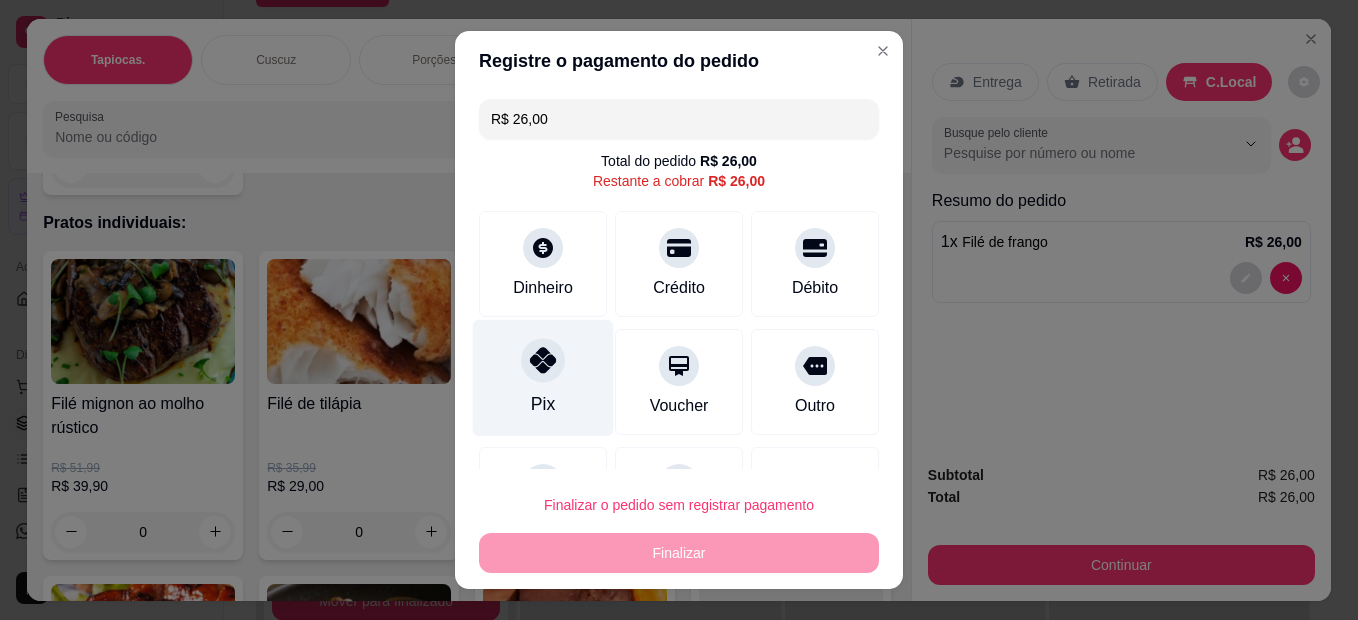 click on "Pix" at bounding box center (543, 378) 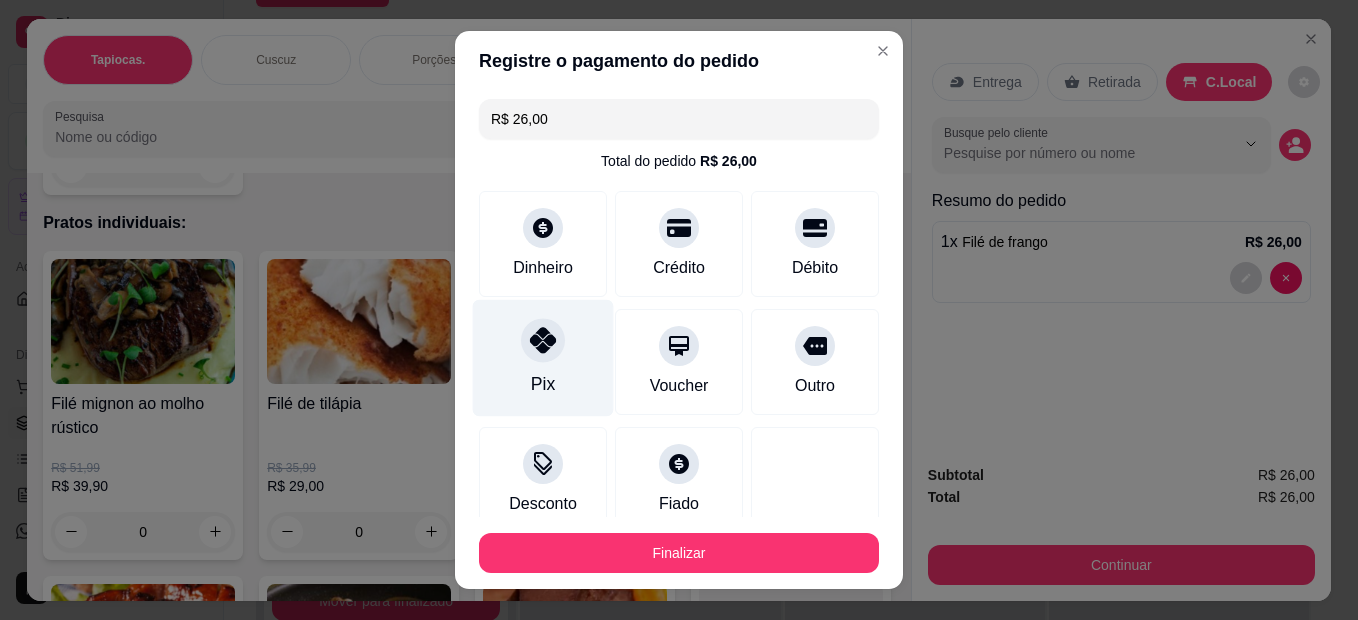 type on "R$ 0,00" 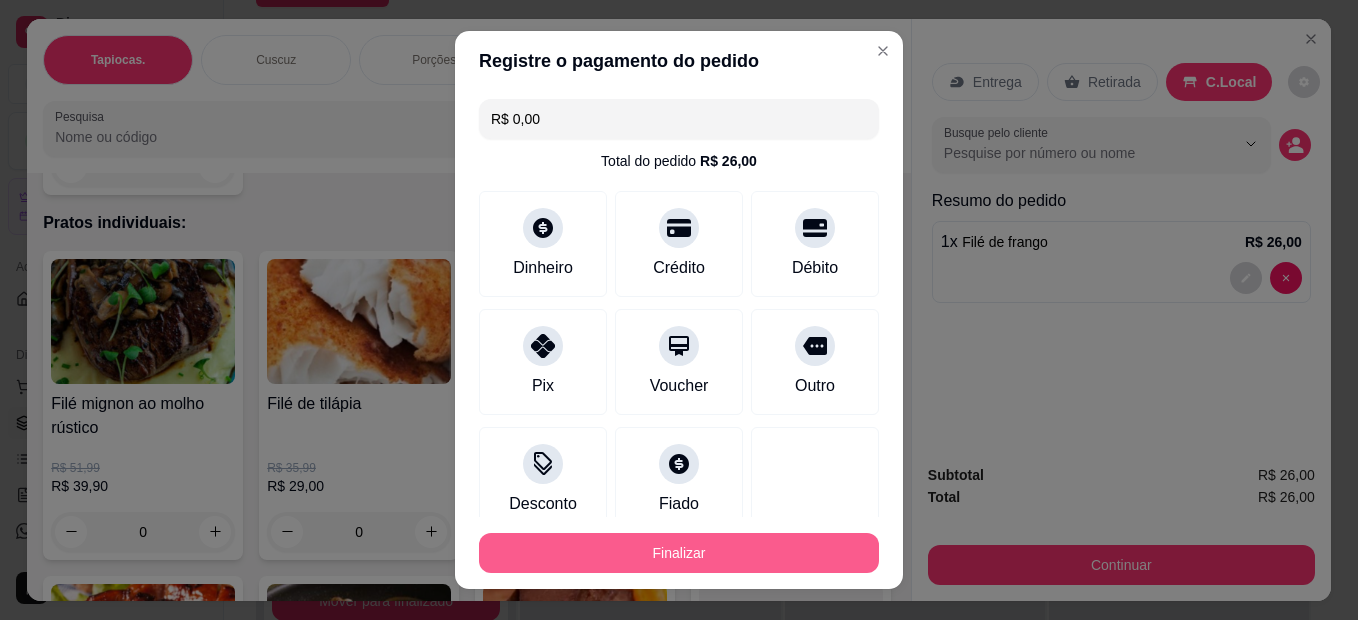 click on "Finalizar" at bounding box center [679, 553] 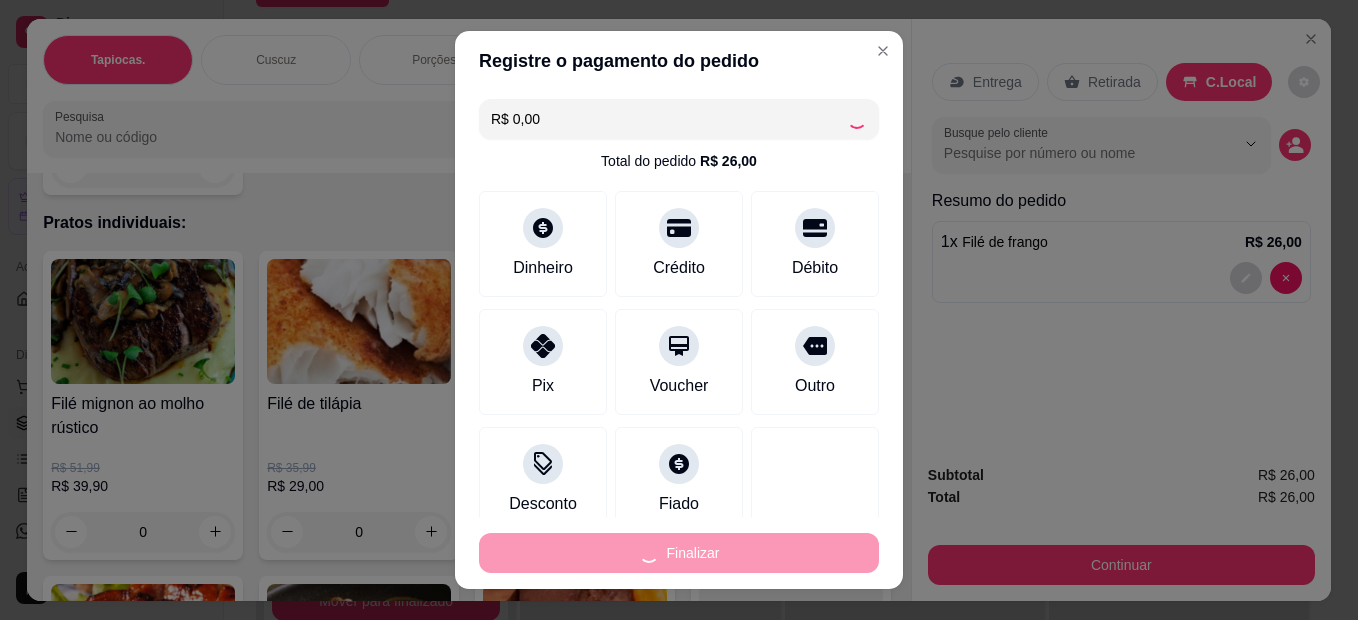 type on "0" 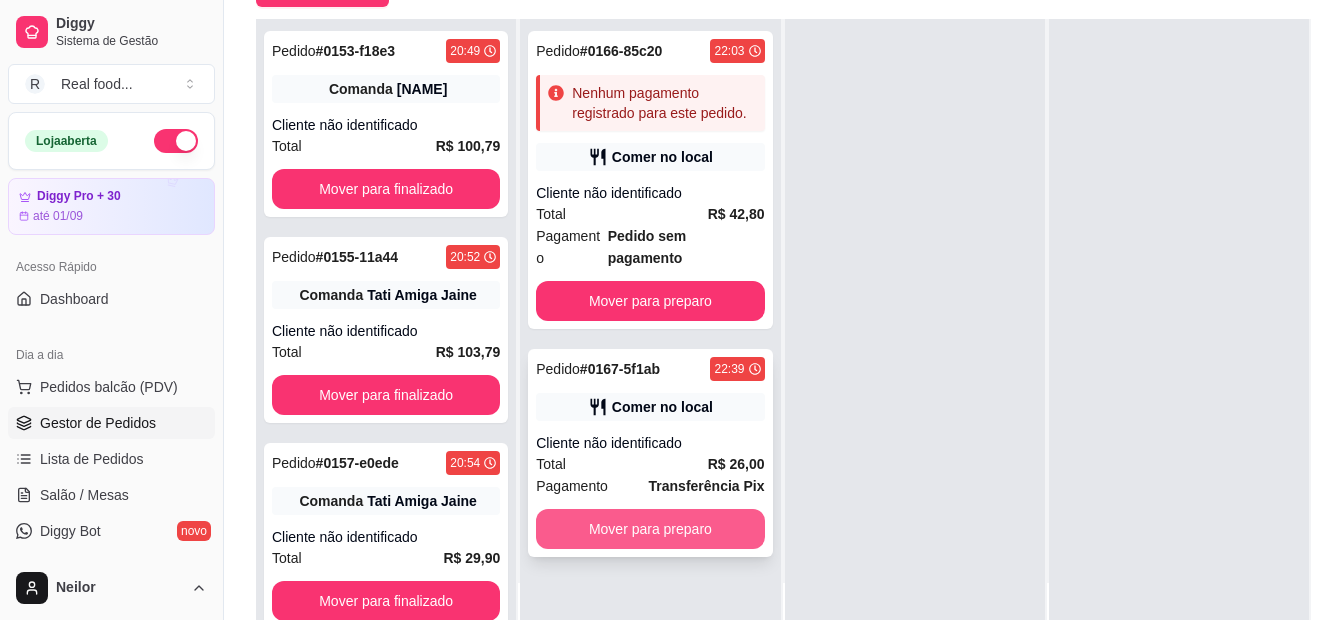 click on "Mover para preparo" at bounding box center (650, 529) 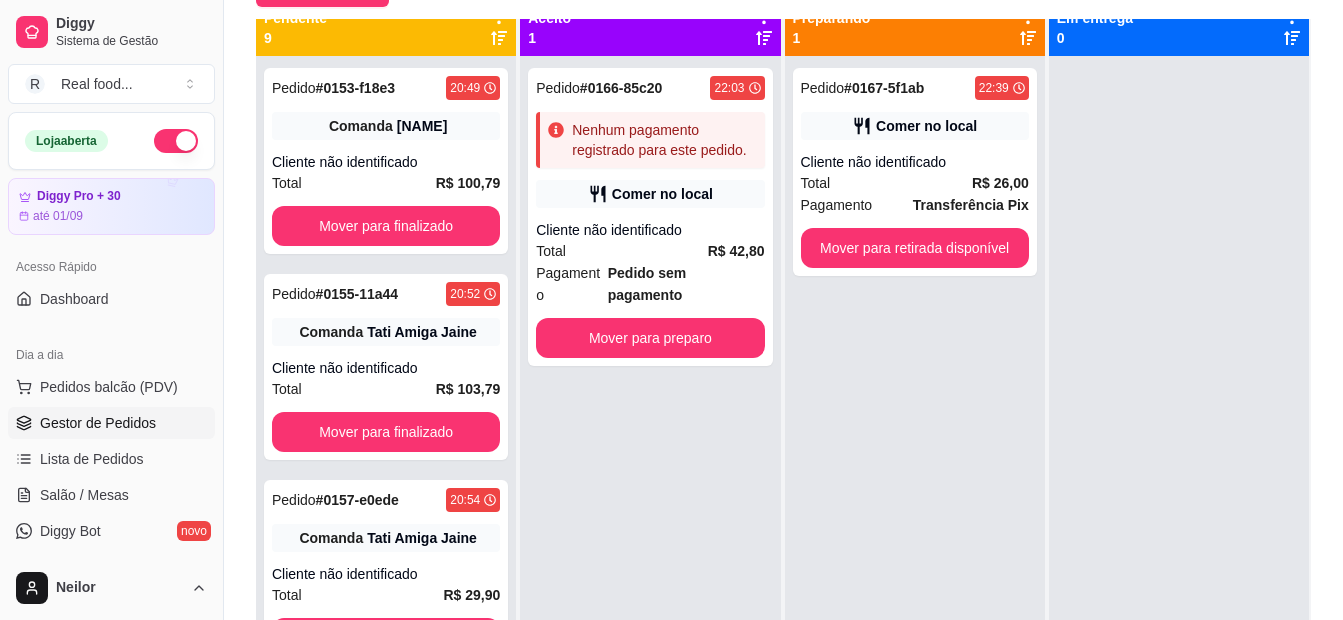 scroll, scrollTop: 0, scrollLeft: 0, axis: both 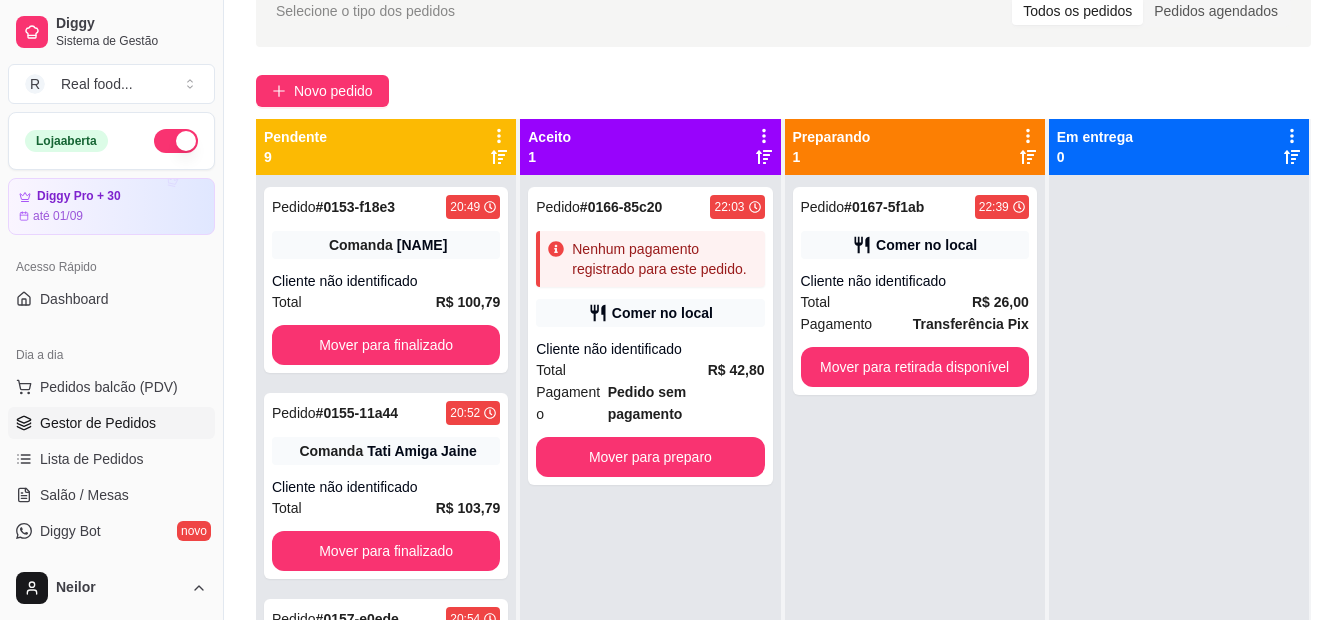 click on "Pedido  # 0153-f18e3 [TIME] Comanda [NAME] Cliente não identificado Total R$ 100,79 Mover para finalizado Pedido  # 0155-11a44 [TIME] Comanda [NAME] Cliente não identificado Total R$ 103,79 Mover para finalizado Pedido  # 0157-e0ede [TIME] Comanda [NAME] Cliente não identificado Total R$ 29,90 Mover para finalizado Pedido  # 0158-eee86 [TIME] Comanda [FIRST] [LAST] Cliente não identificado Total R$ 35,99 Mover para finalizado Pedido  # 0159-3cff5 [TIME] Comanda [NAME] Cliente não identificado Total R$ 67,70 Mover para finalizado Pedido  # 0160-a9a25 [TIME] Comanda [NAME] Cliente não identificado Total R$ 64,80 Mover para finalizado Pedido  # 0161-bf510 [TIME] Comanda [NAME] Cliente não identificado Total R$ 9,00 Mover para finalizado Pedido  # 0162-b436d [TIME] Comanda [FIRST] [LAST] Cliente não identificado Total R$ 18,90 Mover para finalizado Pedido  # 0163-56fb 1" at bounding box center (783, 363) 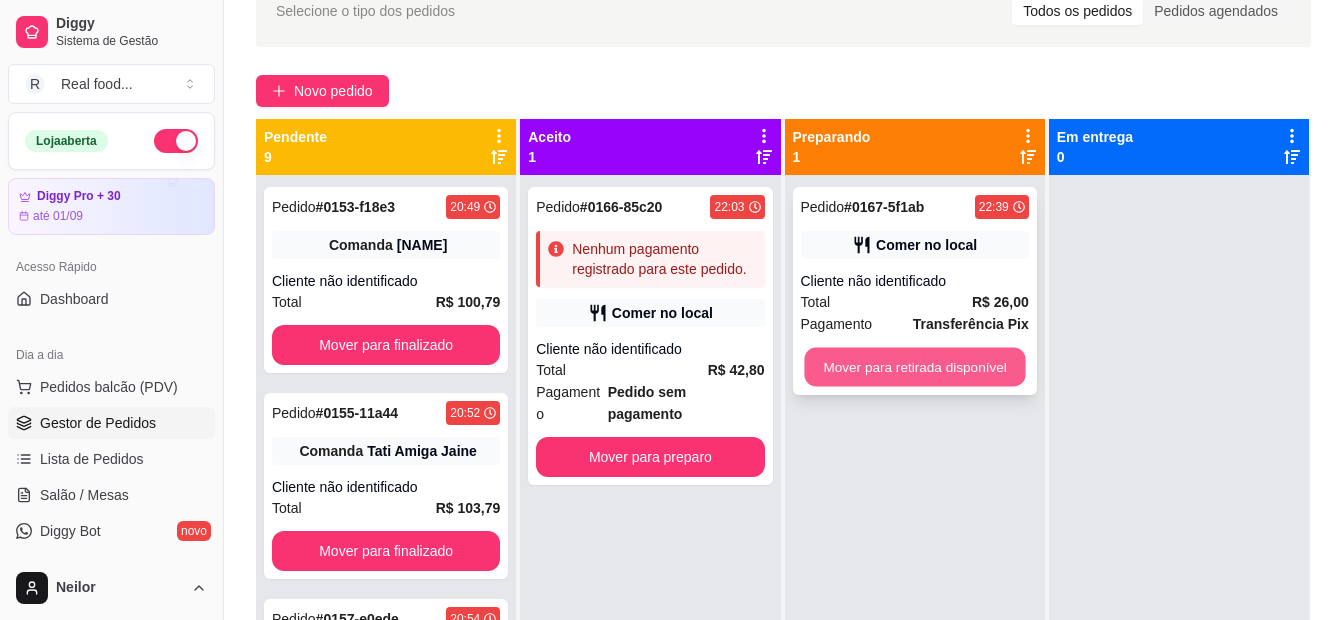 click on "Mover para retirada disponível" at bounding box center (914, 367) 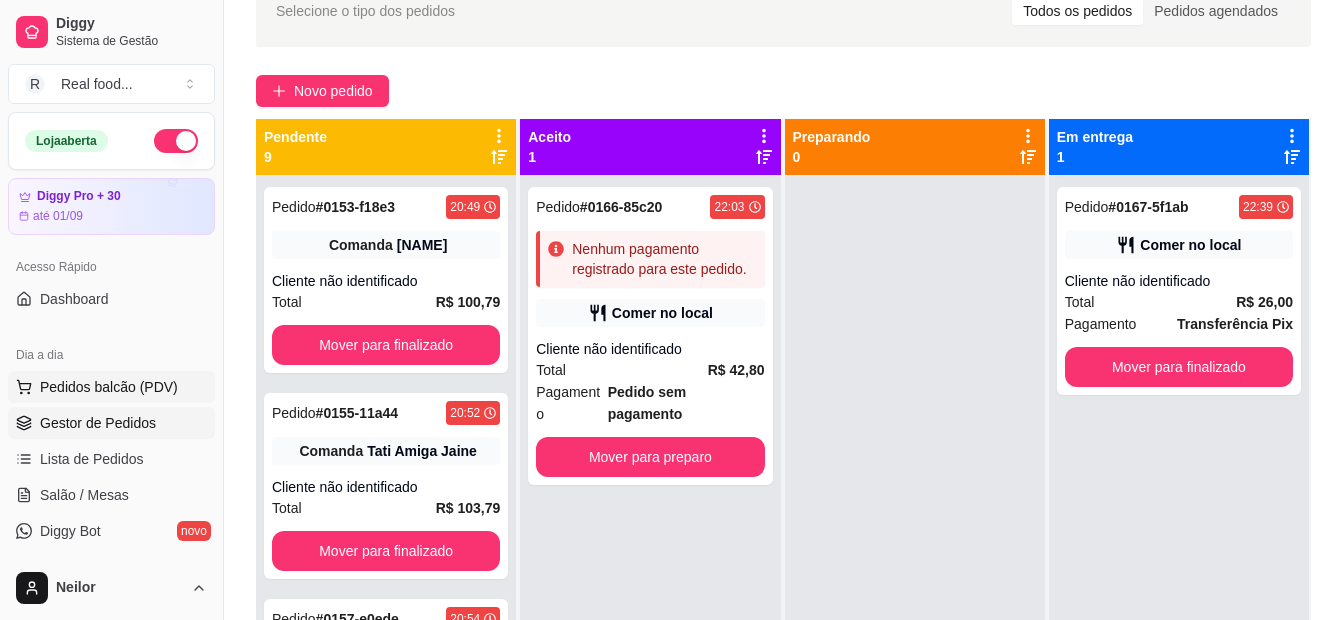 click on "Pedidos balcão (PDV)" at bounding box center (109, 387) 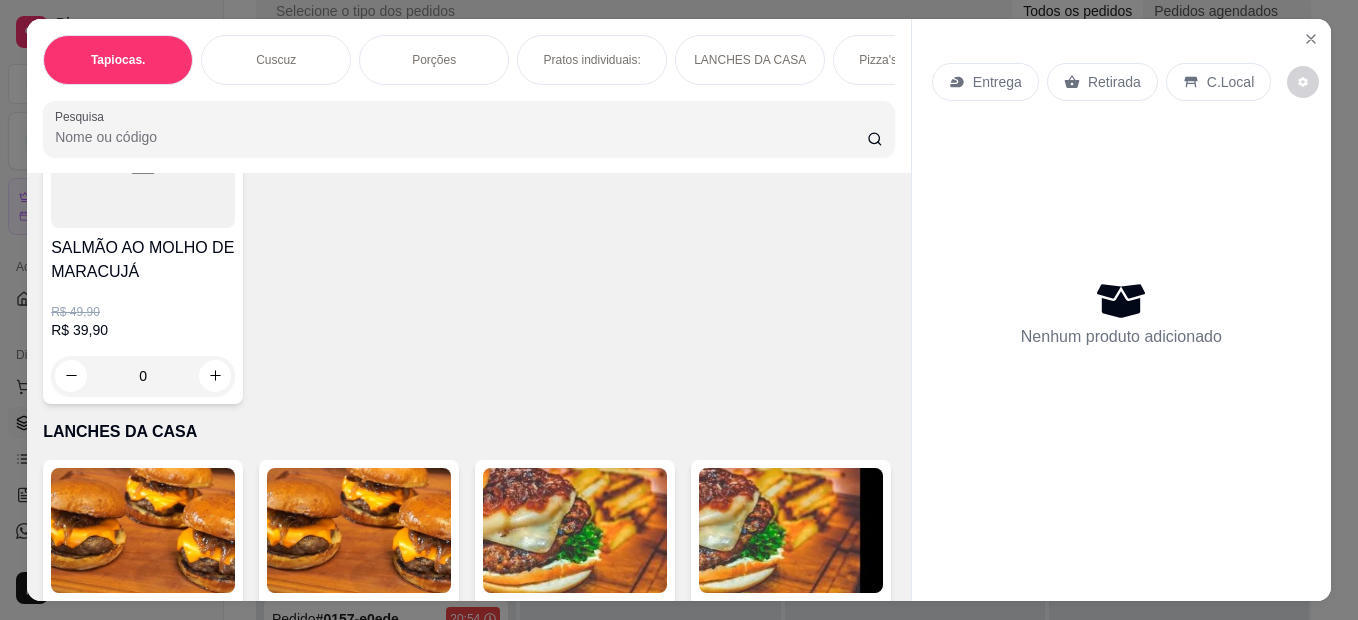 scroll, scrollTop: 2100, scrollLeft: 0, axis: vertical 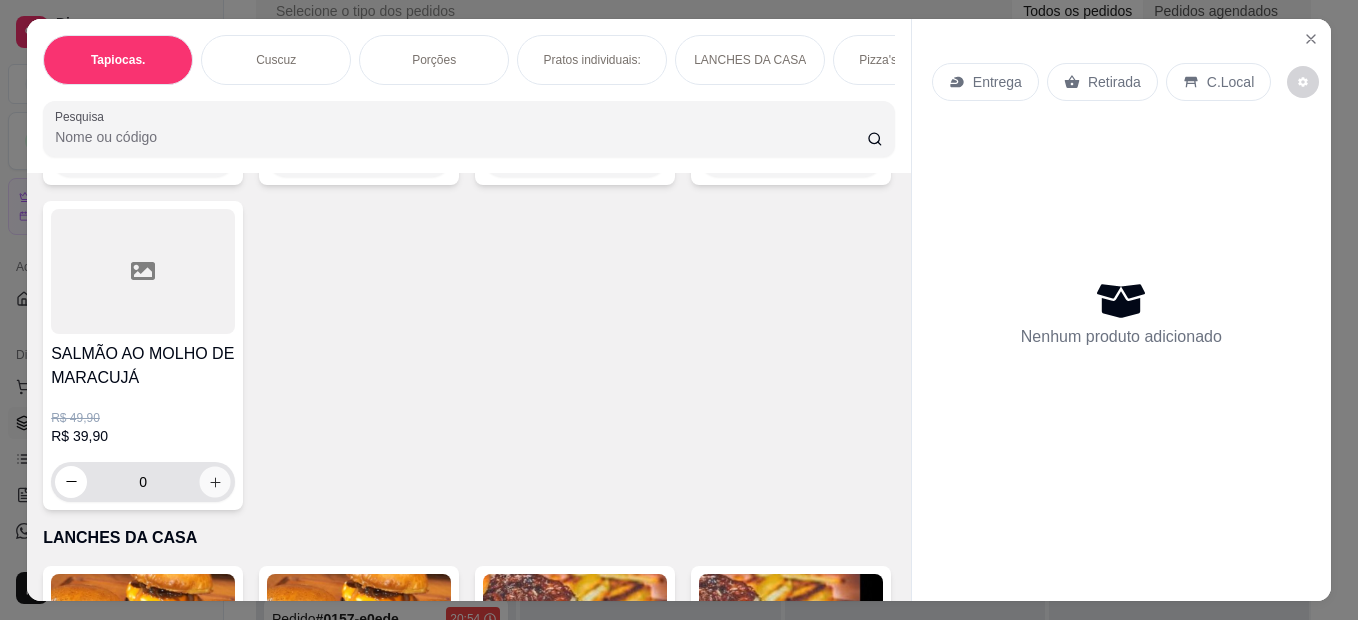 click 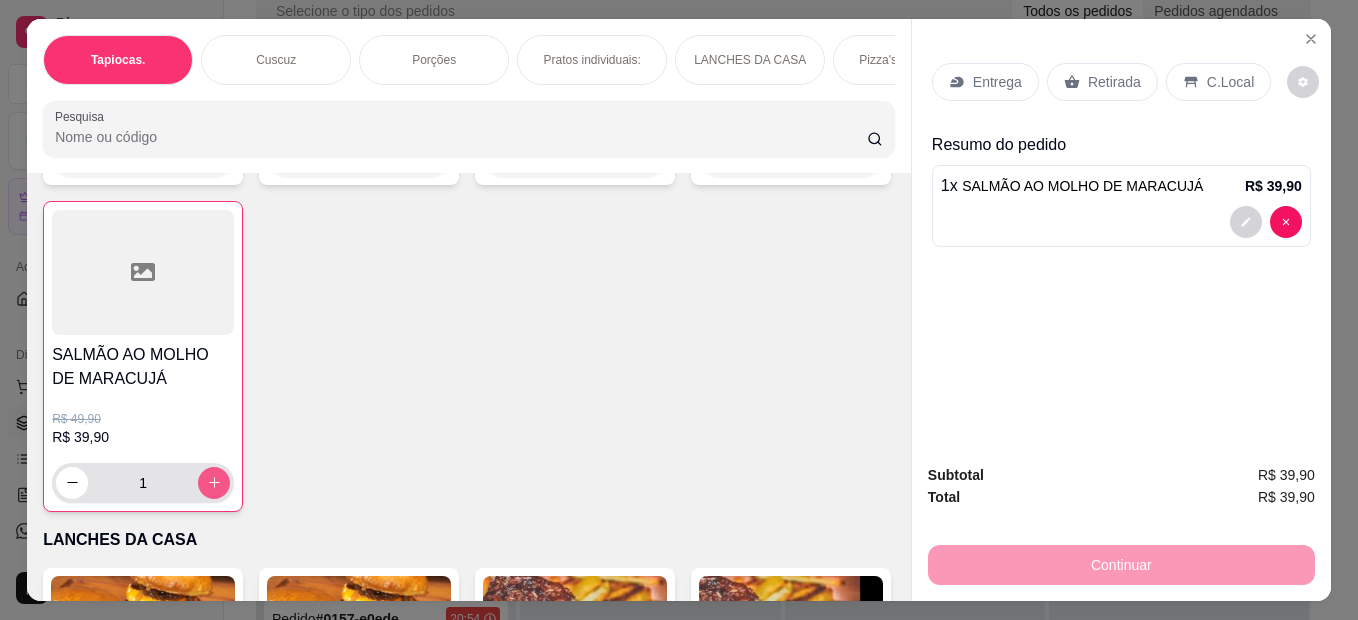 type on "1" 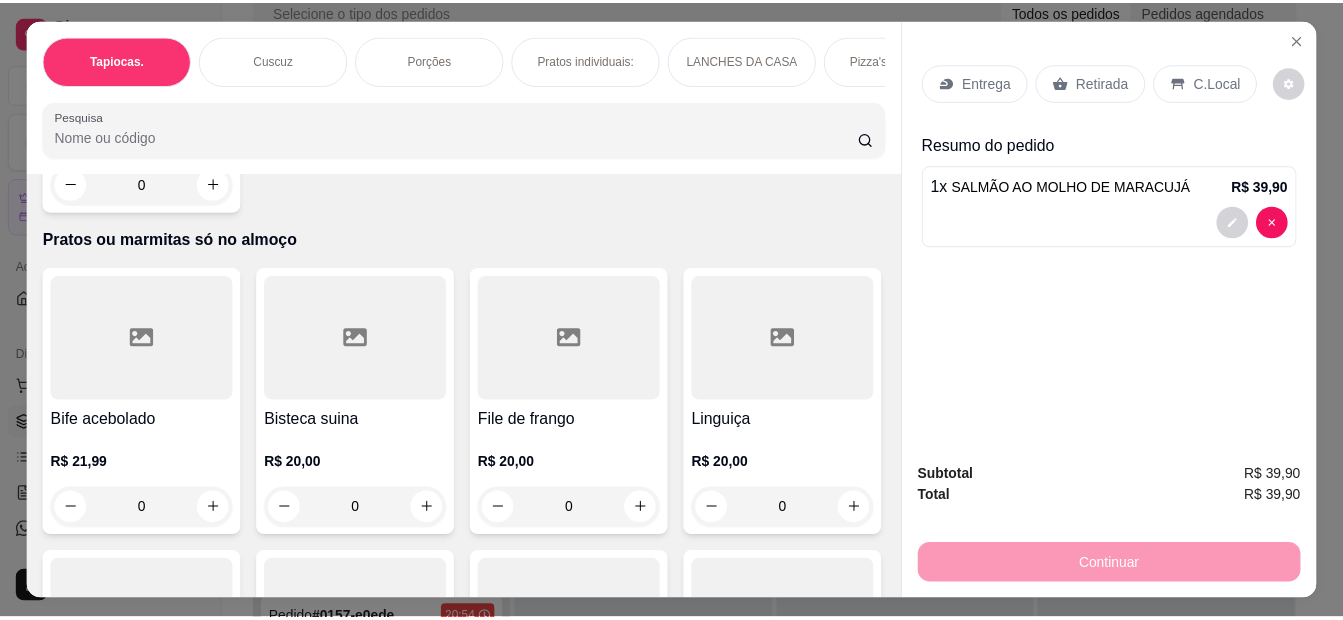 scroll, scrollTop: 5000, scrollLeft: 0, axis: vertical 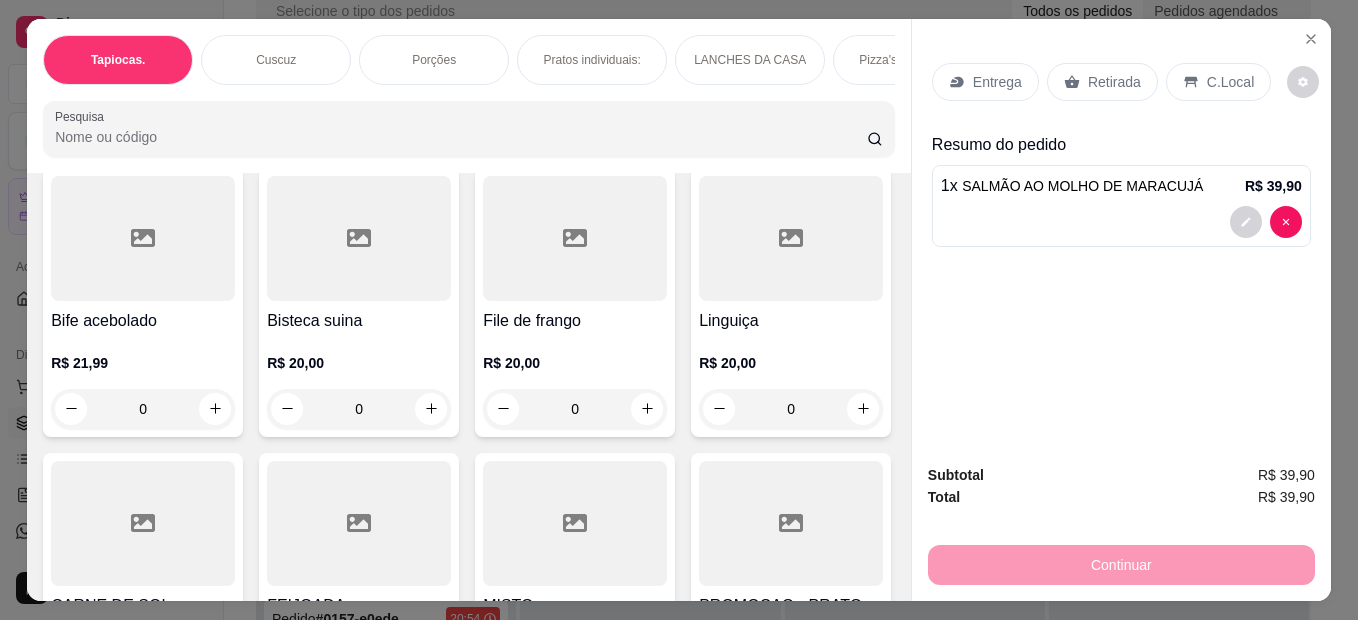 click 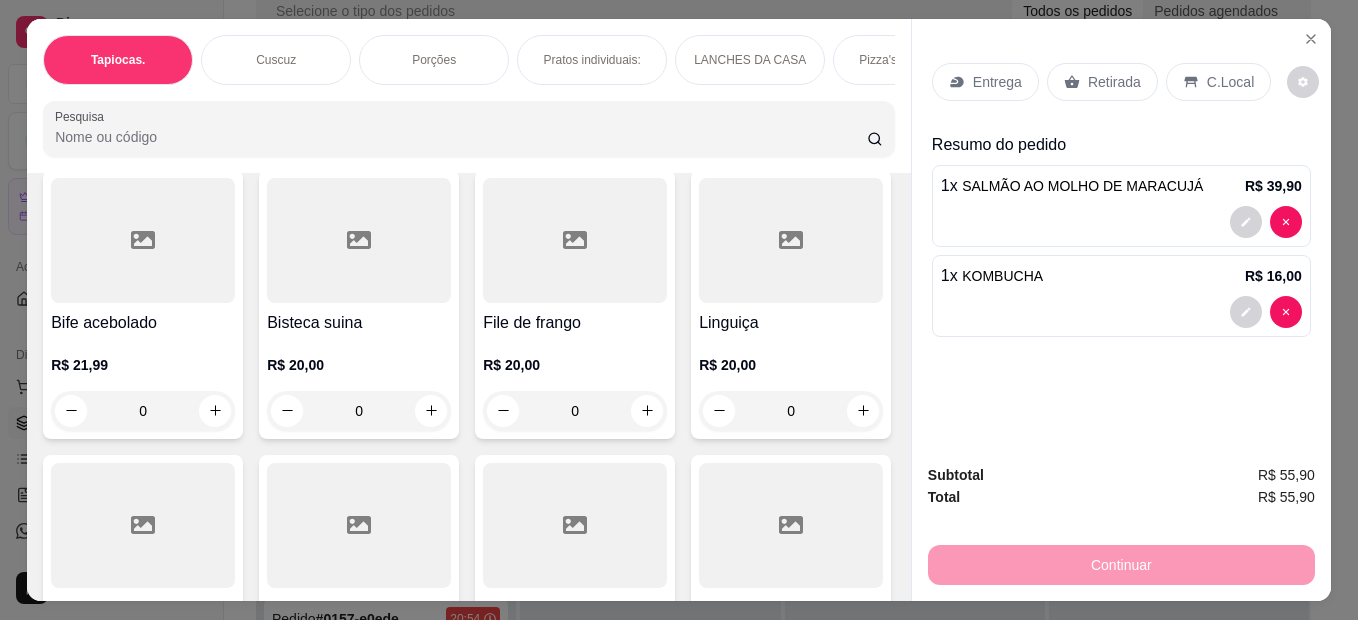 click on "Continuar" at bounding box center [1121, 562] 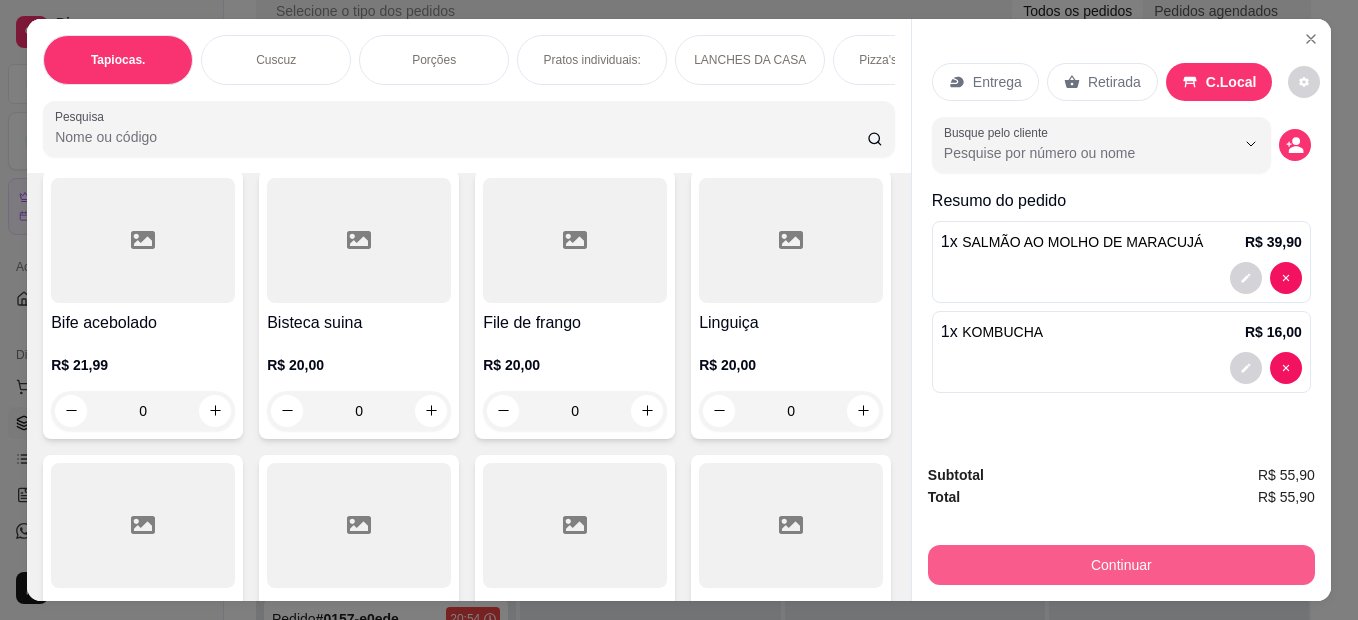 click on "Continuar" at bounding box center [1121, 565] 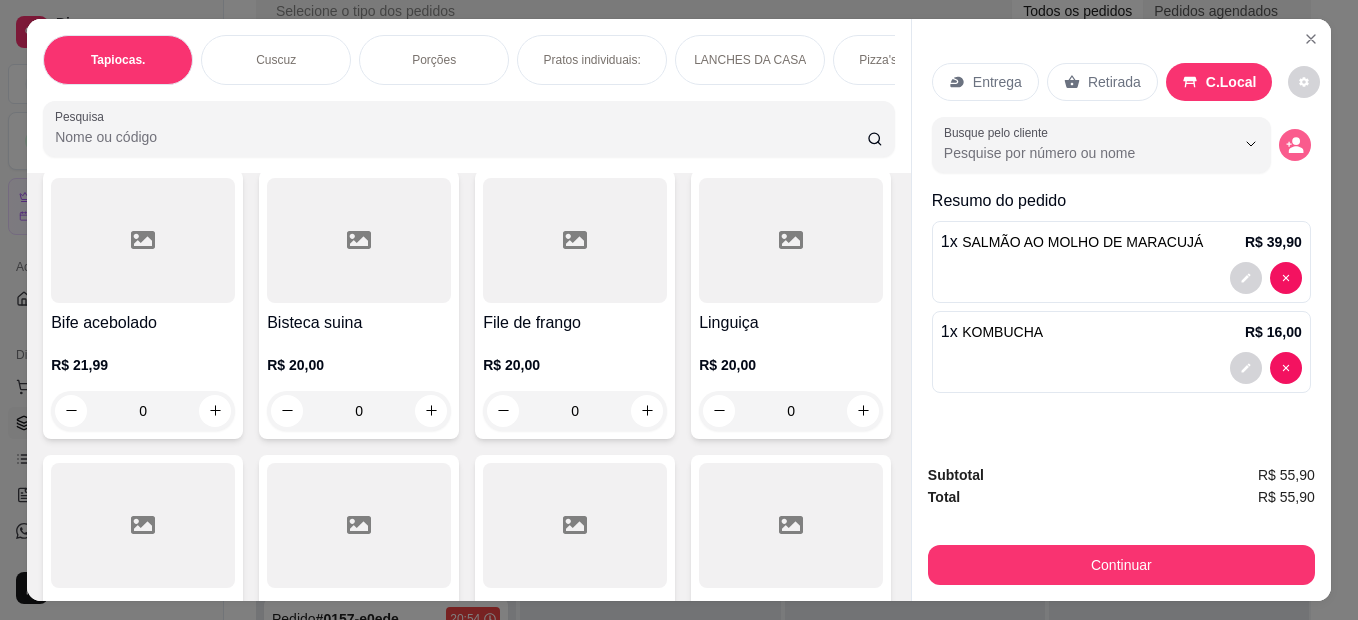 click 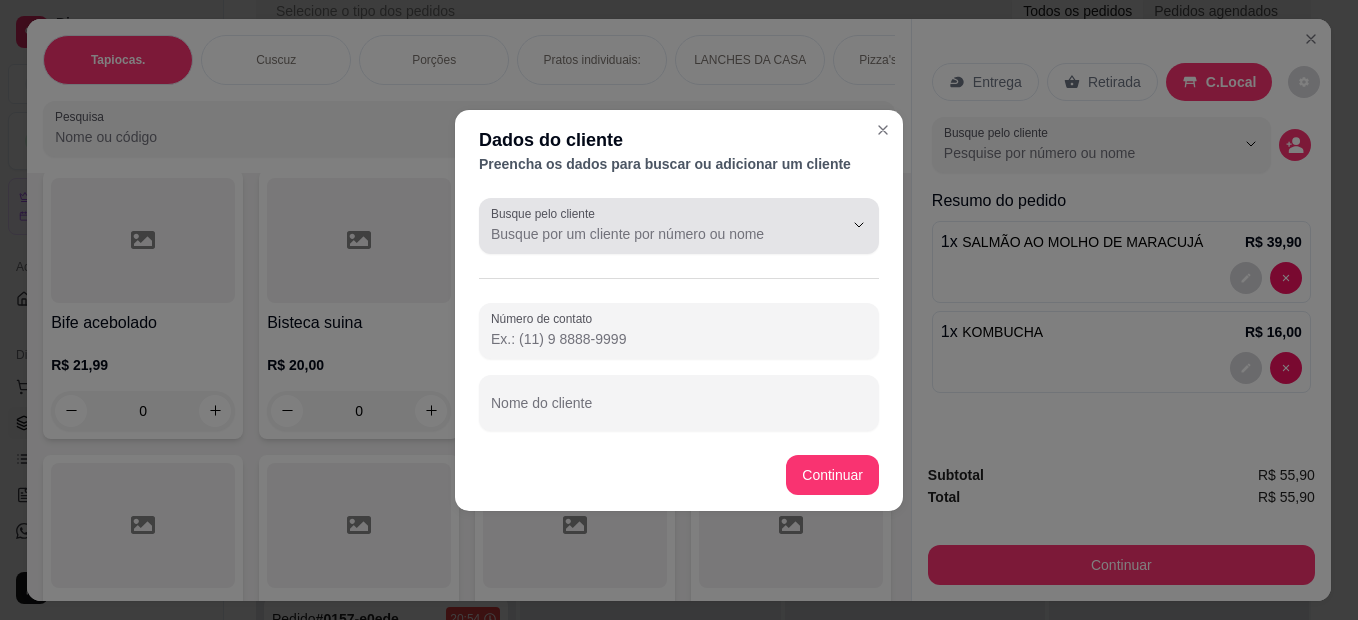 click on "Busque pelo cliente" at bounding box center [651, 234] 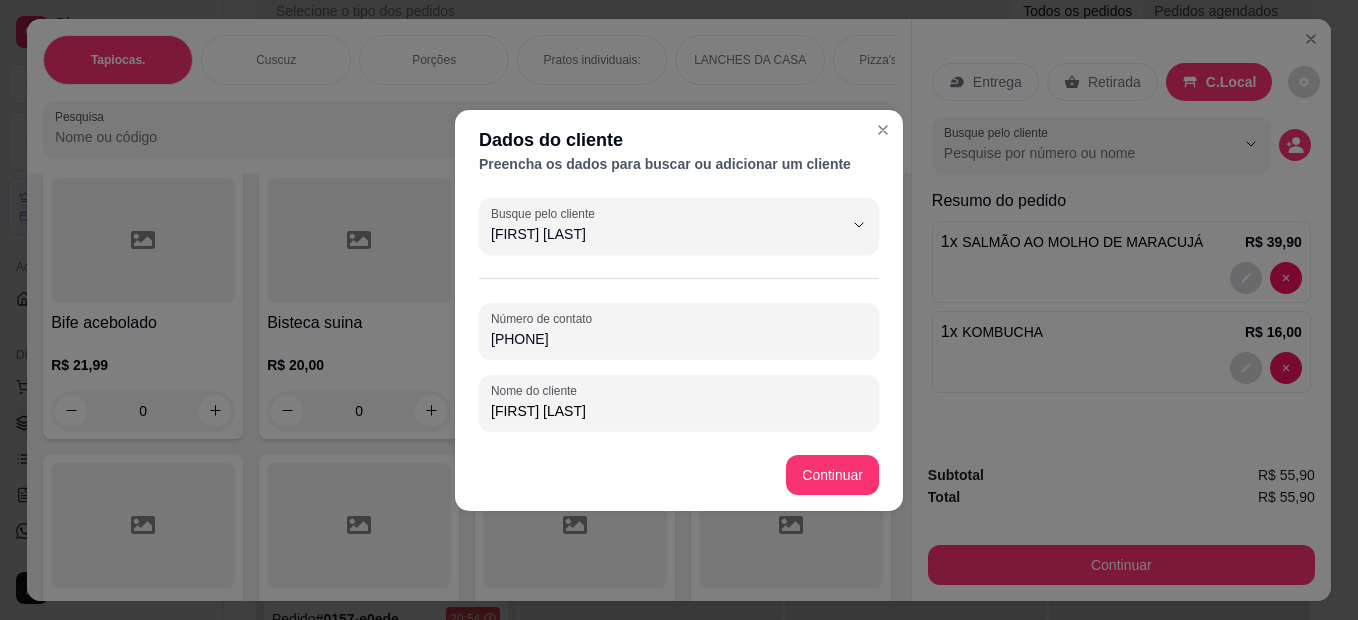 type on "[FIRST] [LAST]" 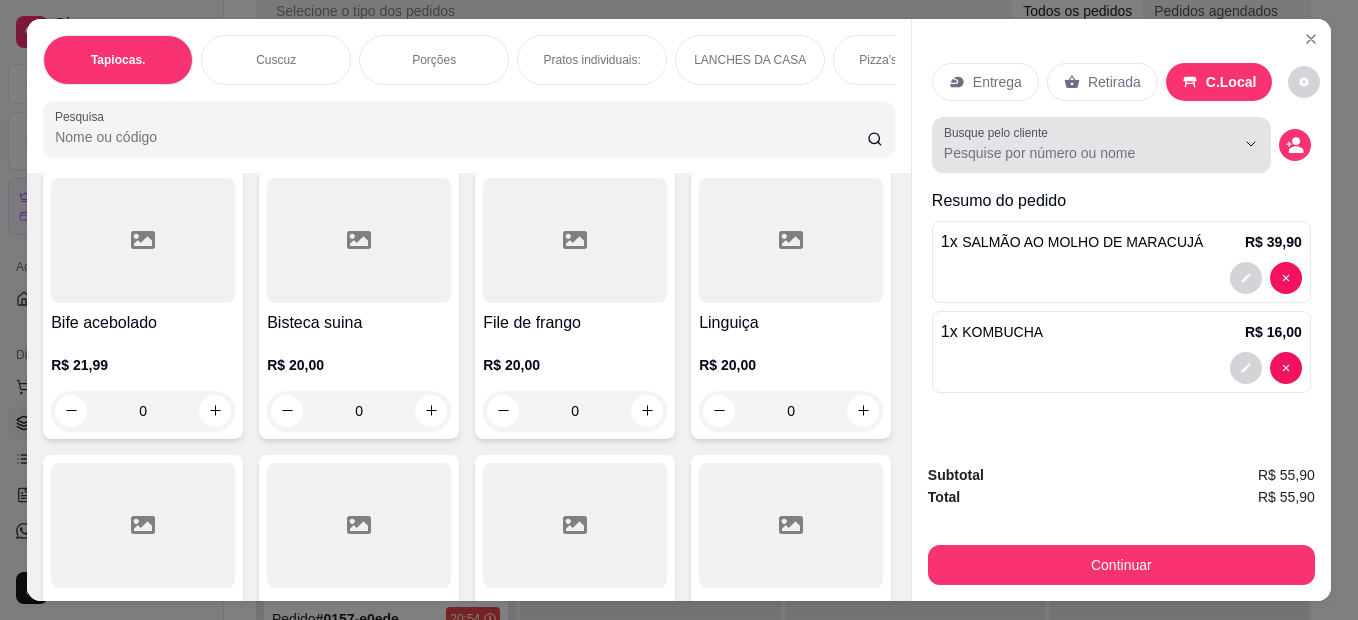 click at bounding box center [1295, 145] 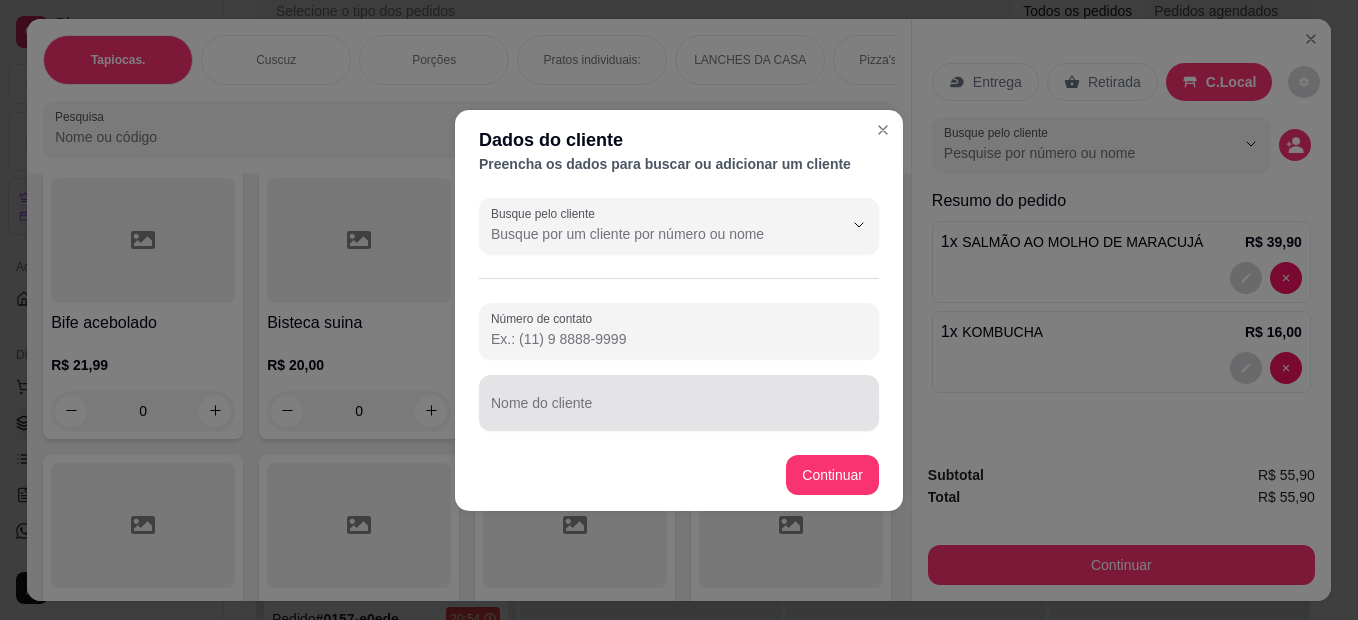 click on "Nome do cliente" at bounding box center (679, 403) 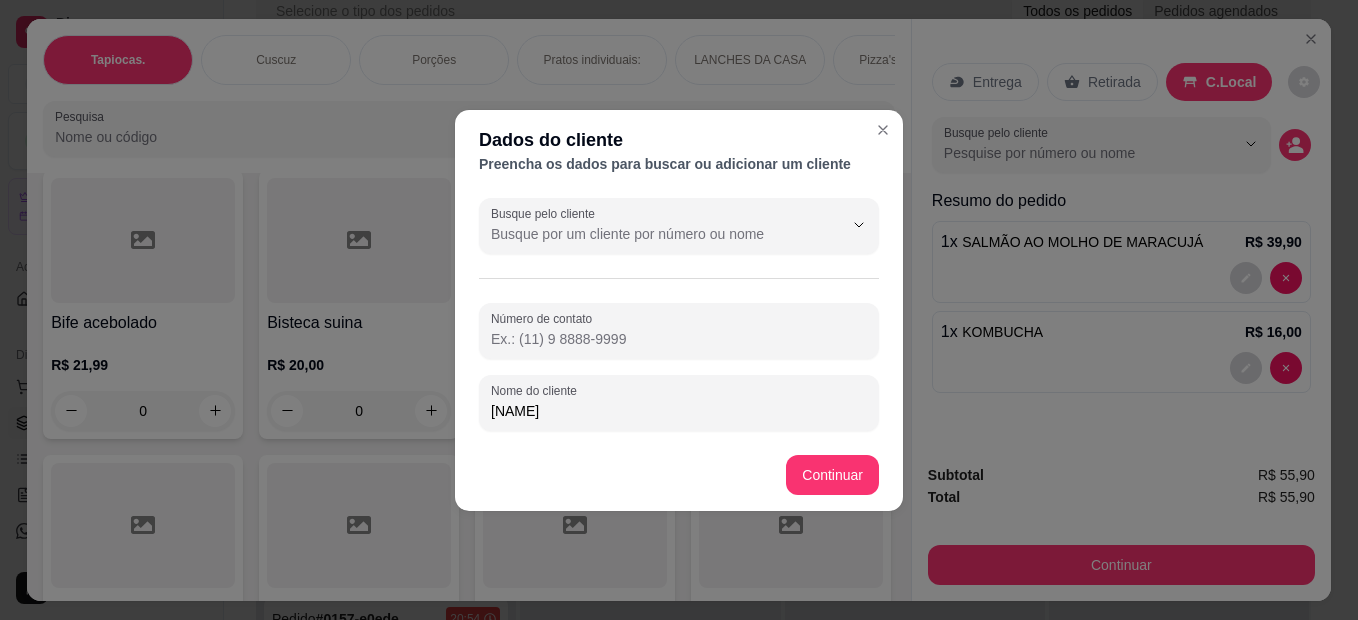 type on "[NAME]" 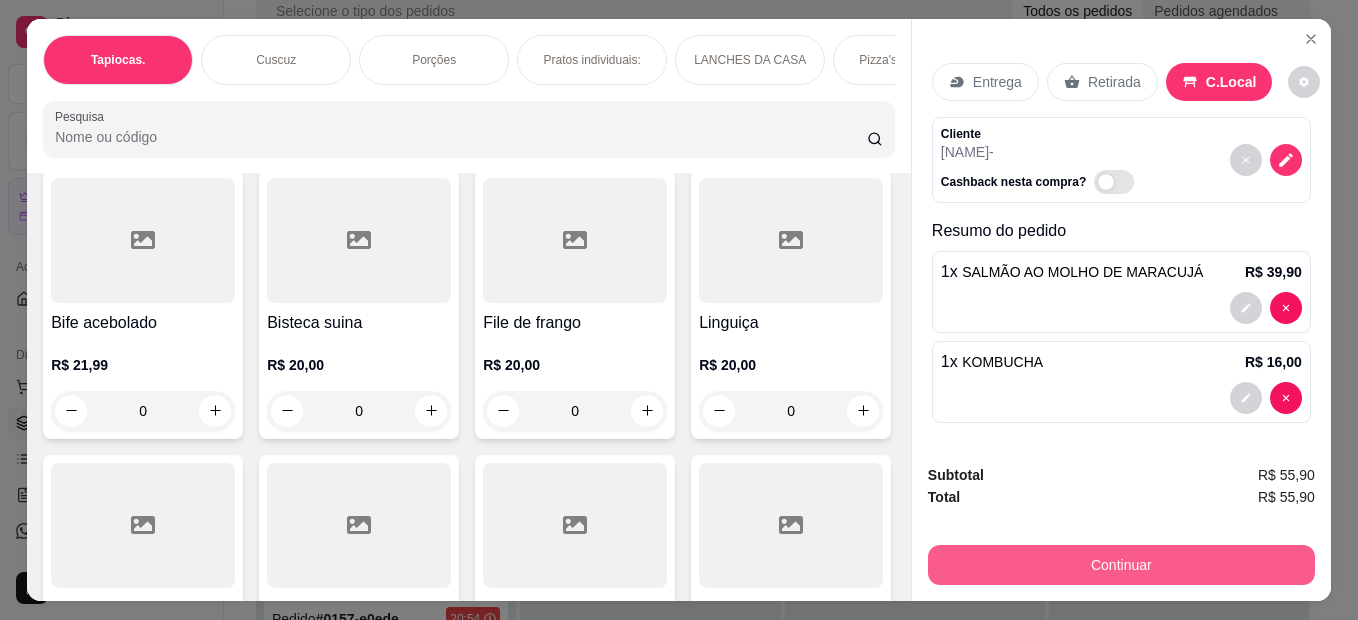 click on "Continuar" at bounding box center [1121, 565] 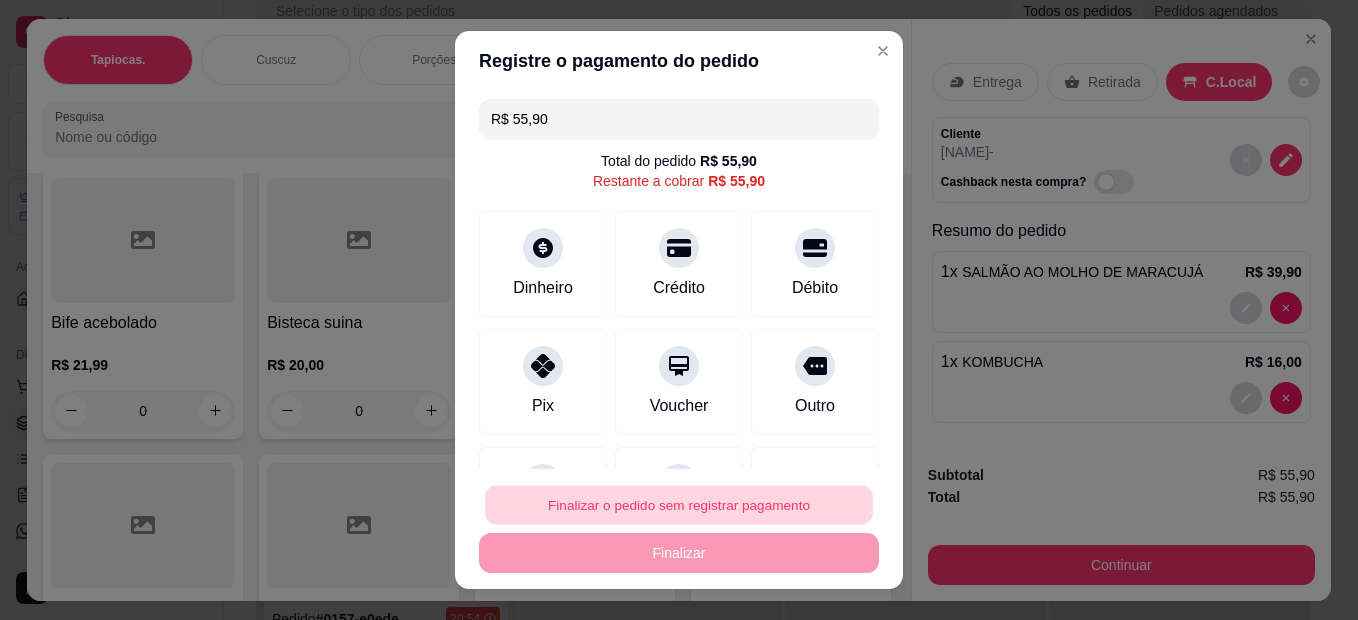 click on "Finalizar o pedido sem registrar pagamento" at bounding box center (679, 505) 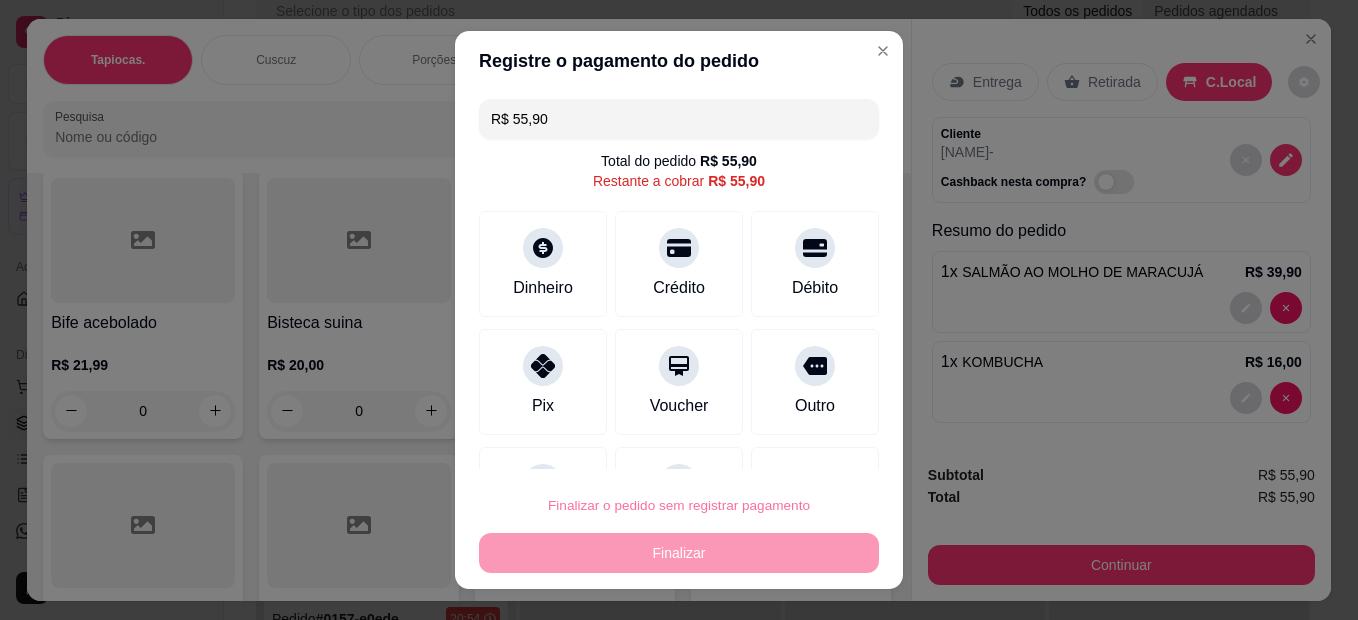click on "Confirmar" at bounding box center [793, 448] 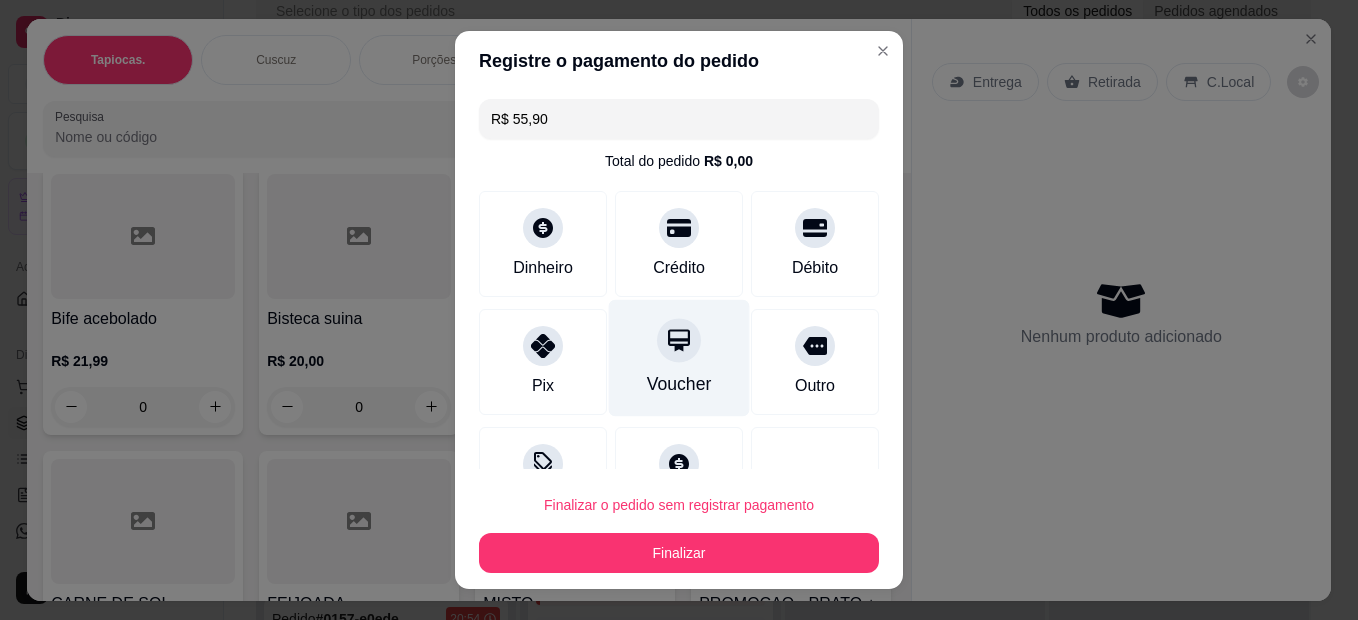 type on "0" 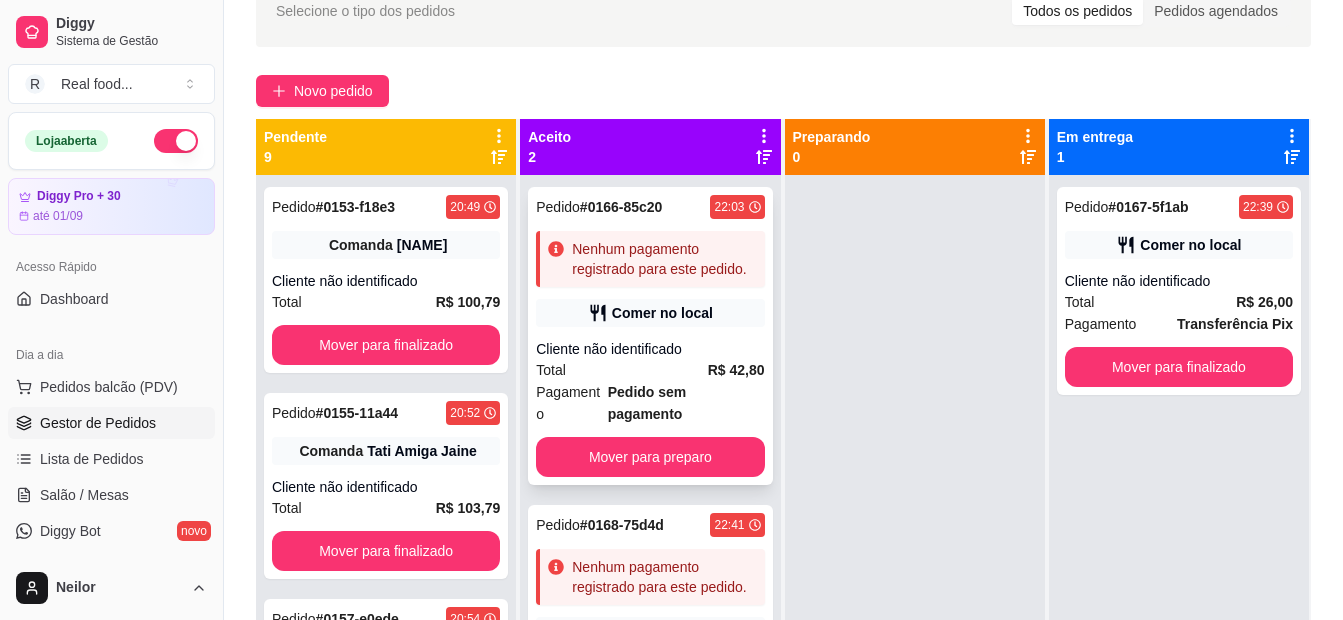 scroll, scrollTop: 56, scrollLeft: 0, axis: vertical 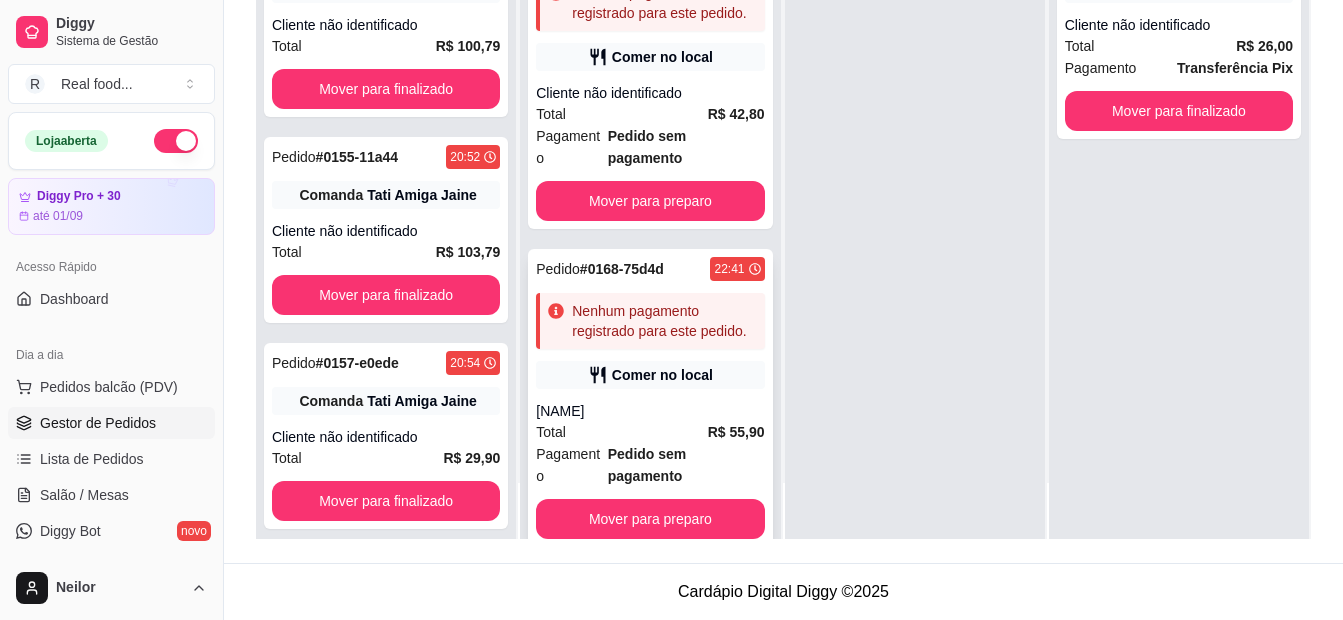 click on "Comer no local" at bounding box center (662, 375) 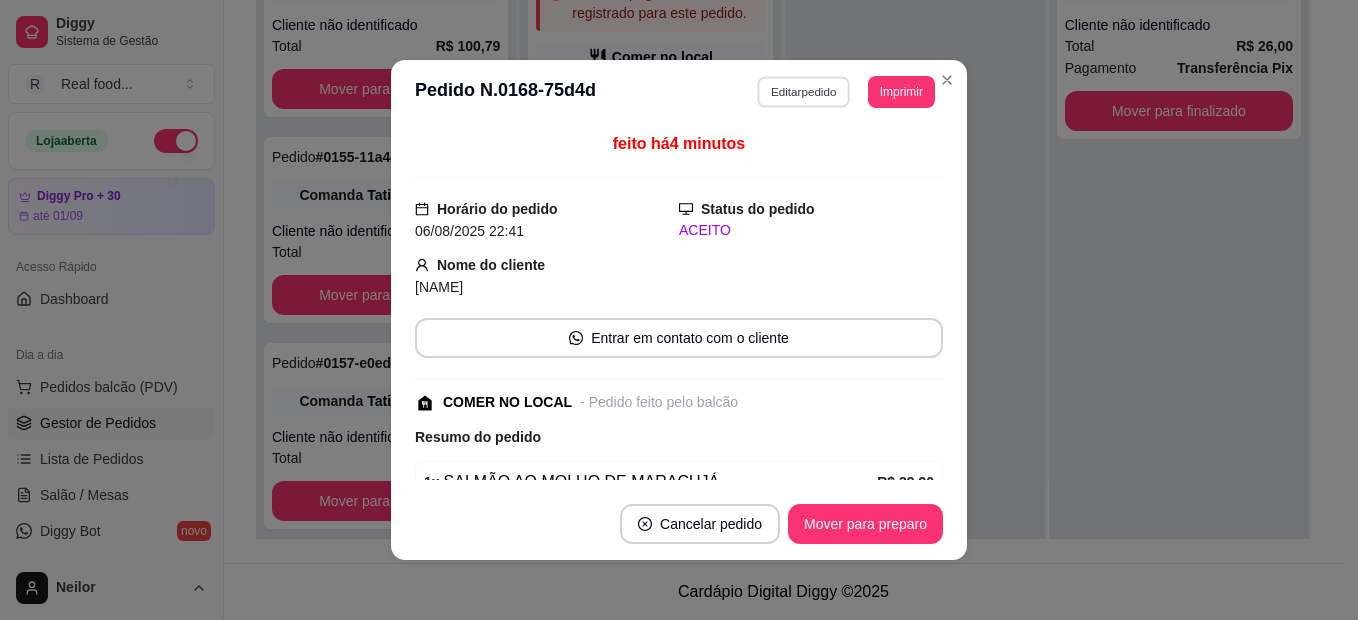 click on "Editar  pedido" at bounding box center (804, 91) 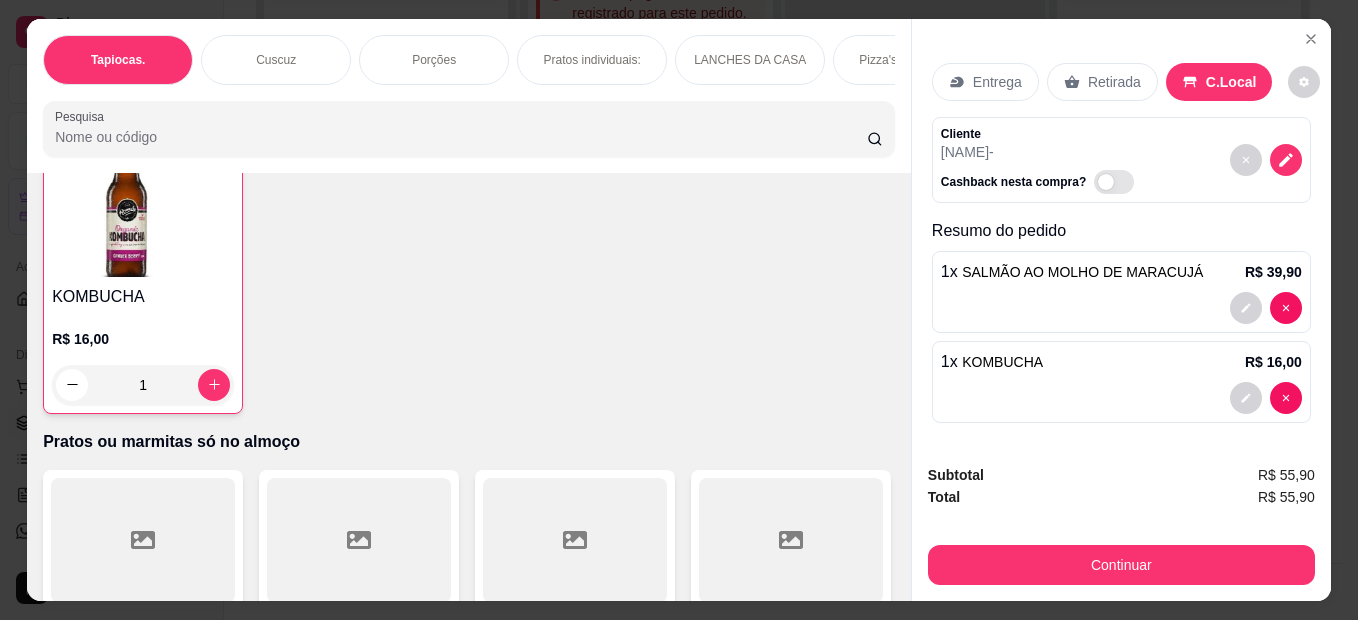 scroll, scrollTop: 4500, scrollLeft: 0, axis: vertical 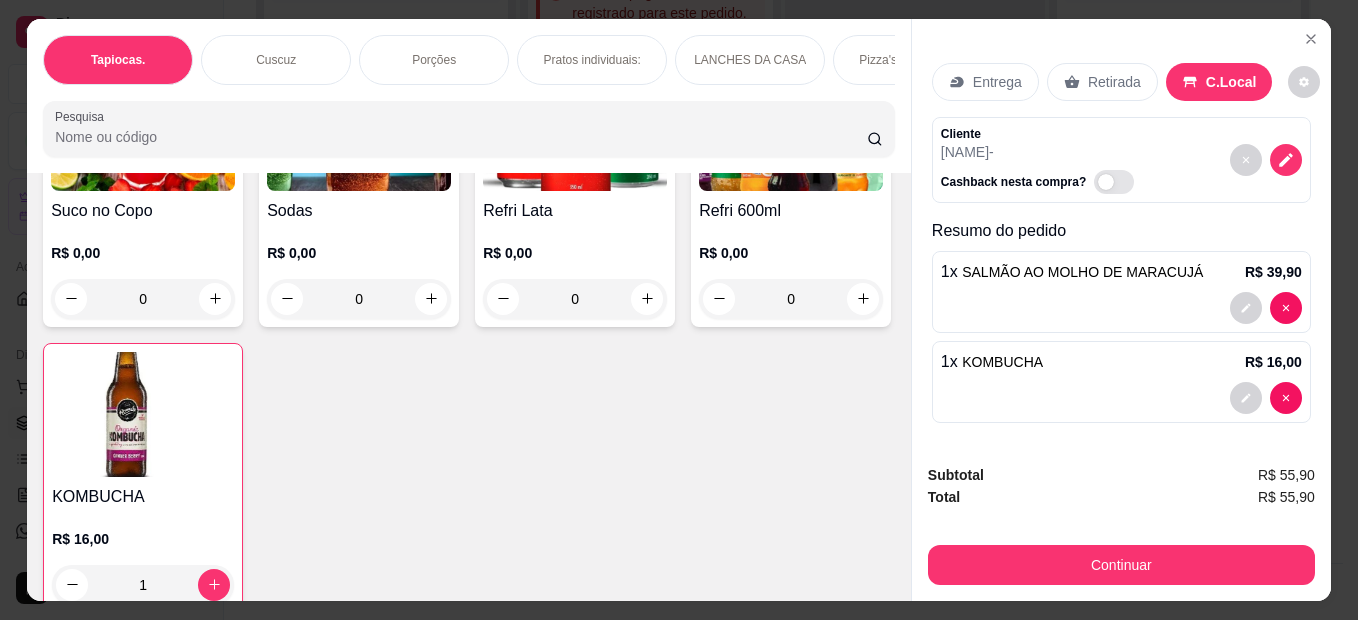 click on "0" at bounding box center [359, 14] 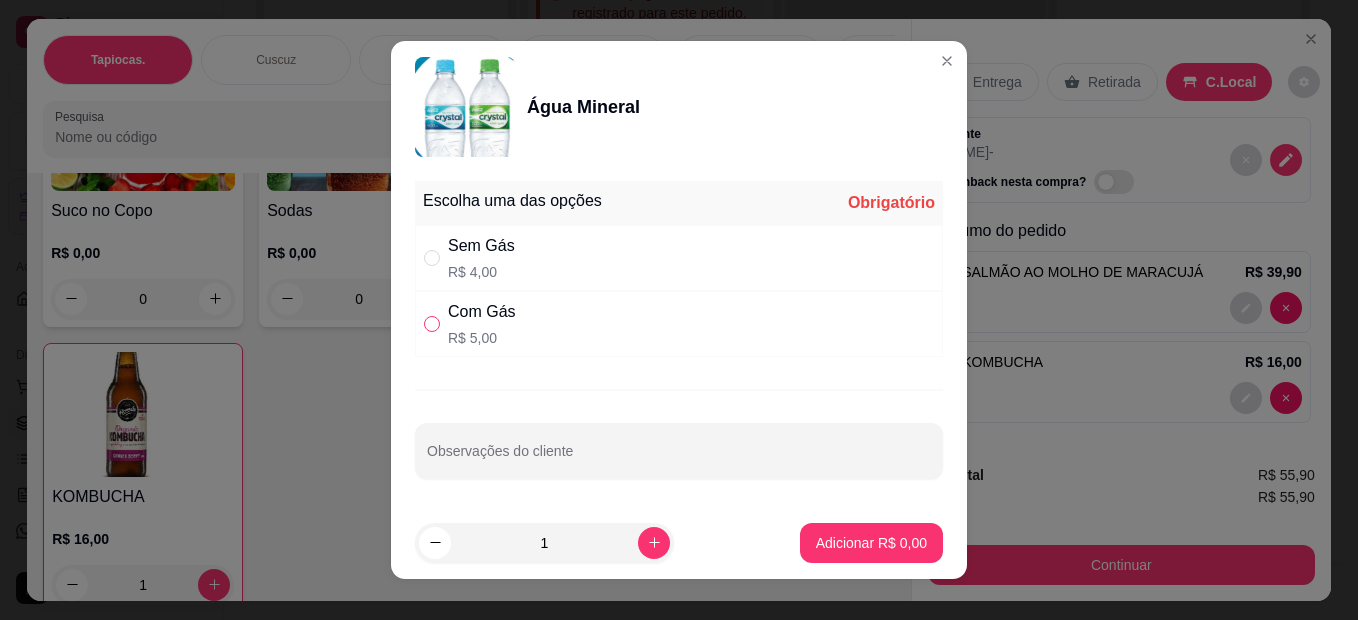 click at bounding box center [432, 324] 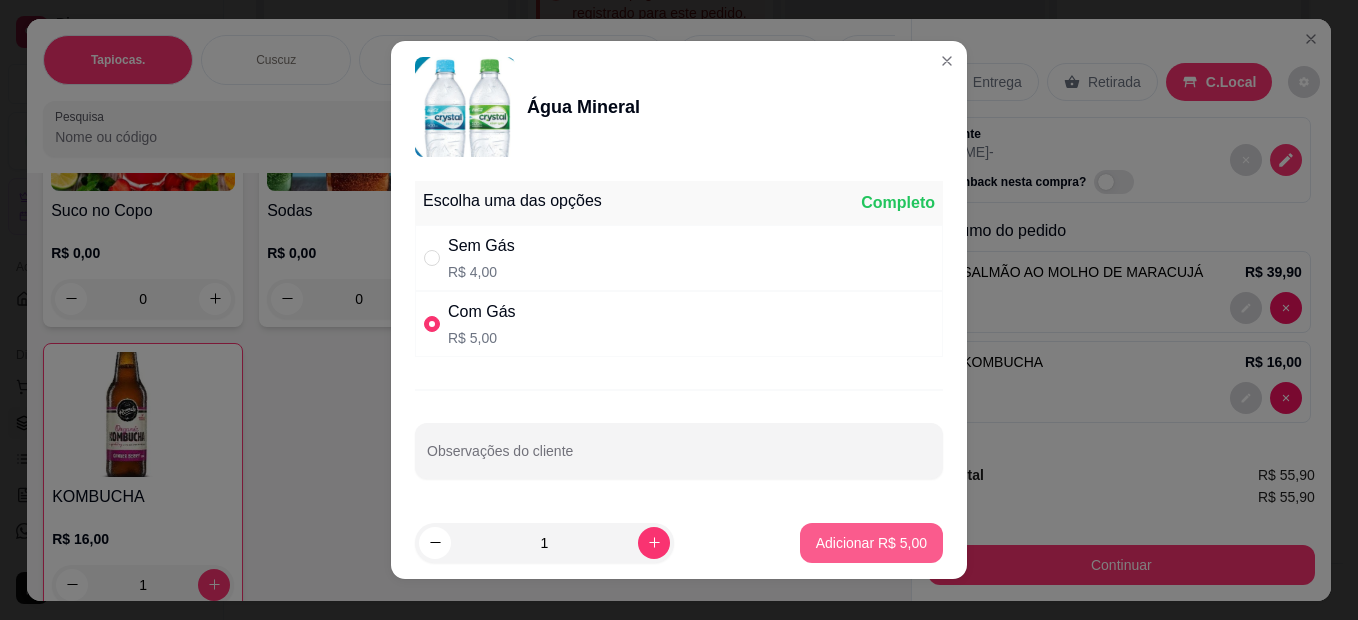 click on "Adicionar   R$ 5,00" at bounding box center [871, 543] 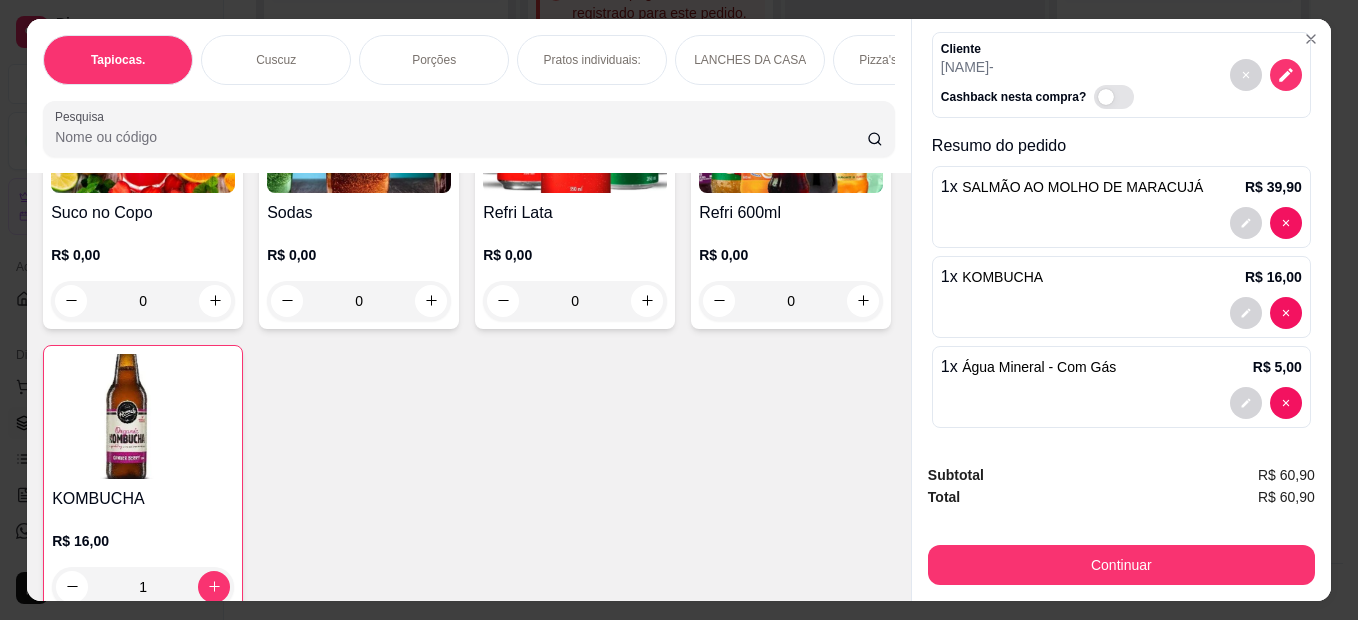 scroll, scrollTop: 92, scrollLeft: 0, axis: vertical 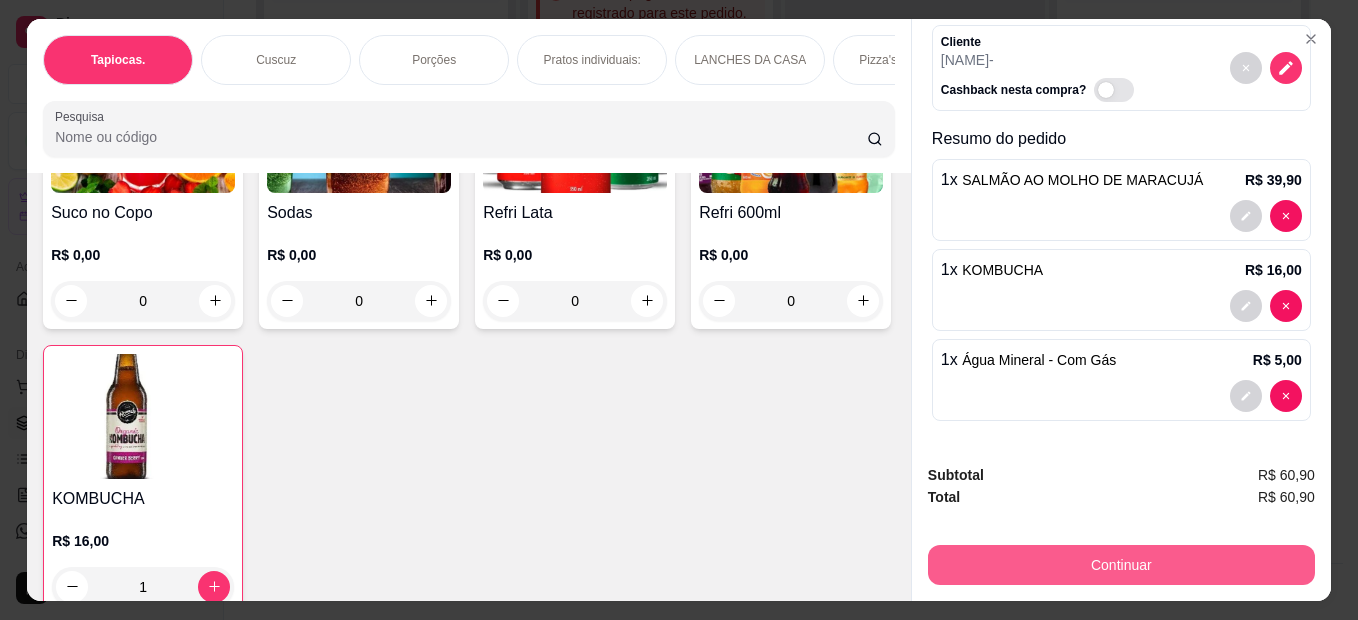 click on "Continuar" at bounding box center [1121, 565] 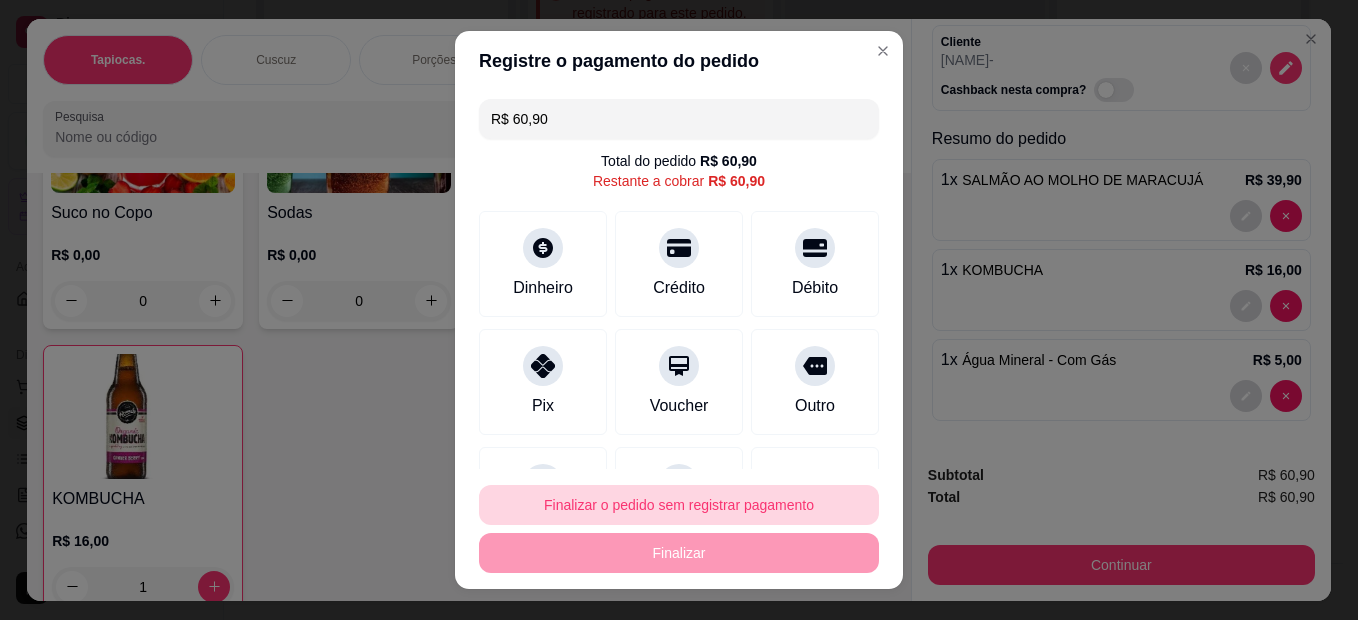 click on "Finalizar o pedido sem registrar pagamento" at bounding box center (679, 505) 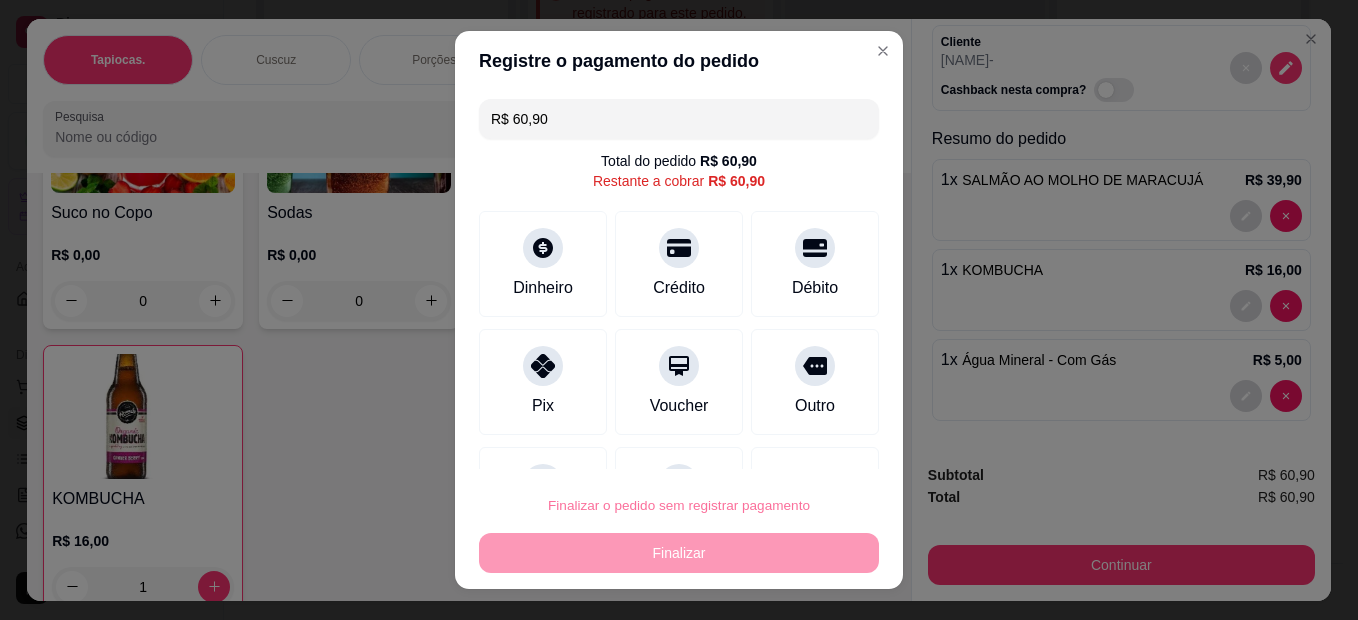 click on "Confirmar" at bounding box center (792, 448) 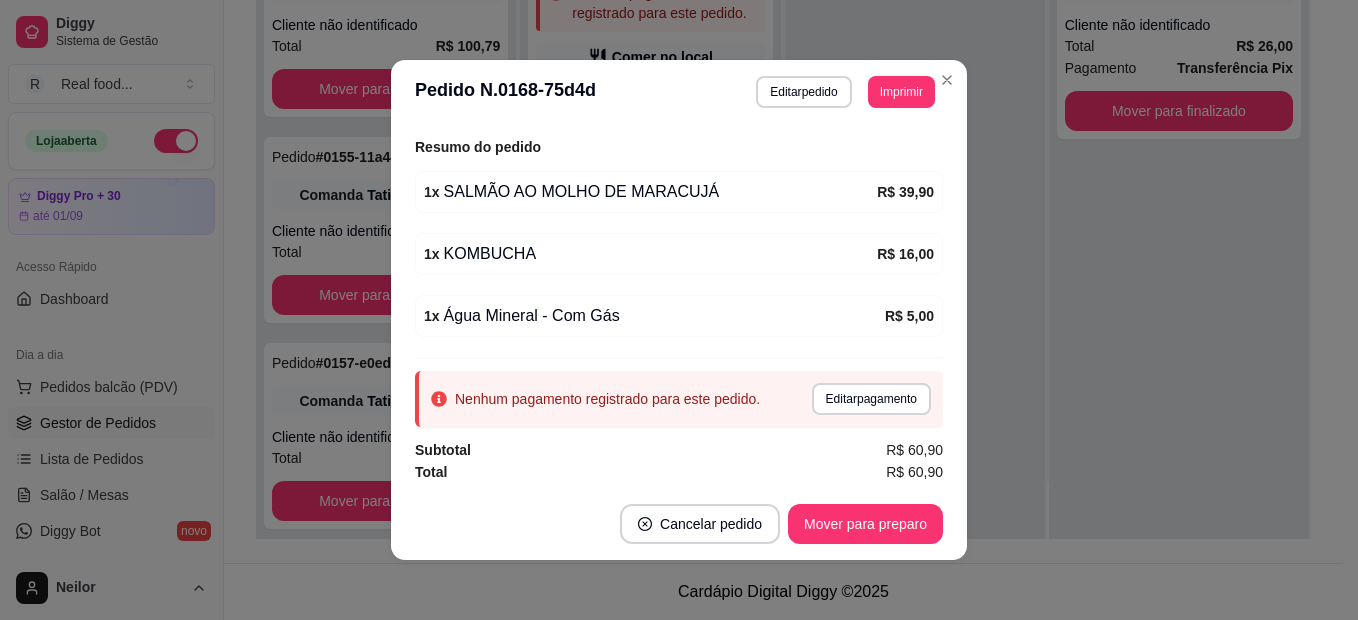 scroll, scrollTop: 337, scrollLeft: 0, axis: vertical 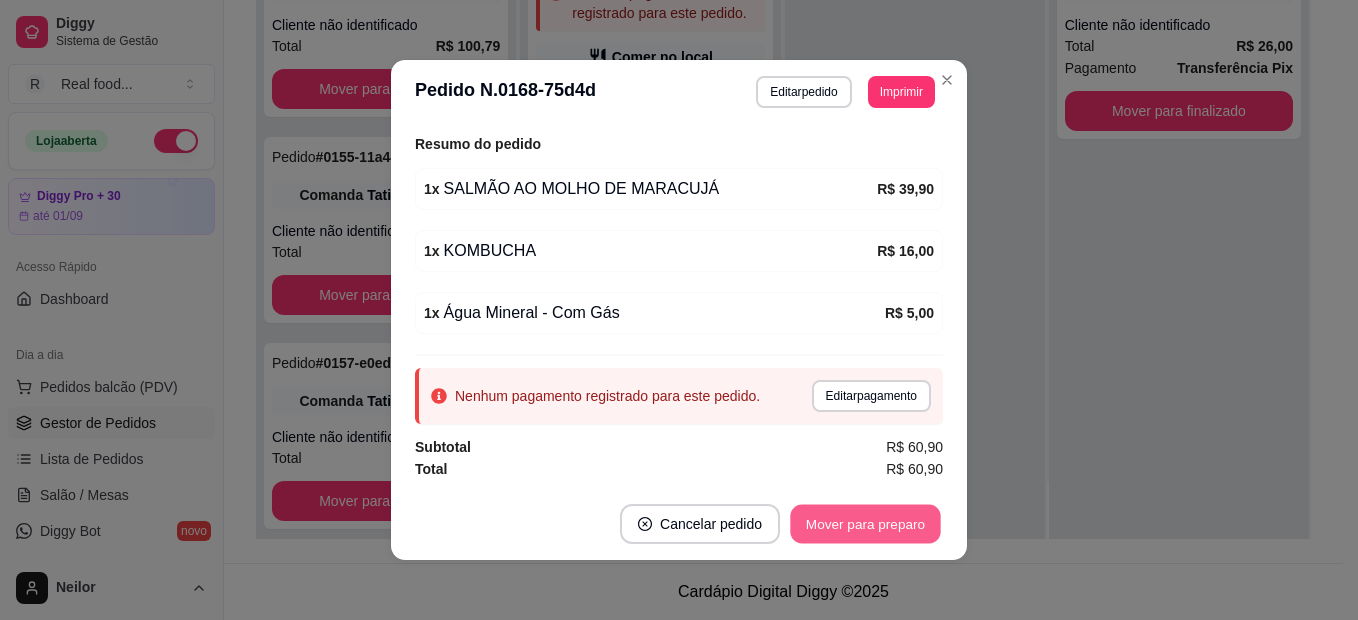 click on "Mover para preparo" at bounding box center [865, 524] 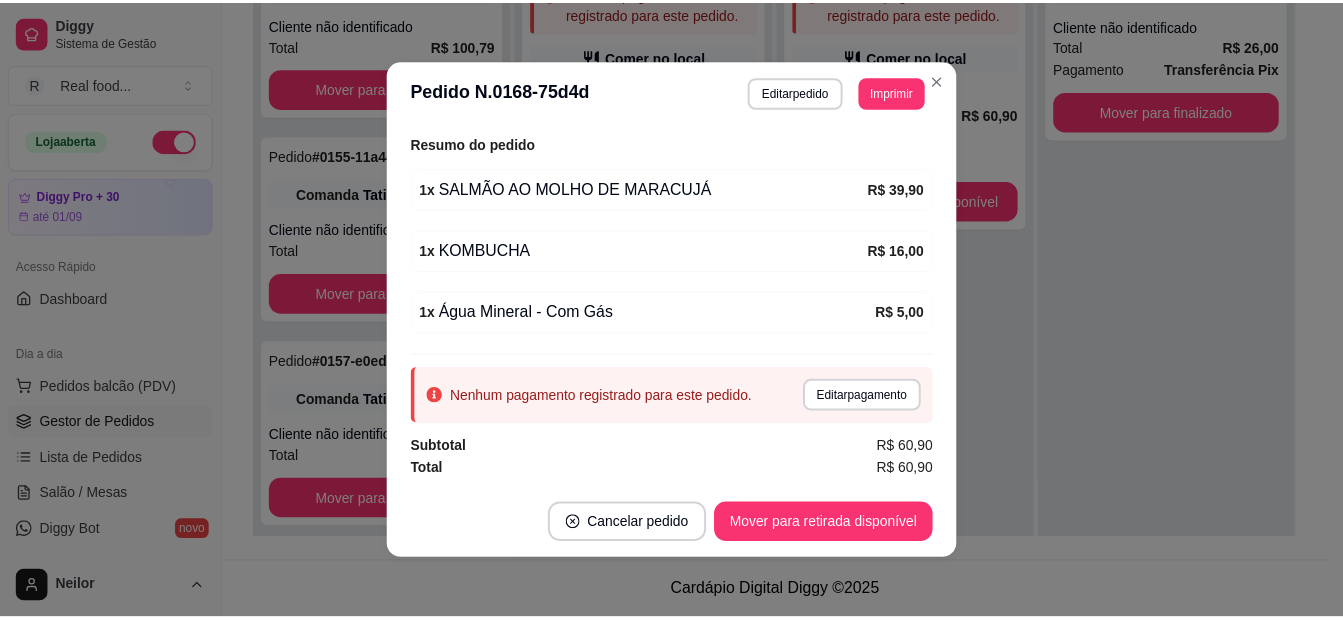 scroll, scrollTop: 4, scrollLeft: 0, axis: vertical 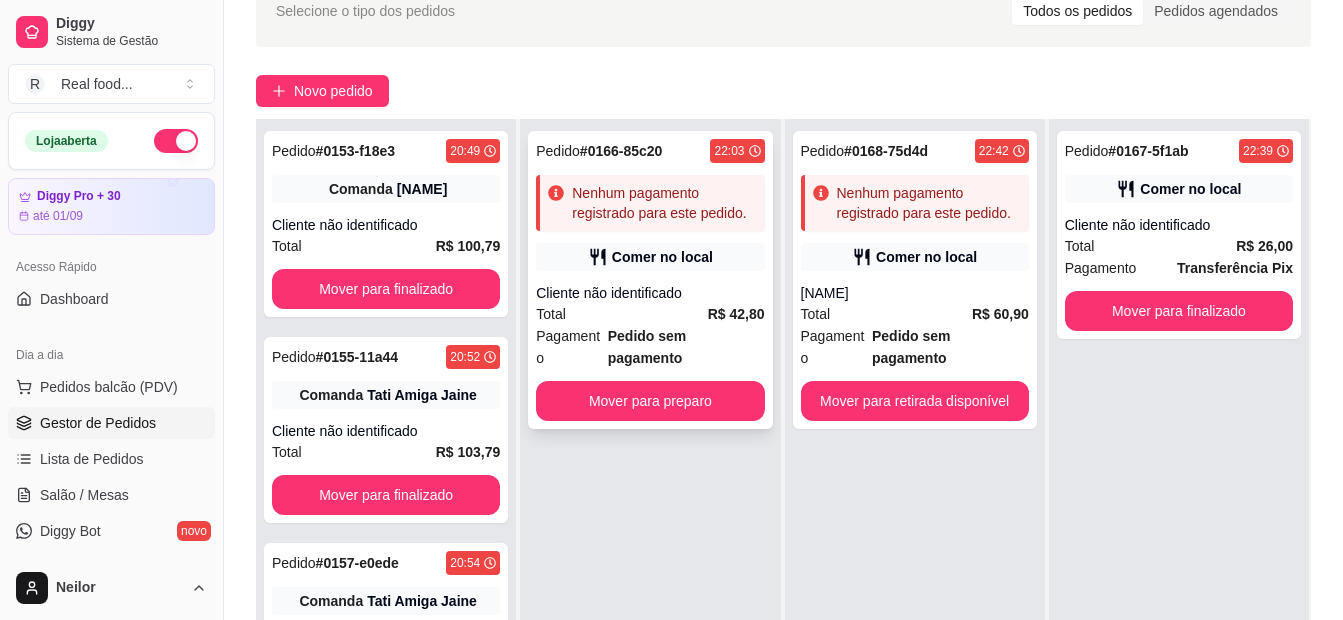 click on "Comer no local" at bounding box center [662, 257] 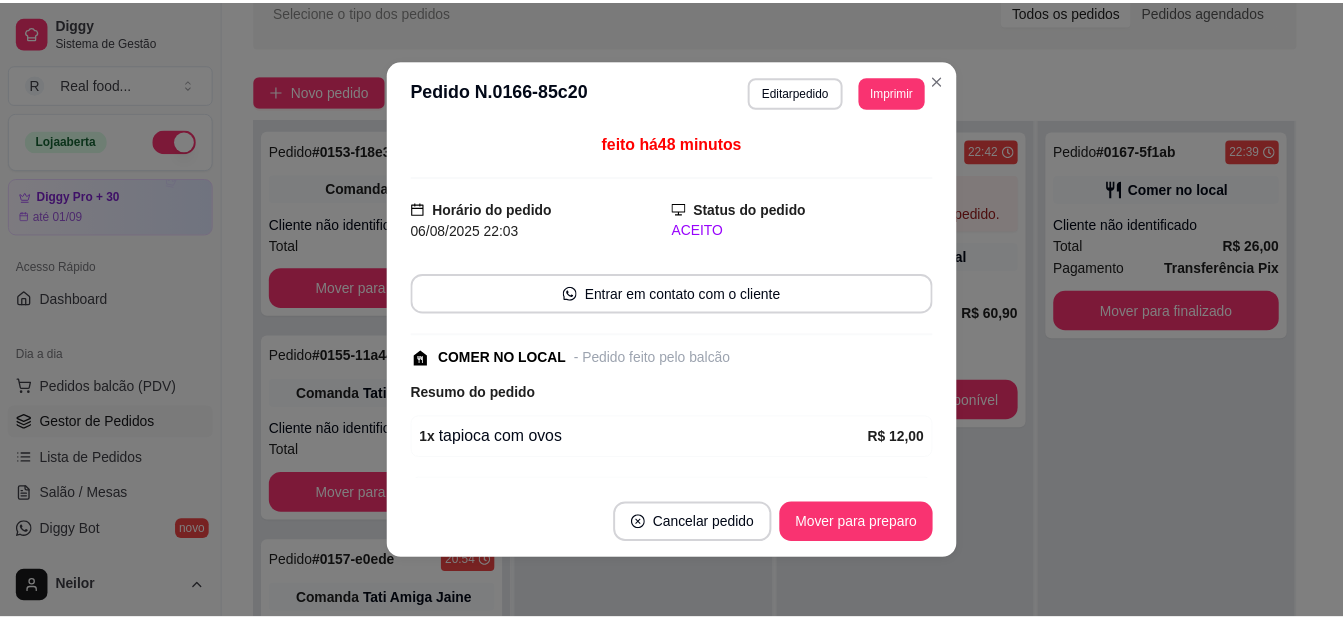 scroll, scrollTop: 249, scrollLeft: 0, axis: vertical 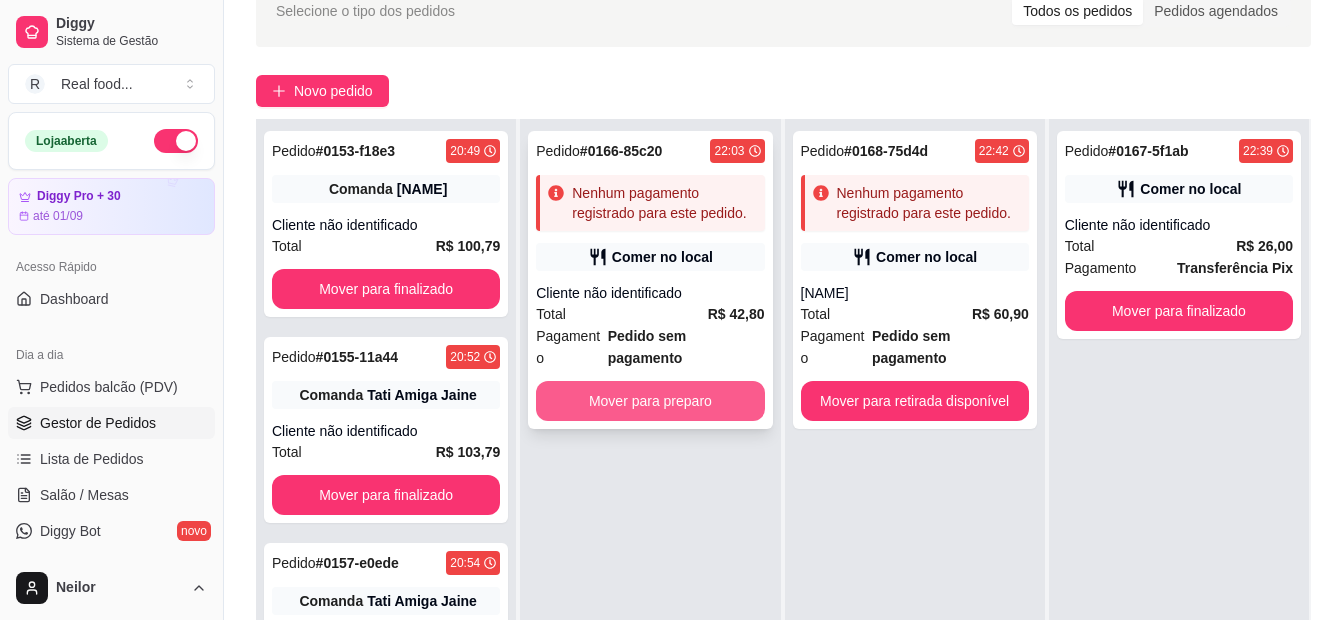 click on "Mover para preparo" at bounding box center [650, 401] 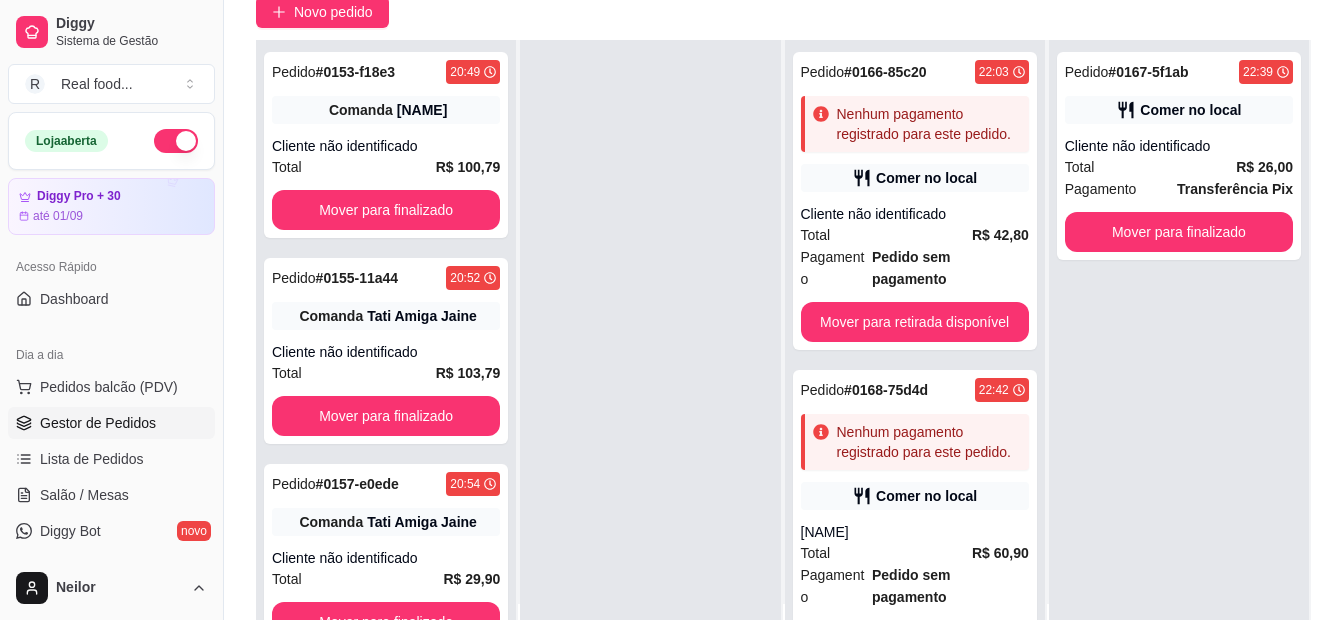 scroll, scrollTop: 305, scrollLeft: 0, axis: vertical 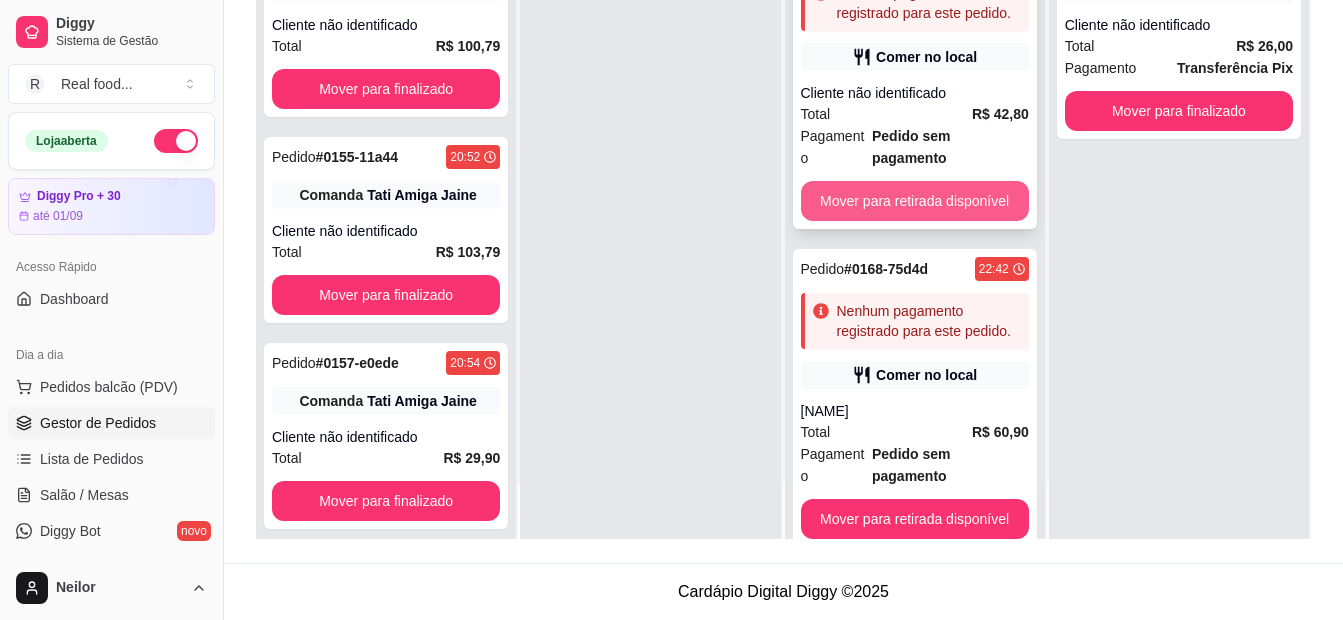 click on "Mover para retirada disponível" at bounding box center [915, 201] 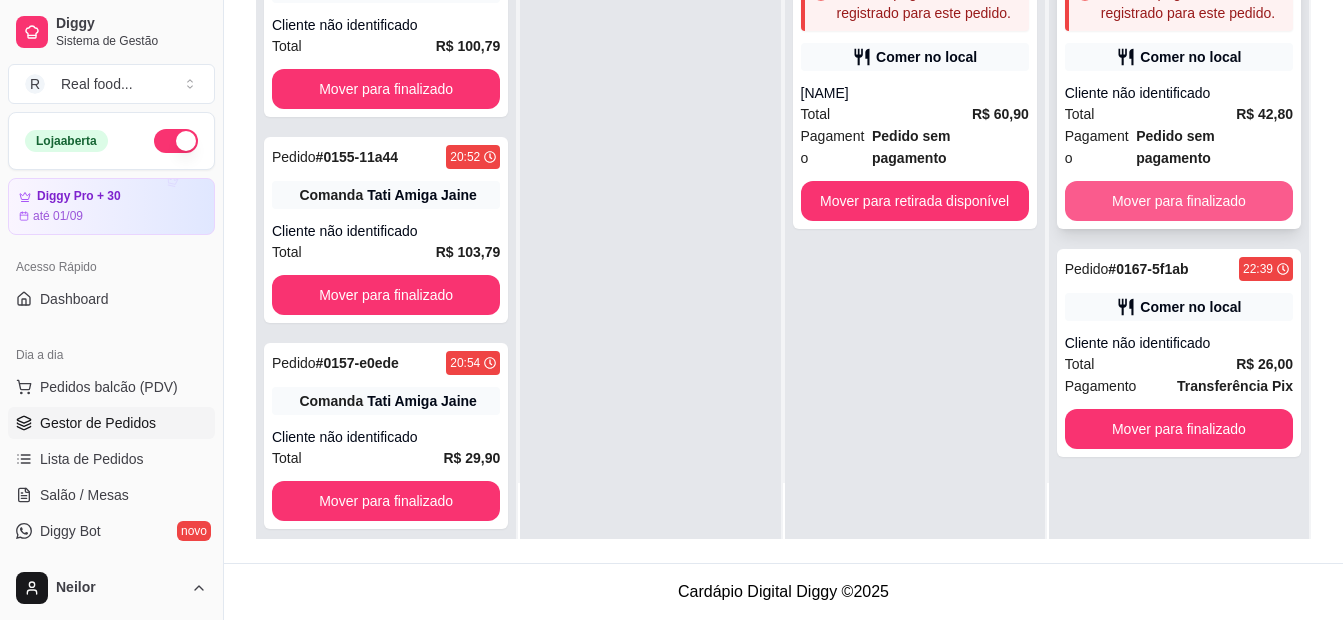 click on "Mover para finalizado" at bounding box center (1179, 201) 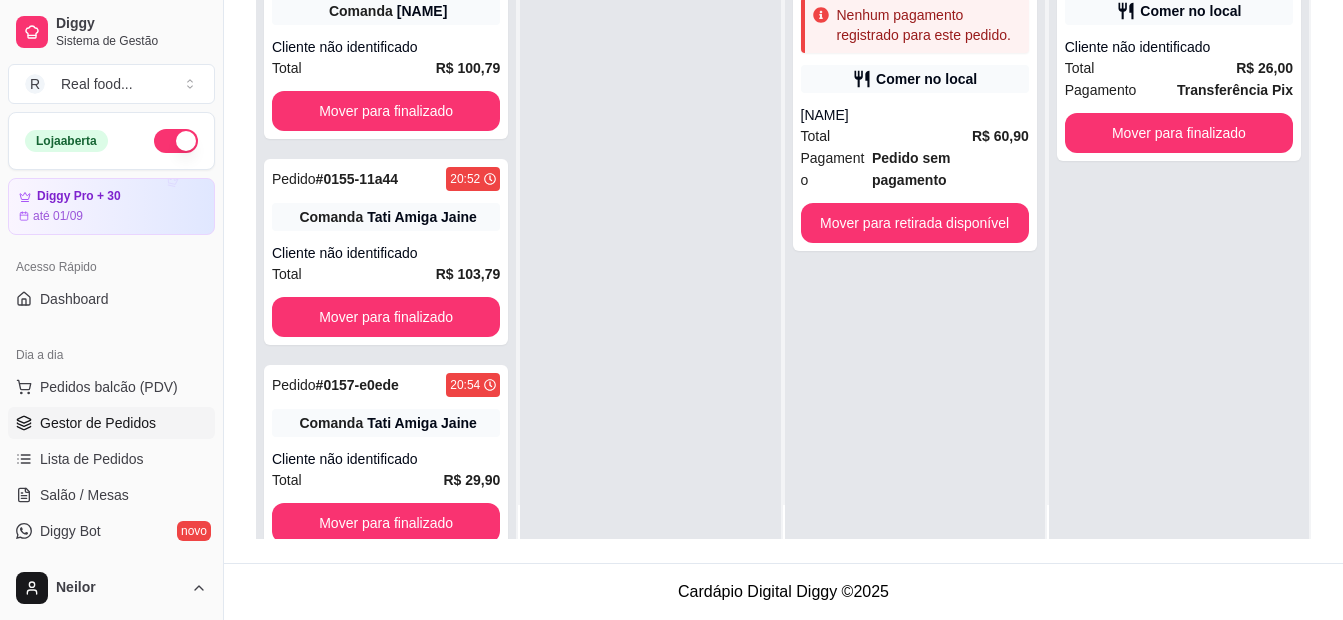 scroll, scrollTop: 0, scrollLeft: 0, axis: both 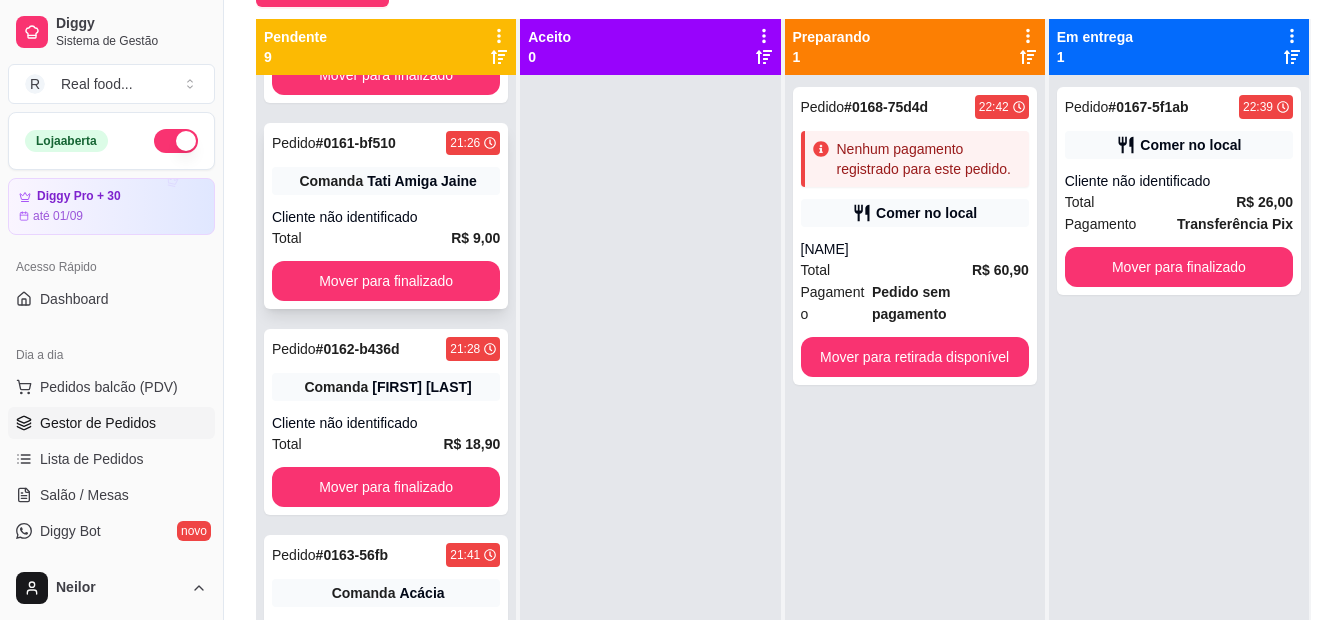 click on "Cliente não identificado" at bounding box center [386, 217] 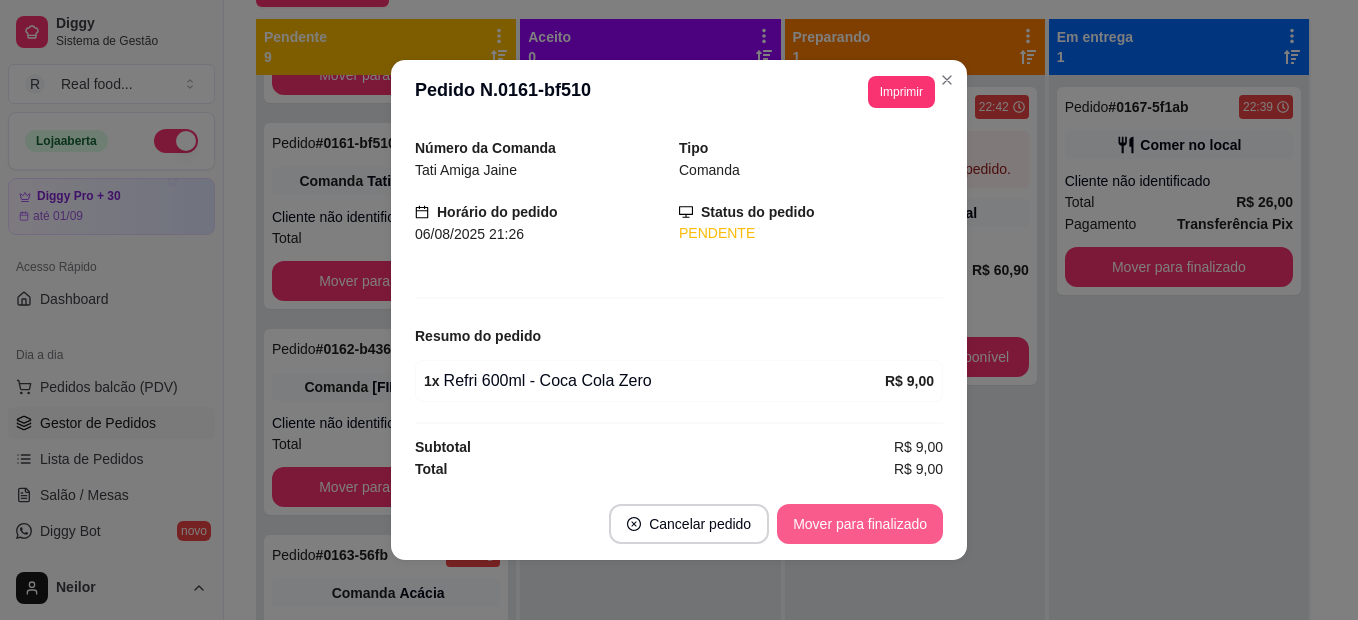 click on "Mover para finalizado" at bounding box center (860, 524) 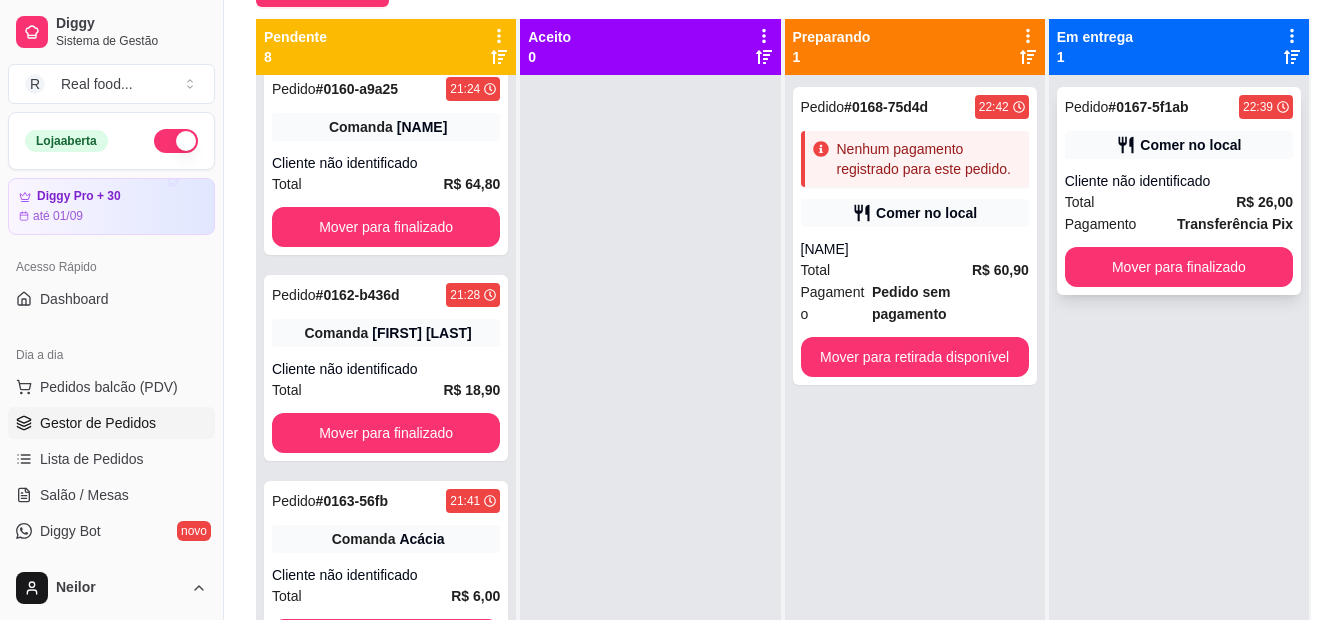 click on "Pagamento Transferência Pix" at bounding box center (1179, 224) 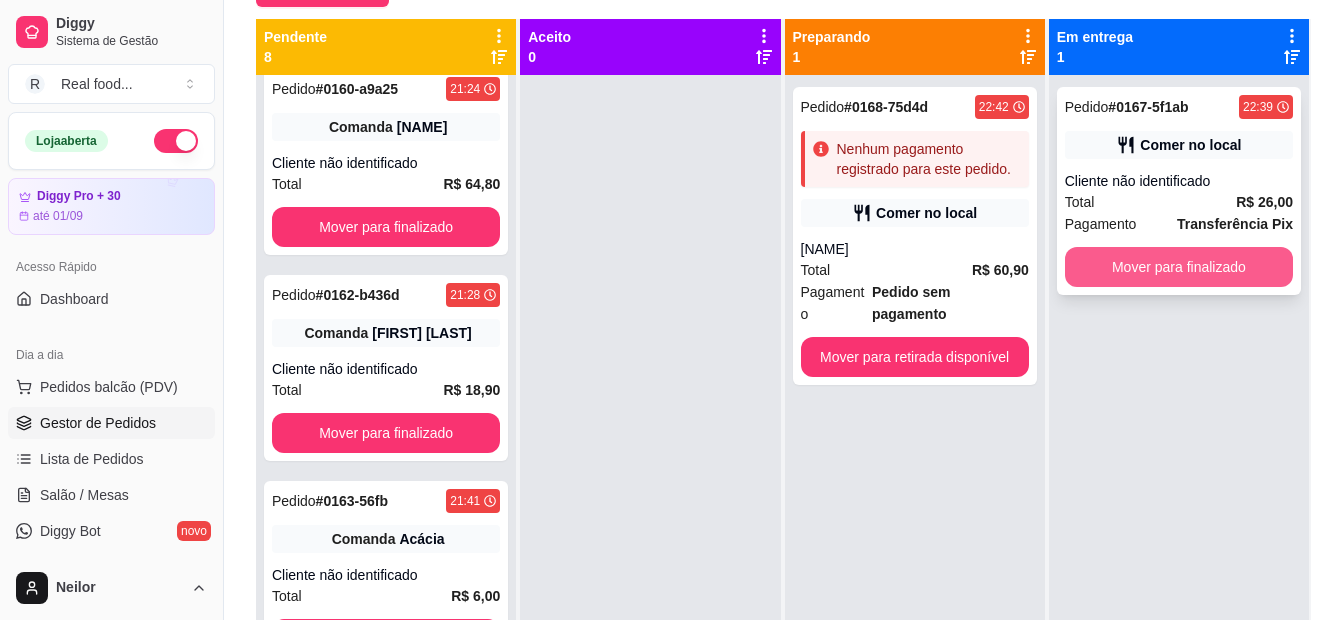 click on "Mover para finalizado" at bounding box center (1179, 267) 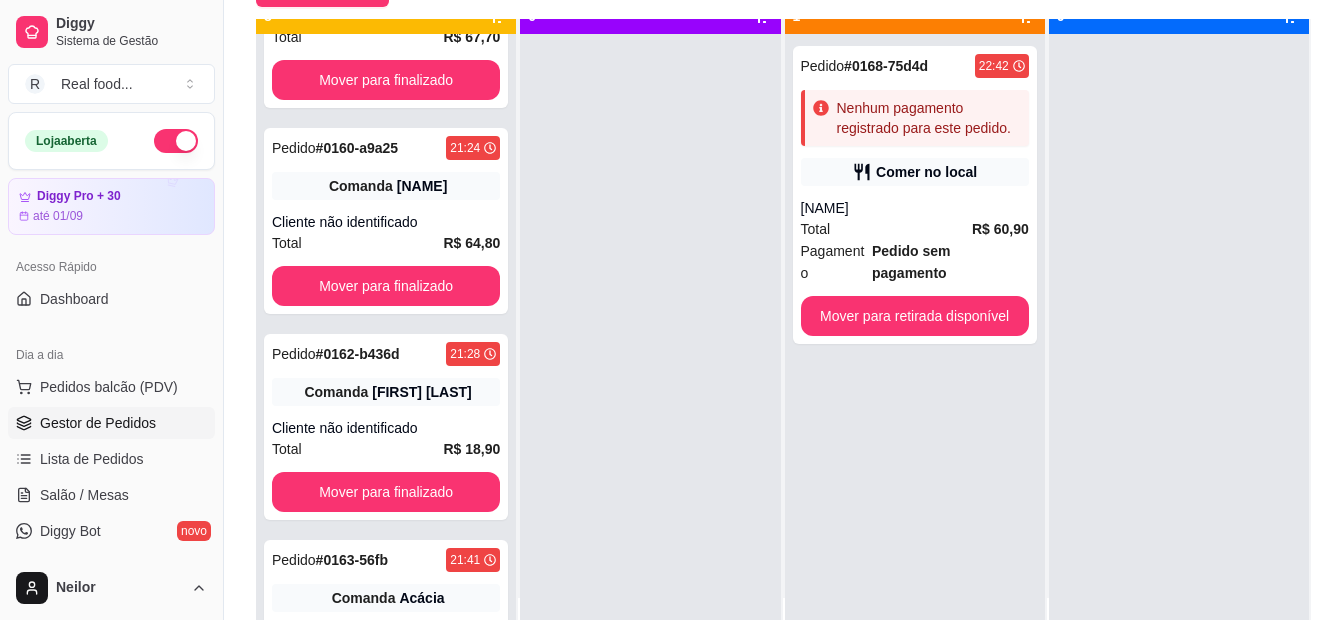 scroll, scrollTop: 56, scrollLeft: 0, axis: vertical 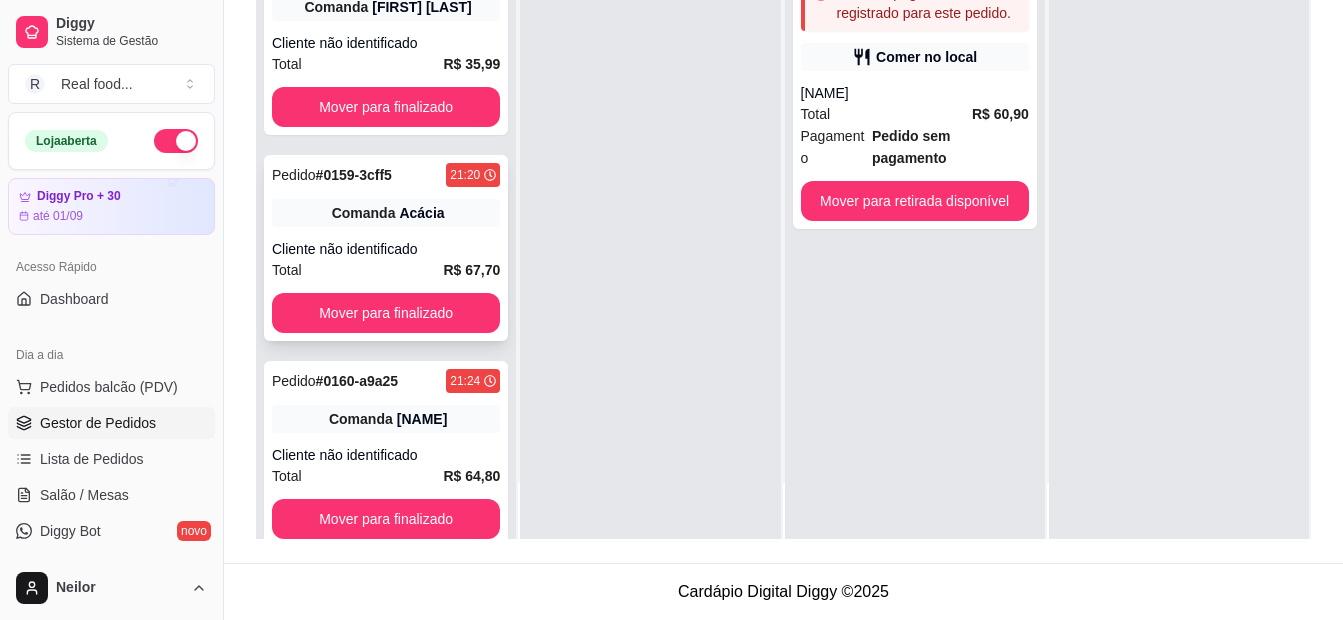click on "Cliente não identificado" at bounding box center (386, 249) 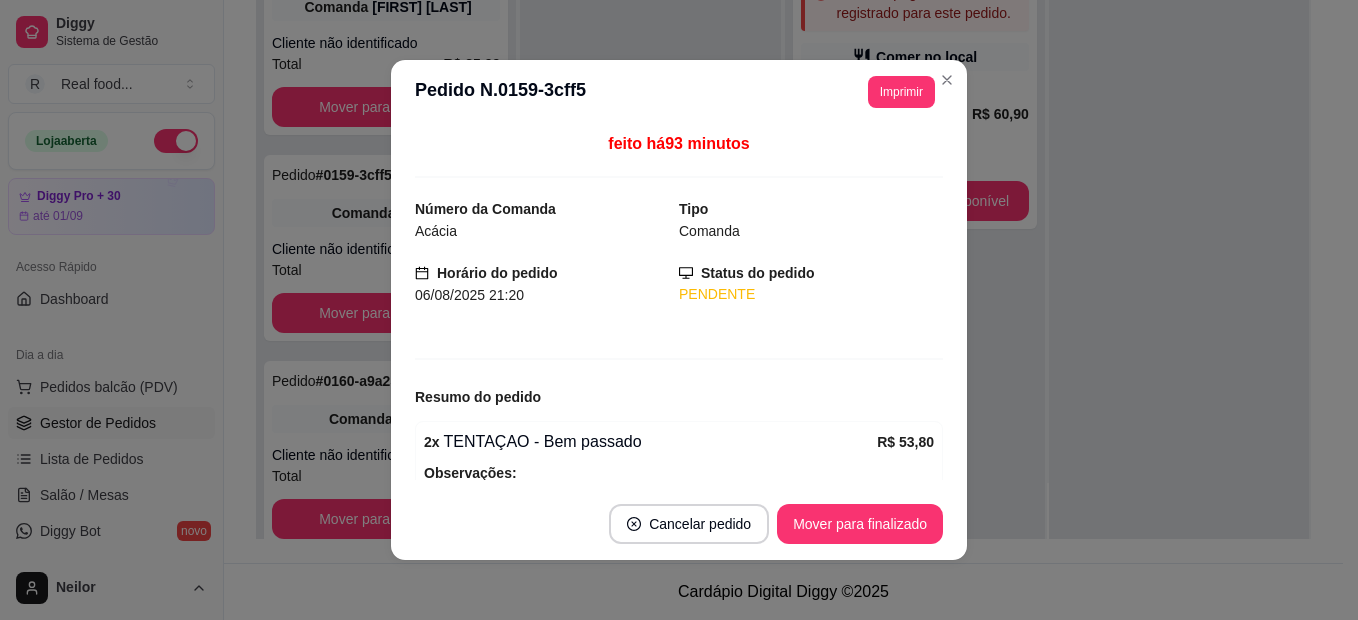 scroll, scrollTop: 227, scrollLeft: 0, axis: vertical 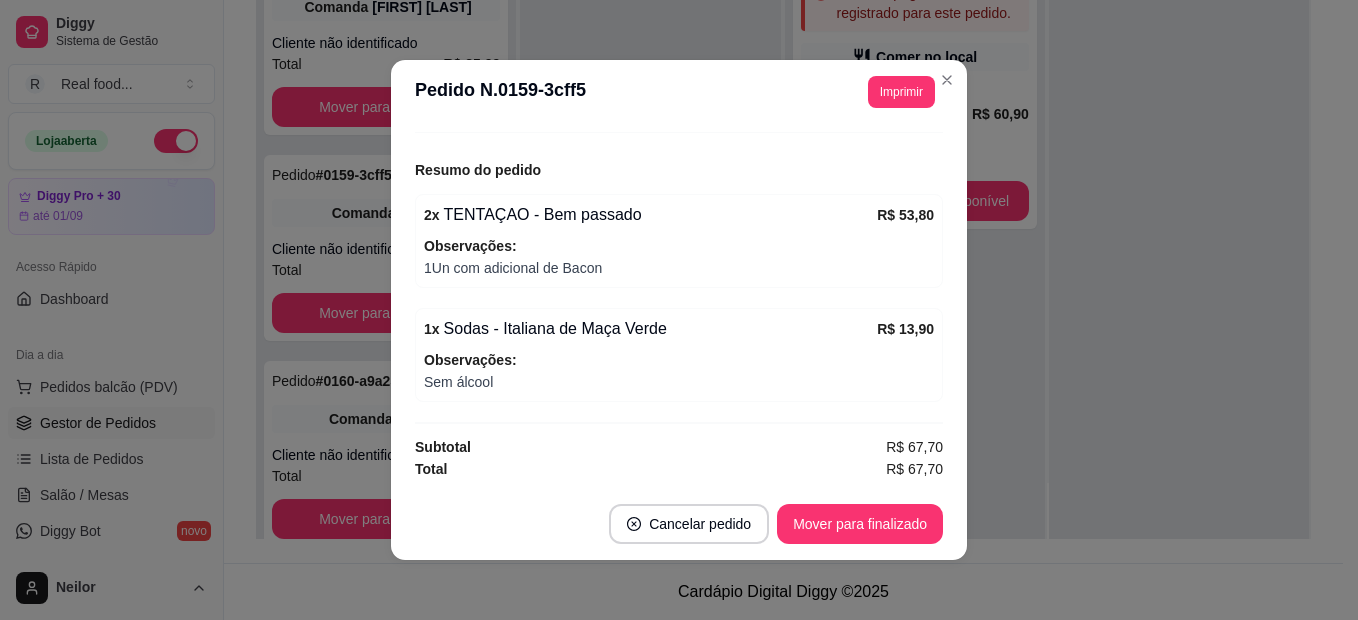 click on "**********" at bounding box center (679, 92) 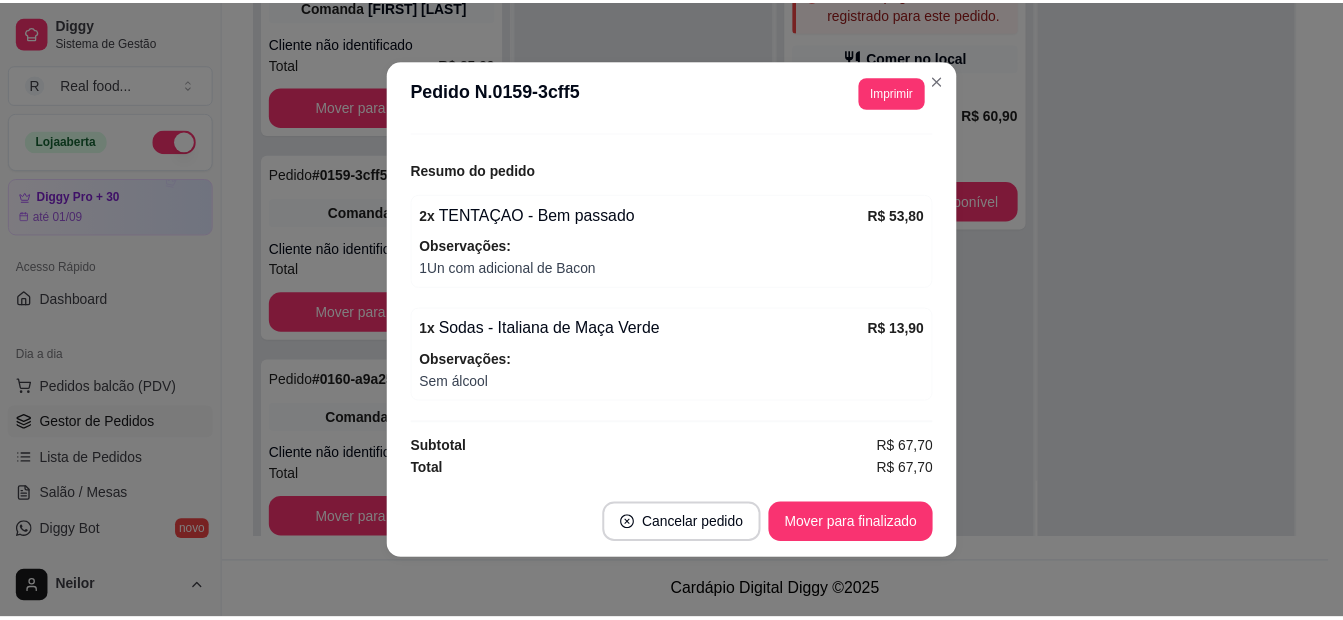 scroll, scrollTop: 4, scrollLeft: 0, axis: vertical 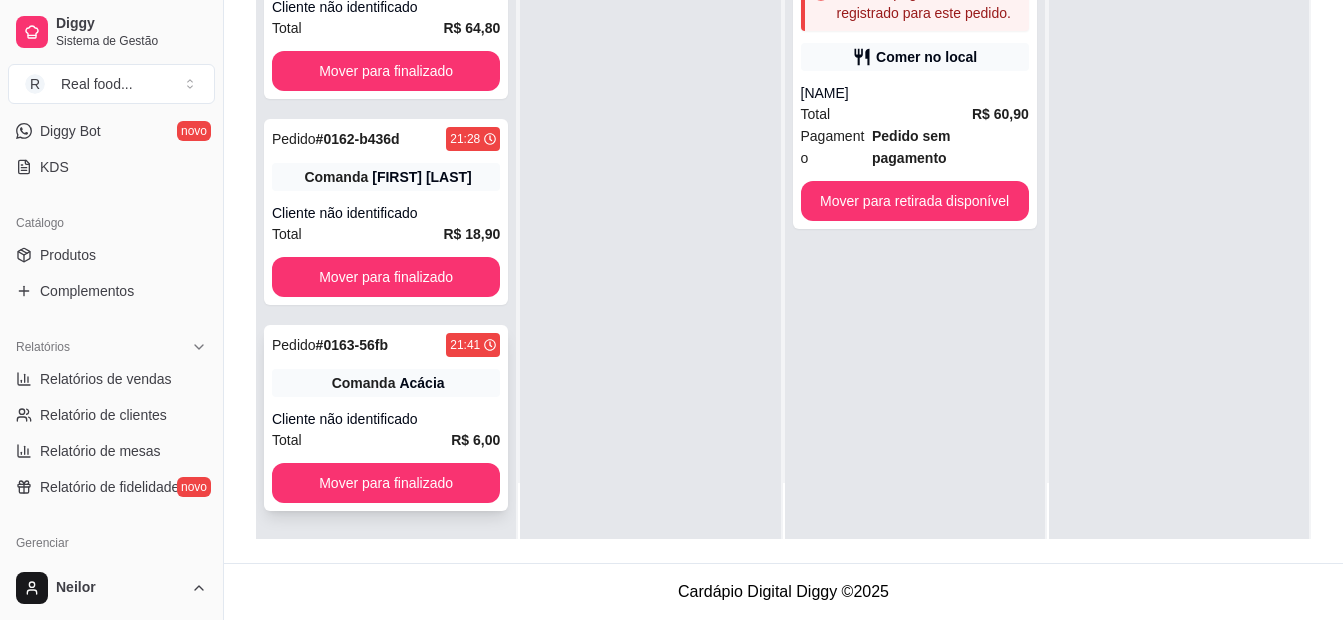 click on "Acácia" at bounding box center [421, 383] 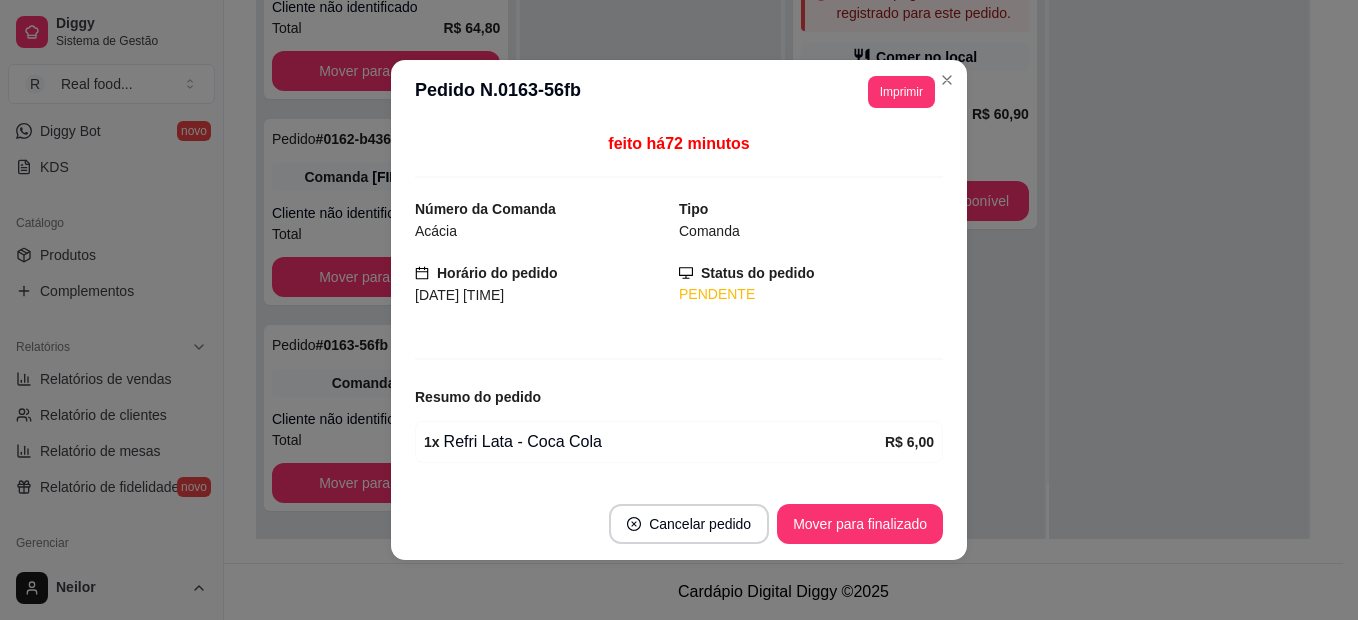 scroll, scrollTop: 61, scrollLeft: 0, axis: vertical 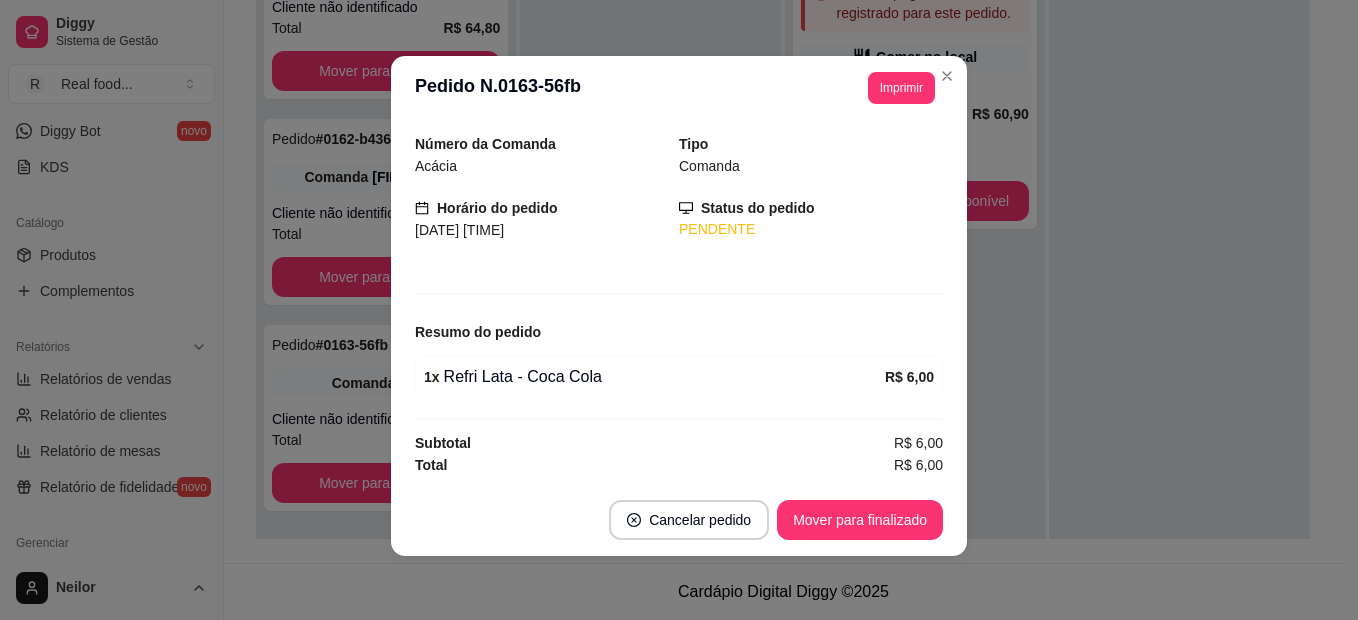 click on "**********" at bounding box center (679, 88) 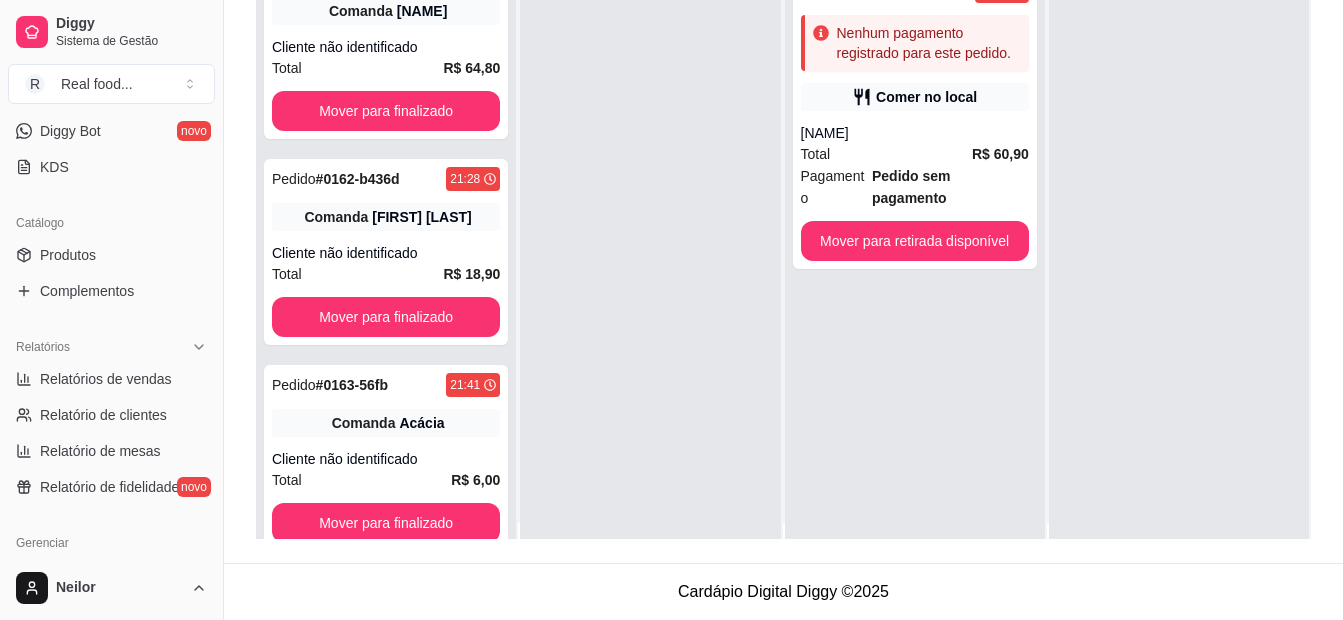 scroll, scrollTop: 0, scrollLeft: 0, axis: both 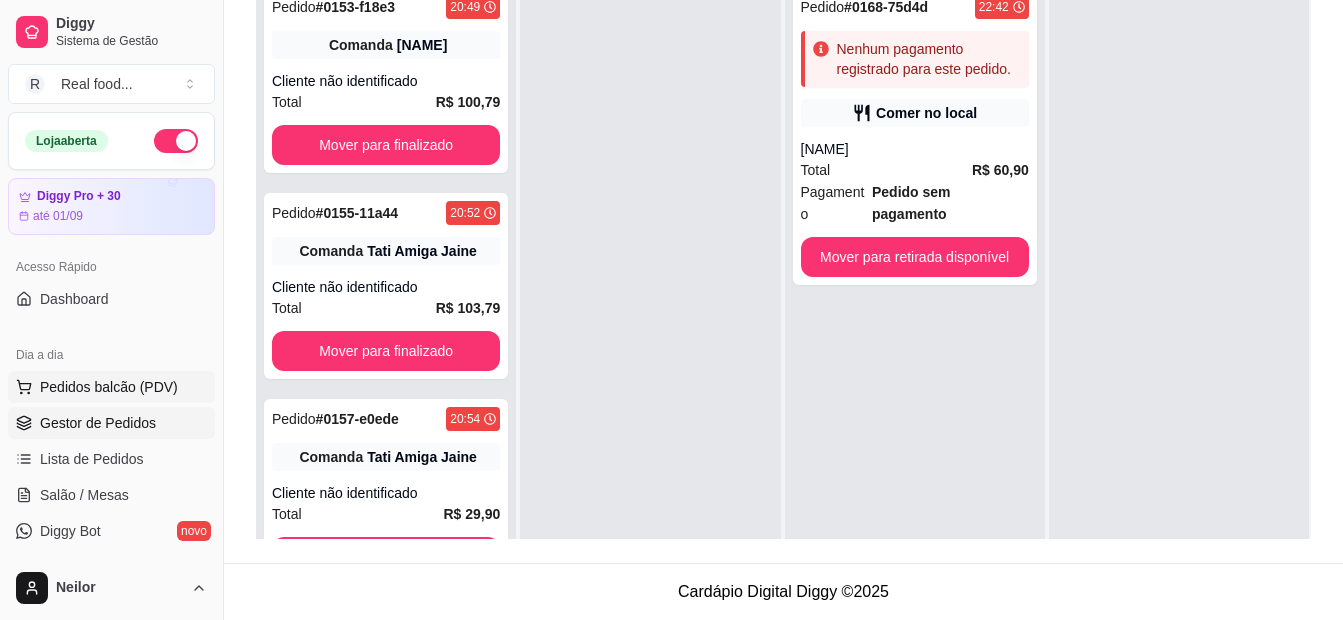 click on "Pedidos balcão (PDV)" at bounding box center [111, 387] 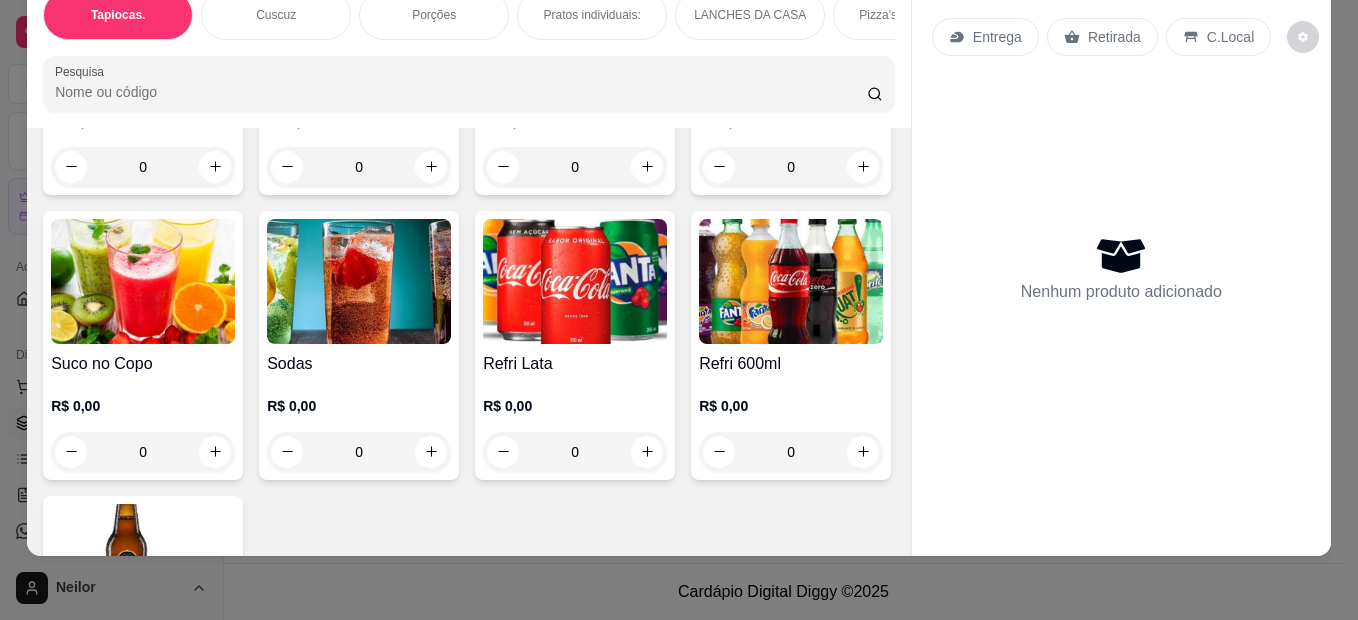 click on "0" at bounding box center (359, 167) 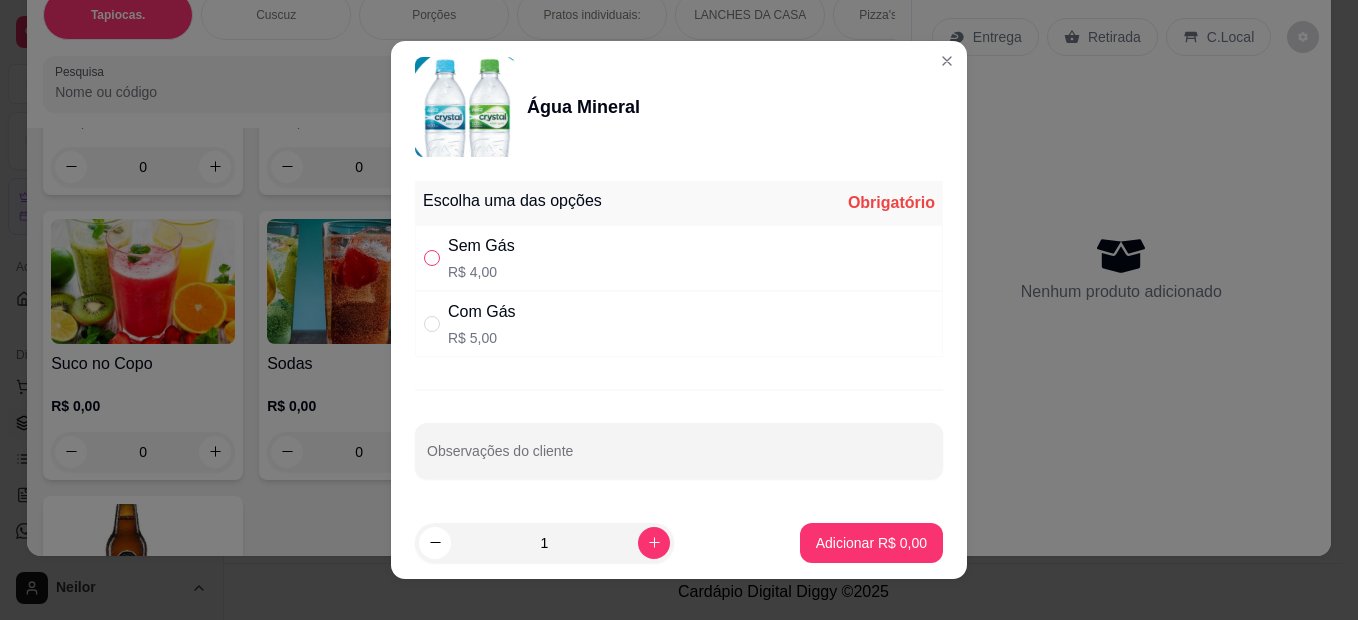 click at bounding box center [432, 258] 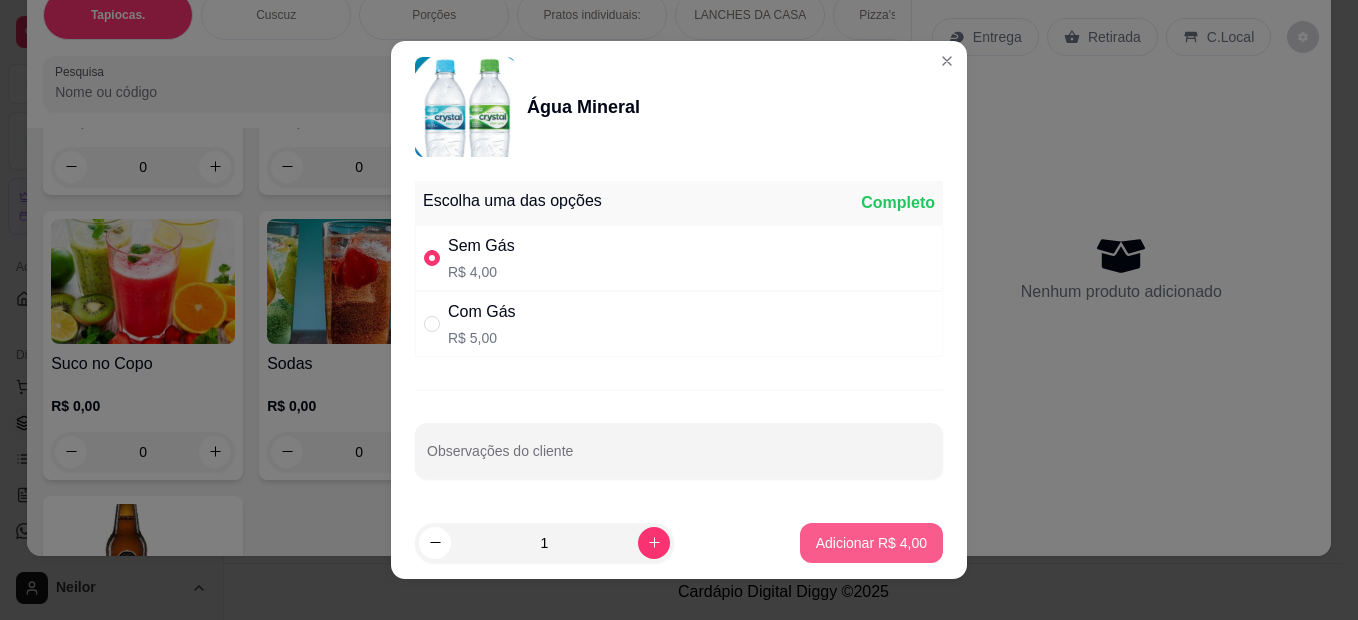 click on "Adicionar   R$ 4,00" at bounding box center (871, 543) 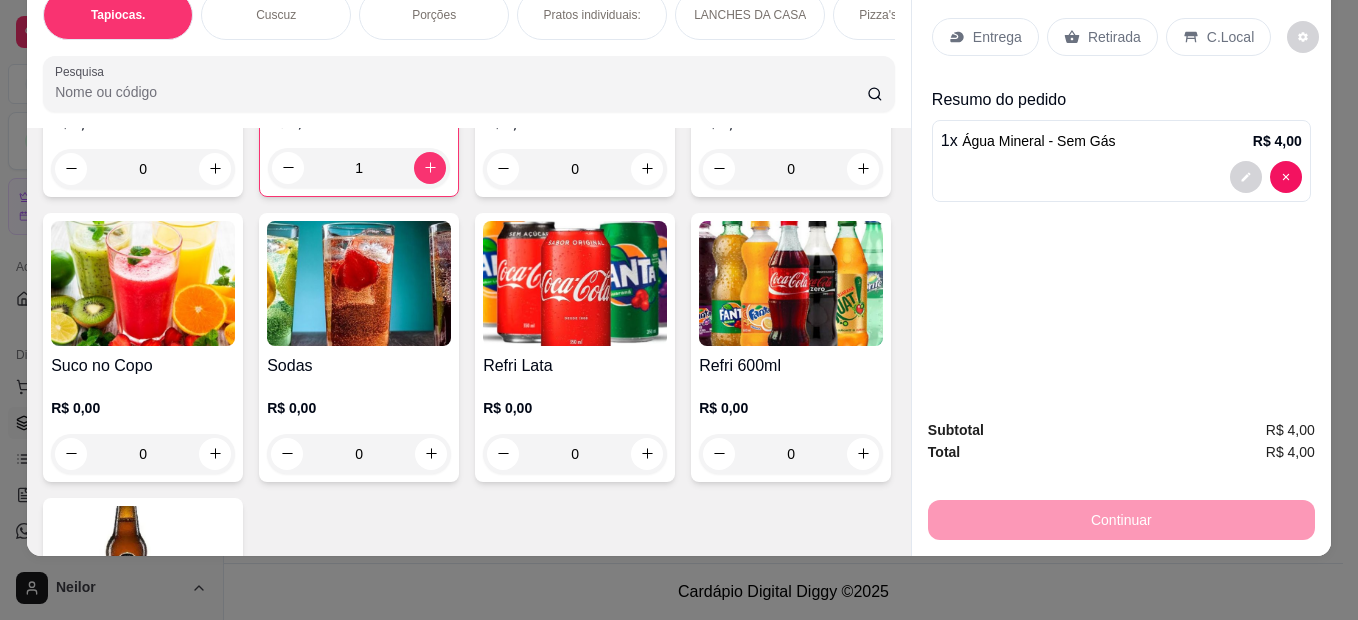 type on "1" 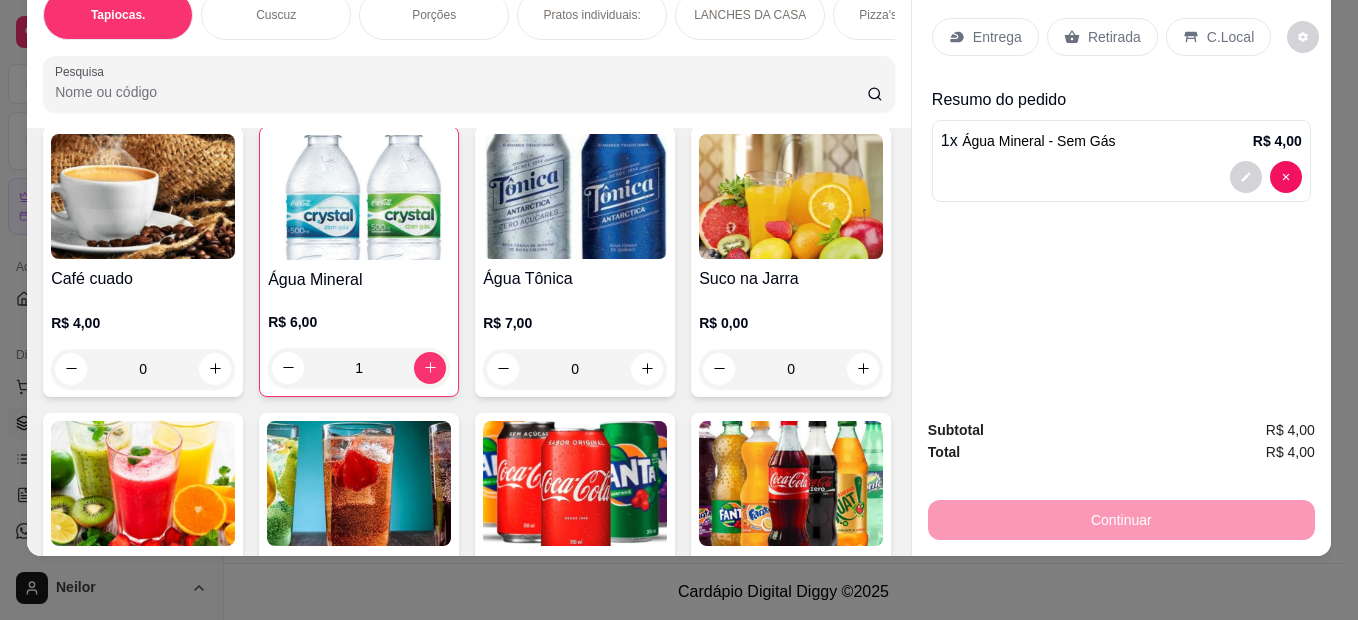 click on "C.Local" at bounding box center (1230, 37) 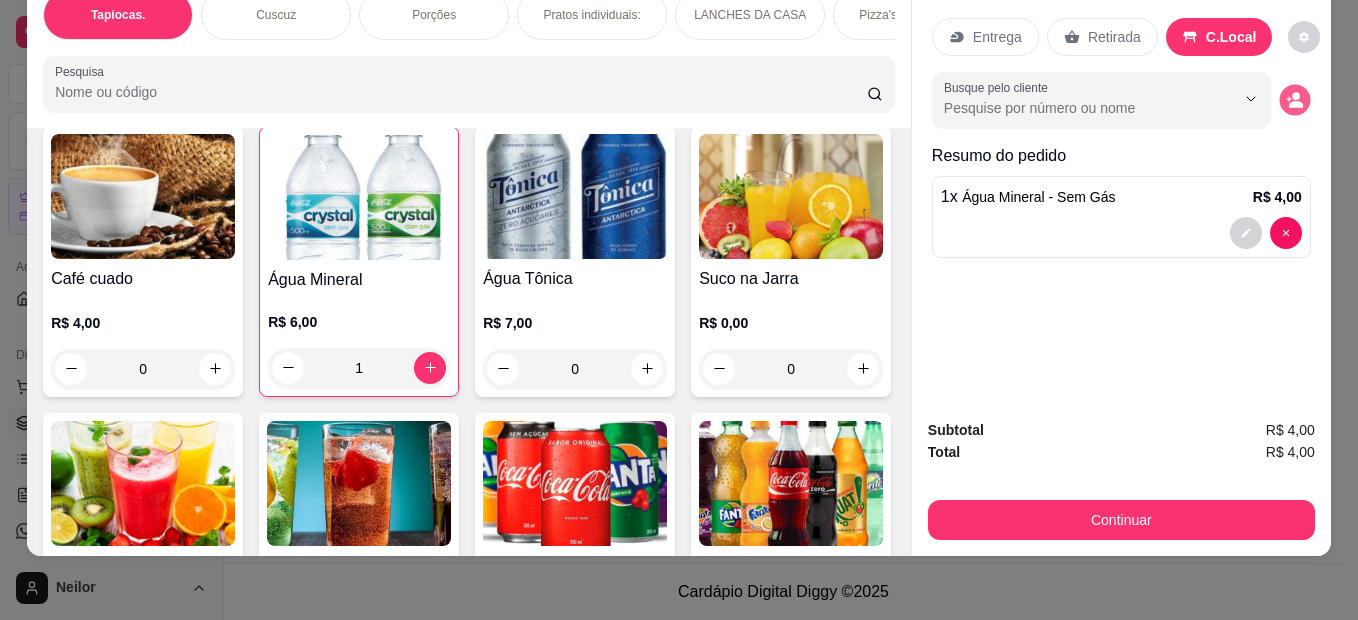 click at bounding box center (1294, 99) 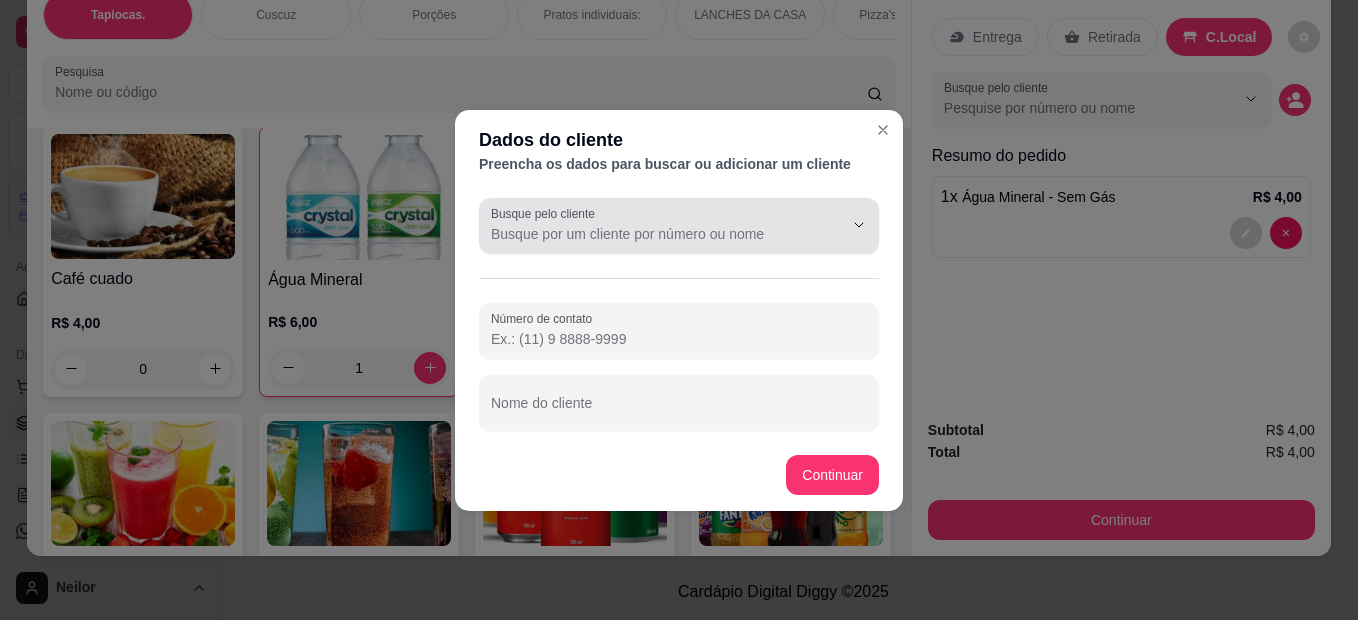 click on "Busque pelo cliente" at bounding box center (679, 226) 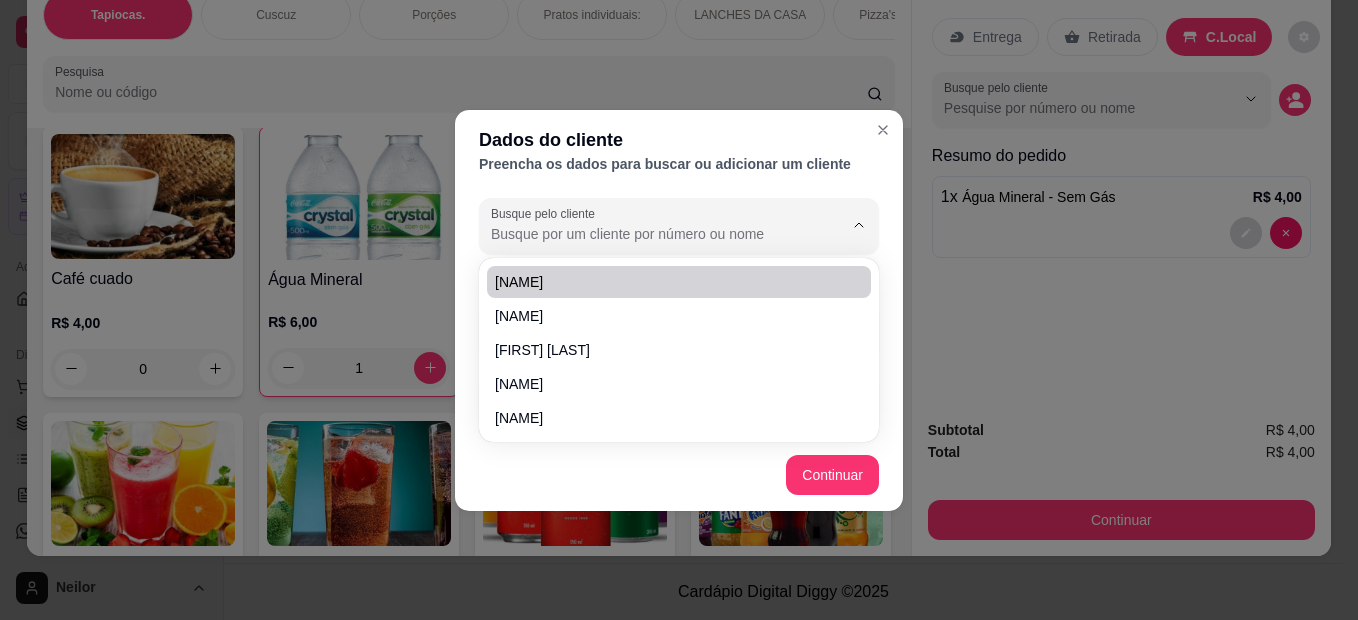 click on "Busque pelo cliente Número de contato Nome do cliente" at bounding box center [679, 314] 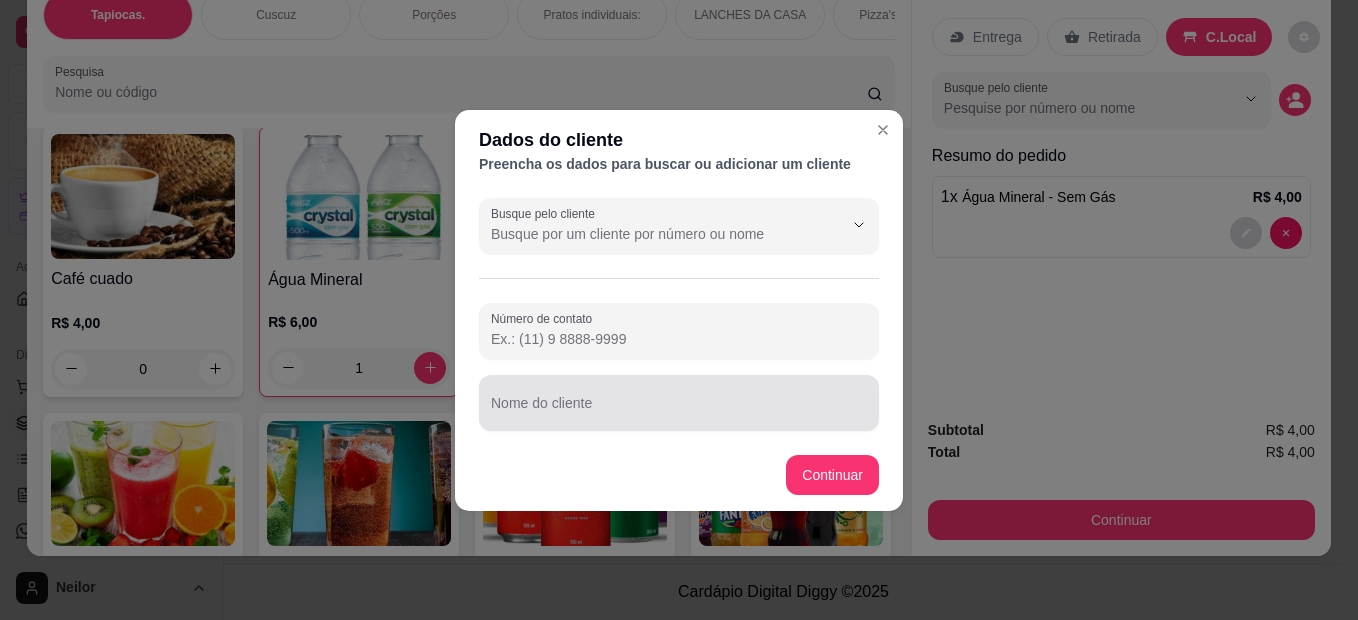 click on "Nome do cliente" at bounding box center [679, 403] 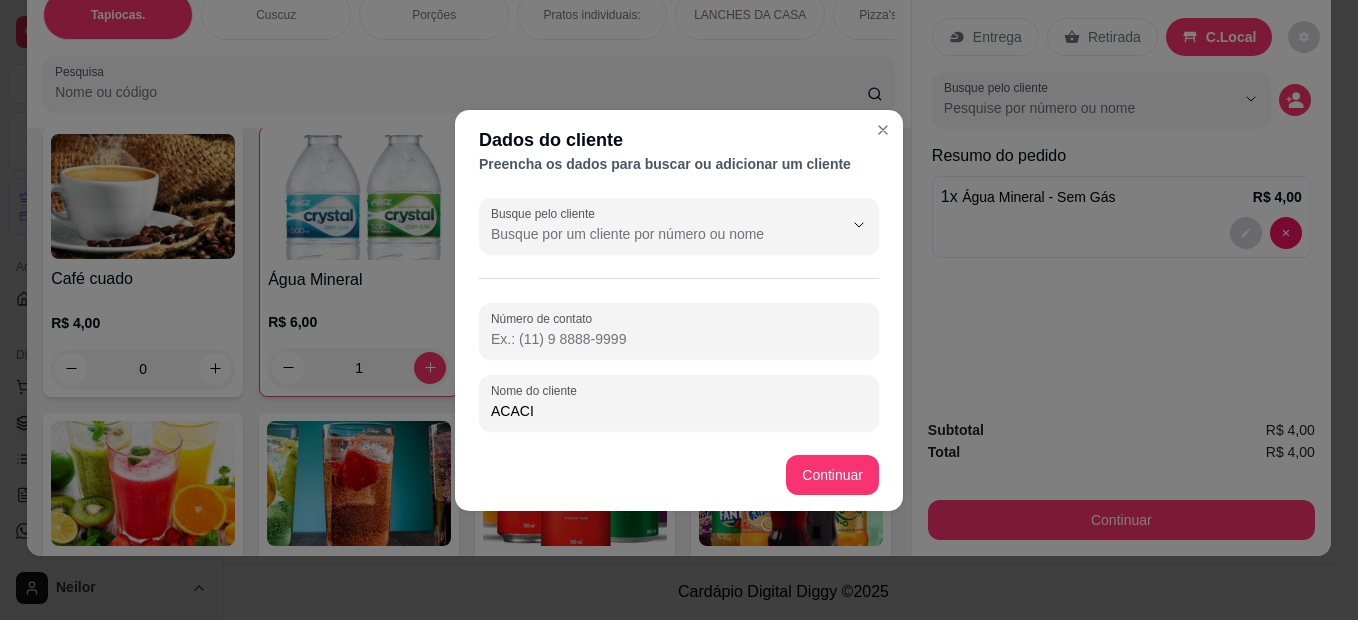 type on "ACACIA" 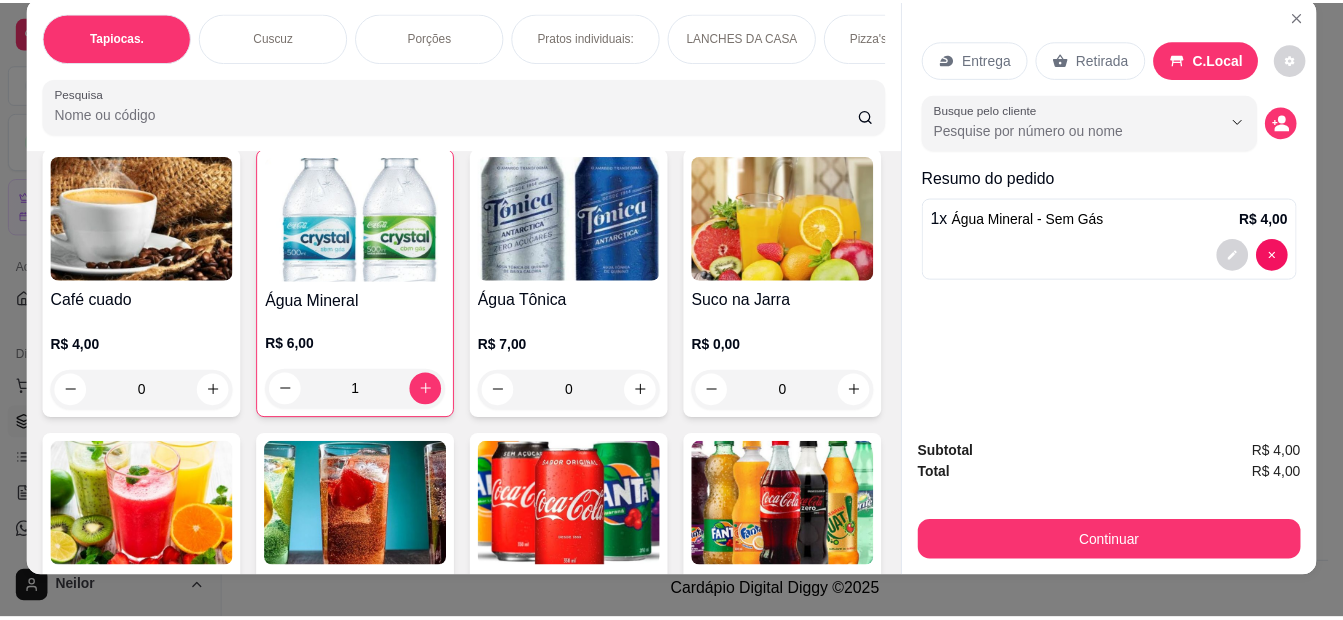 scroll, scrollTop: 0, scrollLeft: 0, axis: both 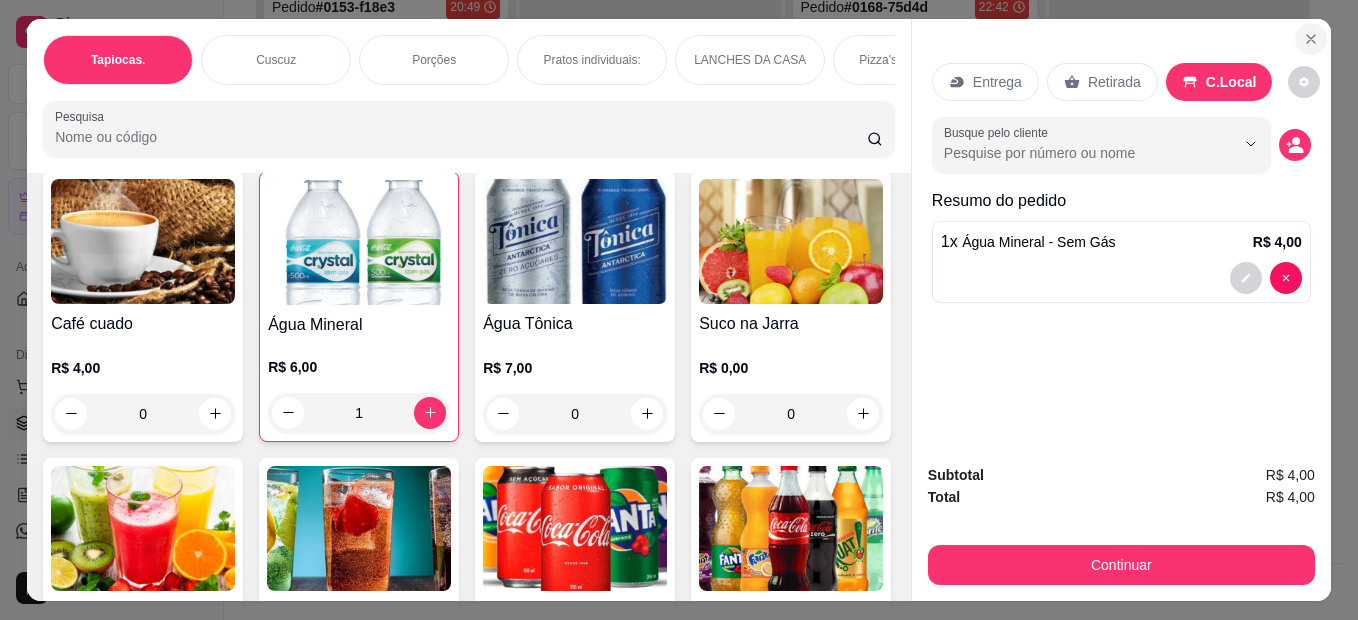 click at bounding box center (1311, 39) 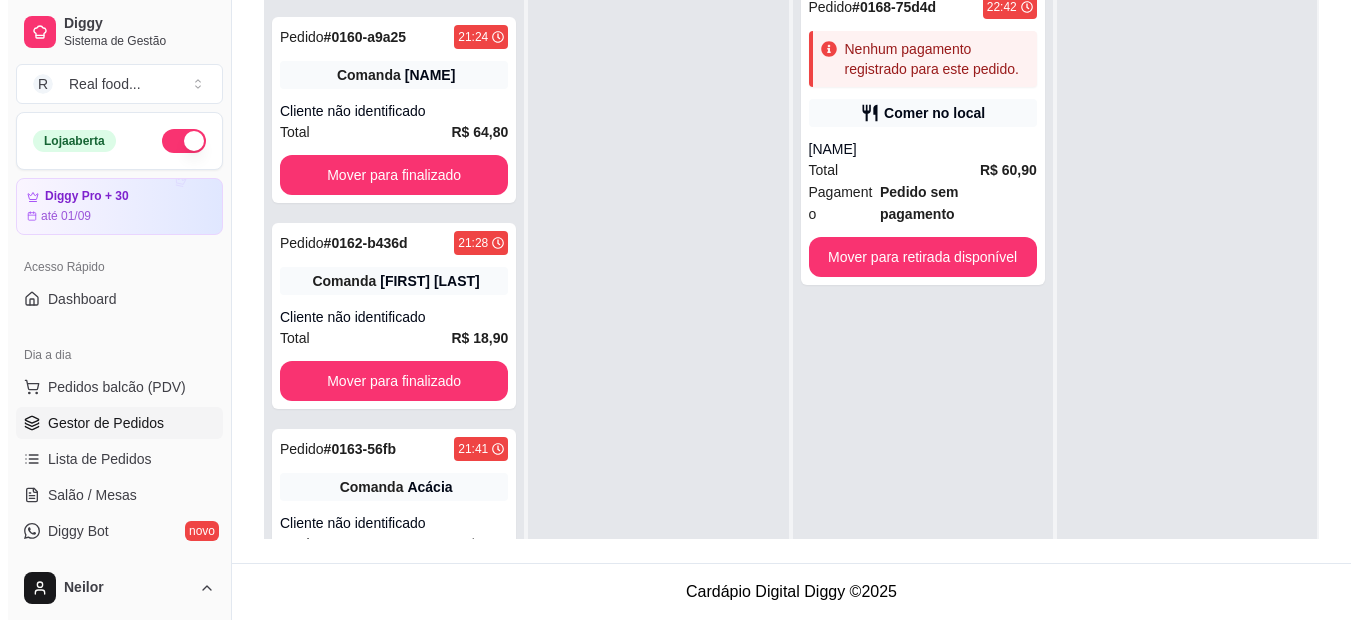 scroll, scrollTop: 1048, scrollLeft: 0, axis: vertical 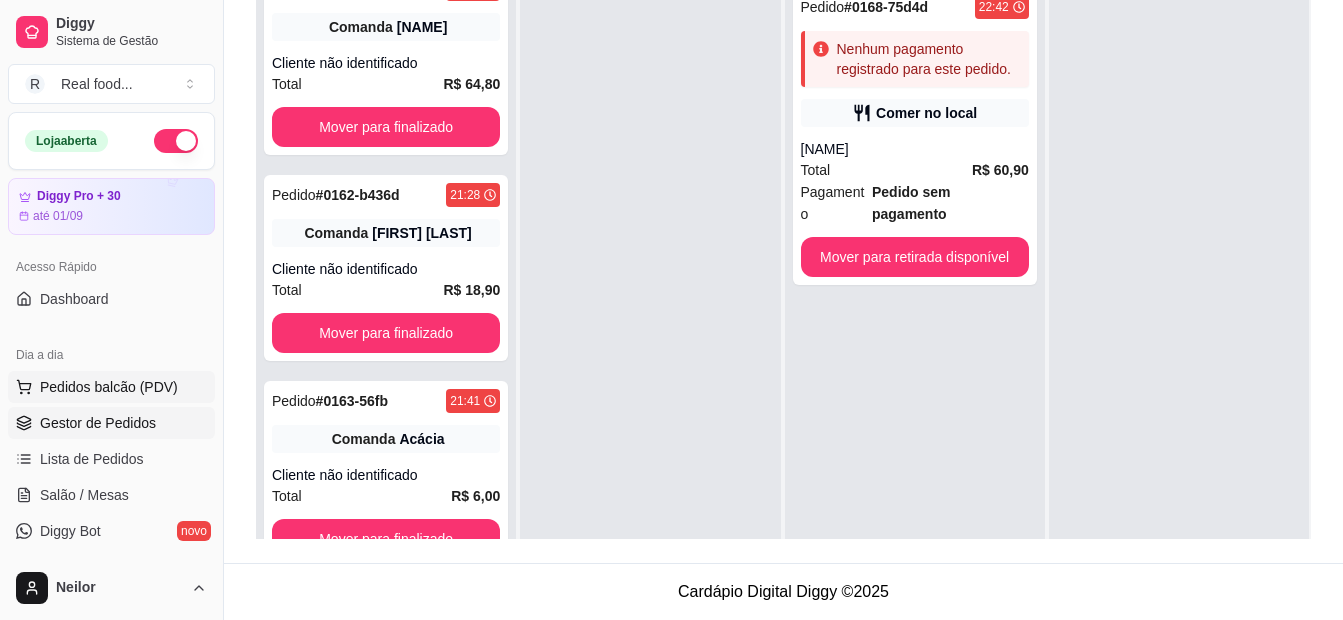 click on "Pedidos balcão (PDV)" at bounding box center (109, 387) 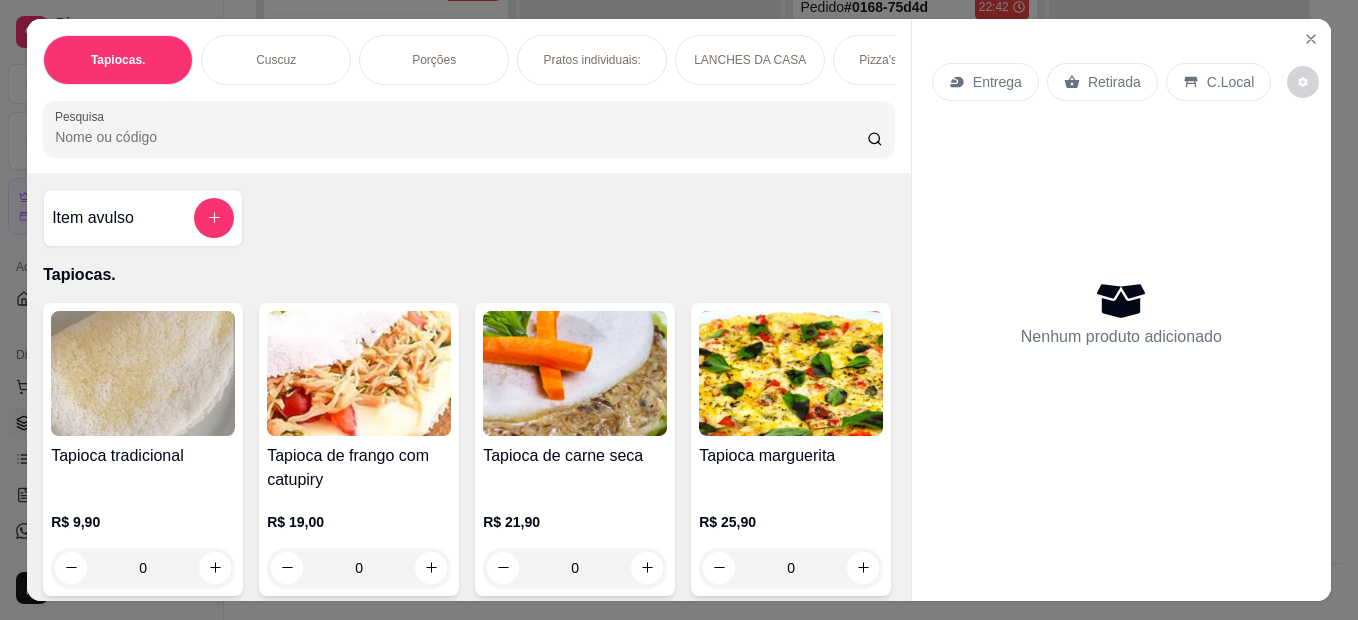 scroll, scrollTop: 53, scrollLeft: 0, axis: vertical 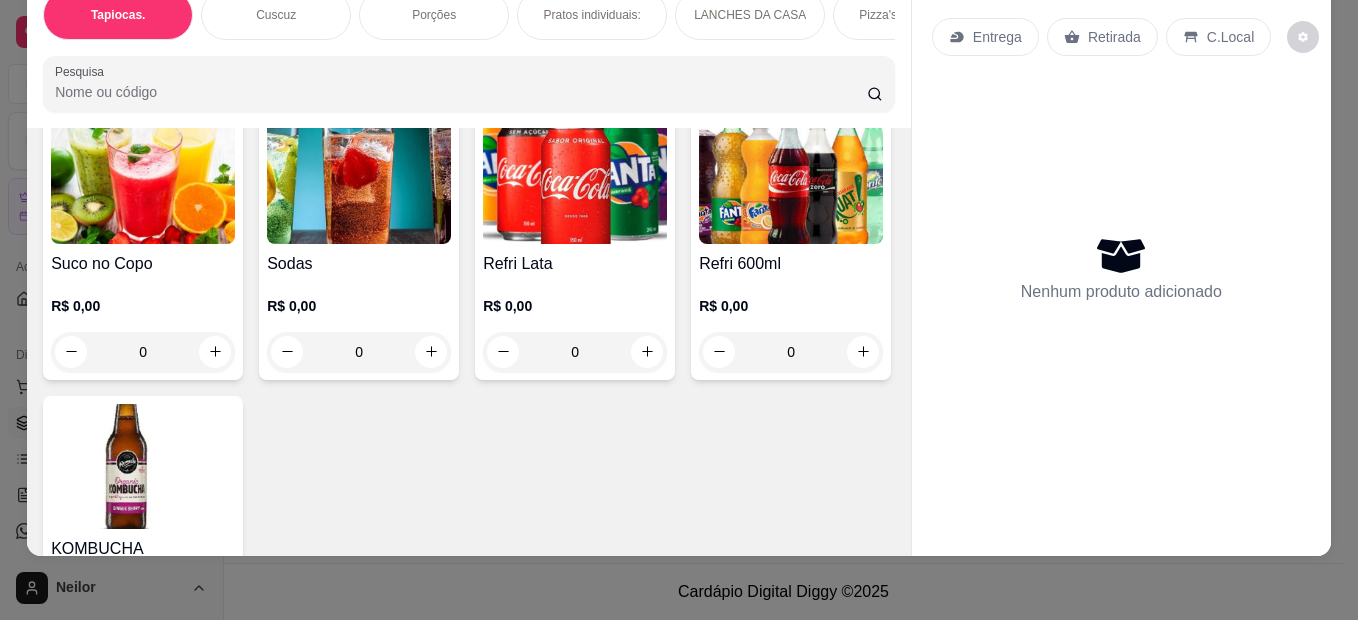 click on "0" at bounding box center [359, 67] 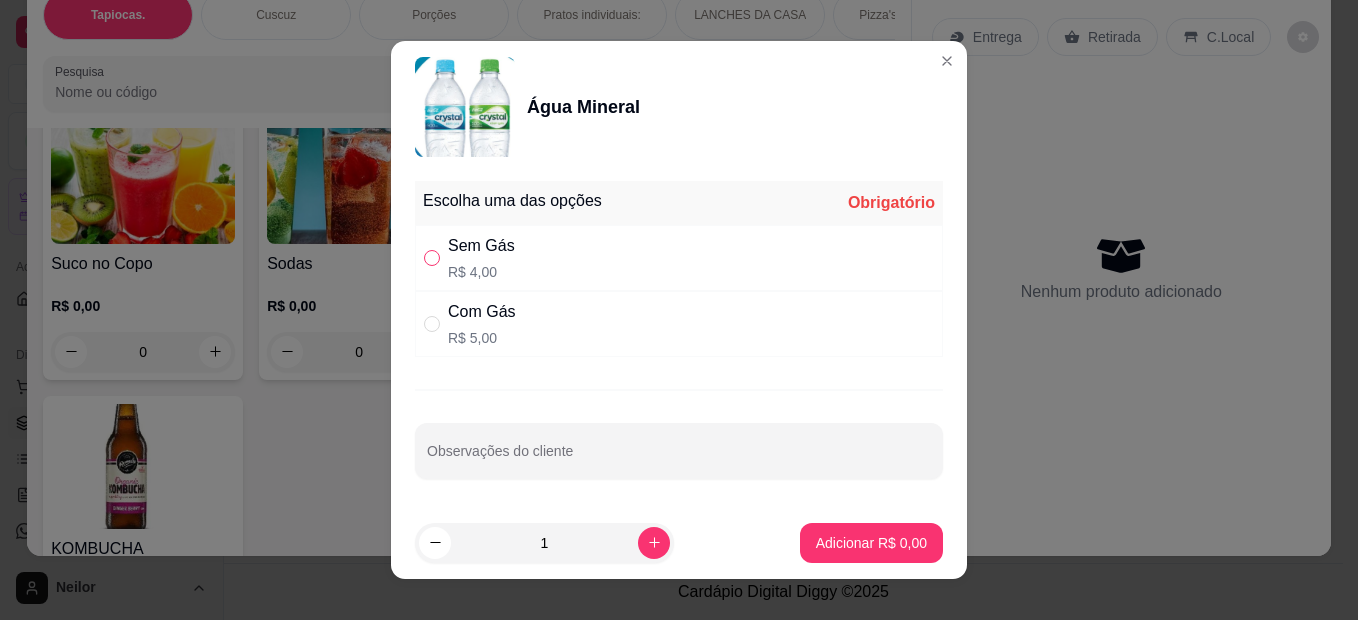click at bounding box center (432, 258) 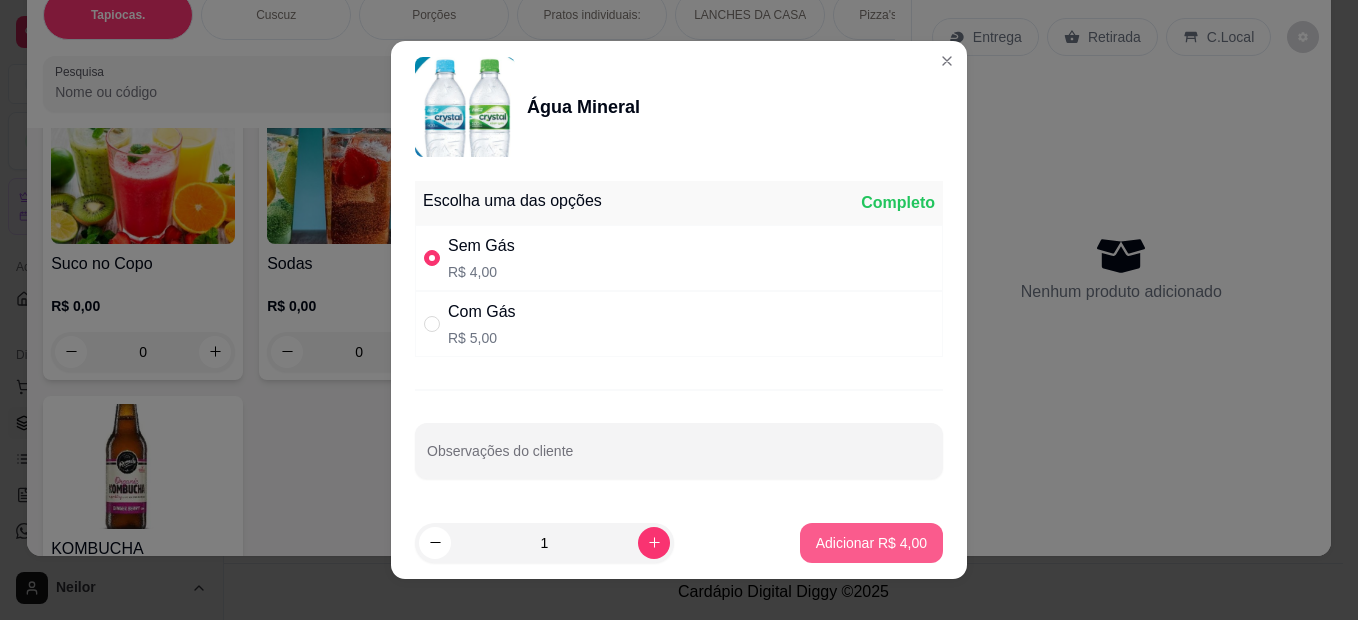 click on "Adicionar   R$ 4,00" at bounding box center (871, 543) 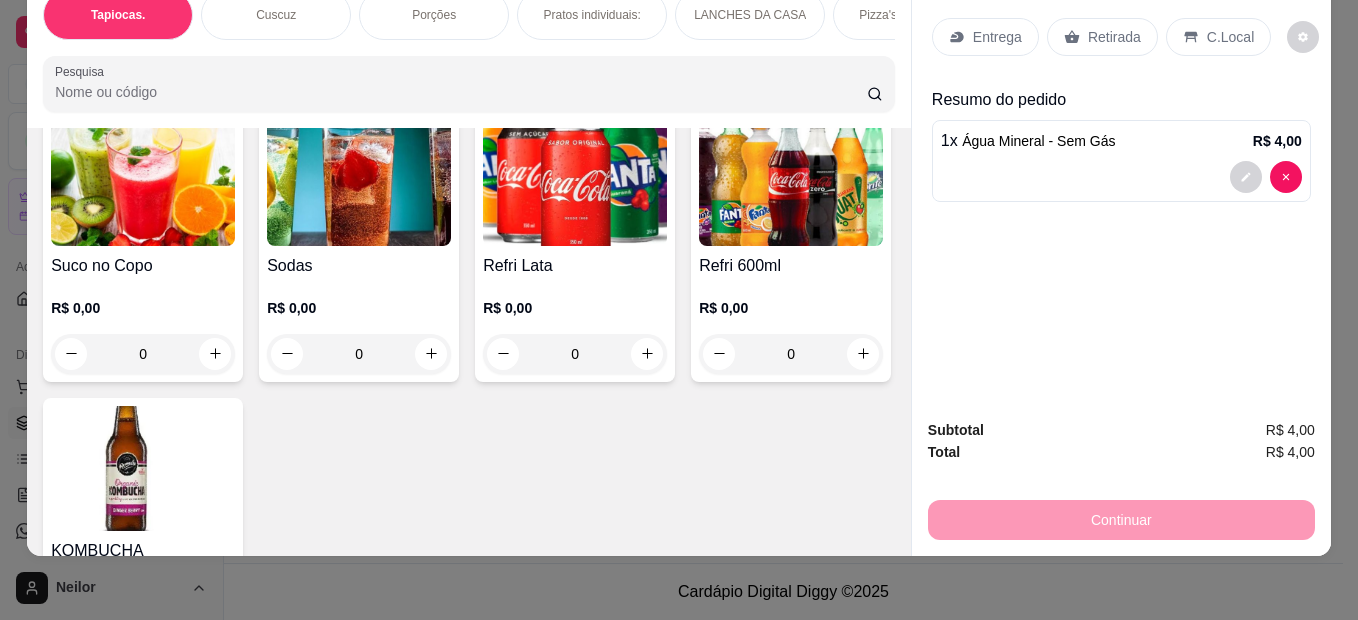 type on "1" 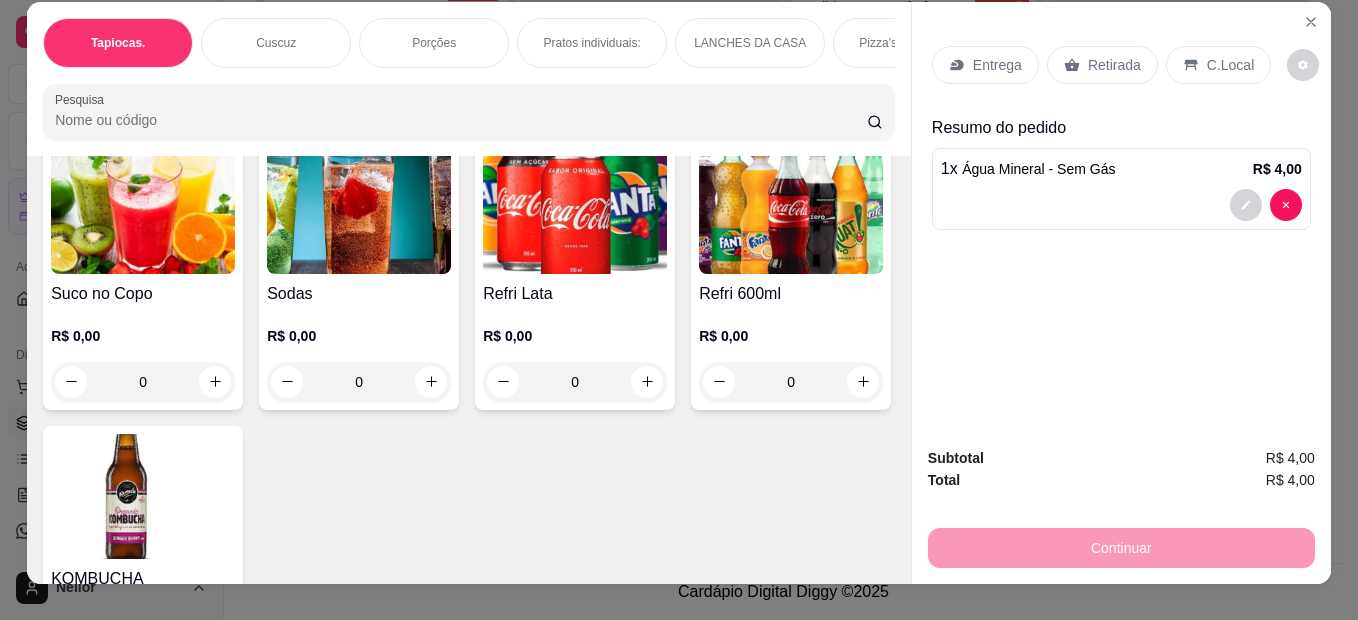 scroll, scrollTop: 0, scrollLeft: 0, axis: both 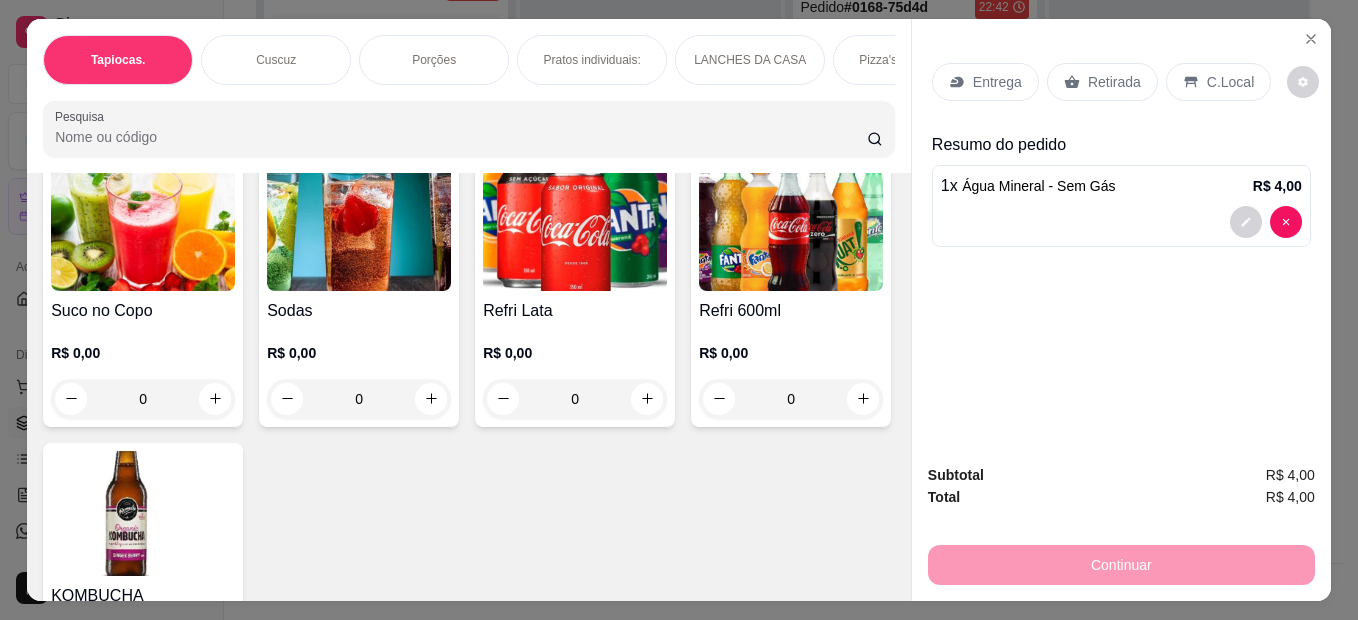 click on "C.Local" at bounding box center (1218, 82) 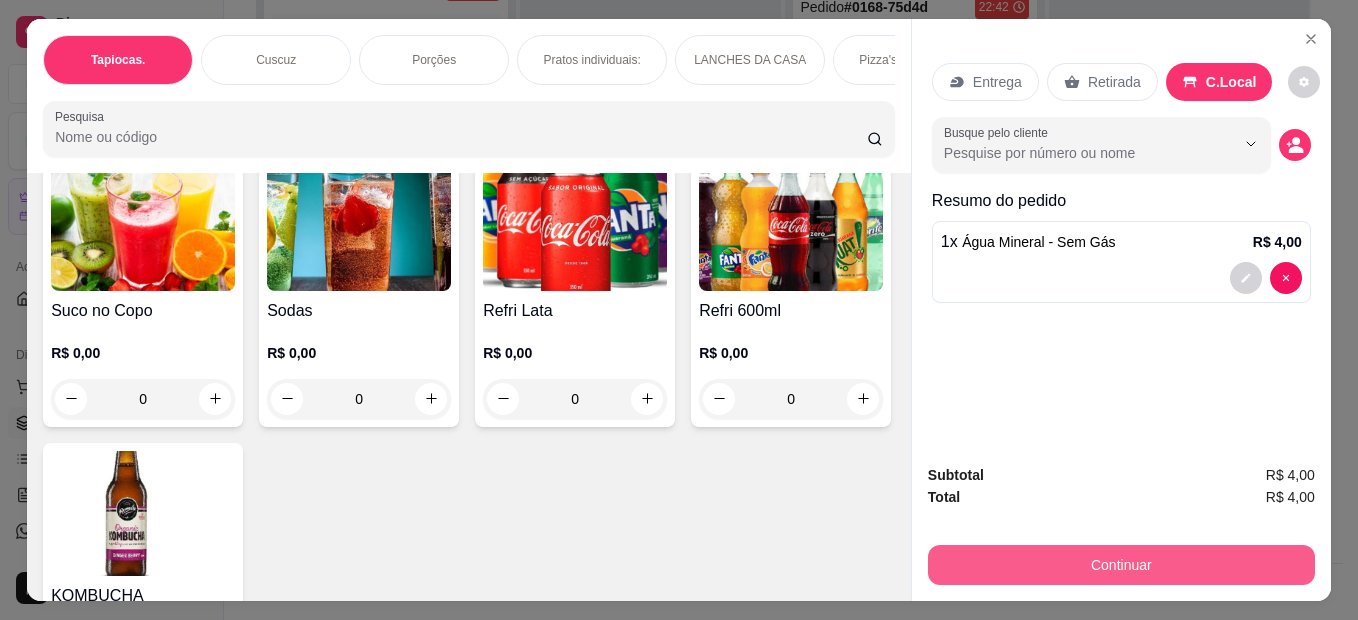 click on "Continuar" at bounding box center (1121, 565) 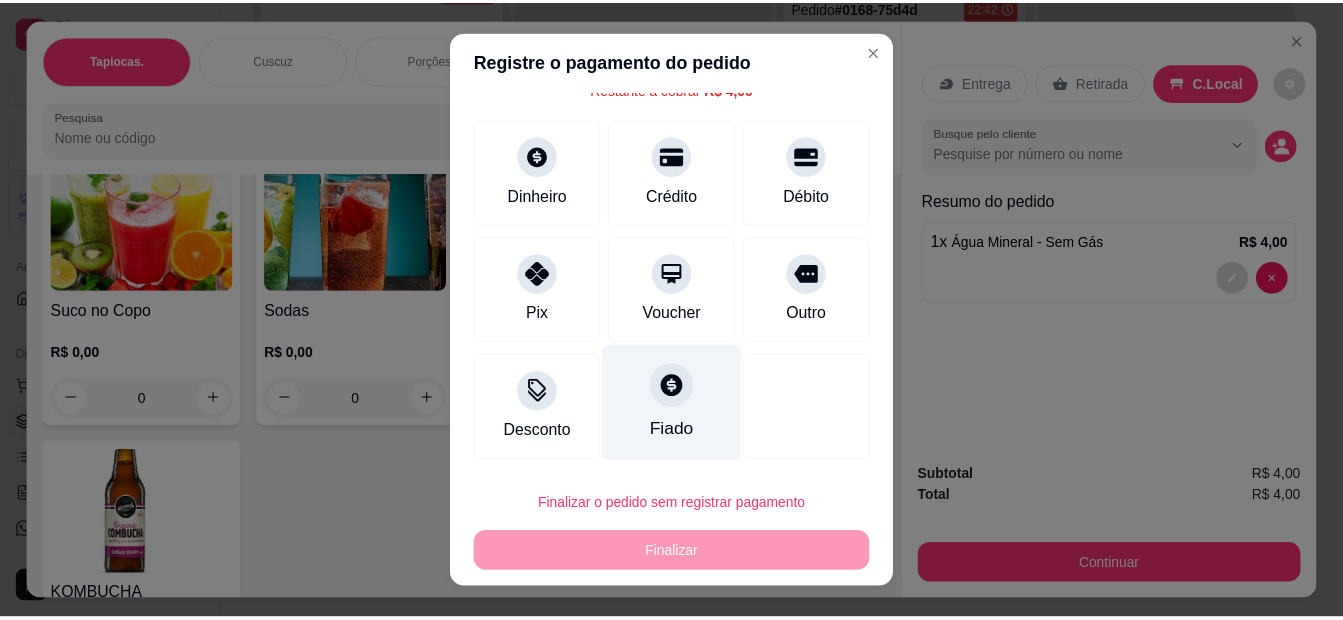 scroll, scrollTop: 0, scrollLeft: 0, axis: both 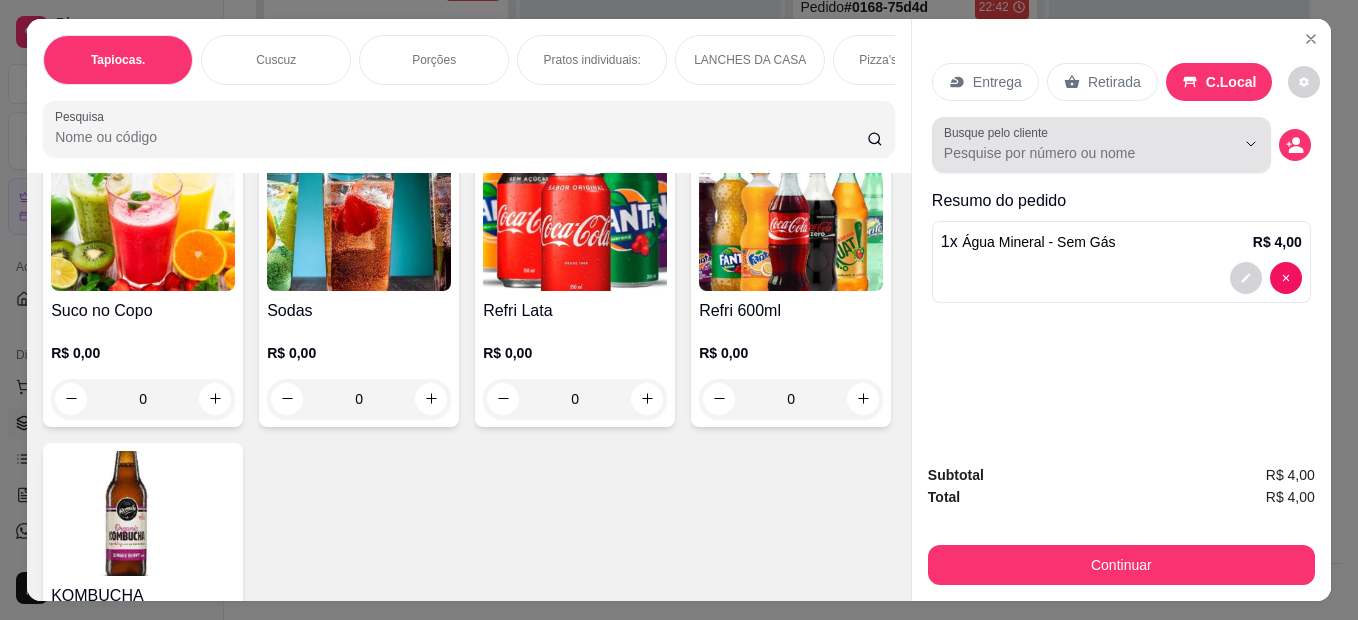click at bounding box center (1295, 145) 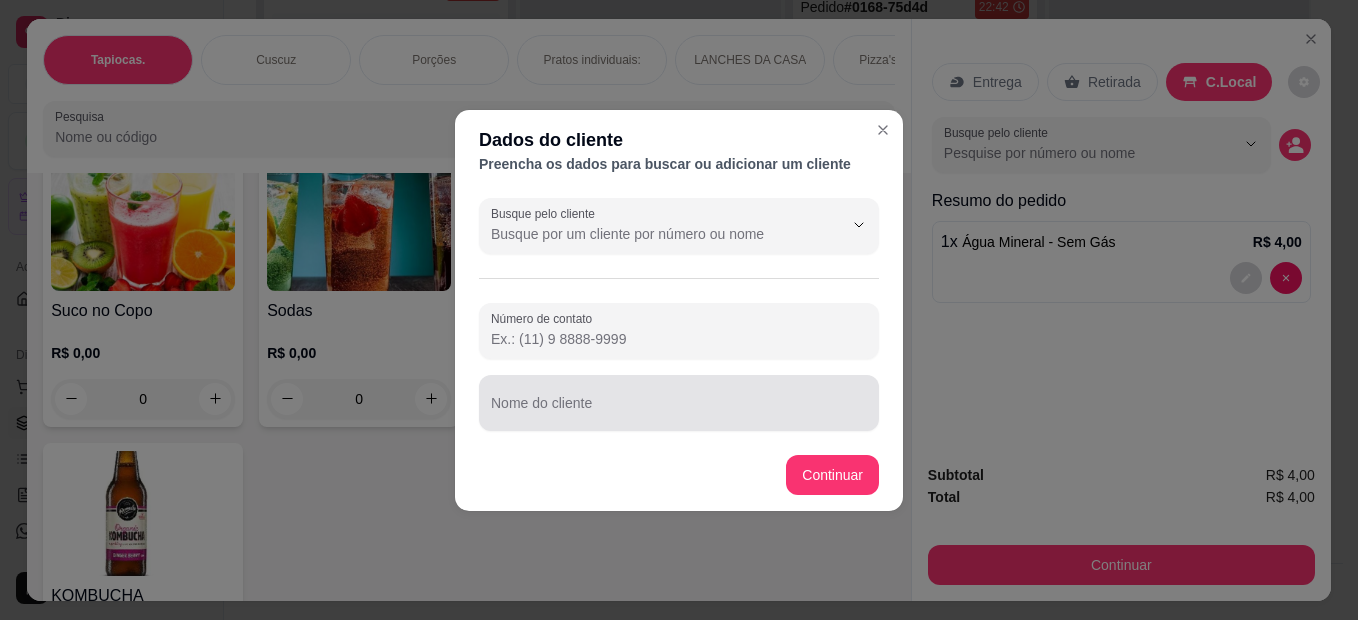 click on "Nome do cliente" at bounding box center [679, 411] 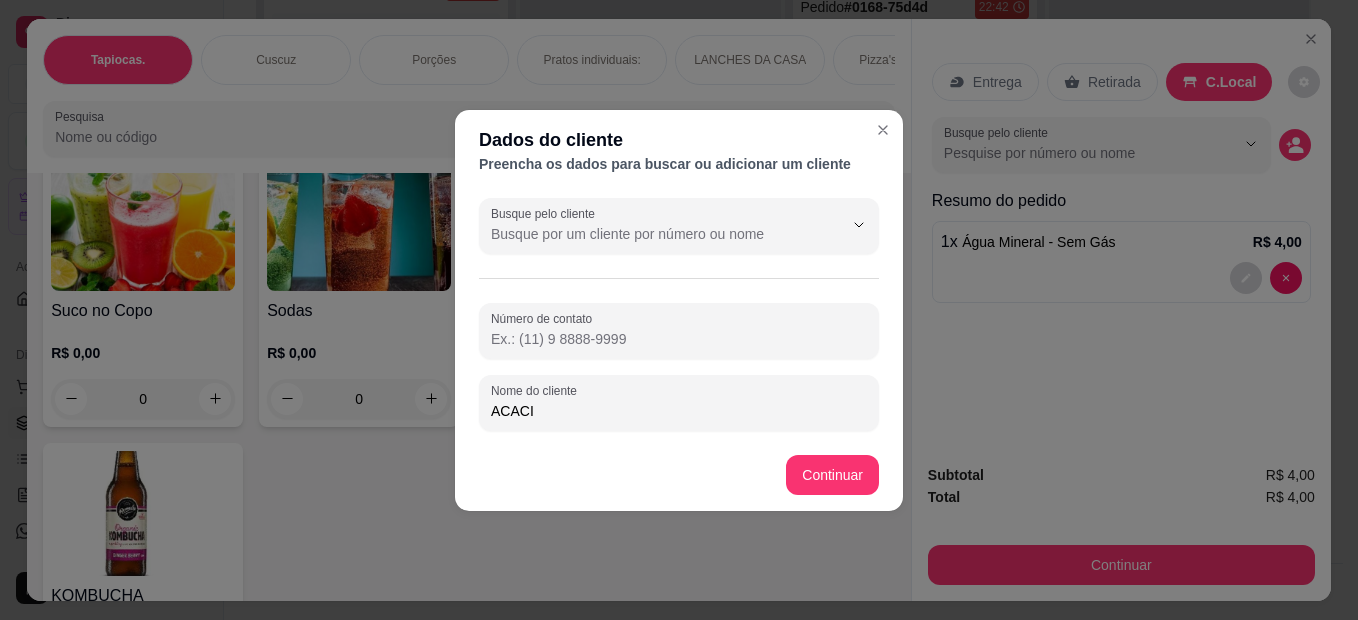 type on "ACACIA" 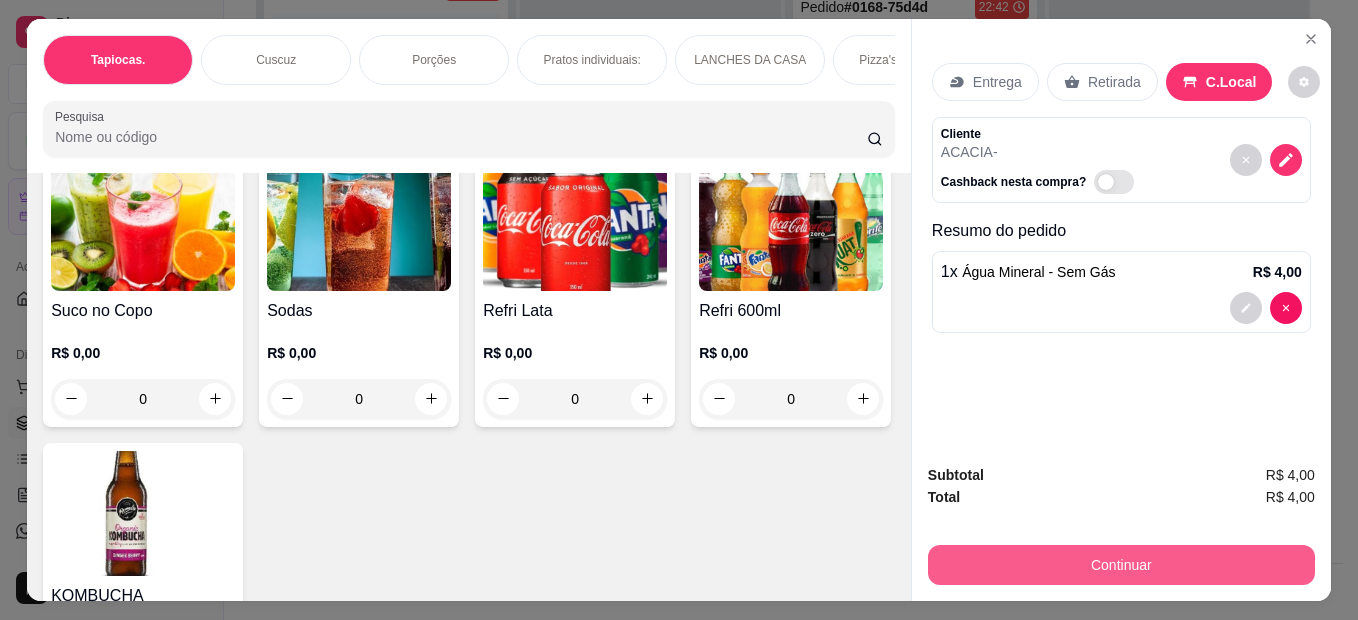 click on "Subtotal R$ 4,00 Total R$ 4,00 Continuar" at bounding box center (1121, 524) 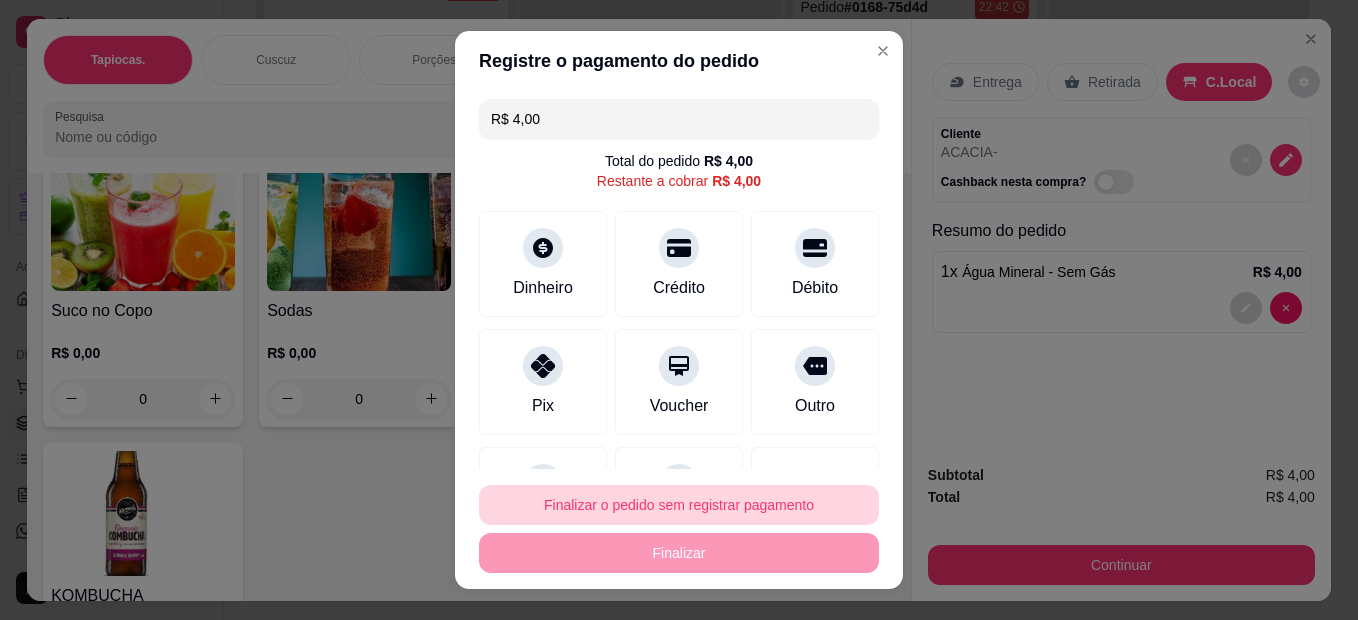 click on "Finalizar o pedido sem registrar pagamento" at bounding box center (679, 505) 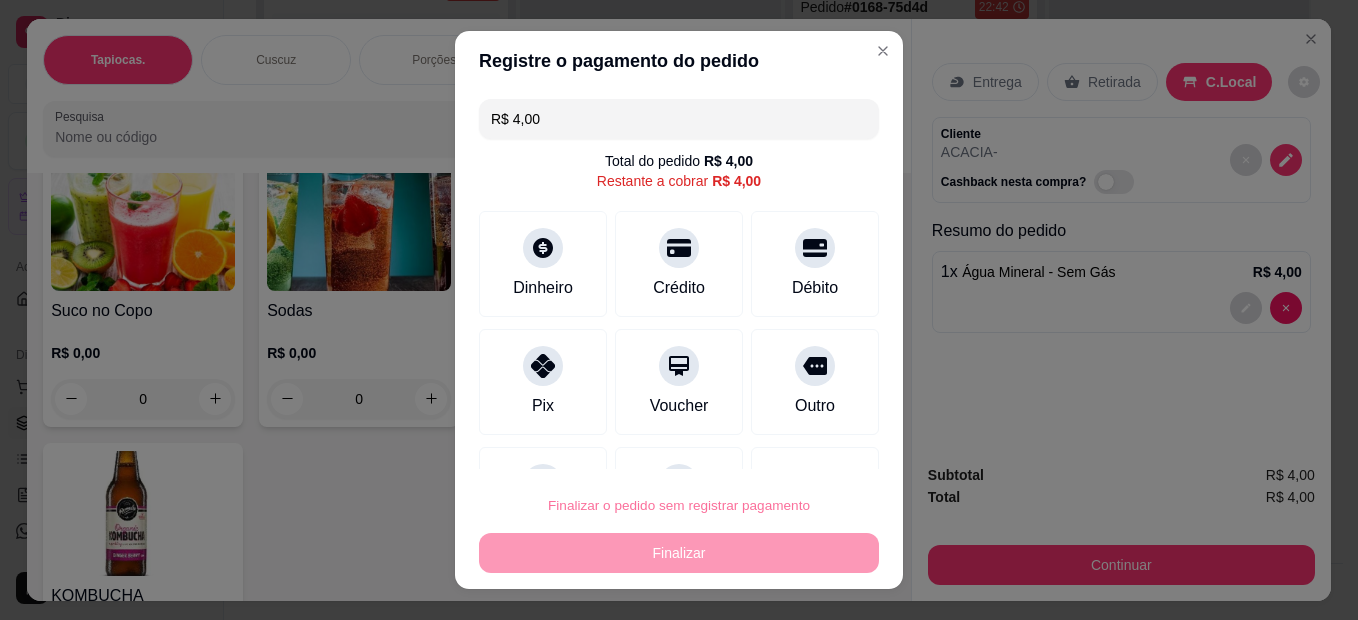 click on "Confirmar" at bounding box center (792, 448) 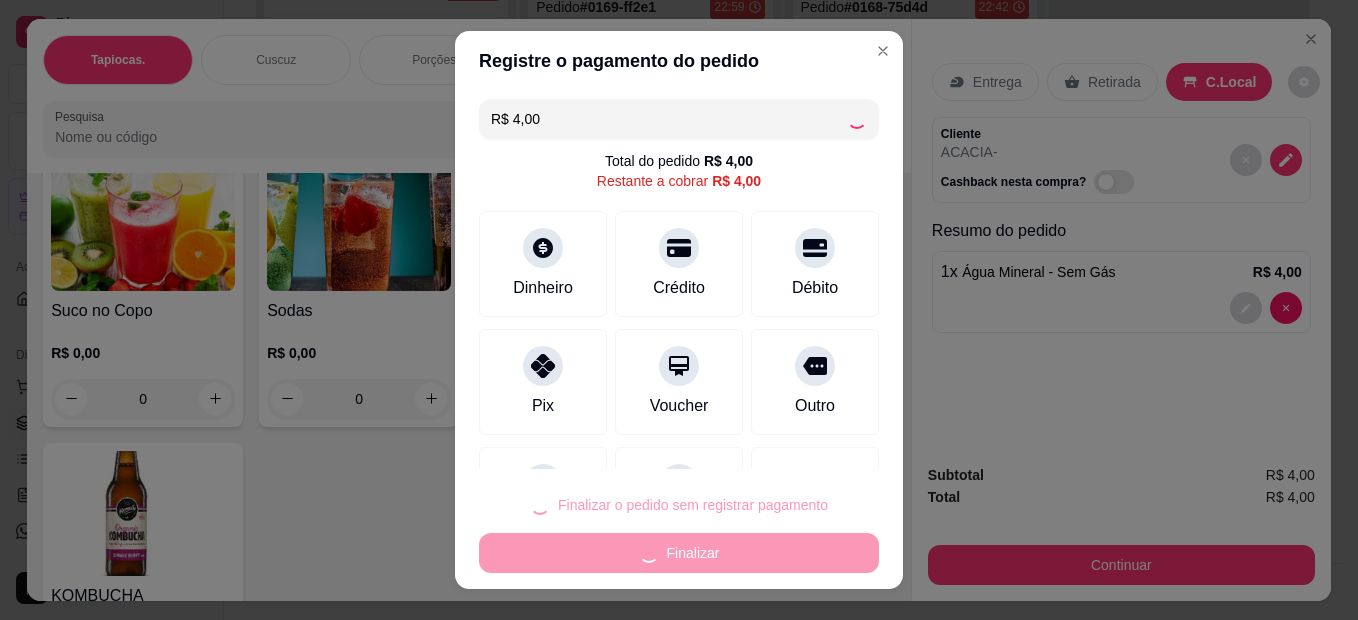 type on "0" 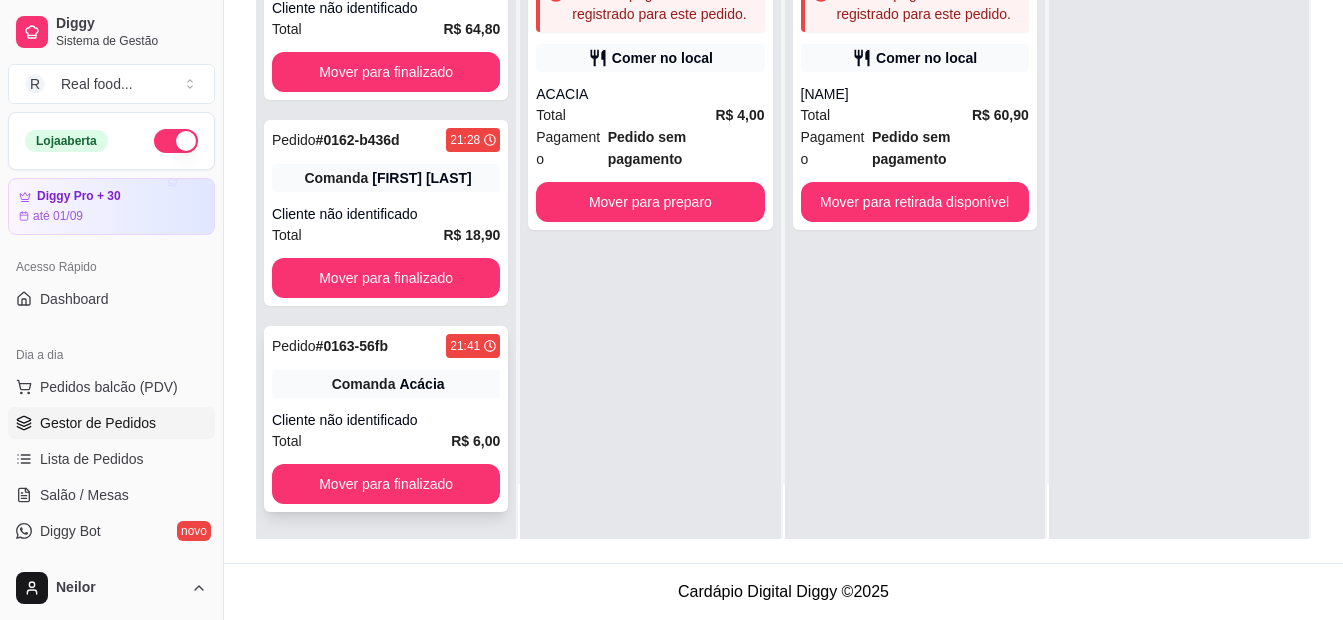 scroll, scrollTop: 56, scrollLeft: 0, axis: vertical 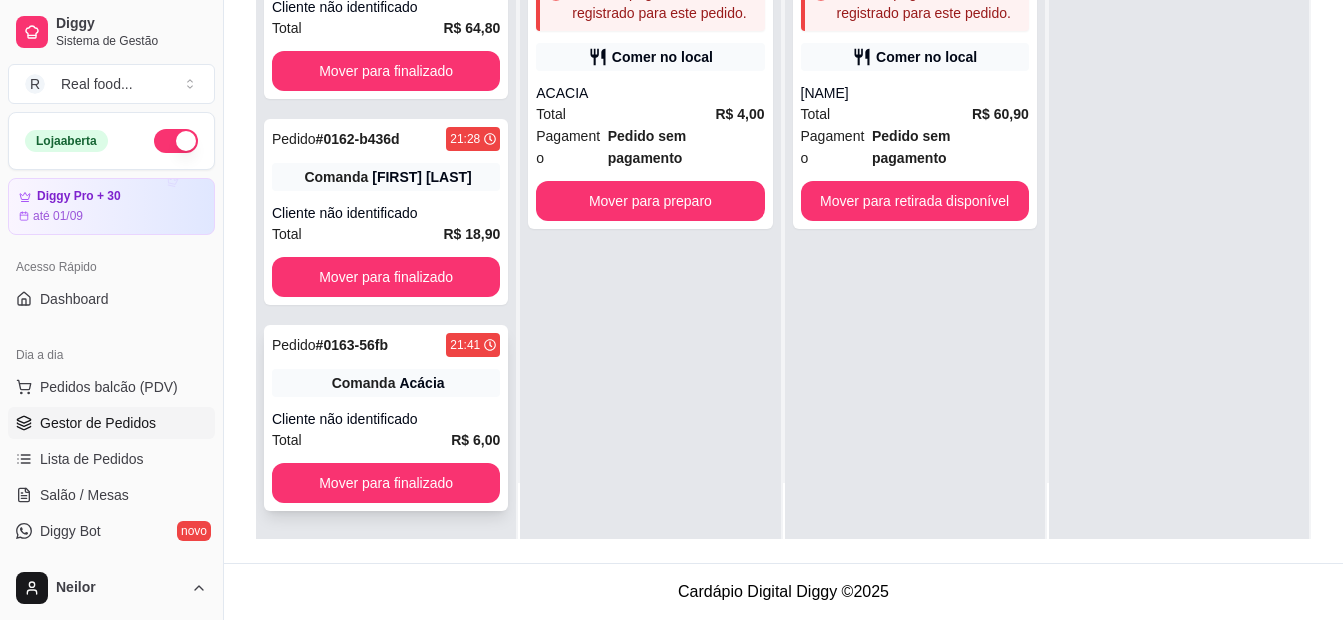 click on "Comanda" at bounding box center (364, 383) 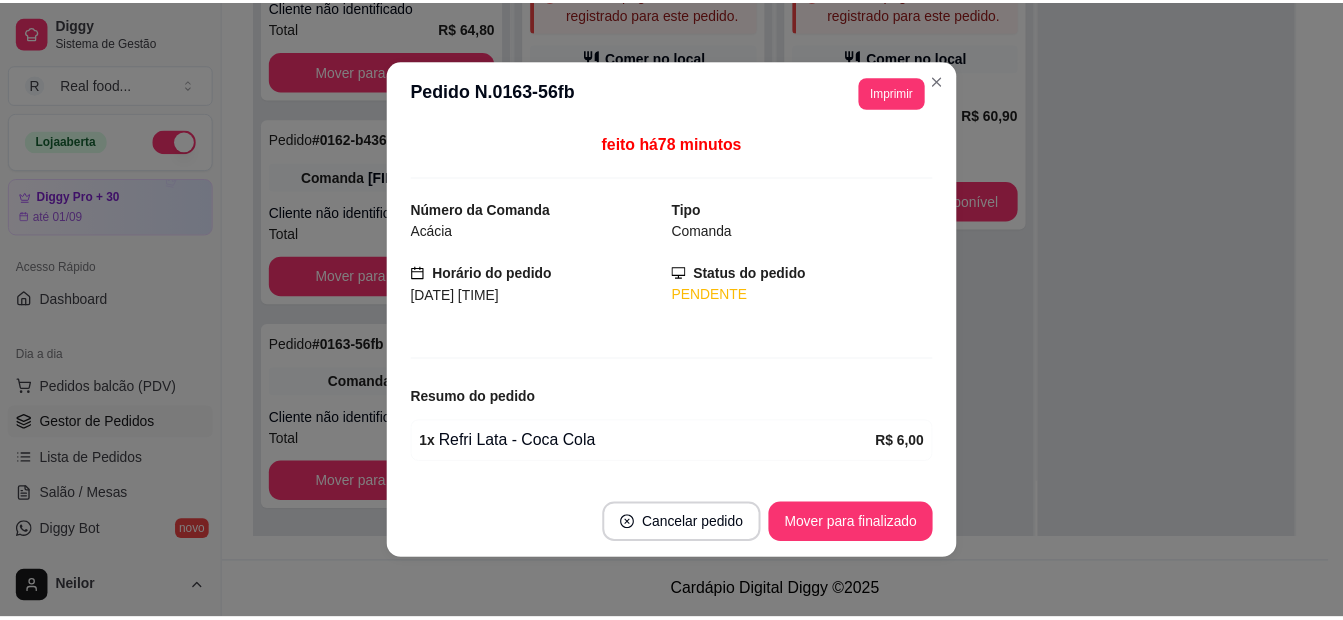 scroll, scrollTop: 61, scrollLeft: 0, axis: vertical 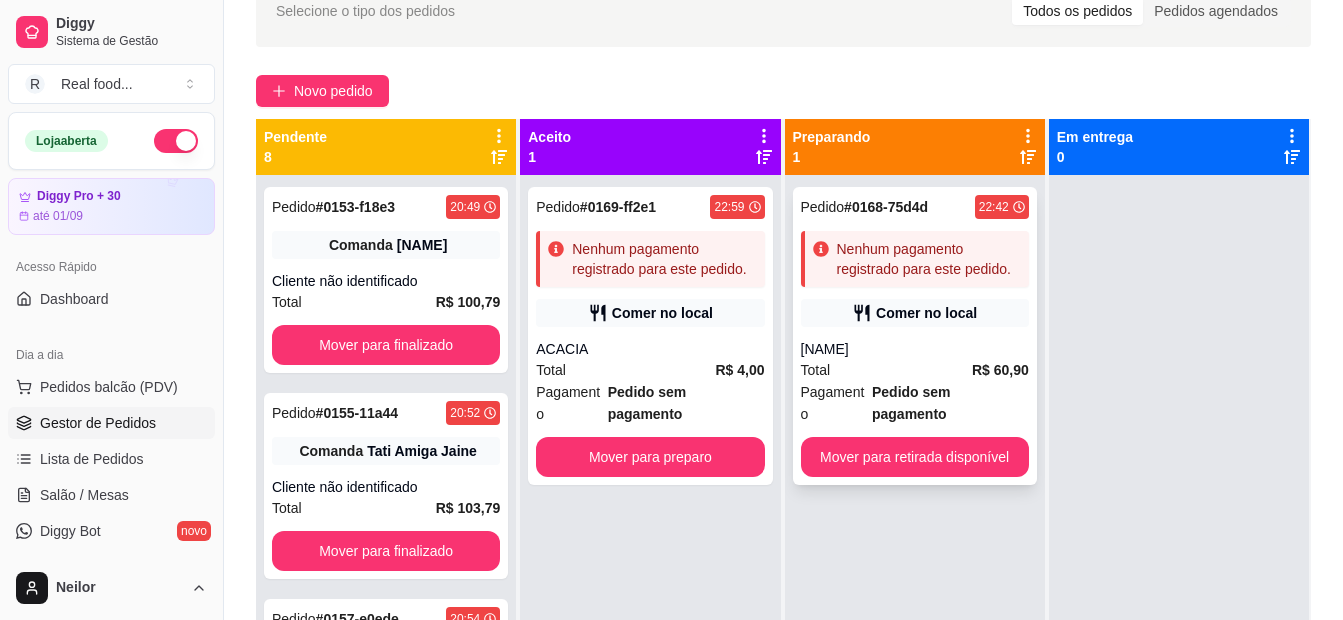click on "Pedido  # 0168-75d4d [TIME] Nenhum pagamento registrado para este pedido. Comer no local [NAME] Total R$ 60,90 Pagamento Pedido sem pagamento Mover para retirada disponível" at bounding box center (915, 336) 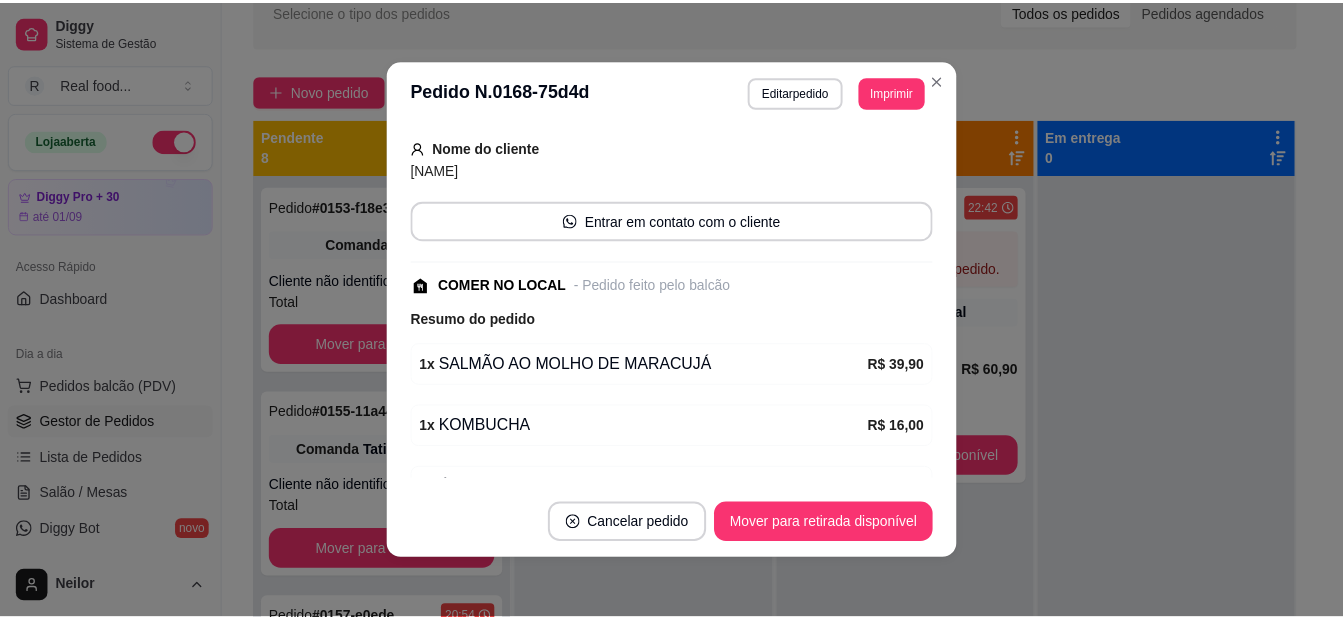 scroll, scrollTop: 337, scrollLeft: 0, axis: vertical 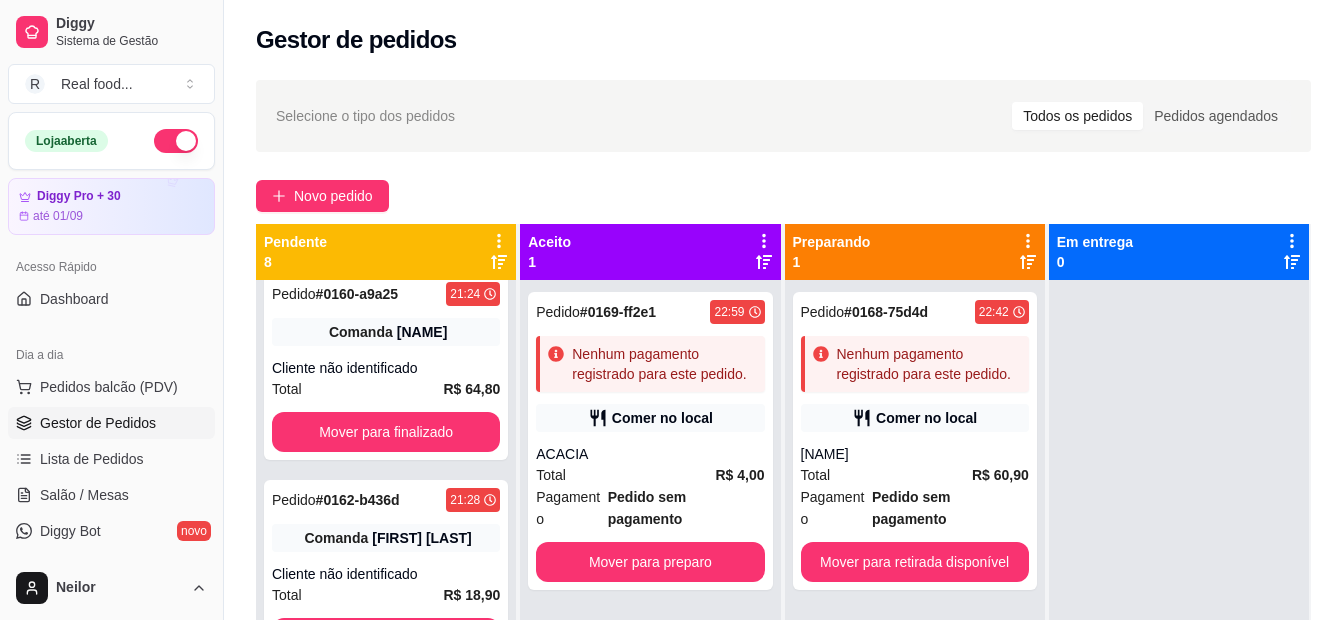 click on "Gestor de pedidos" at bounding box center [783, 34] 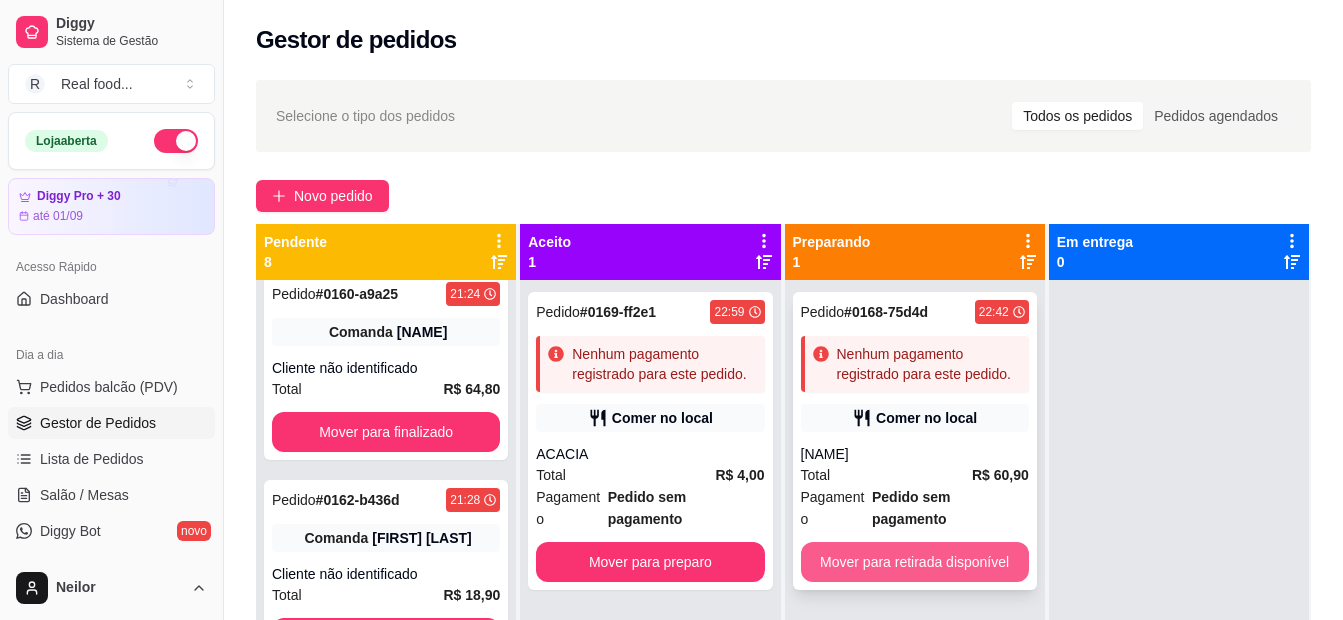 click on "Mover para retirada disponível" at bounding box center [915, 562] 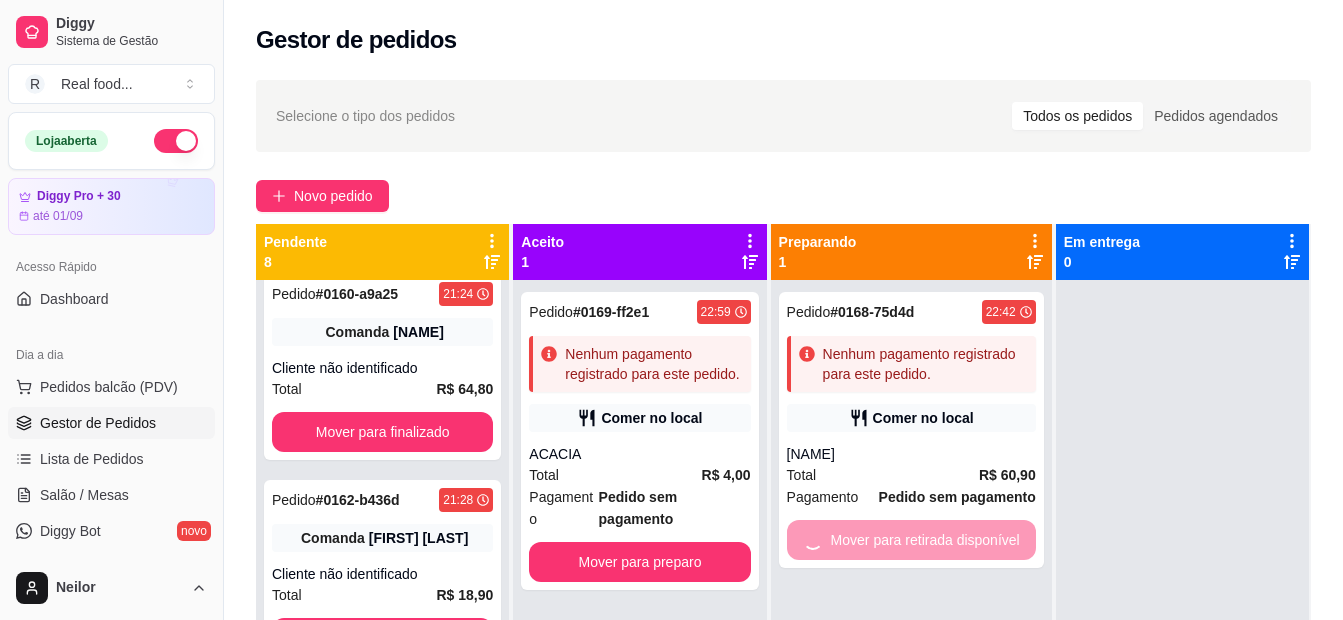 scroll, scrollTop: 1068, scrollLeft: 0, axis: vertical 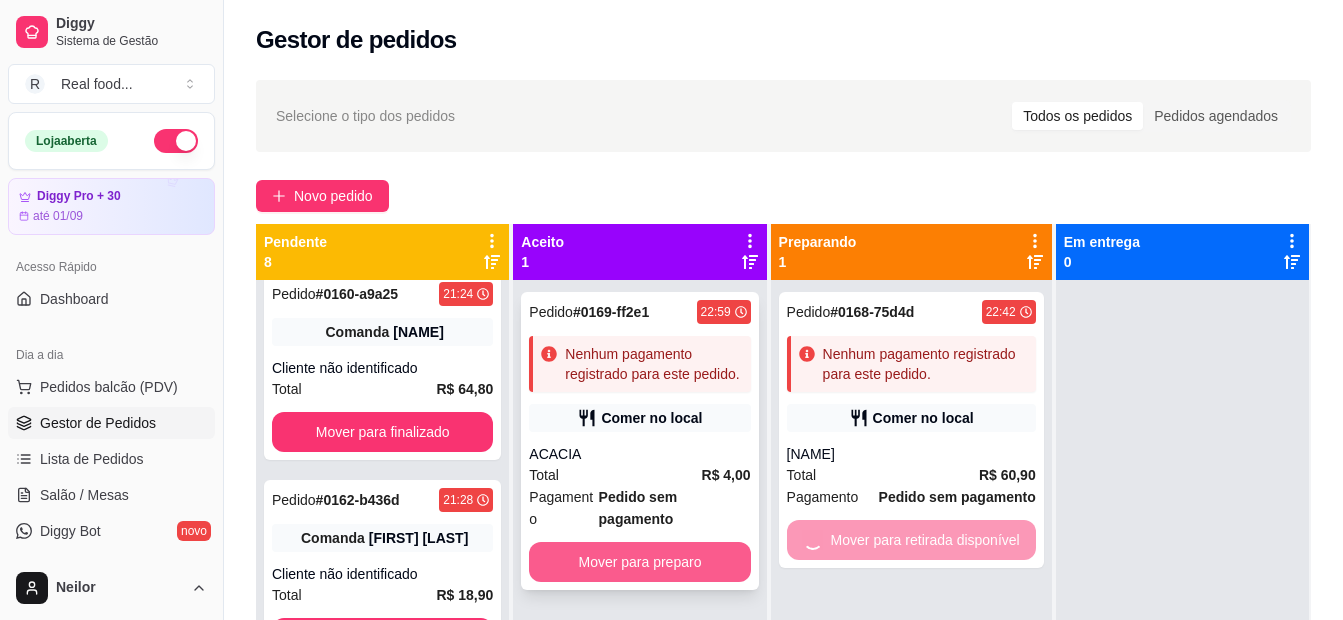 click on "Pedido  # 0169-ff2e1 [TIME] Nenhum pagamento registrado para este pedido. Comer no local [NAME] Total R$ 4,00 Pagamento Pedido sem pagamento Mover para preparo" at bounding box center (639, 590) 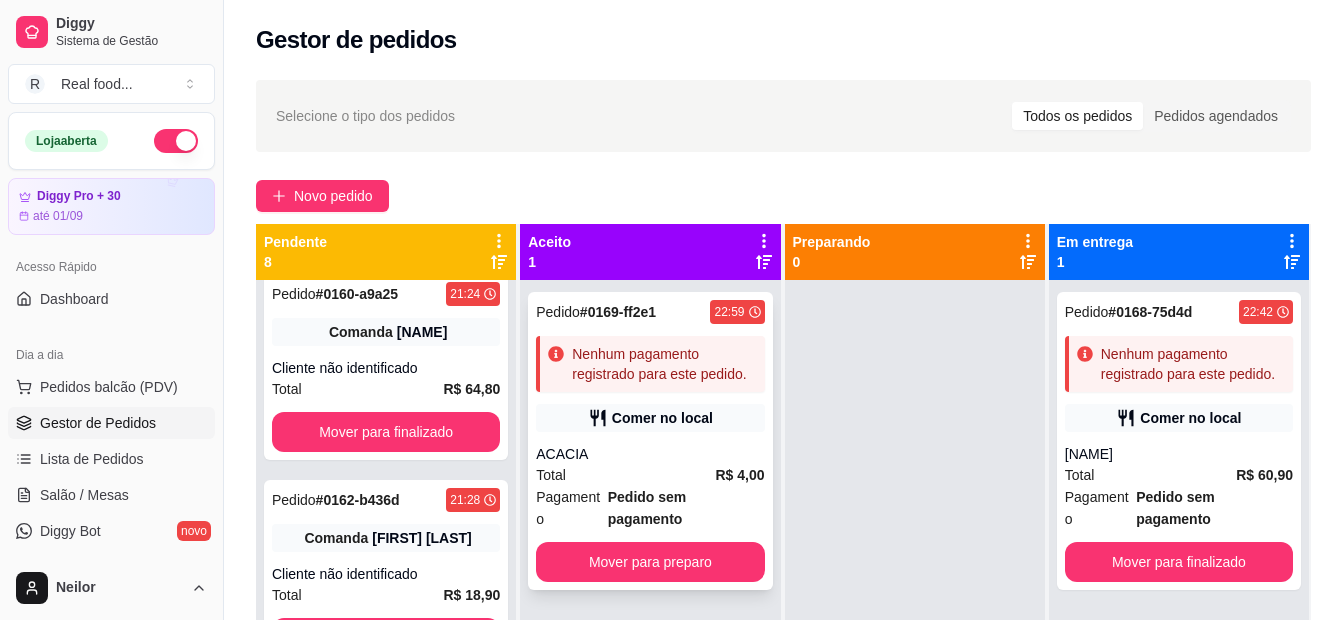 scroll, scrollTop: 1048, scrollLeft: 0, axis: vertical 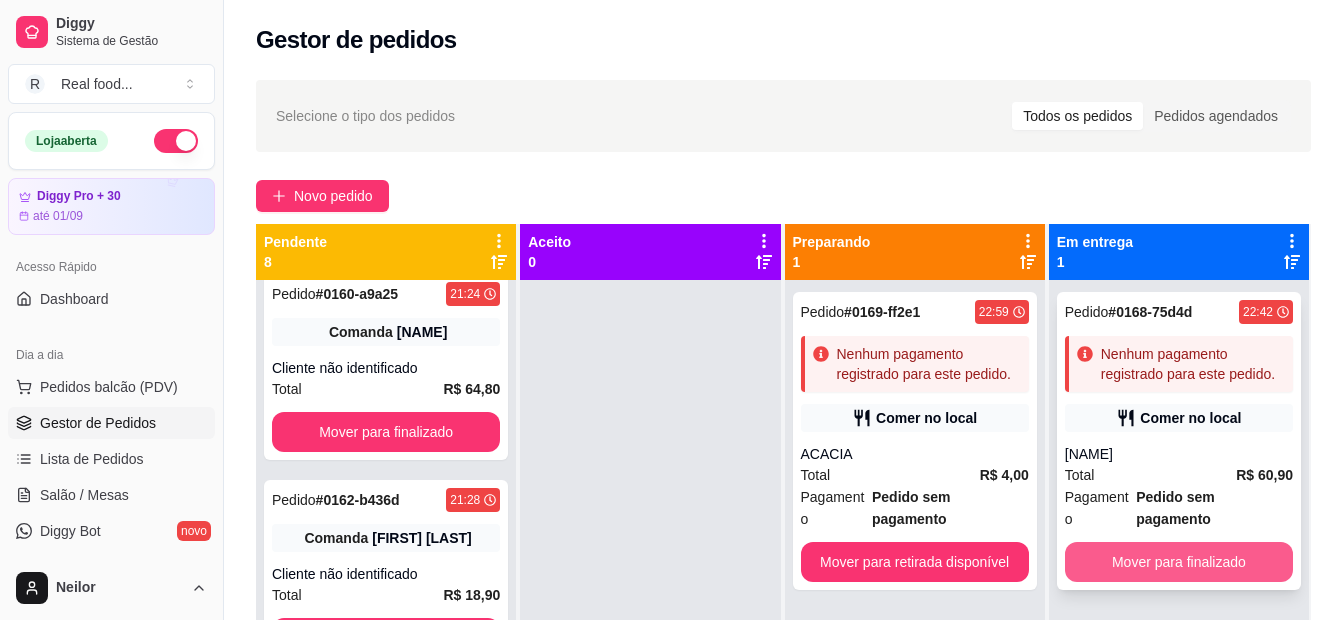click on "Mover para finalizado" at bounding box center [1179, 562] 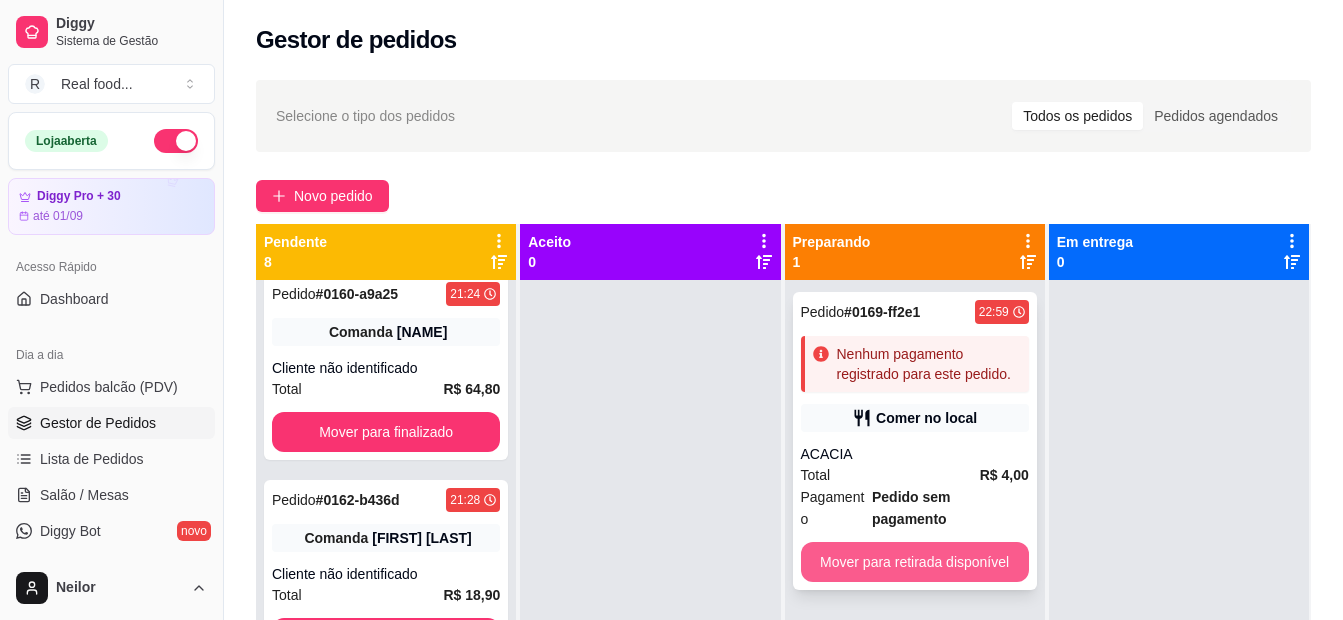 click on "Mover para retirada disponível" at bounding box center [915, 562] 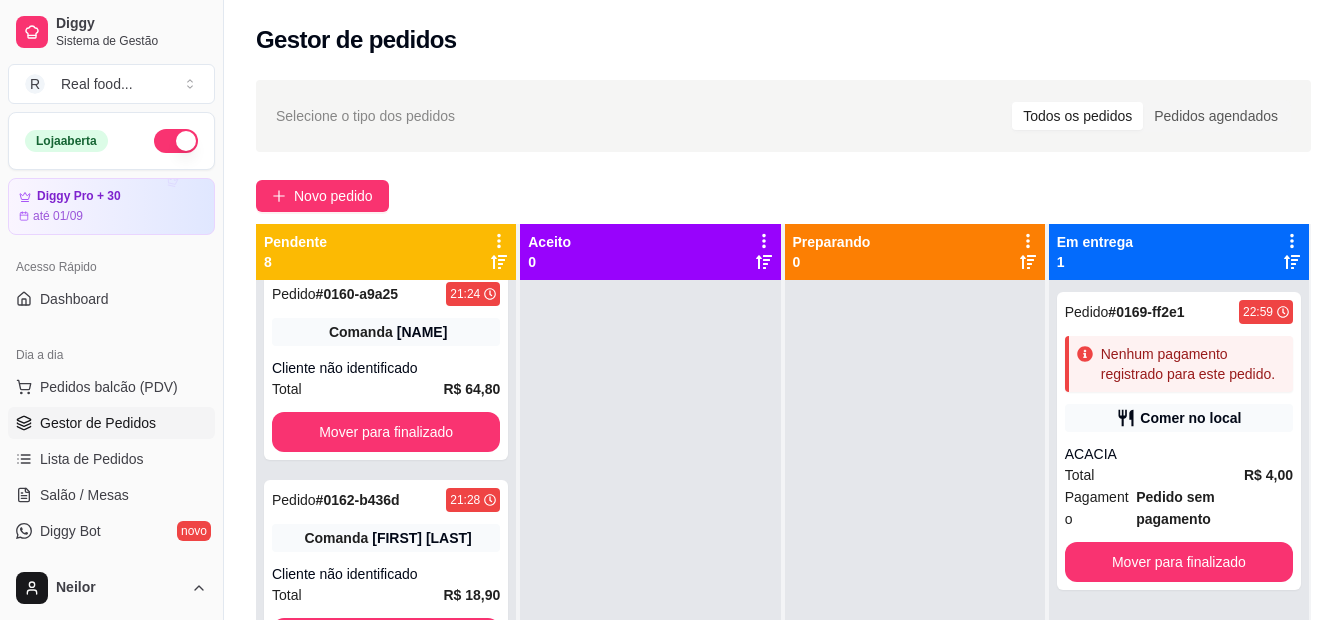 scroll, scrollTop: 1048, scrollLeft: 0, axis: vertical 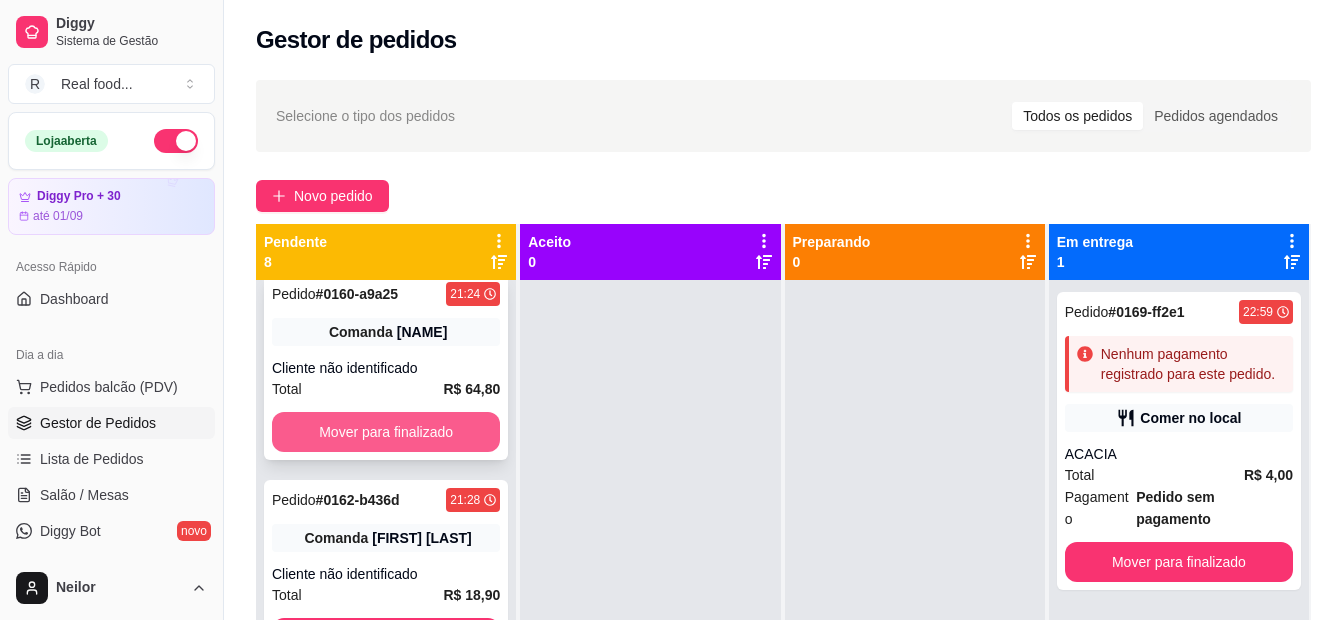 click on "Mover para finalizado" at bounding box center [386, 432] 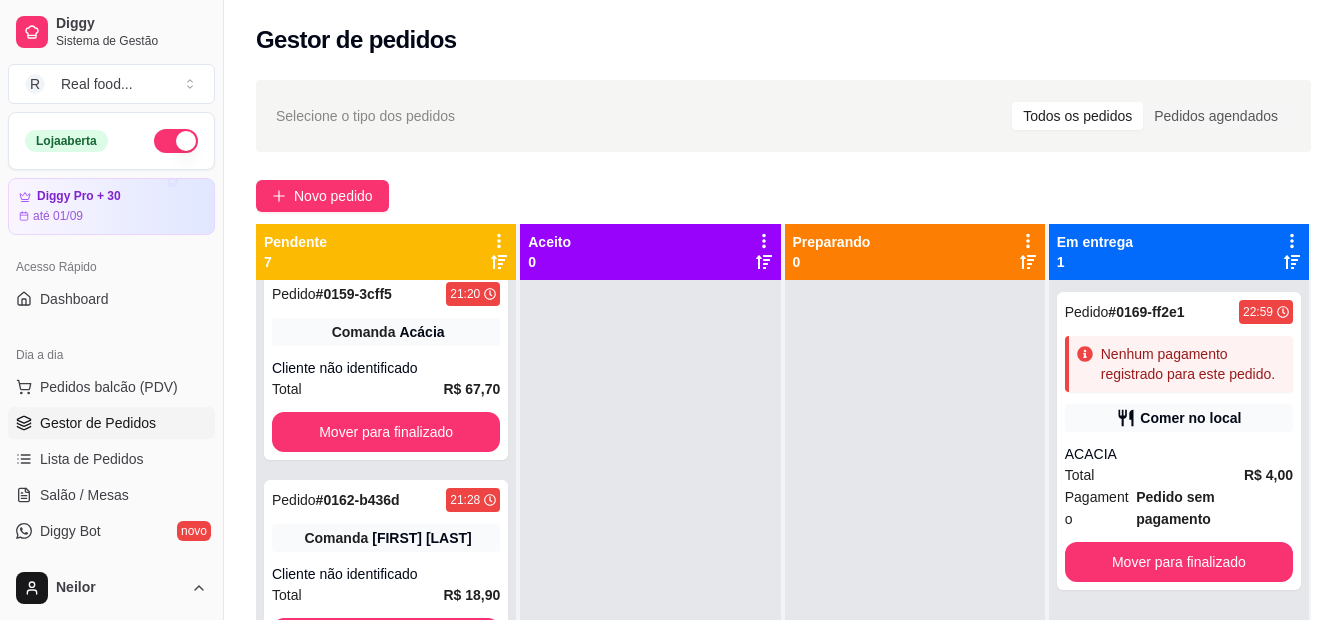 scroll, scrollTop: 842, scrollLeft: 0, axis: vertical 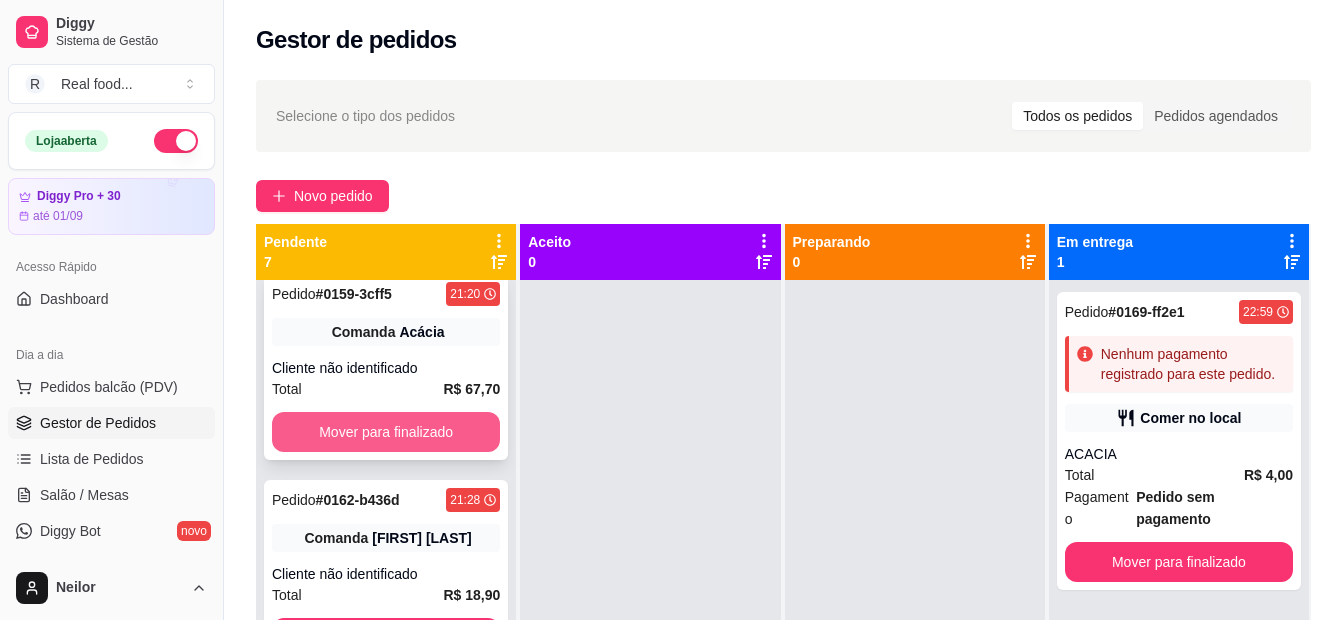 click on "Mover para finalizado" at bounding box center [386, 432] 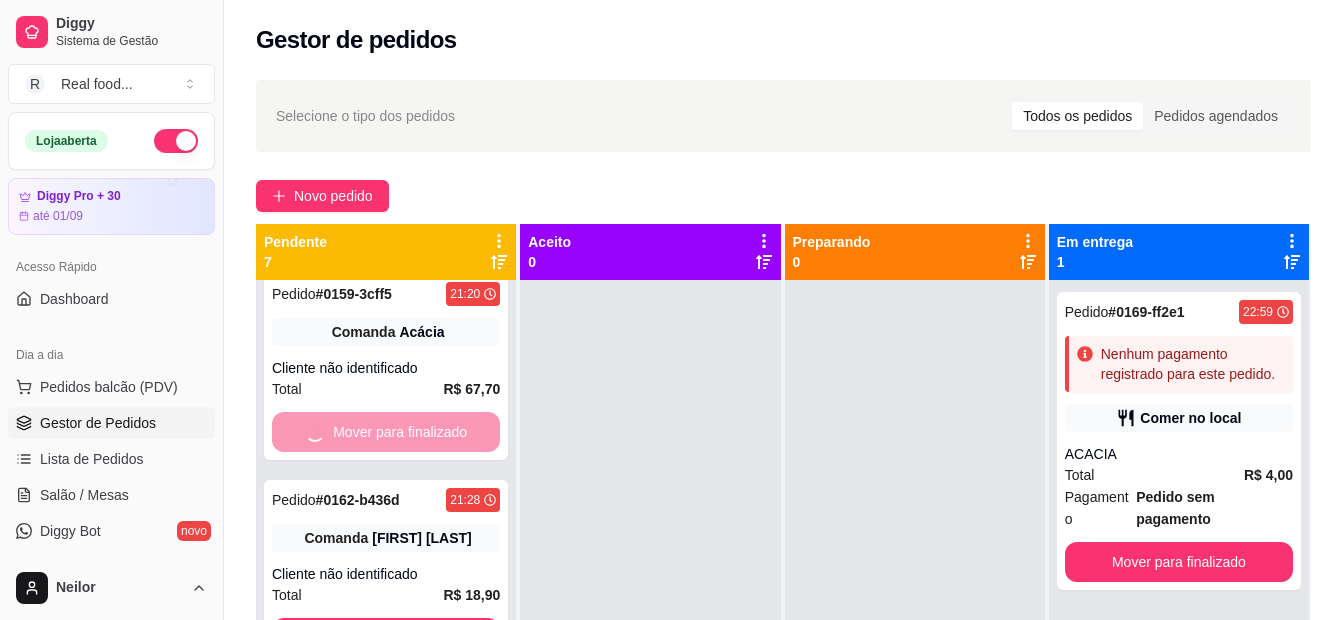scroll, scrollTop: 636, scrollLeft: 0, axis: vertical 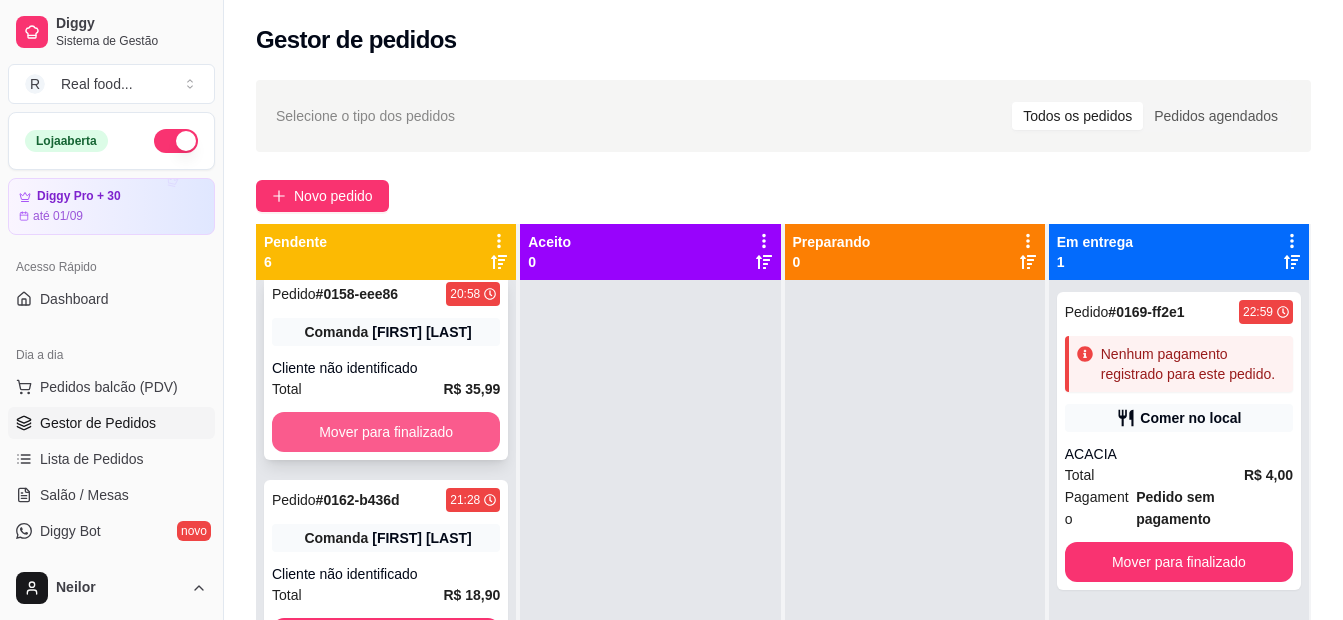 click on "Mover para finalizado" at bounding box center [386, 432] 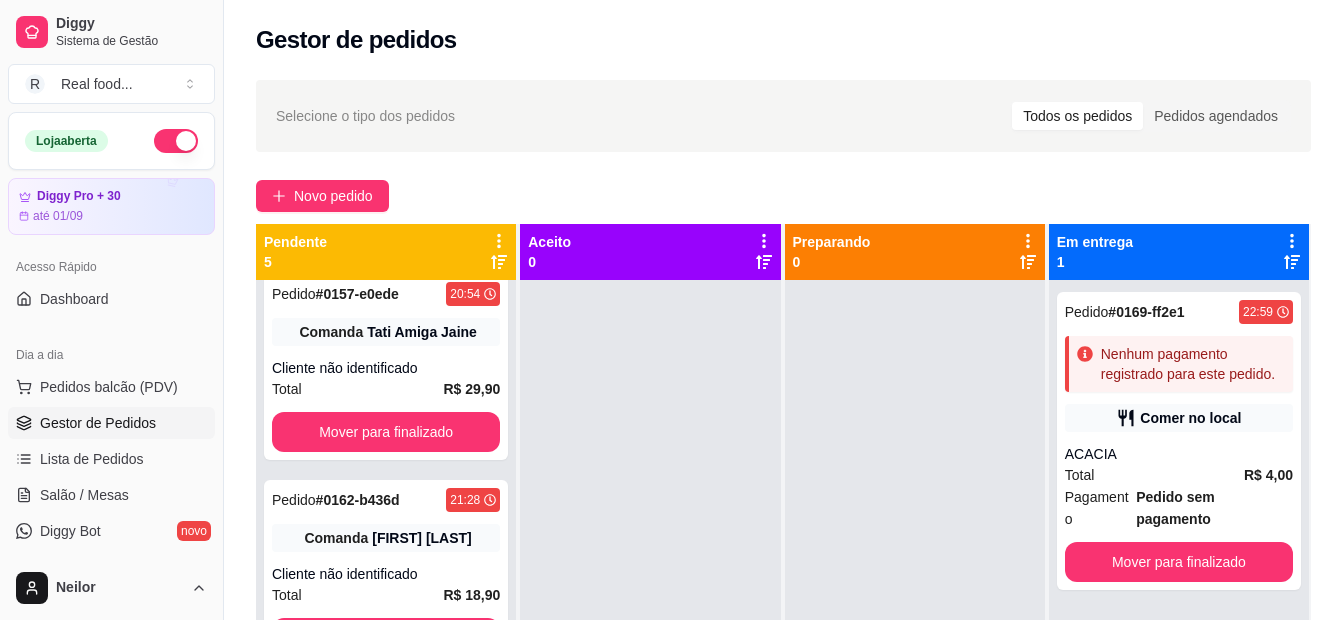 scroll, scrollTop: 430, scrollLeft: 0, axis: vertical 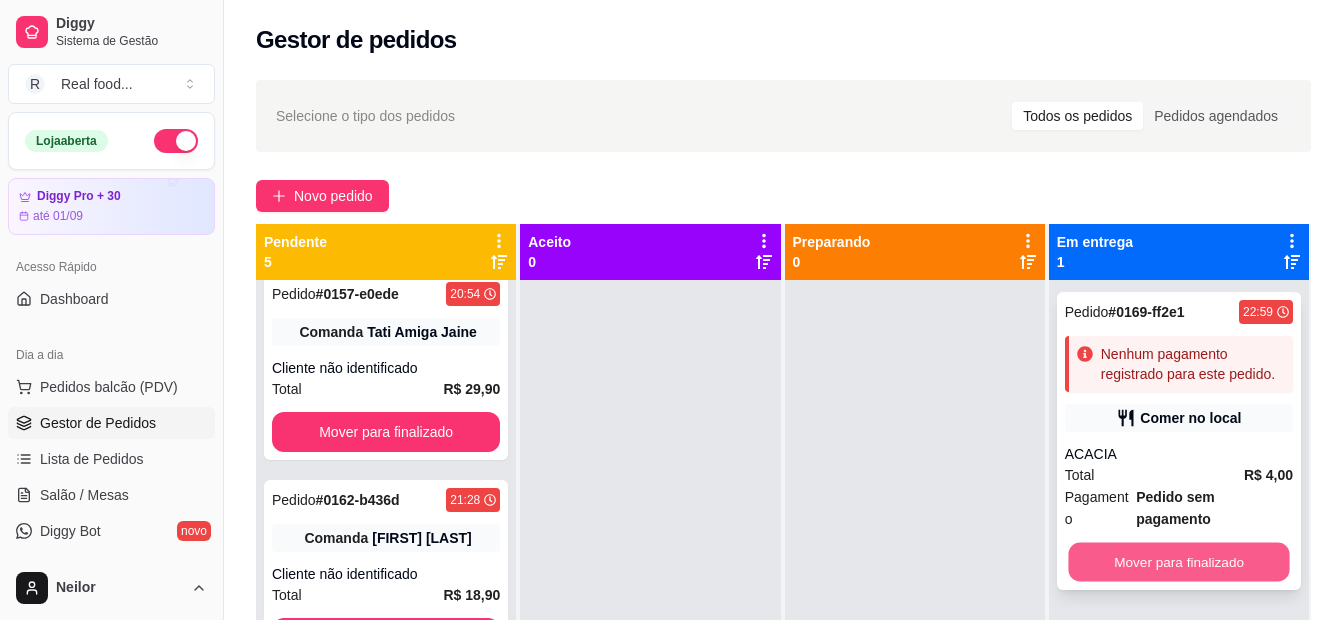 click on "Mover para finalizado" at bounding box center [1178, 562] 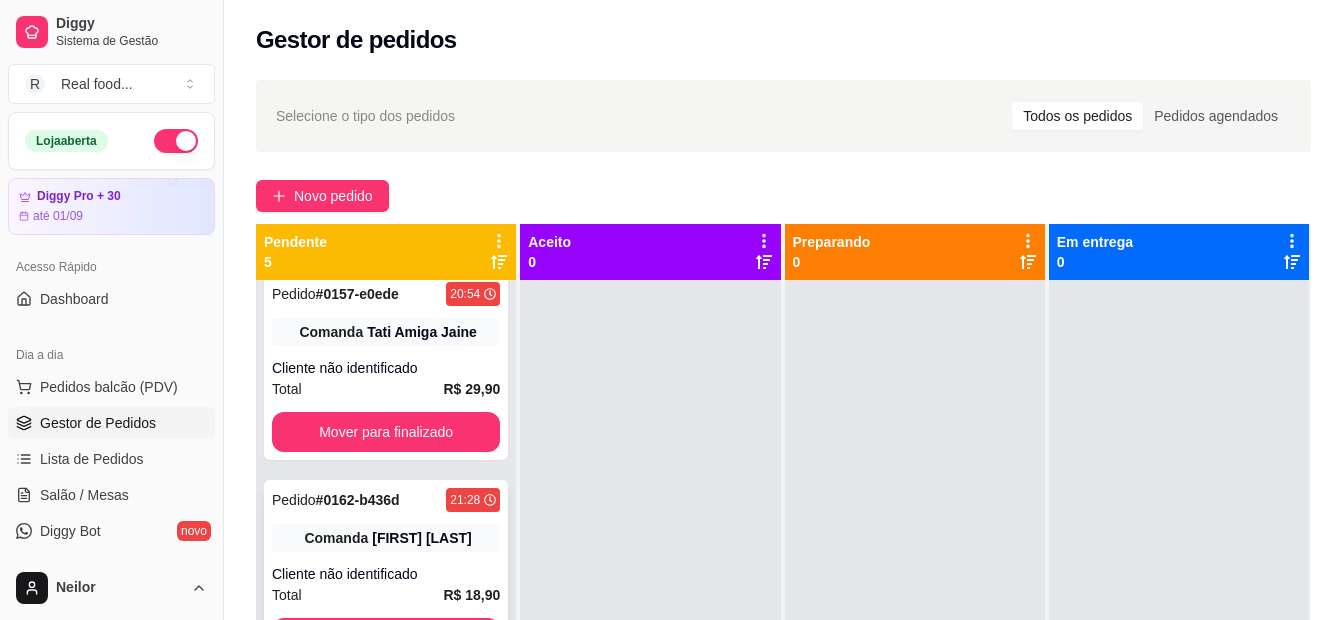 scroll, scrollTop: 56, scrollLeft: 0, axis: vertical 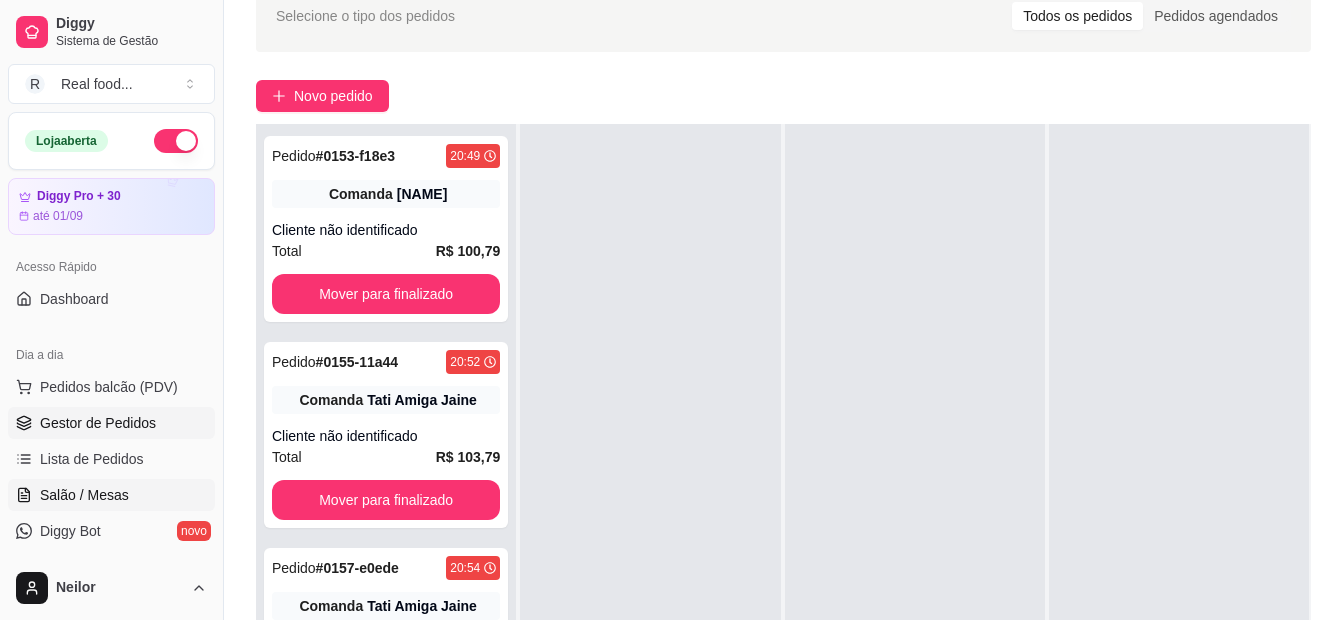 click on "Salão / Mesas" at bounding box center [84, 495] 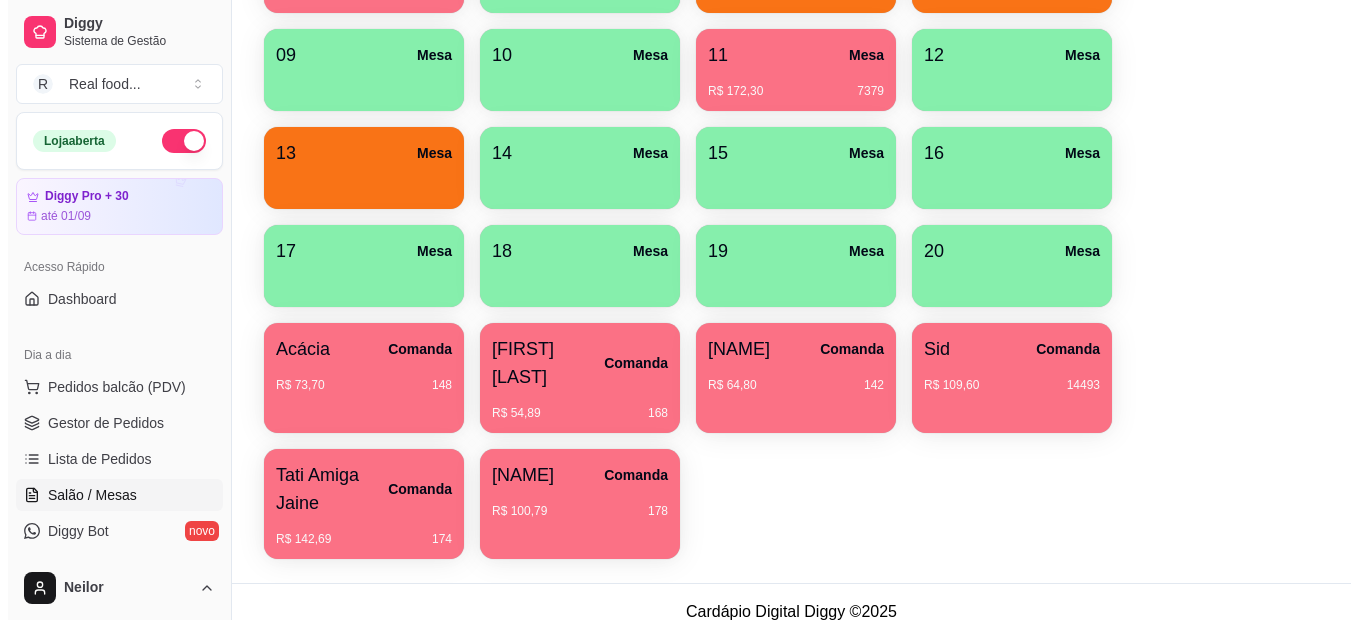 scroll, scrollTop: 700, scrollLeft: 0, axis: vertical 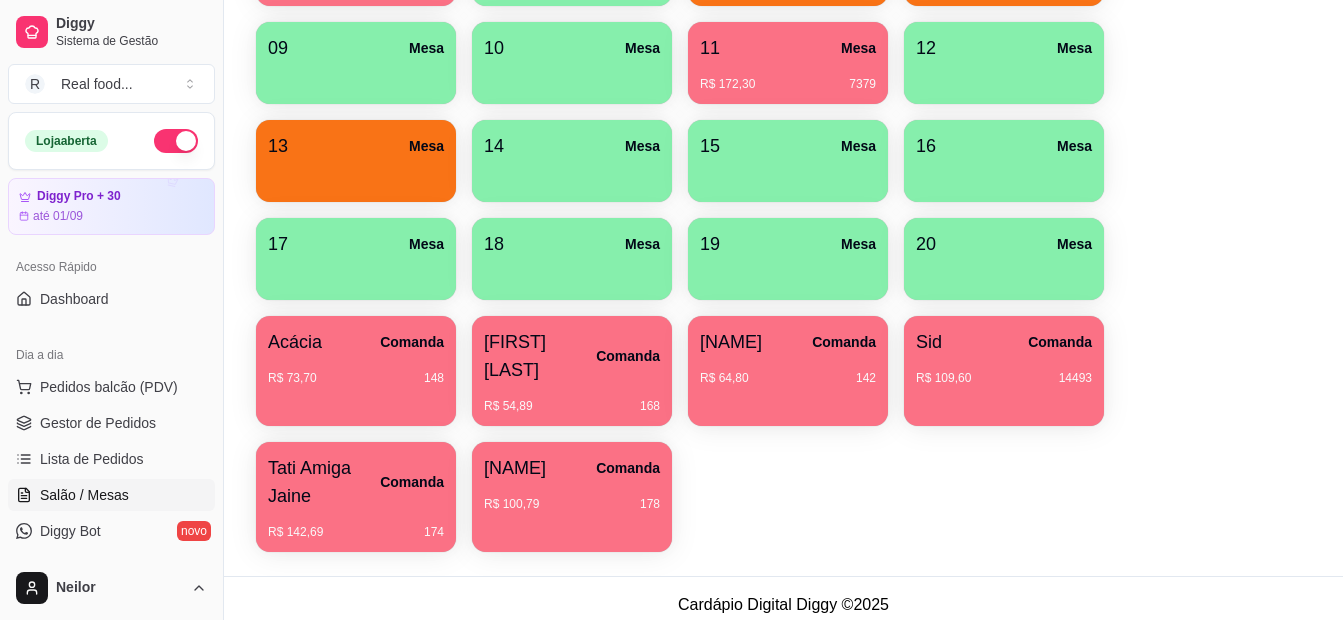 click on "R$ 54,89 168" at bounding box center [572, 406] 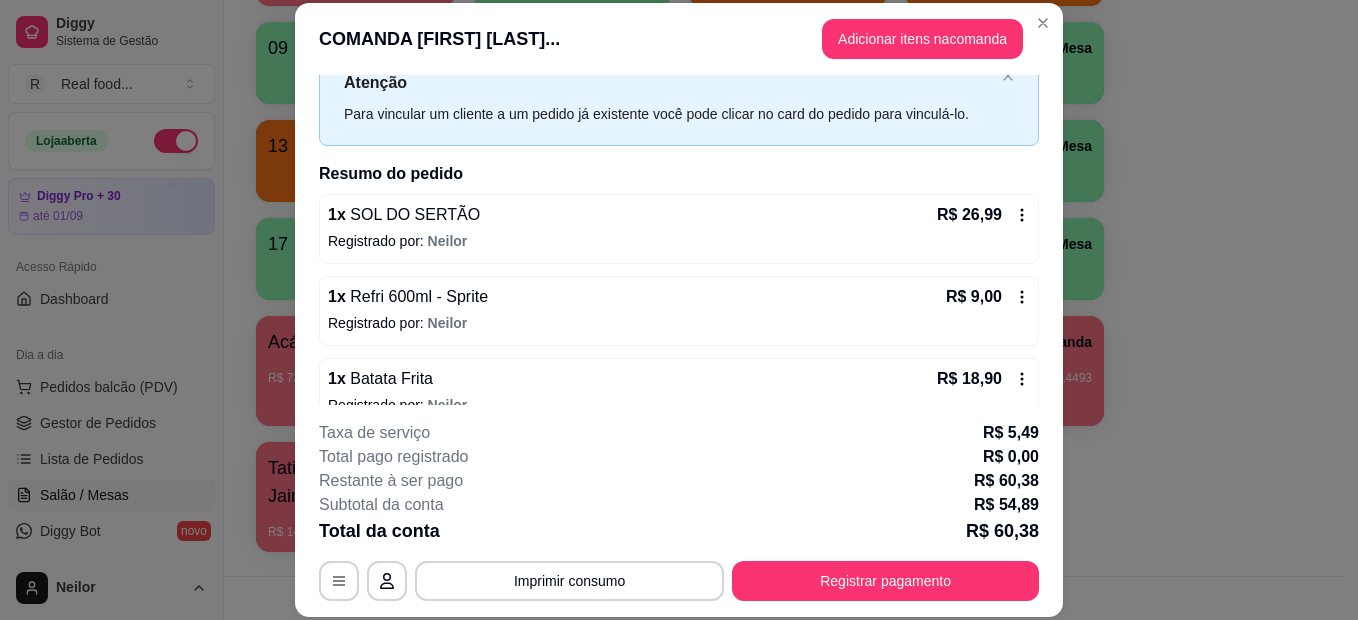 scroll, scrollTop: 133, scrollLeft: 0, axis: vertical 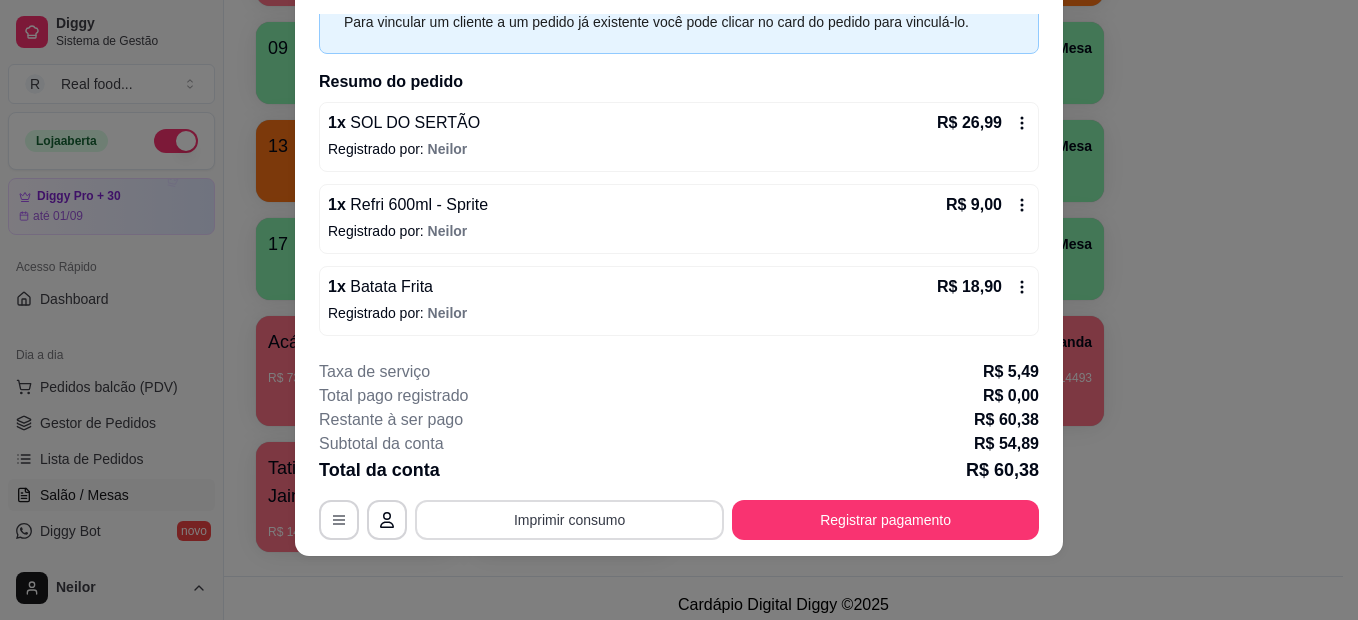 click on "Imprimir consumo" at bounding box center [569, 520] 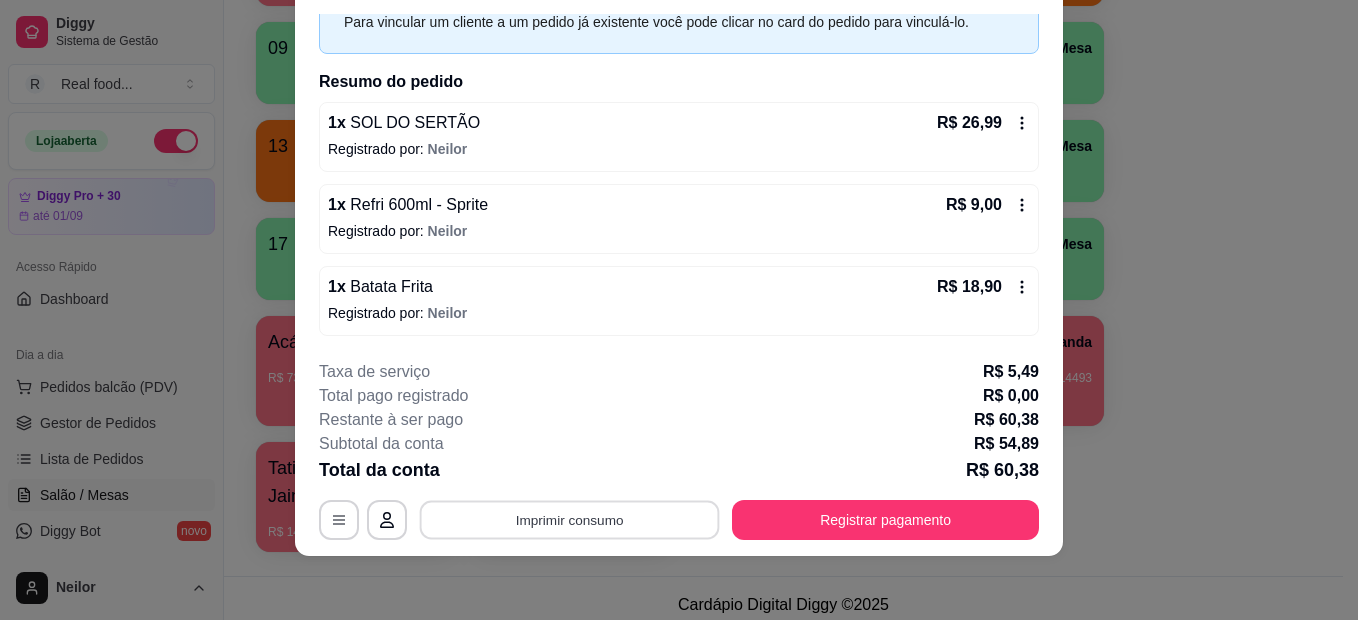 click on "Imprimir consumo" at bounding box center [570, 520] 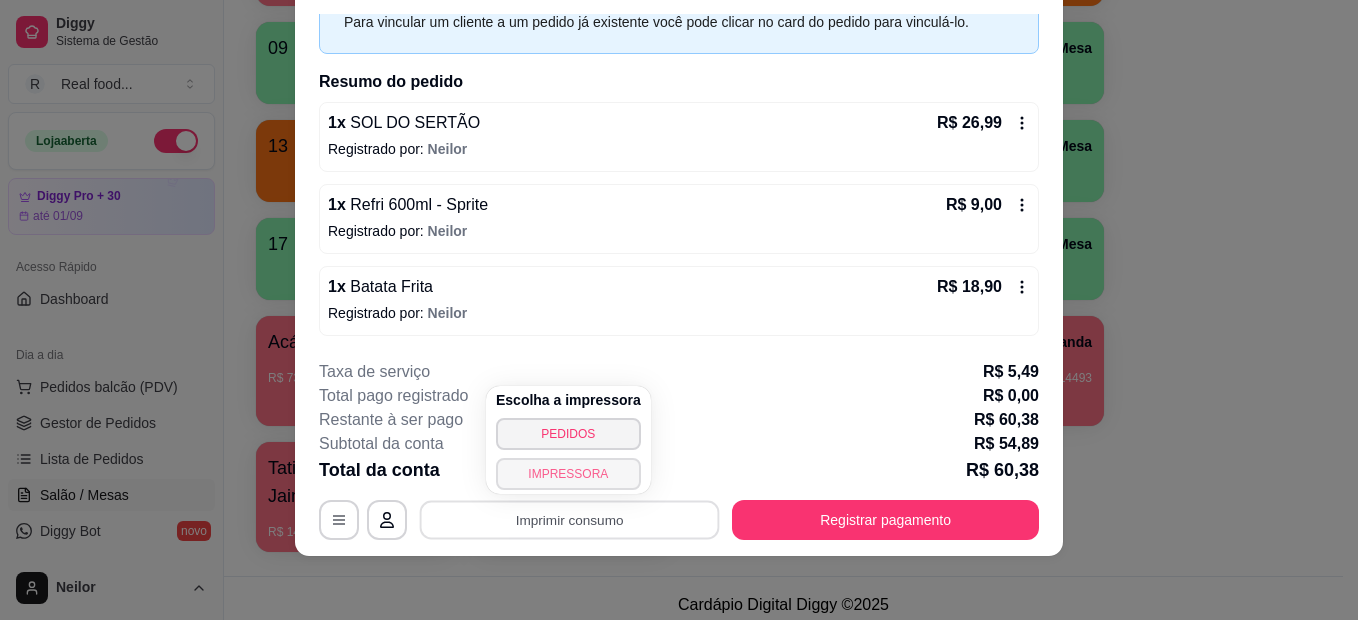 click on "IMPRESSORA" at bounding box center (568, 474) 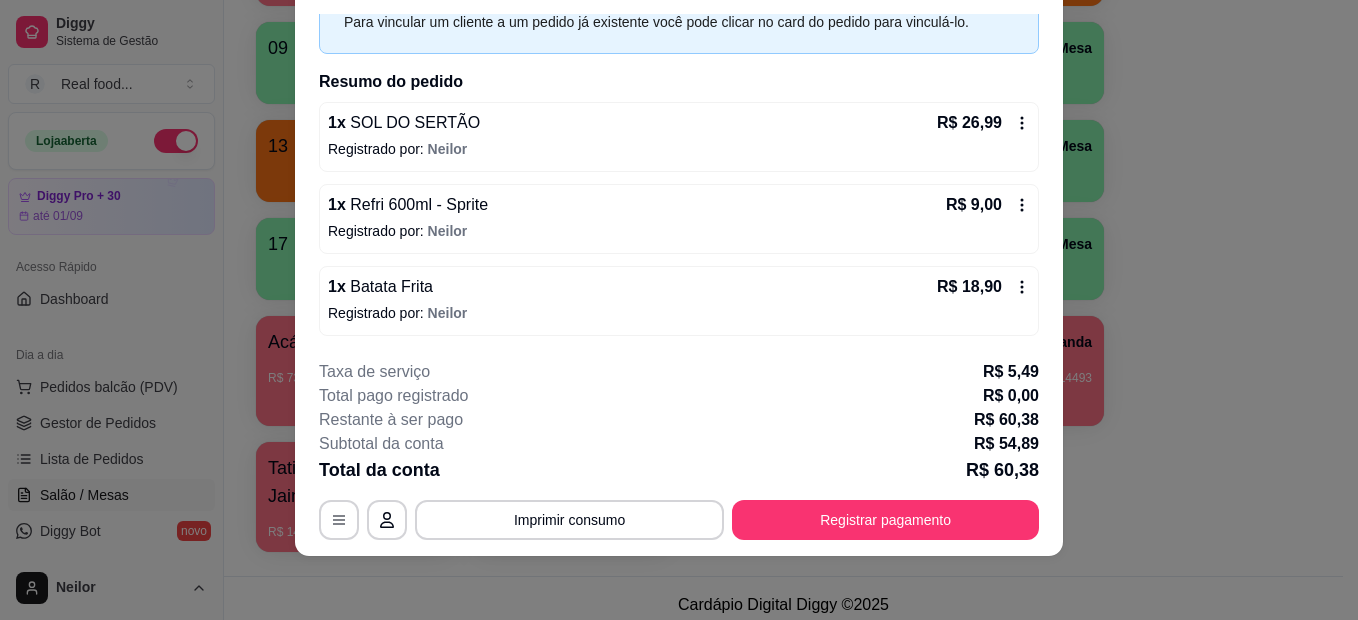 click 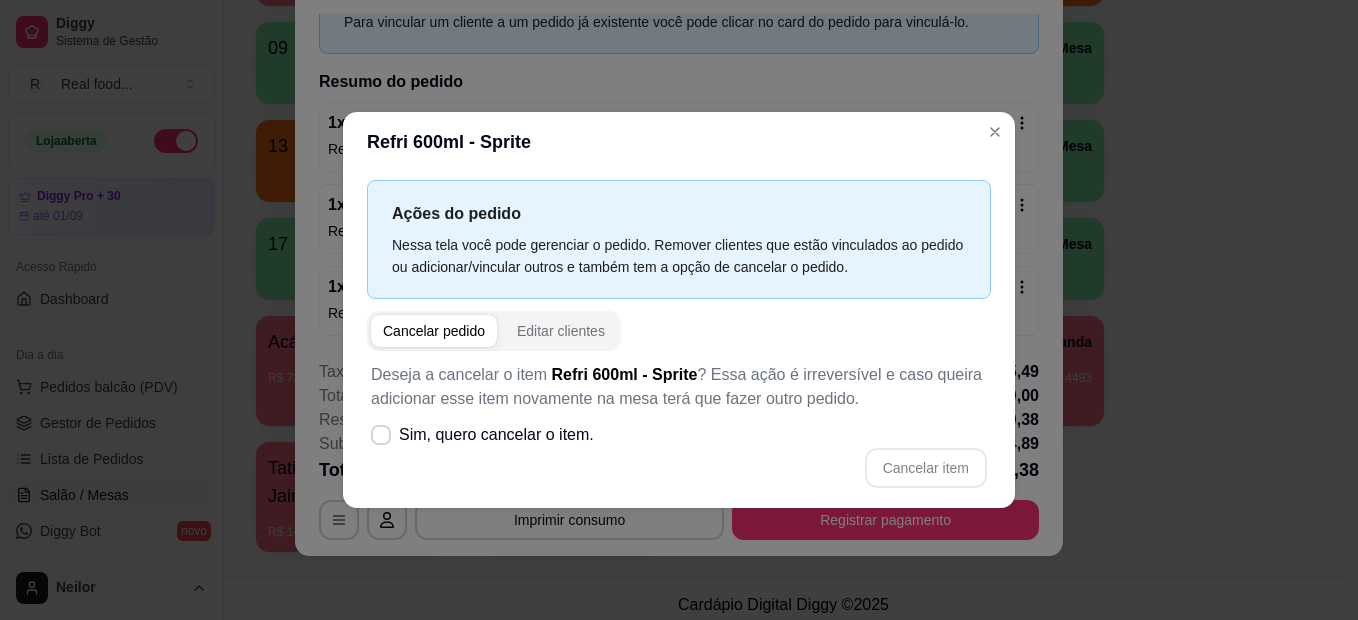 click at bounding box center (434, 331) 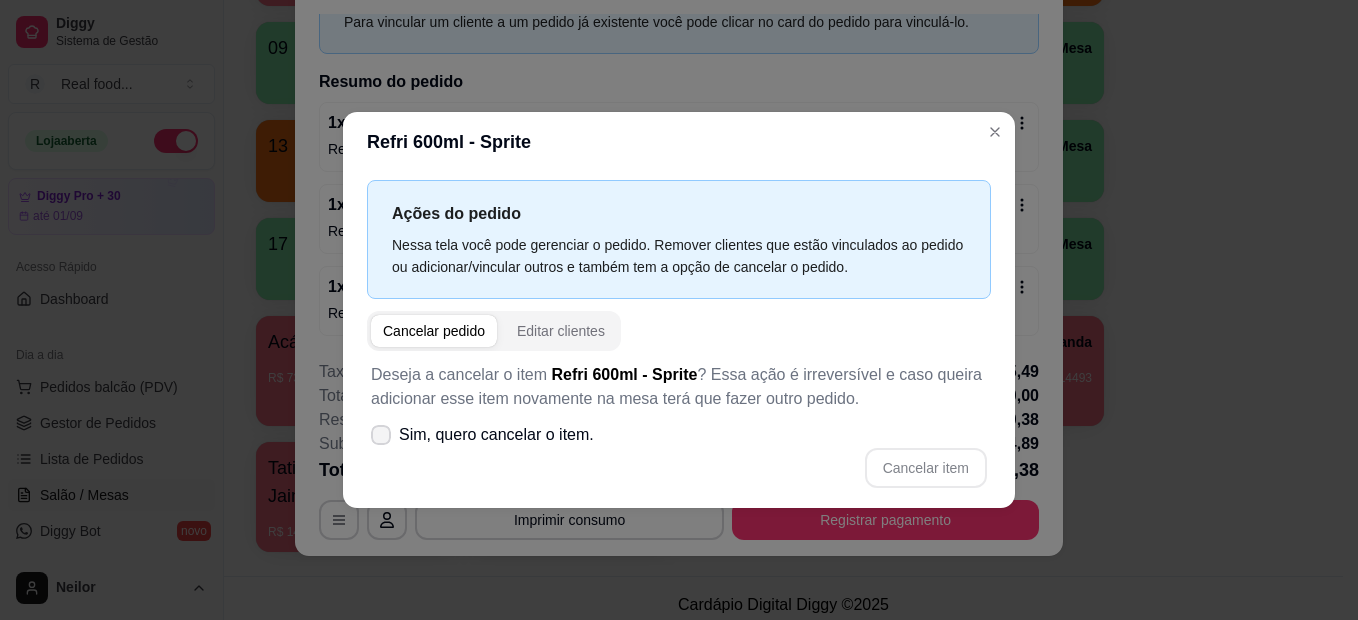 click 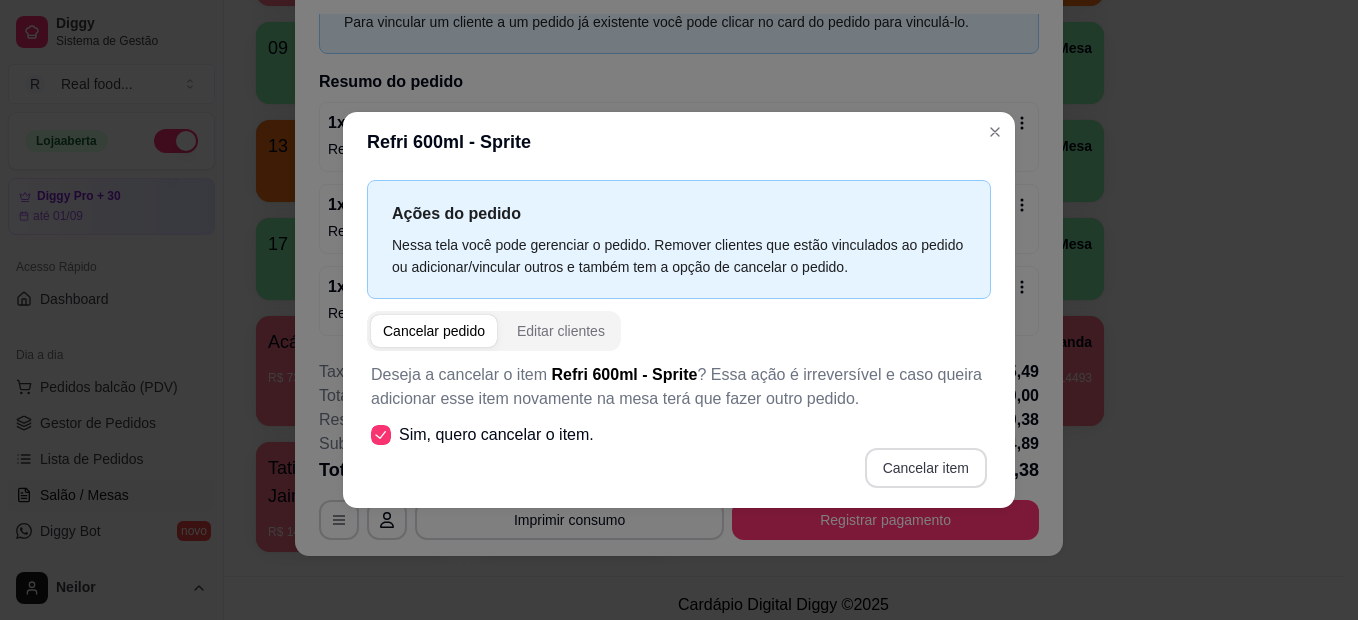 click on "Cancelar item" at bounding box center [926, 468] 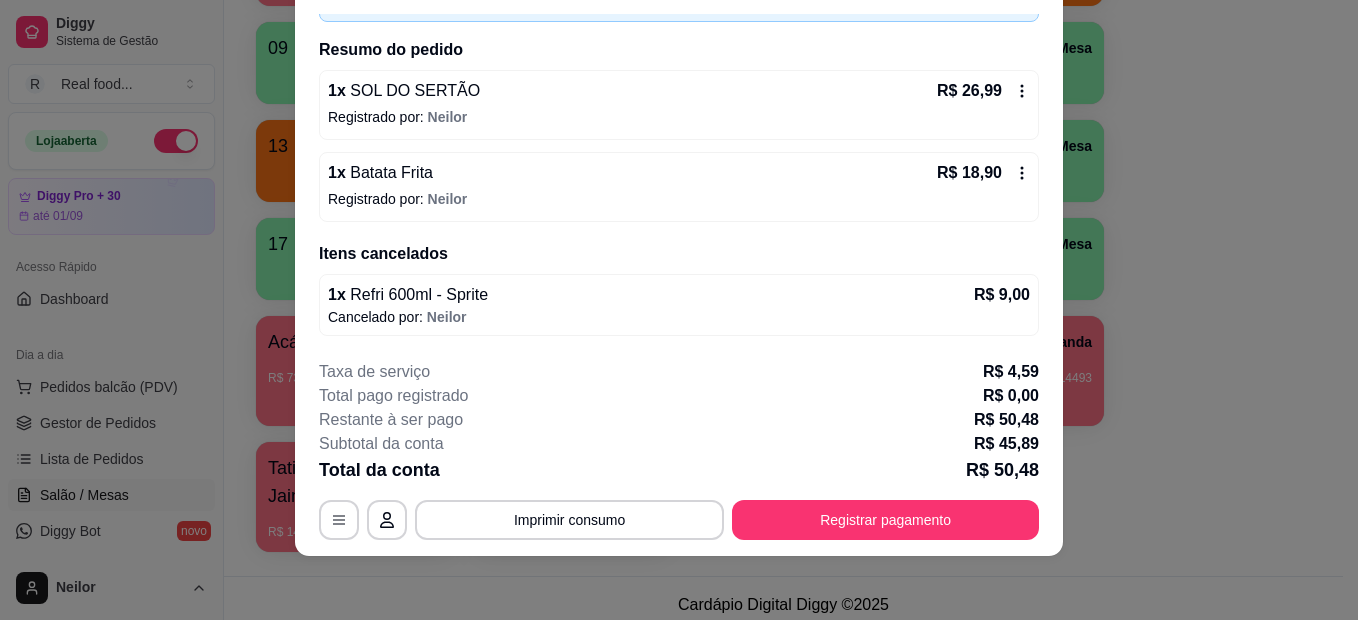 scroll, scrollTop: 0, scrollLeft: 0, axis: both 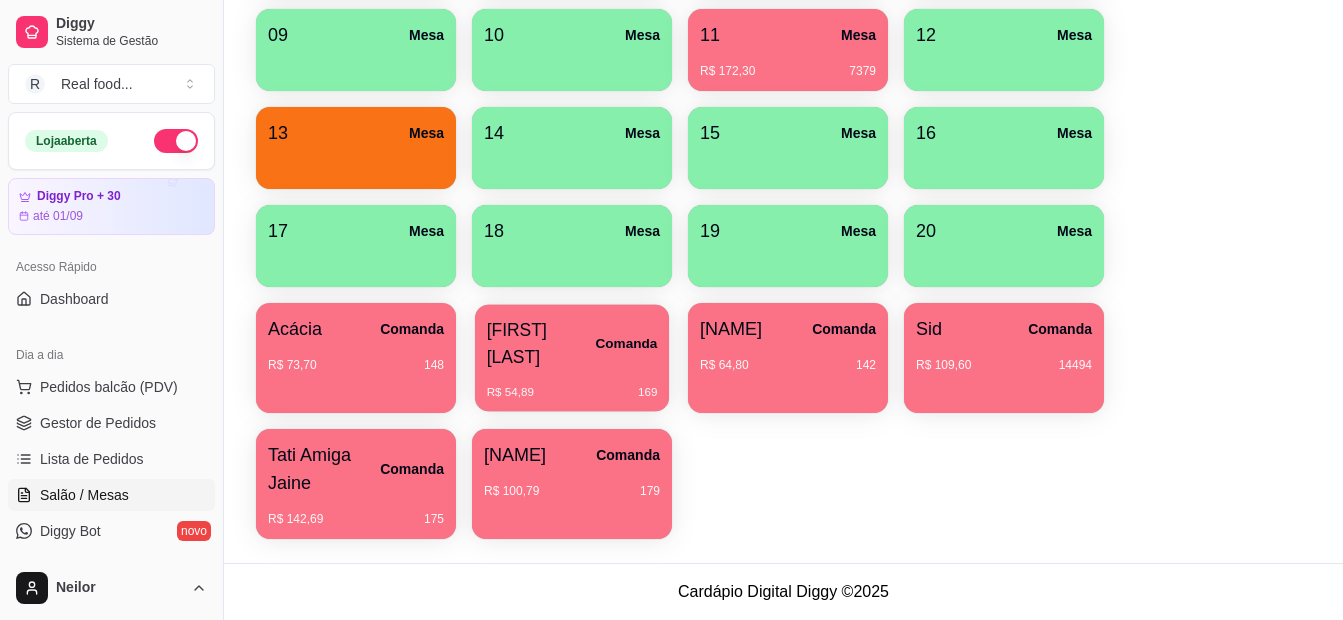 click on "[FIRST] [LAST]" at bounding box center (541, 343) 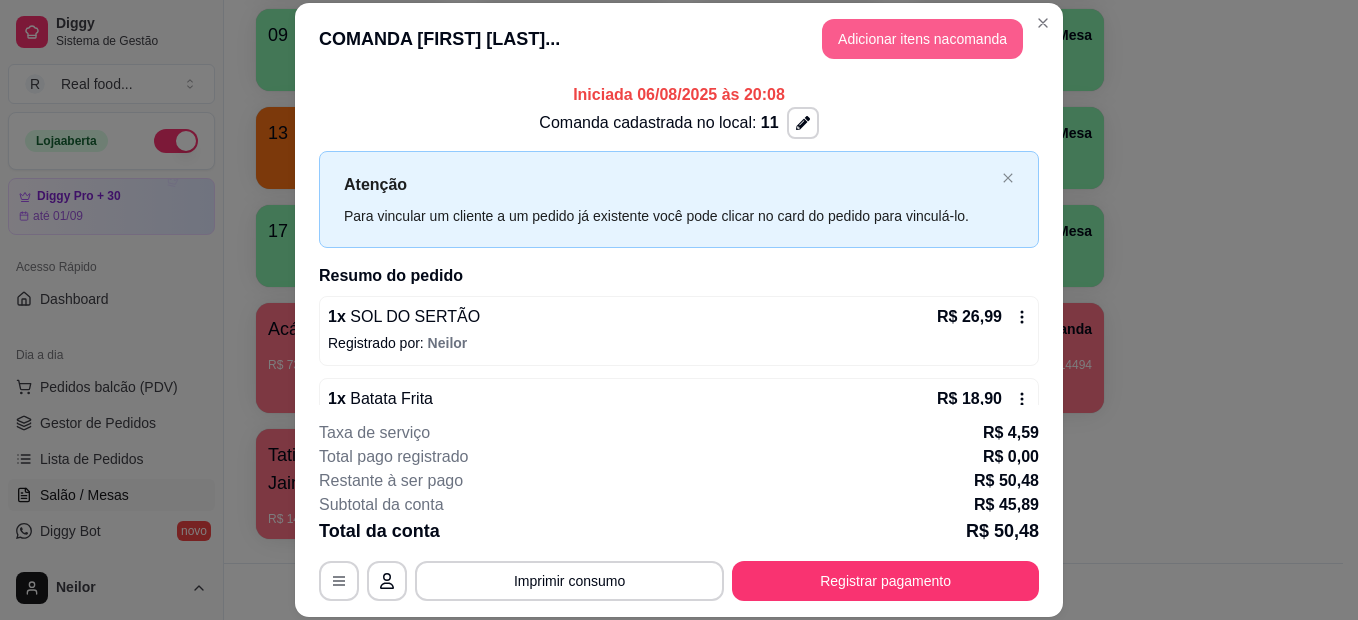 click on "Adicionar itens na  comanda" at bounding box center (922, 39) 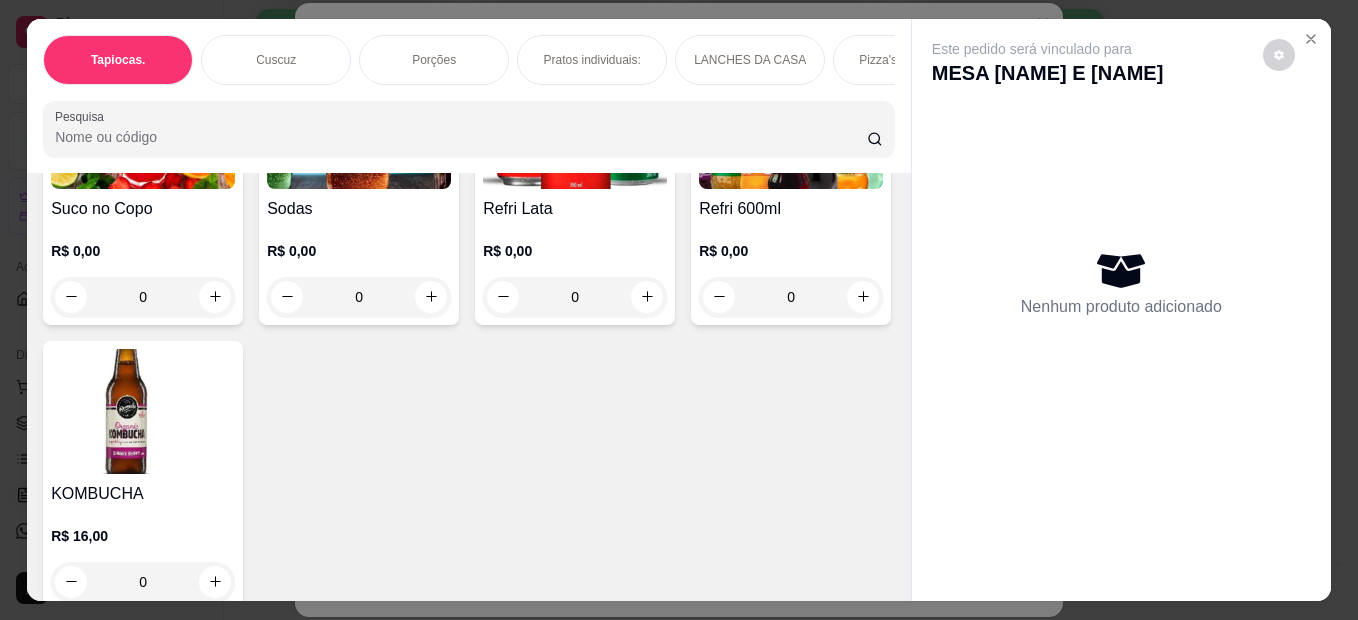 scroll, scrollTop: 4300, scrollLeft: 0, axis: vertical 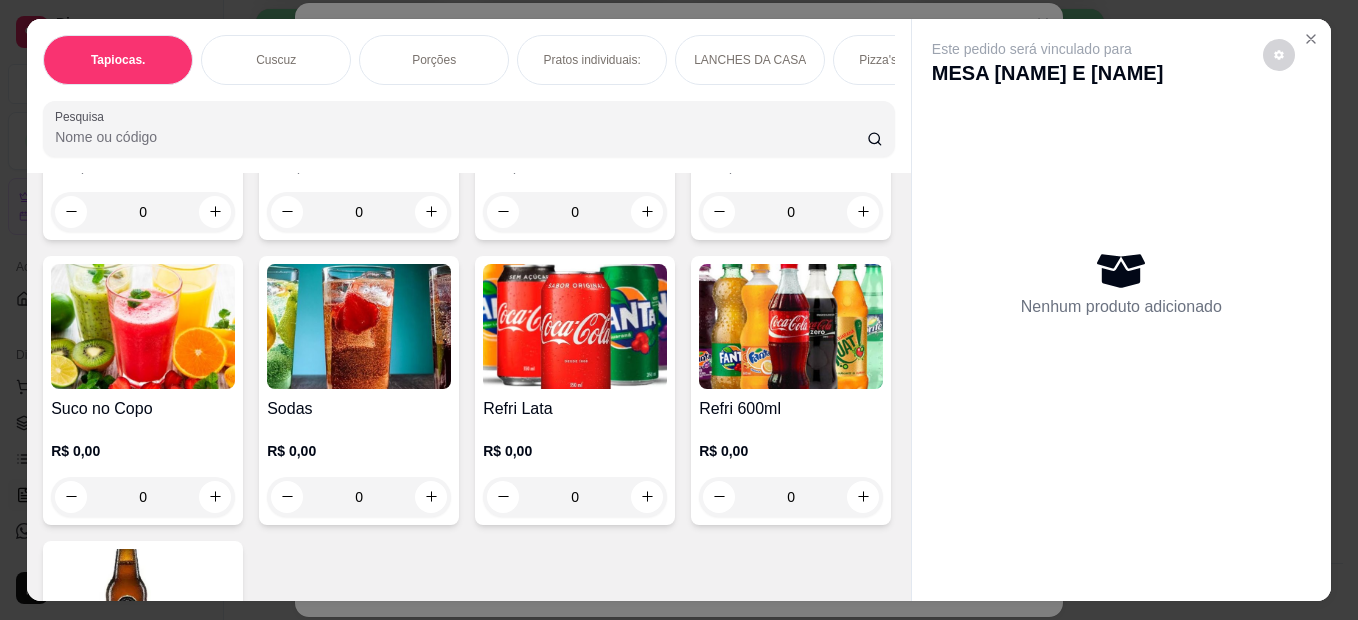 click on "0" at bounding box center (359, 212) 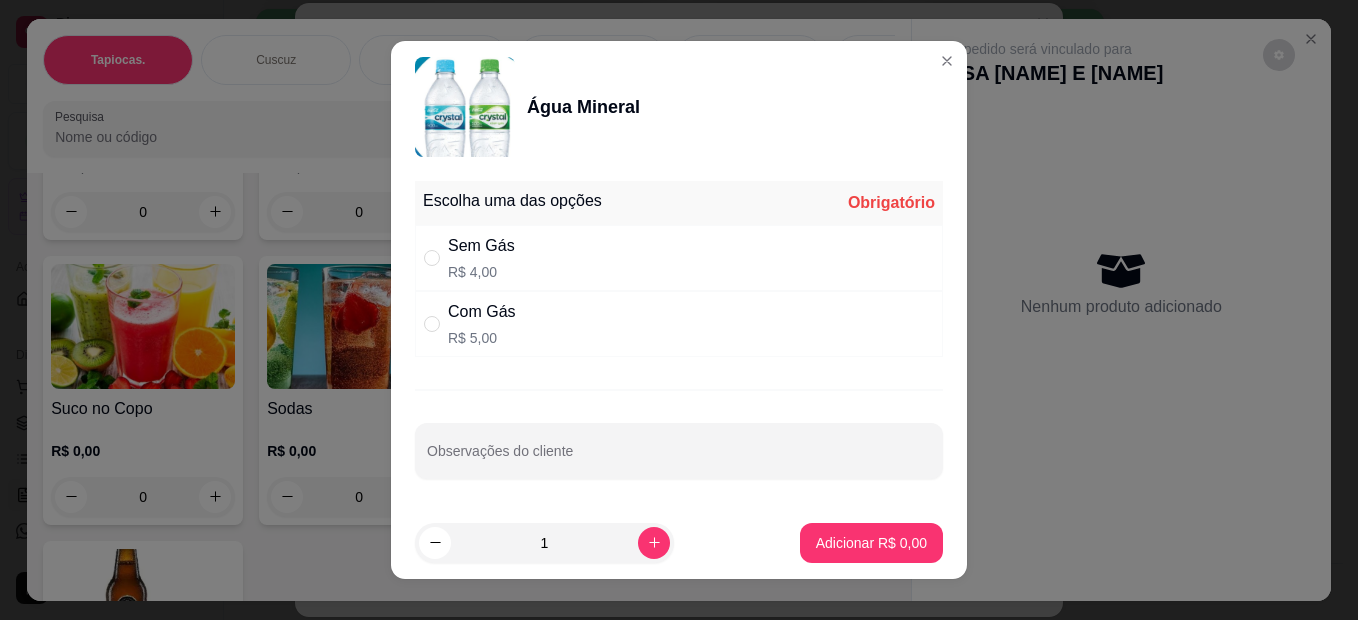 click on "Com Gás R$ 5,00" at bounding box center (679, 324) 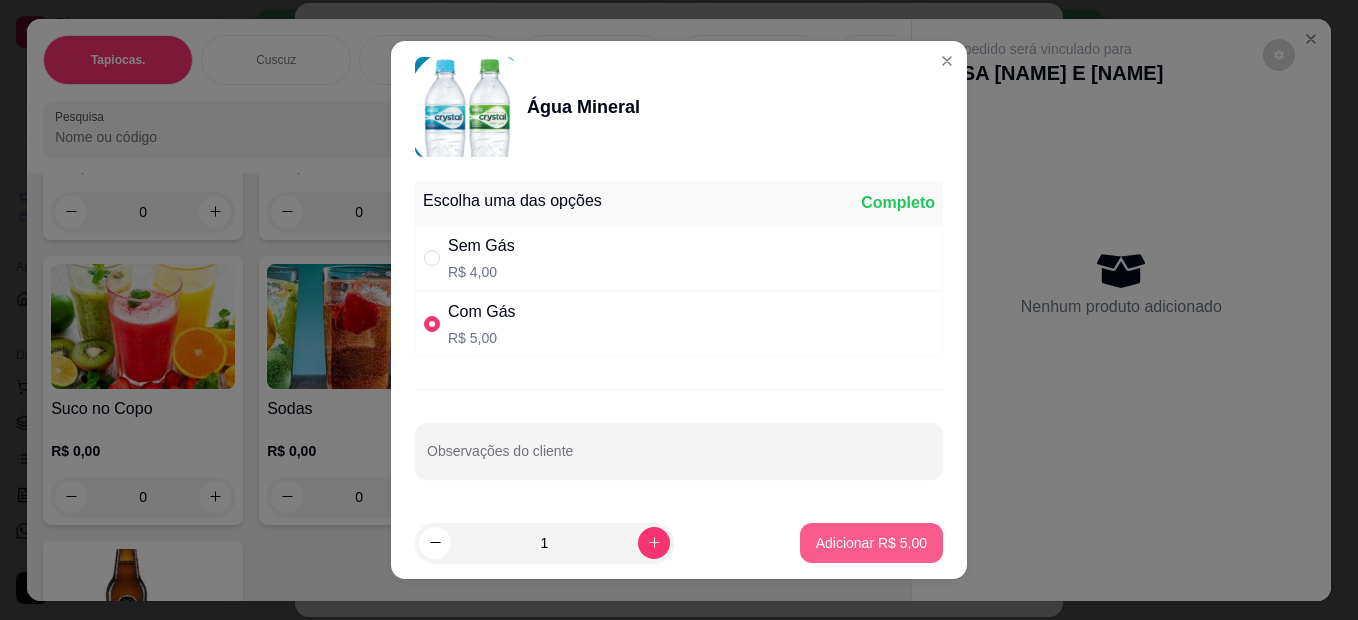 click on "Adicionar   R$ 5,00" at bounding box center [871, 543] 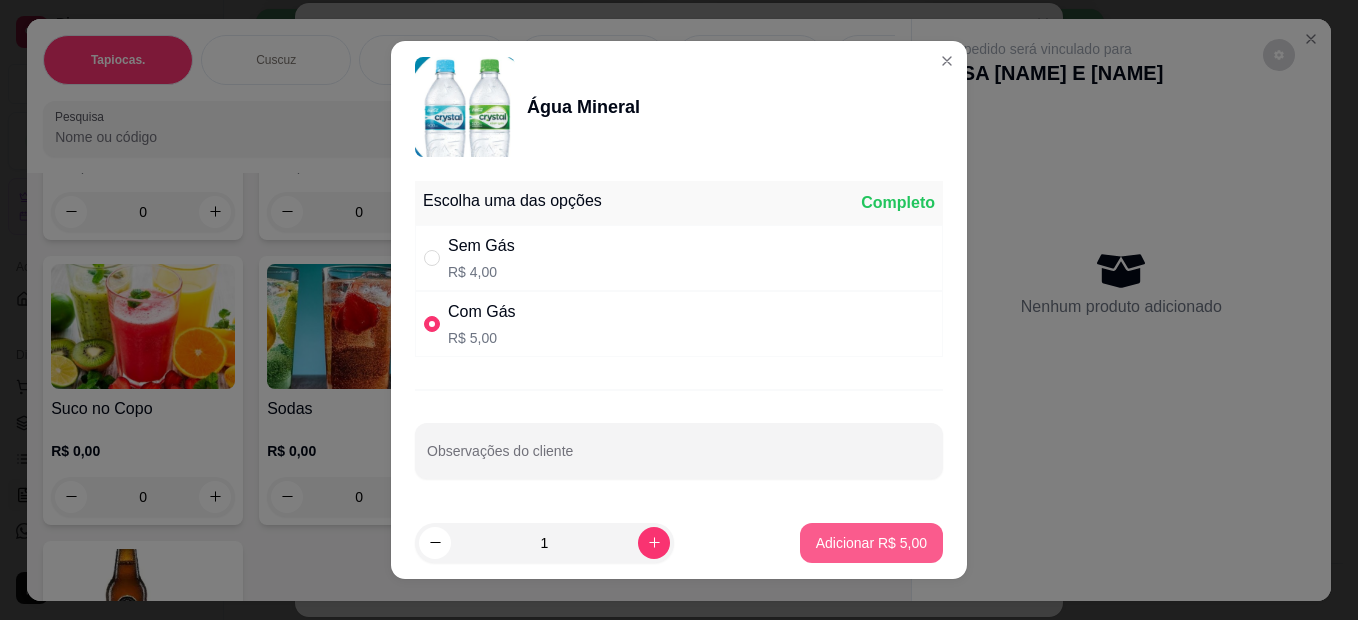 type on "1" 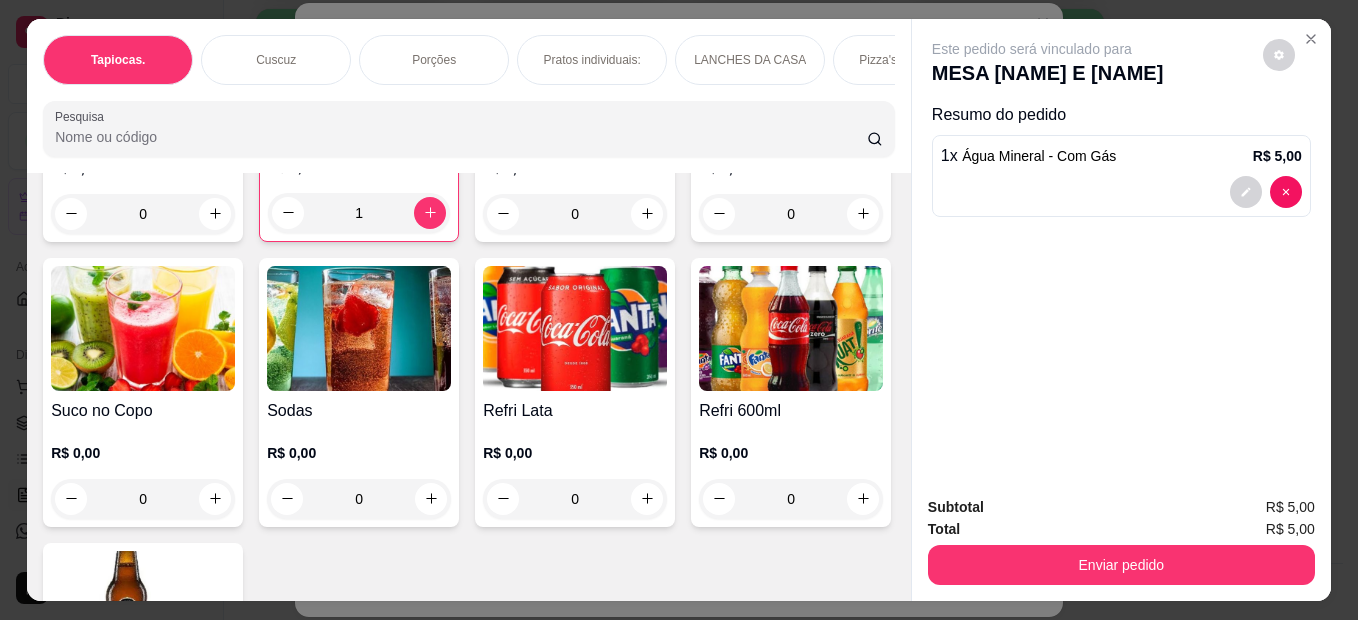 click on "Enviar pedido" at bounding box center (1121, 565) 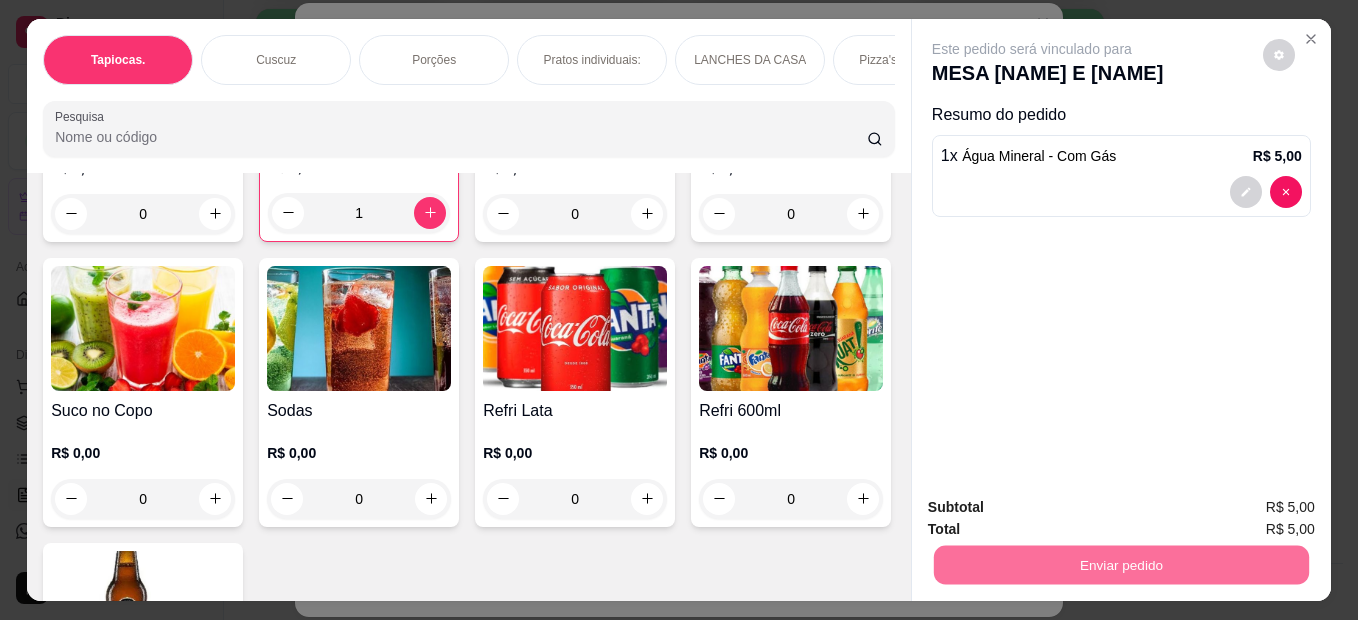 click on "Não registrar e enviar pedido" at bounding box center (1055, 507) 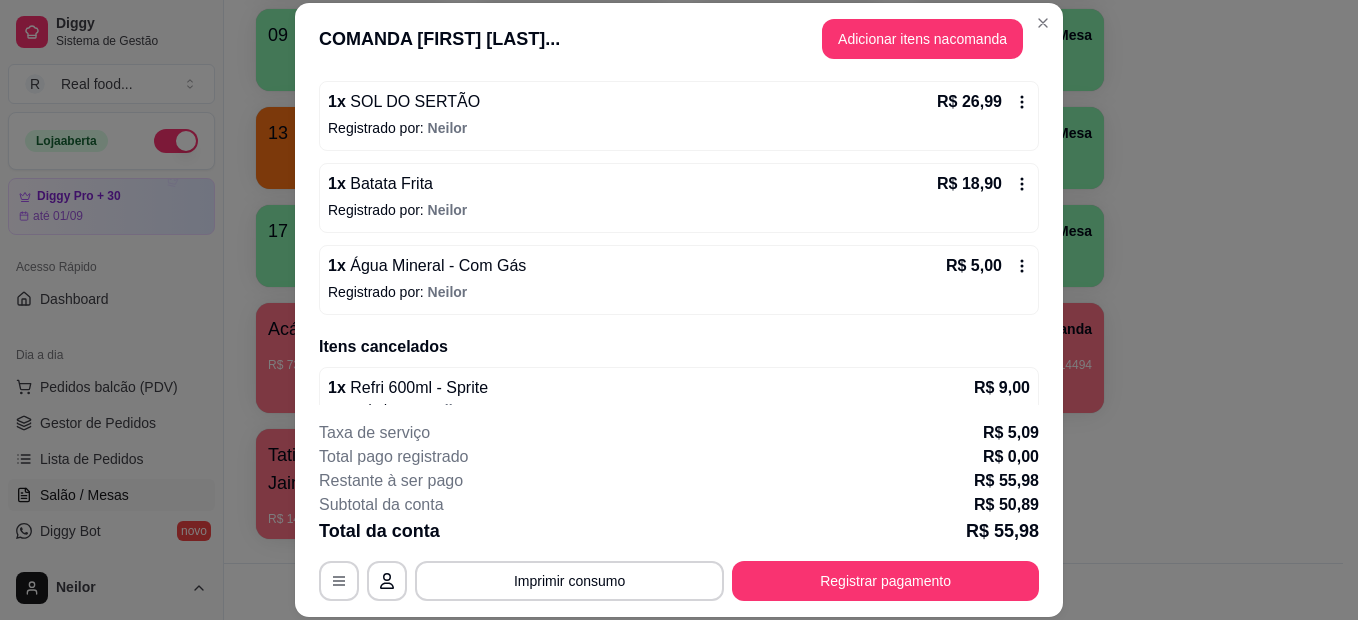 scroll, scrollTop: 247, scrollLeft: 0, axis: vertical 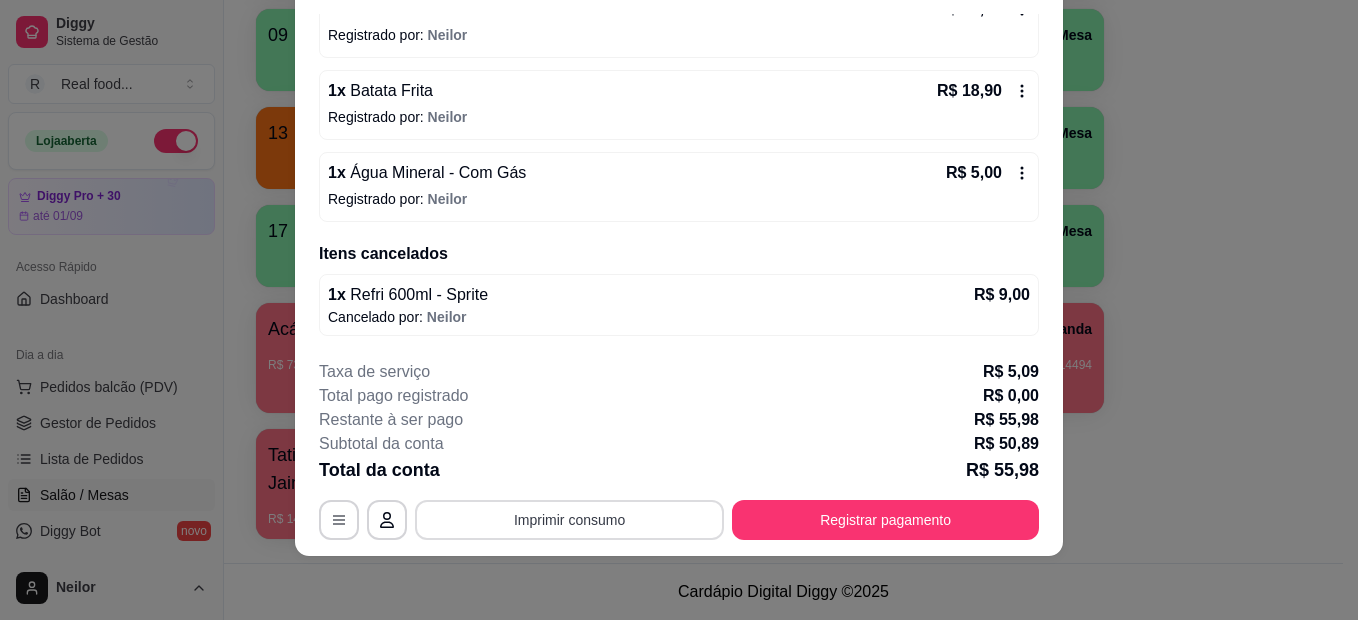 click on "Imprimir consumo" at bounding box center (569, 520) 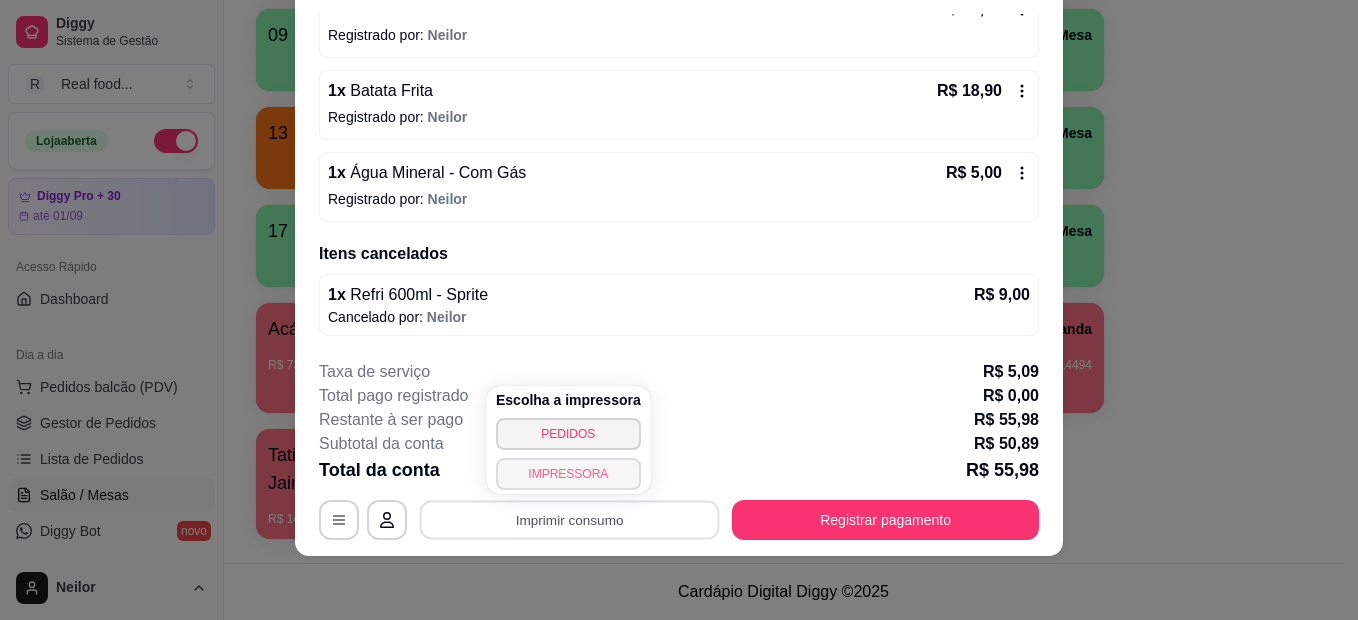click on "IMPRESSORA" at bounding box center (568, 474) 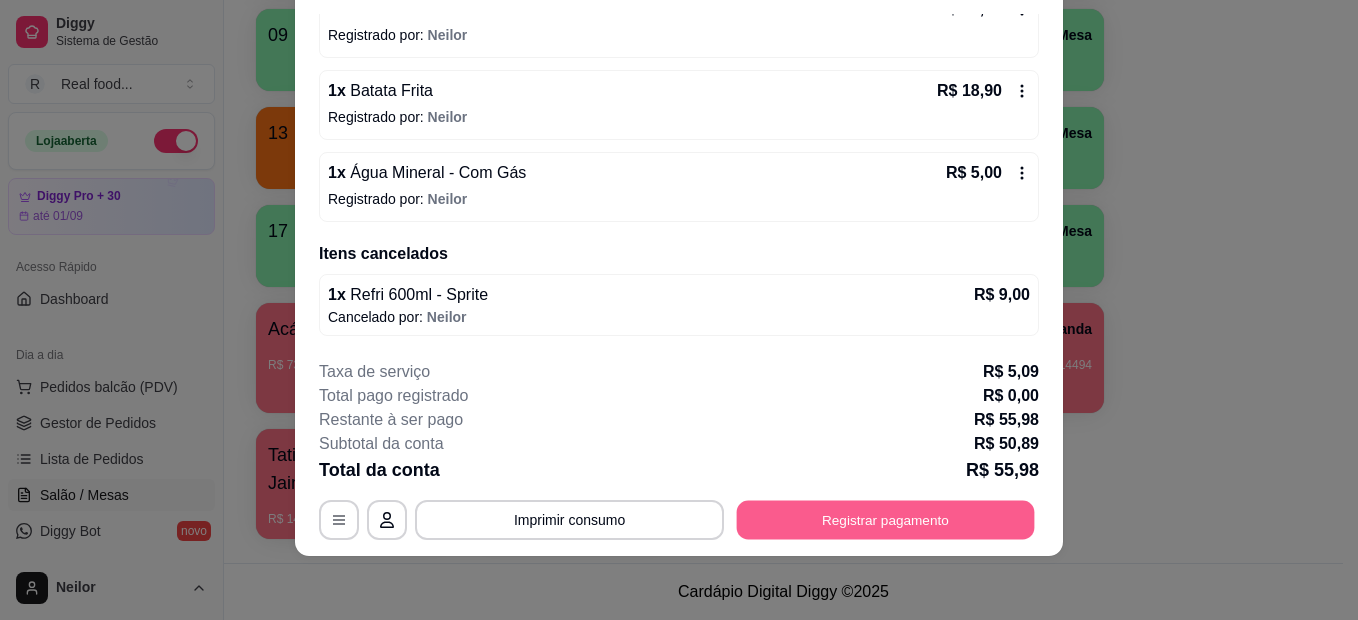 click on "Registrar pagamento" at bounding box center [886, 520] 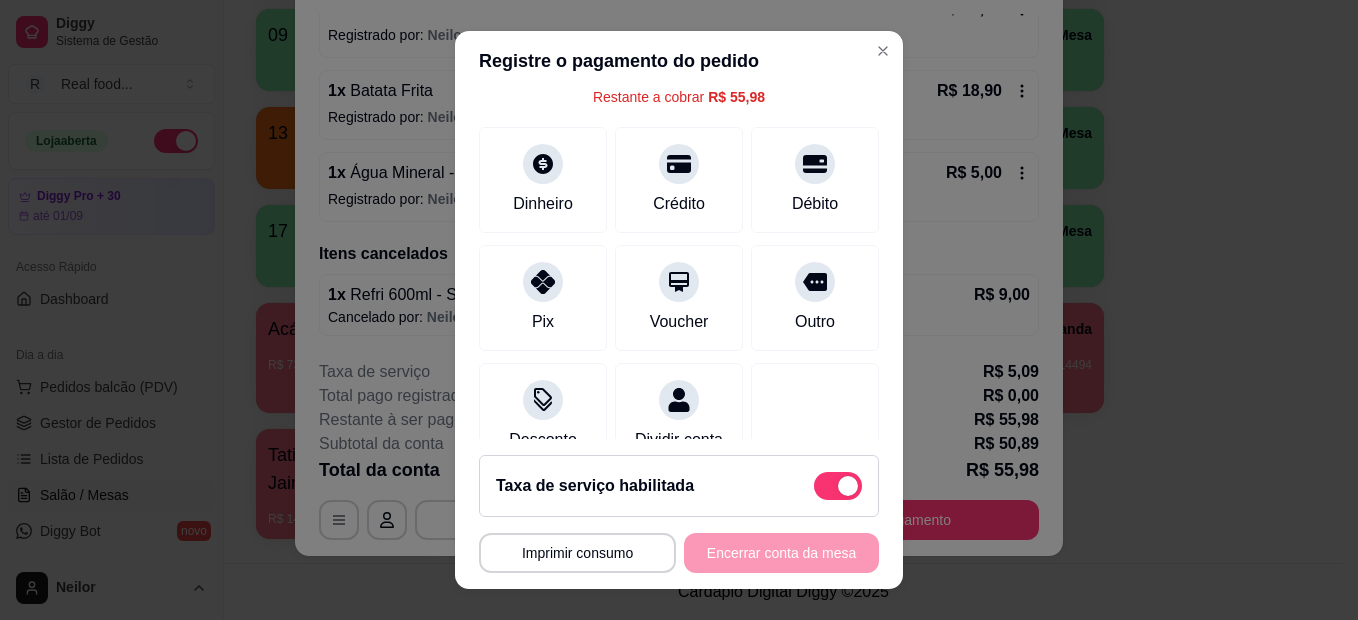 scroll, scrollTop: 186, scrollLeft: 0, axis: vertical 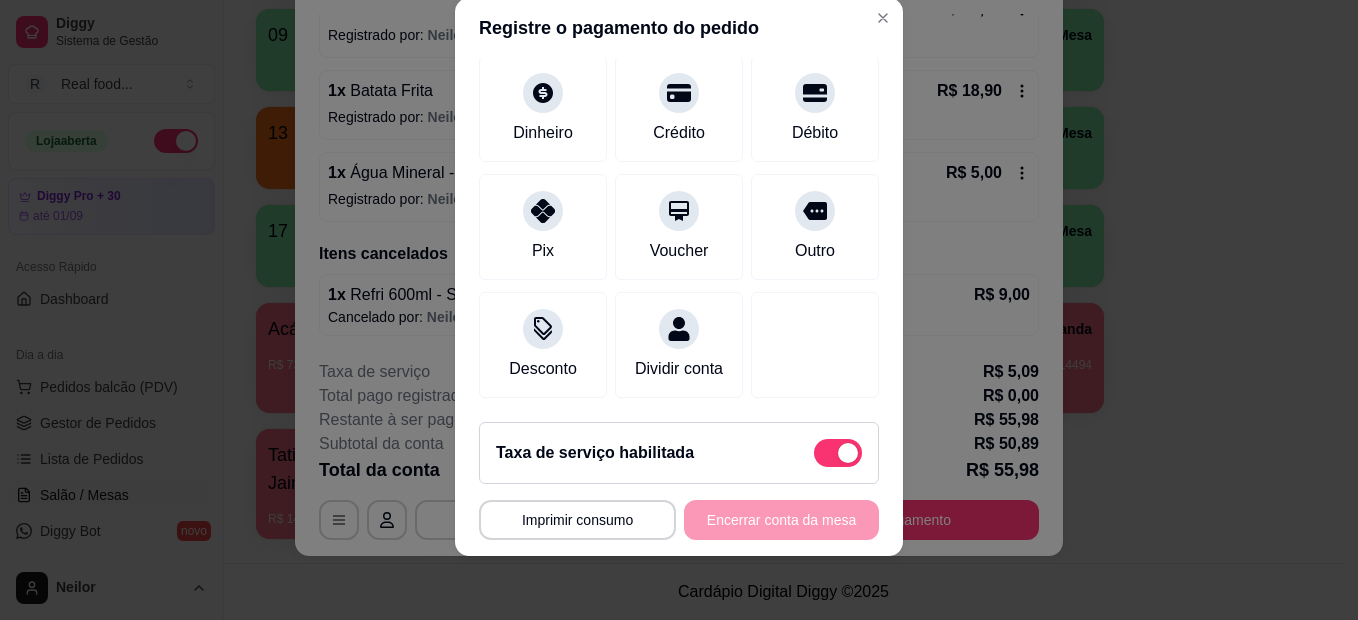 click at bounding box center [848, 453] 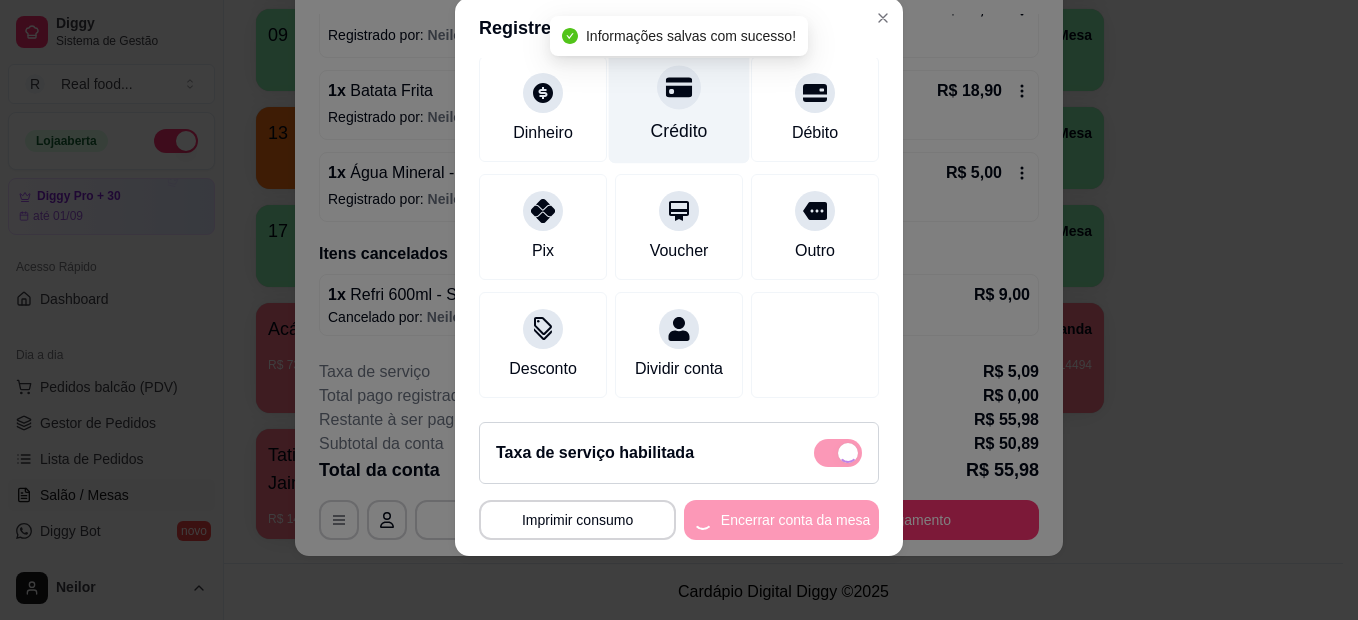 checkbox on "false" 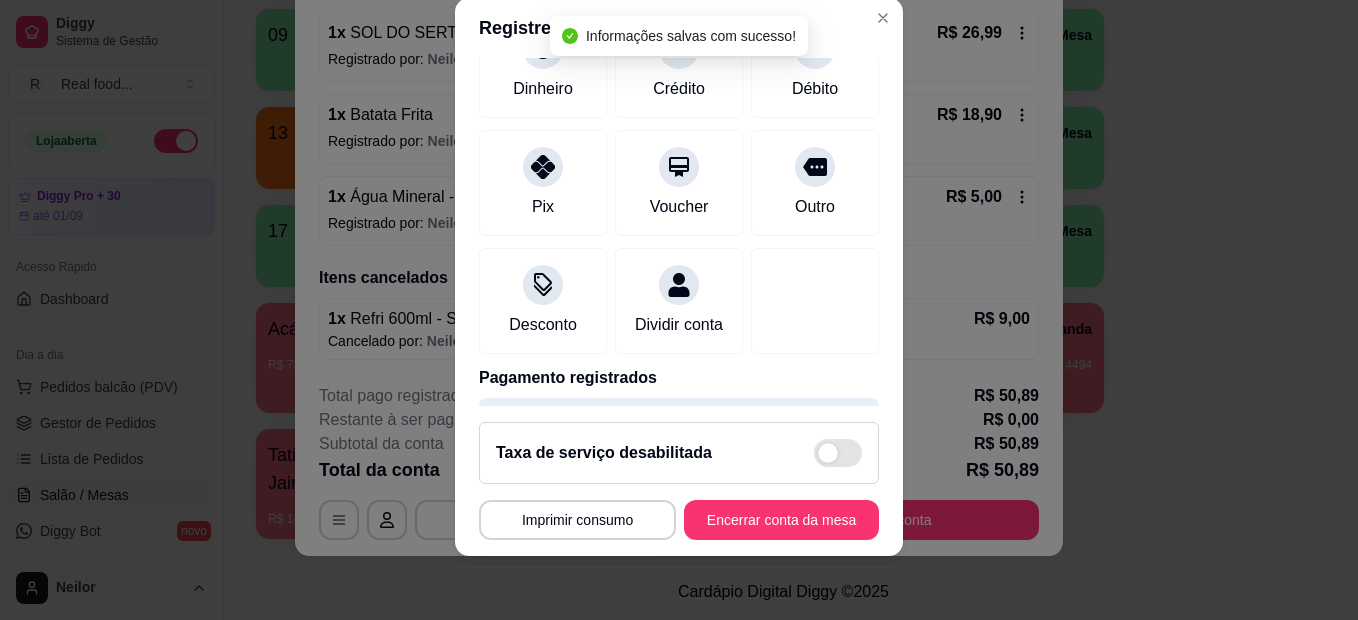 type on "R$ 0,00" 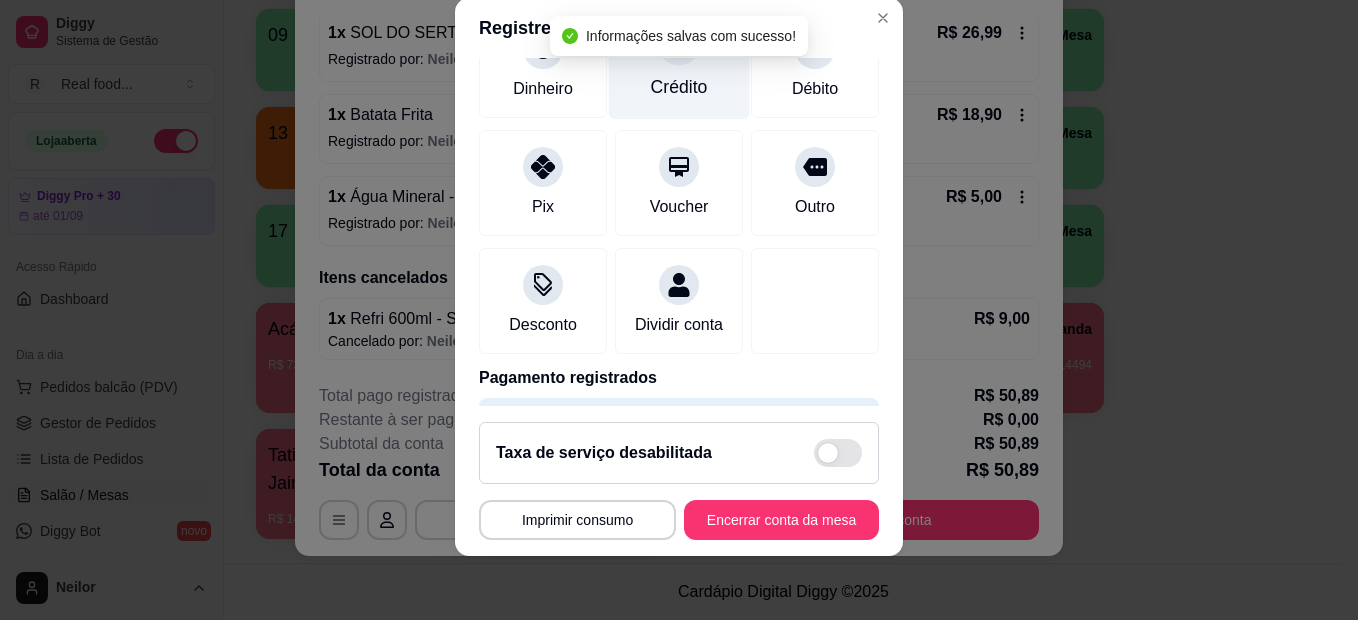 scroll, scrollTop: 146, scrollLeft: 0, axis: vertical 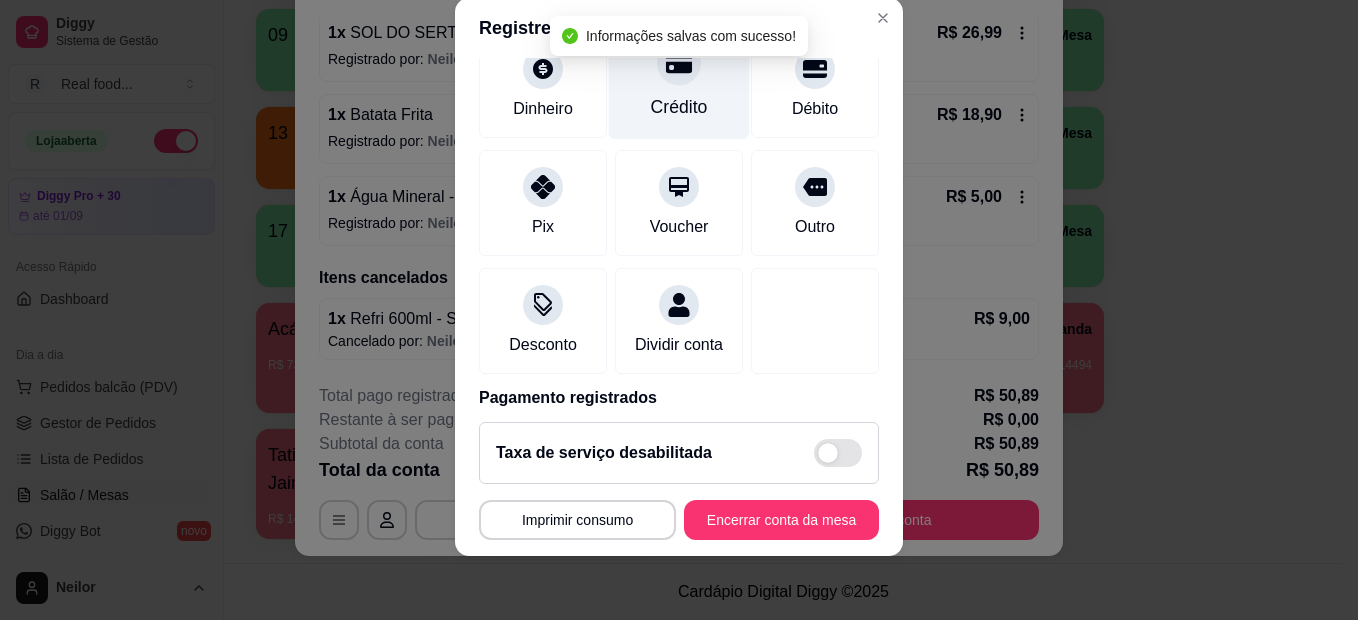 click 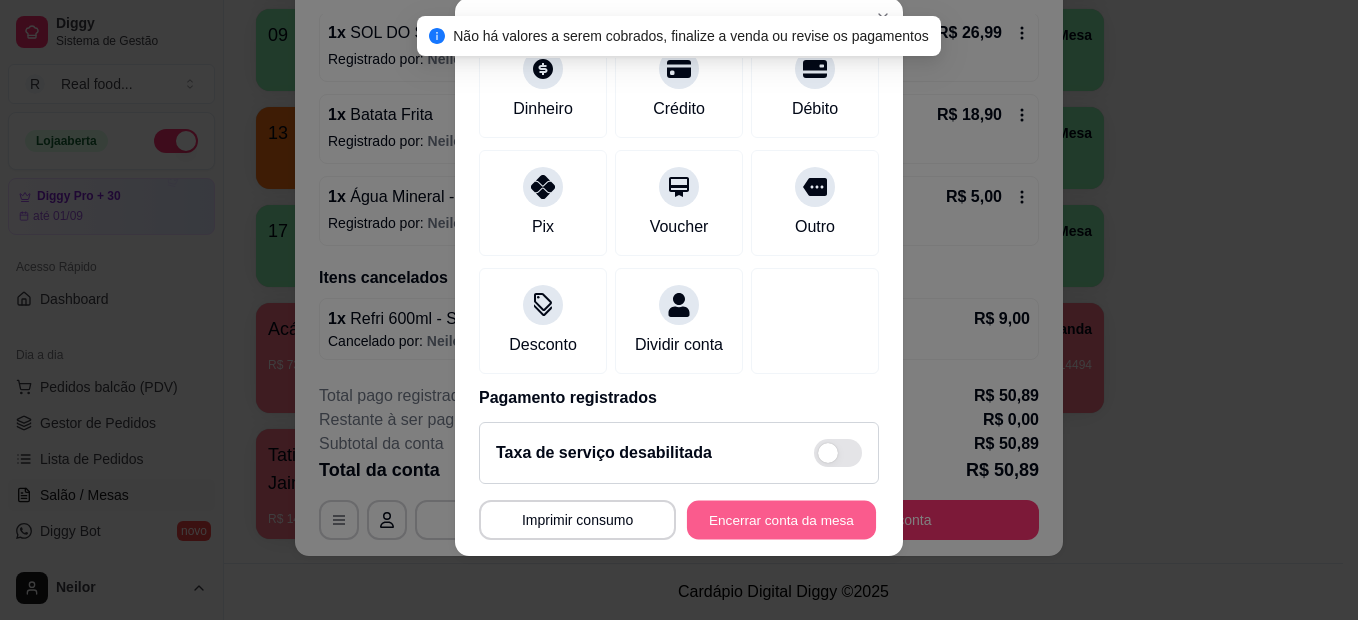 click on "Encerrar conta da mesa" at bounding box center [781, 520] 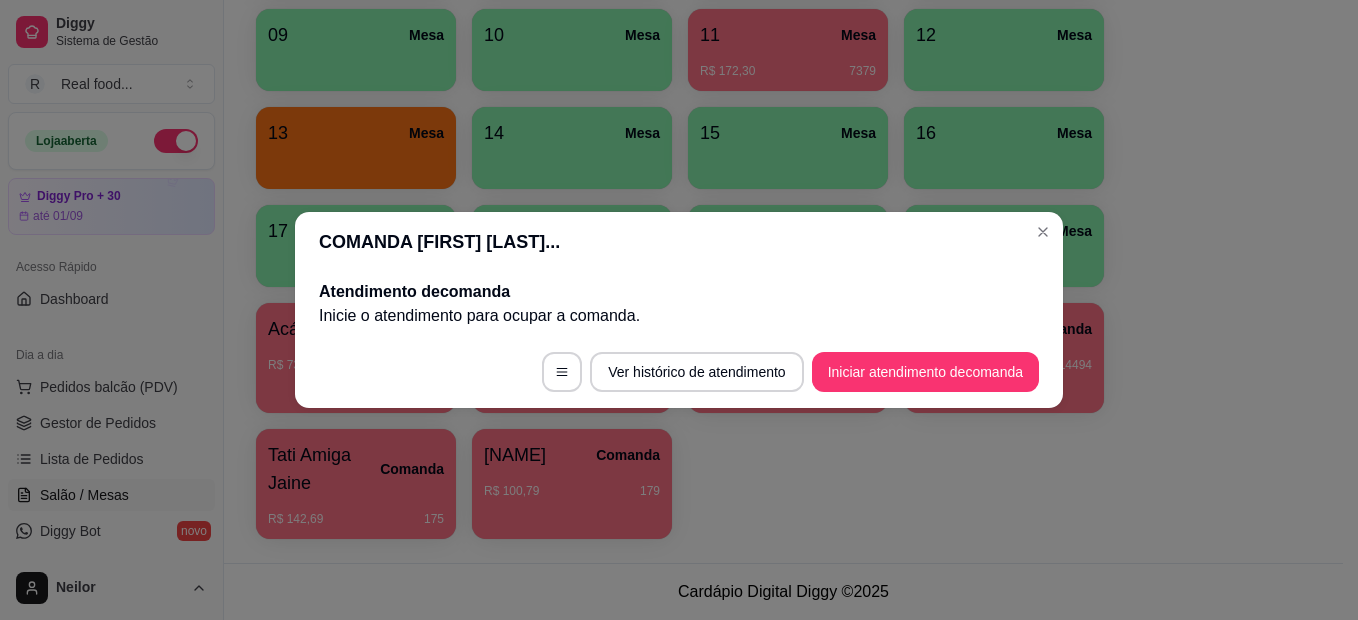 scroll, scrollTop: 0, scrollLeft: 0, axis: both 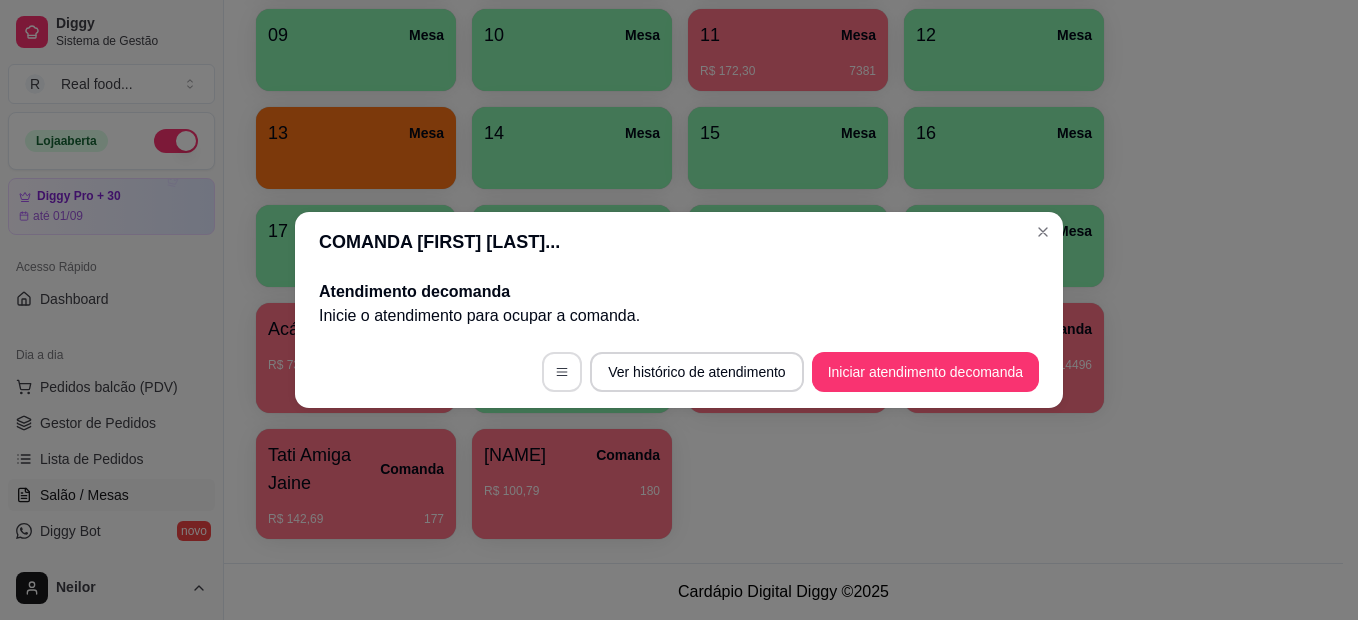 click at bounding box center [562, 372] 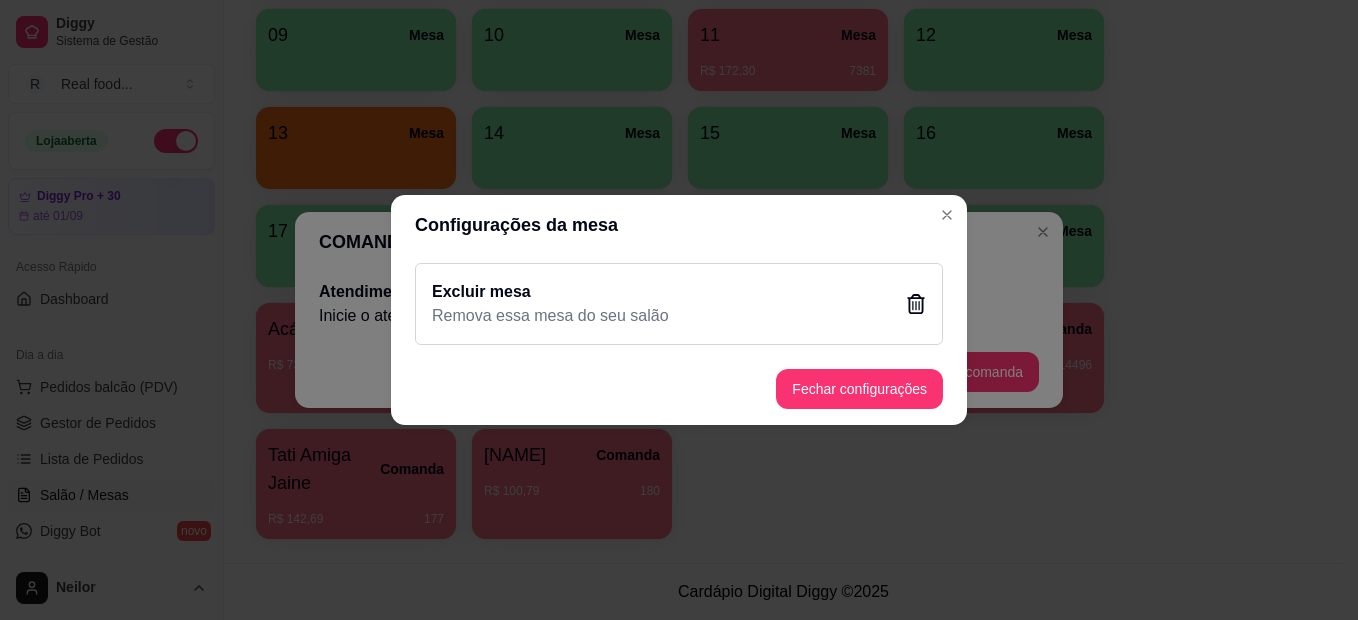 click 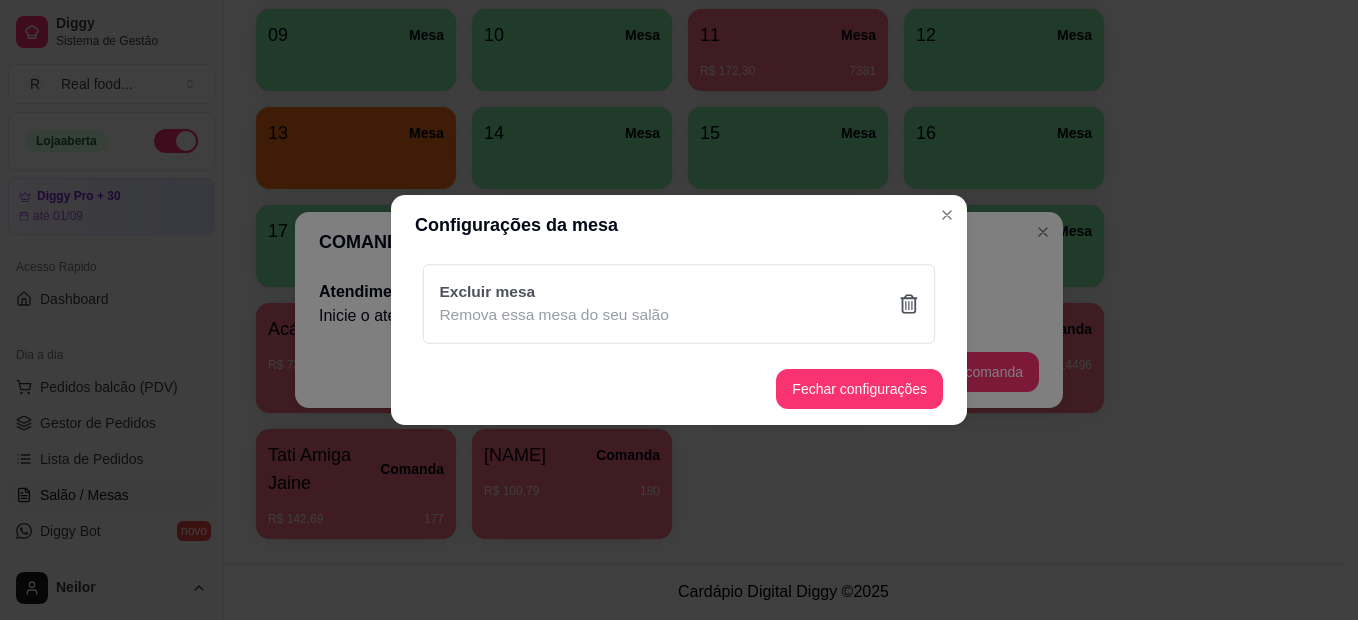 click on "Sim" at bounding box center [782, 415] 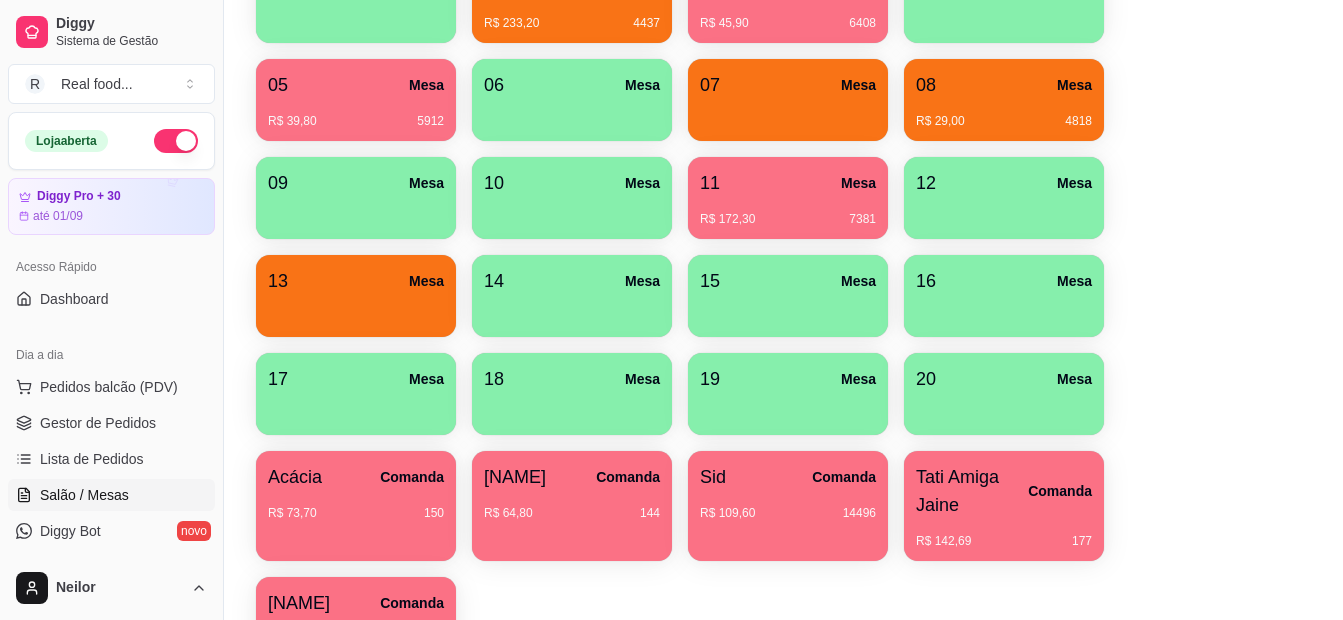 scroll, scrollTop: 413, scrollLeft: 0, axis: vertical 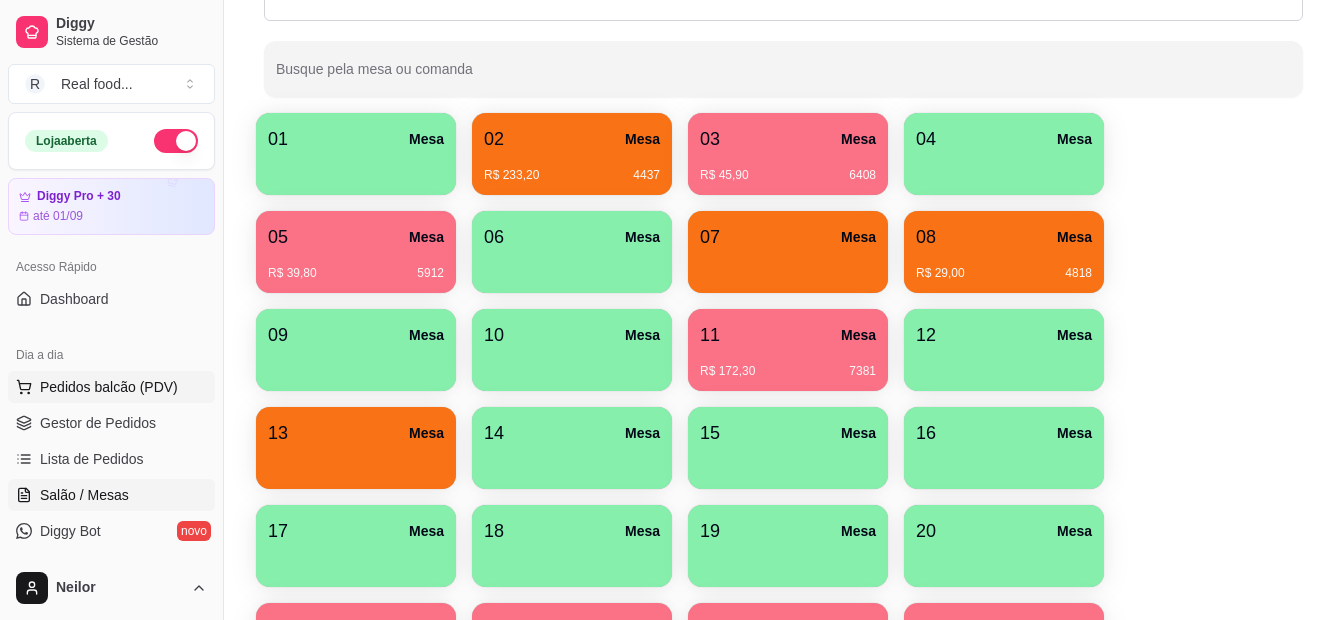 click on "Pedidos balcão (PDV)" at bounding box center (109, 387) 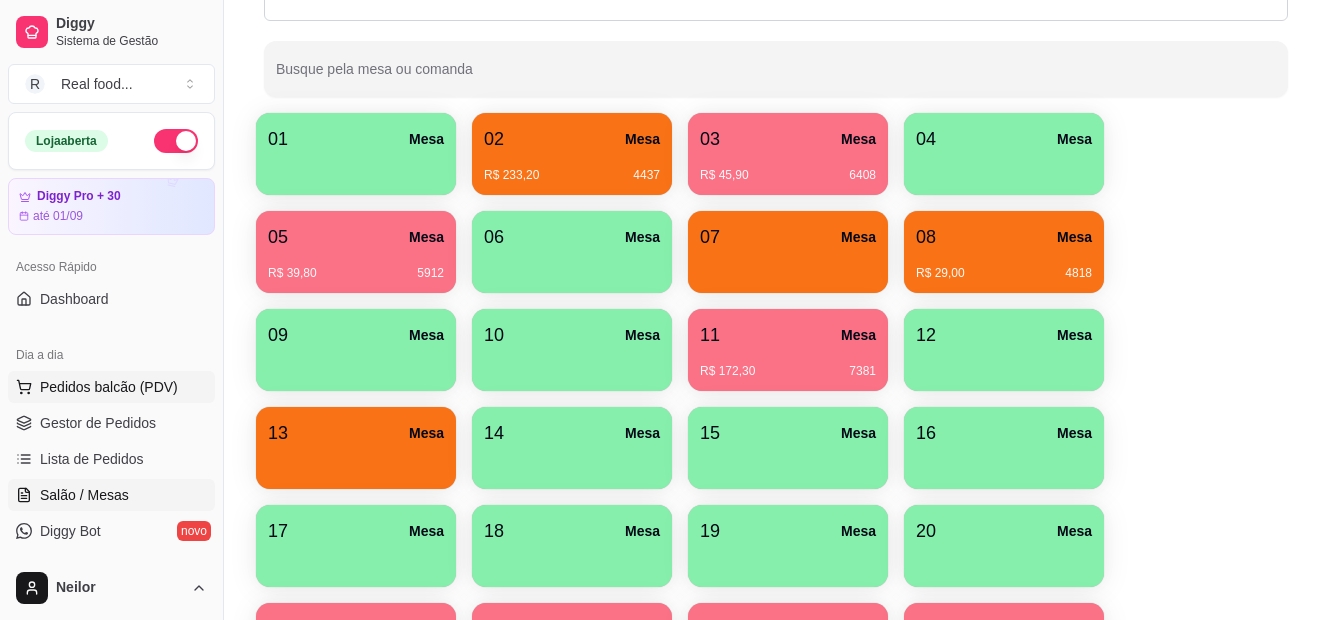 click at bounding box center (143, 373) 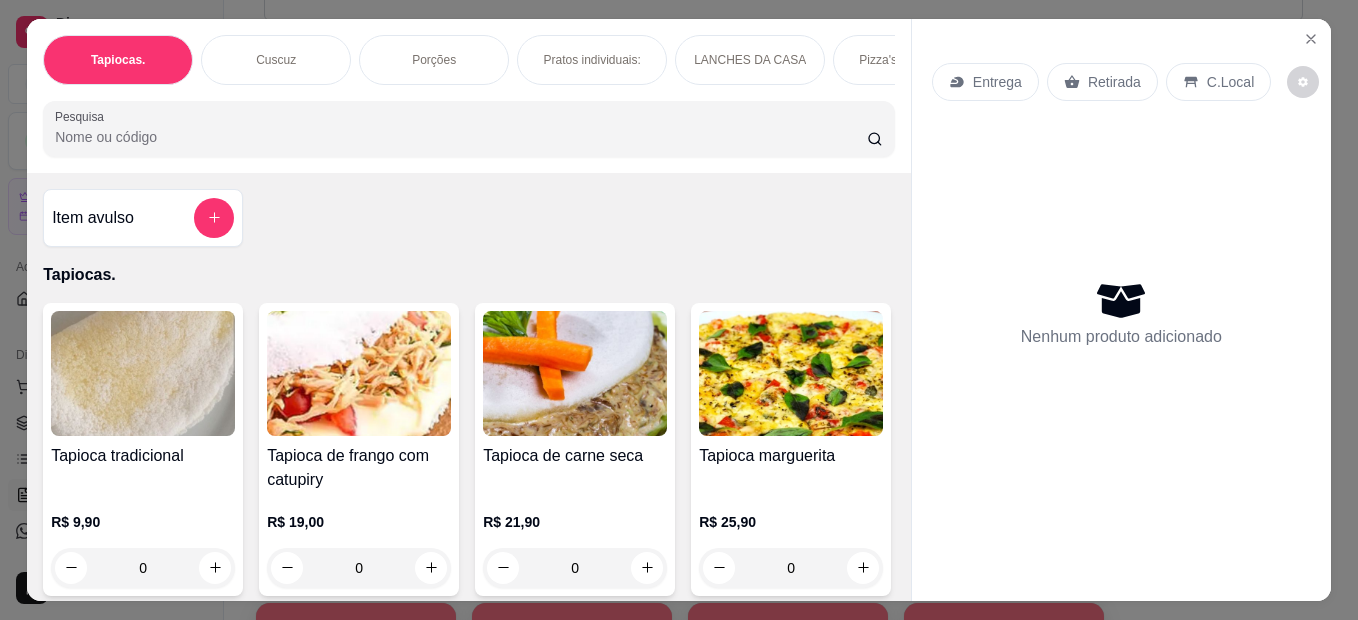 click on "Nenhum produto adicionado" at bounding box center (1121, 313) 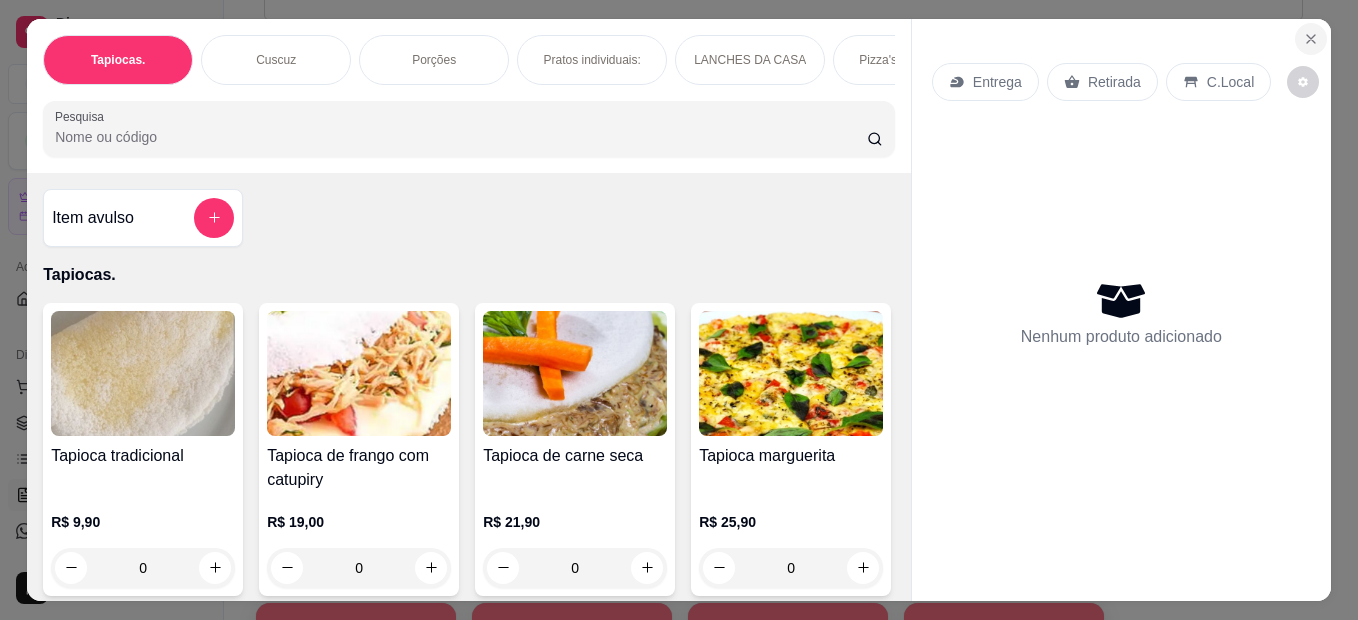click 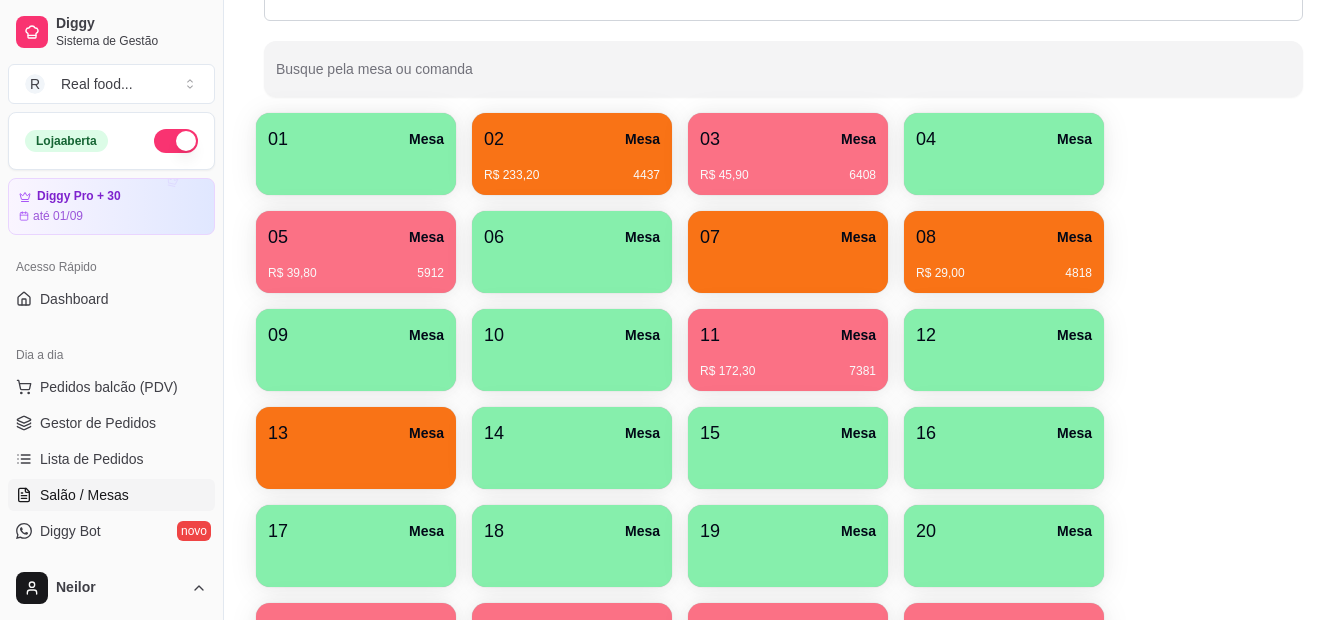 click on "Todos Mesas Comandas Deixar cliente chamar o garçom na mesa Ao o cliente scanear o qr code, ele terá a opção de chamar o garçom naquela mesa. Busque pela mesa ou comanda" at bounding box center [783, -10] 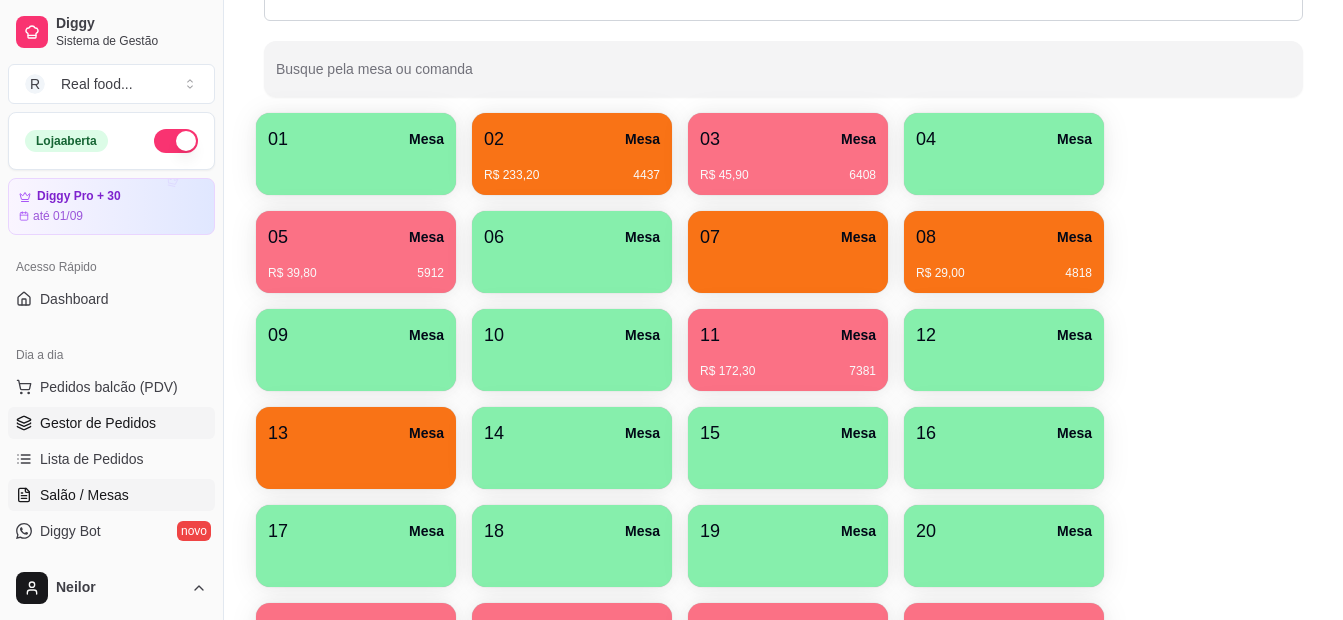 click on "Gestor de Pedidos" at bounding box center [98, 423] 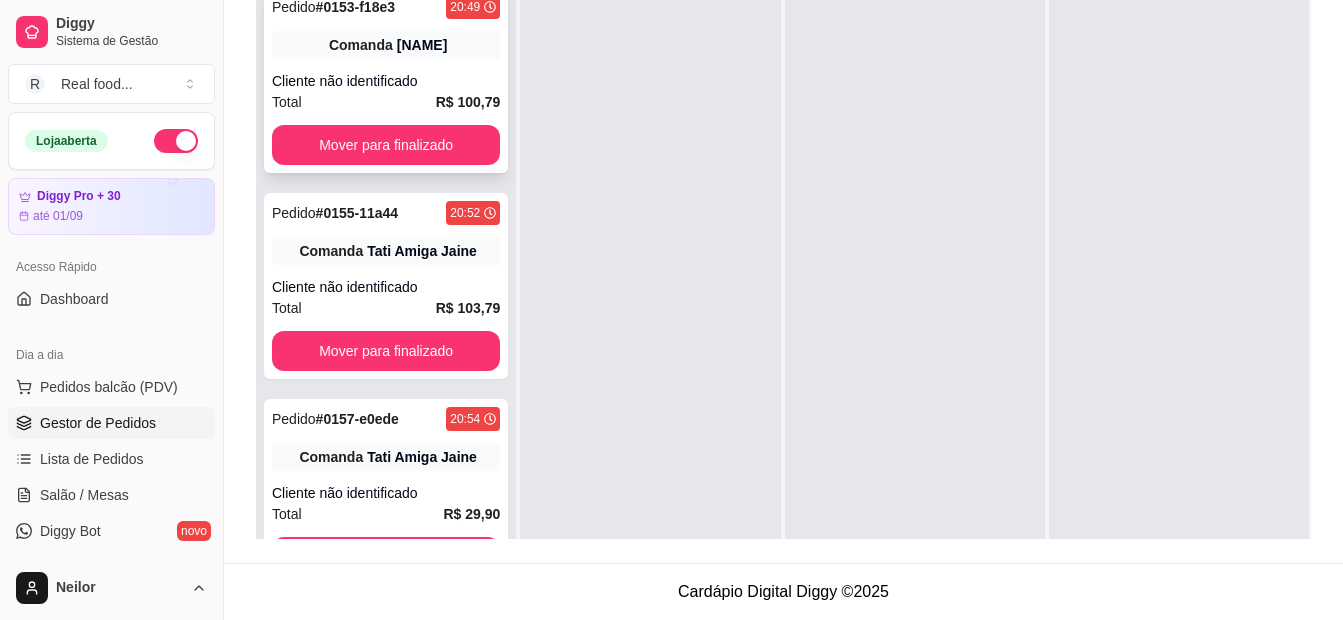scroll, scrollTop: 0, scrollLeft: 0, axis: both 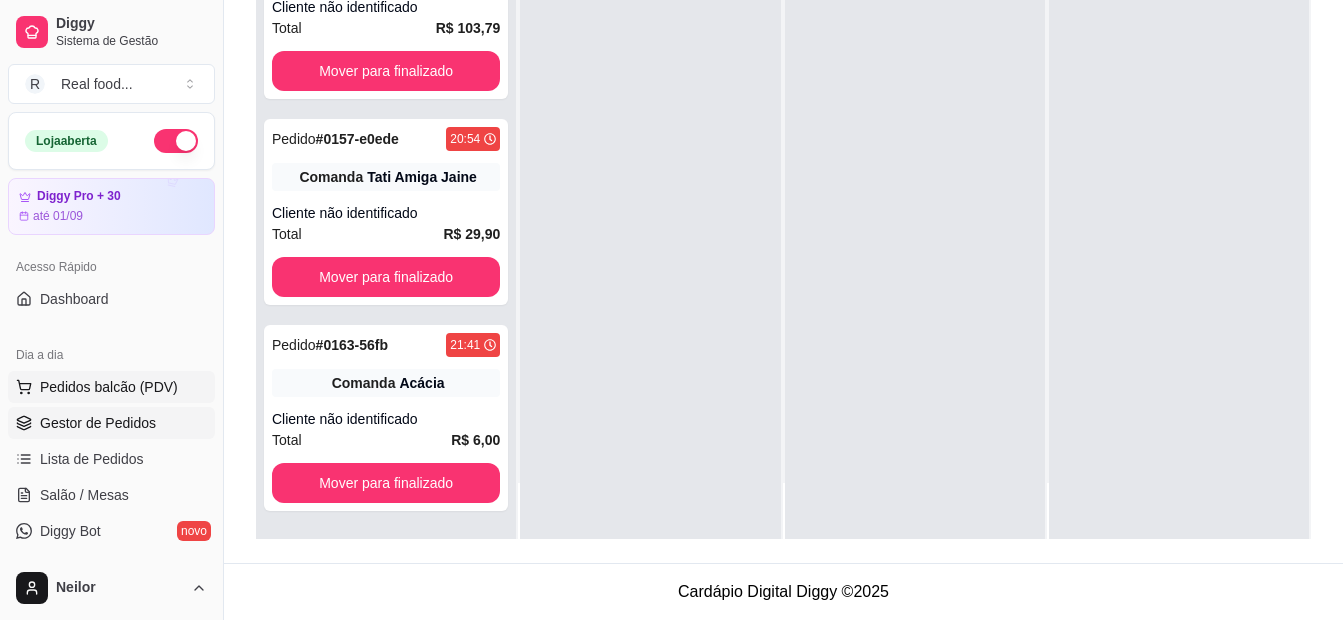 click on "Pedidos balcão (PDV)" at bounding box center [109, 387] 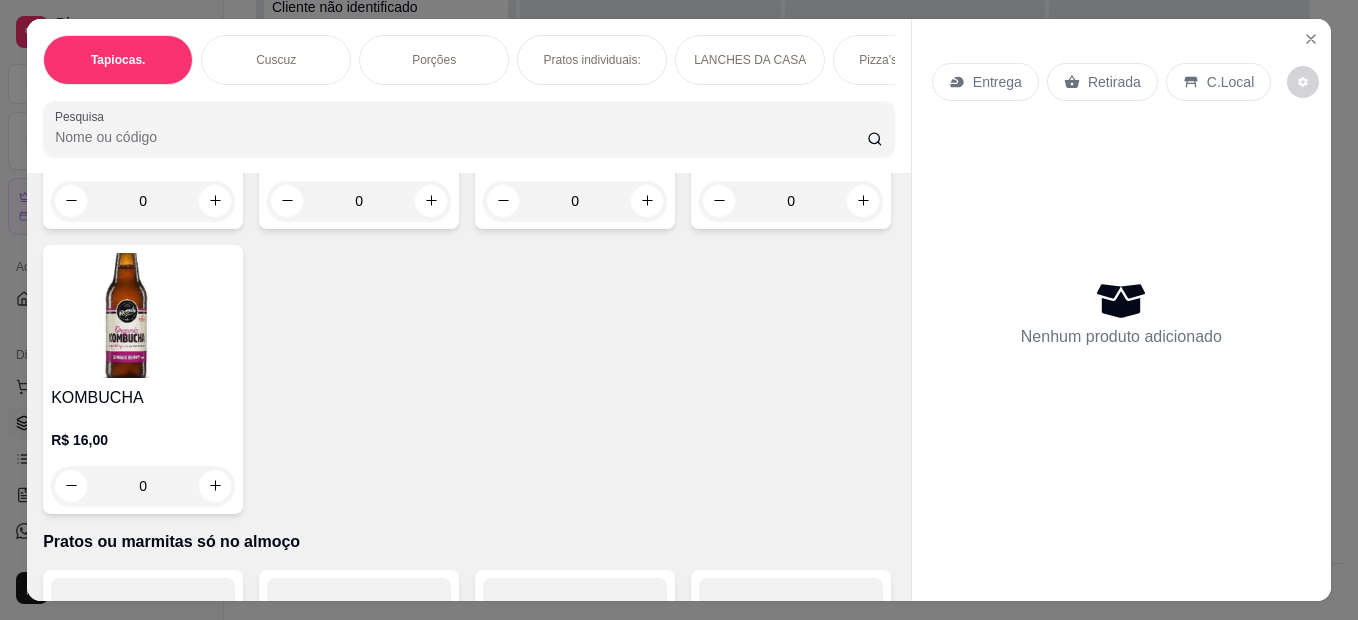 scroll, scrollTop: 4600, scrollLeft: 0, axis: vertical 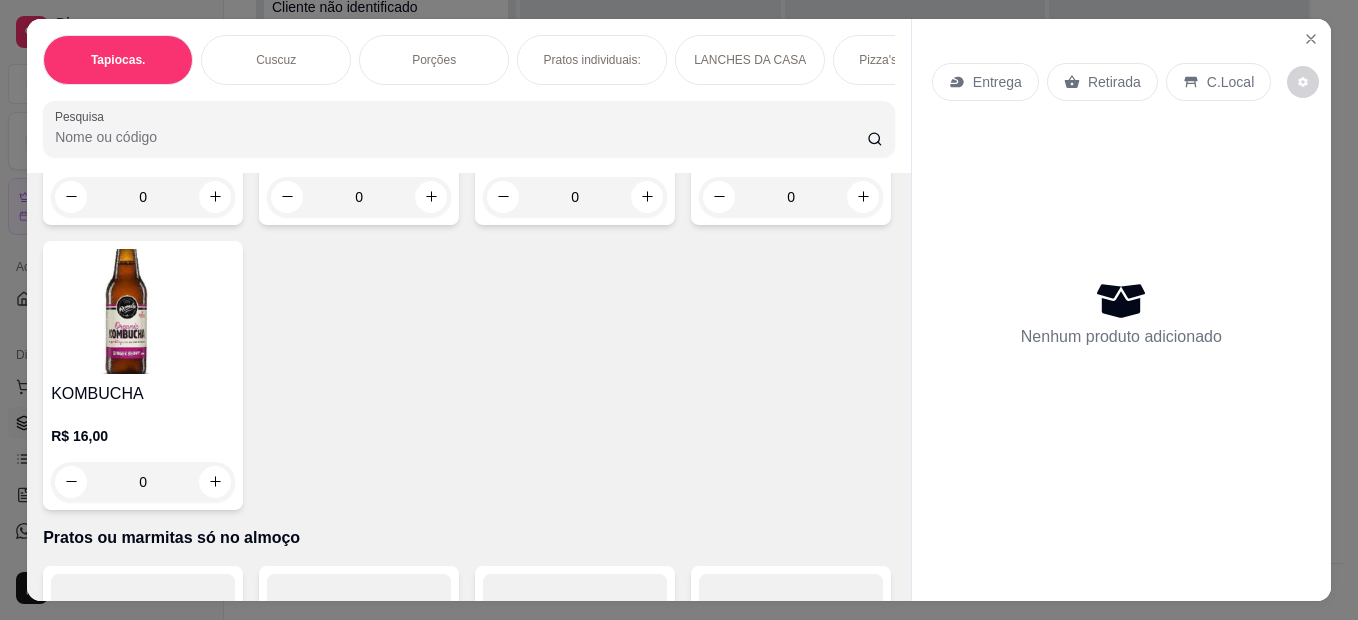 click on "0" at bounding box center (359, 197) 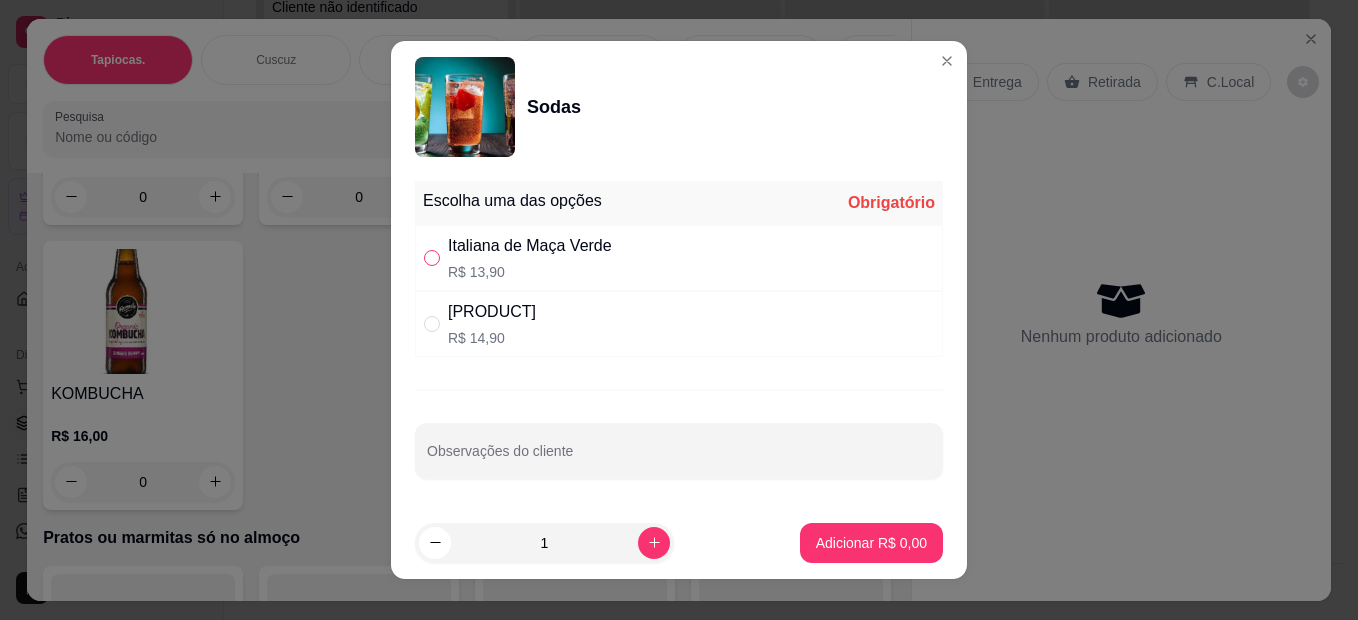 click at bounding box center [432, 258] 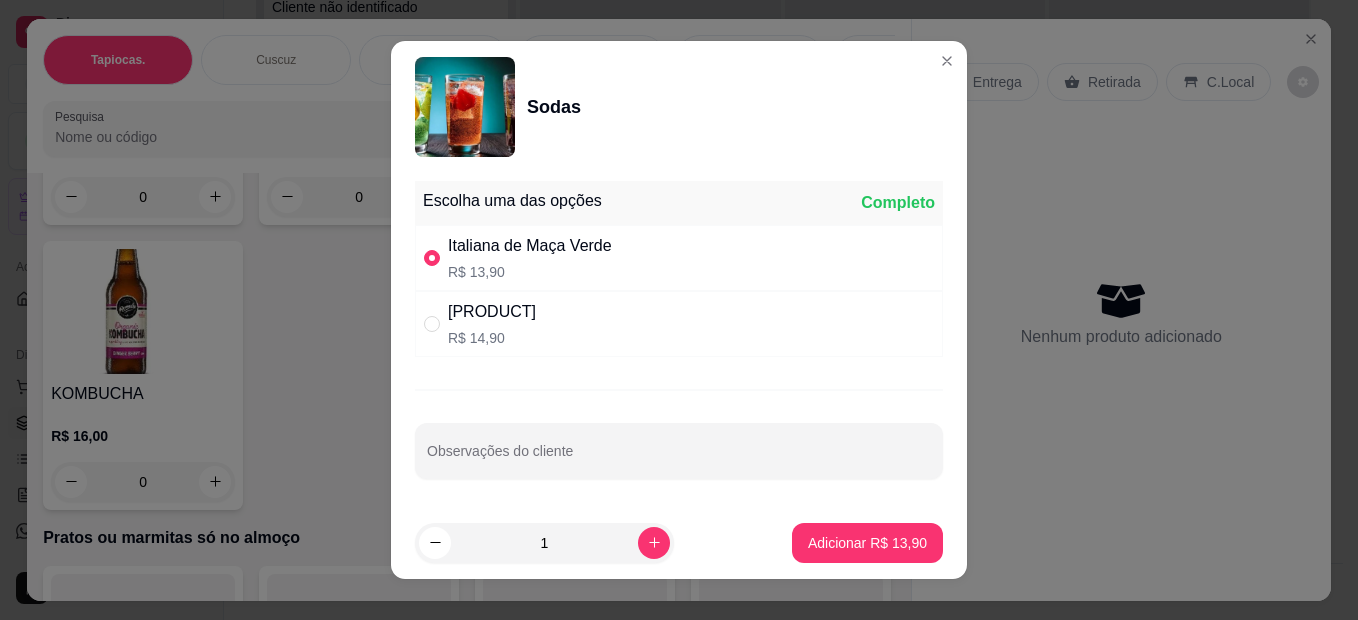 click 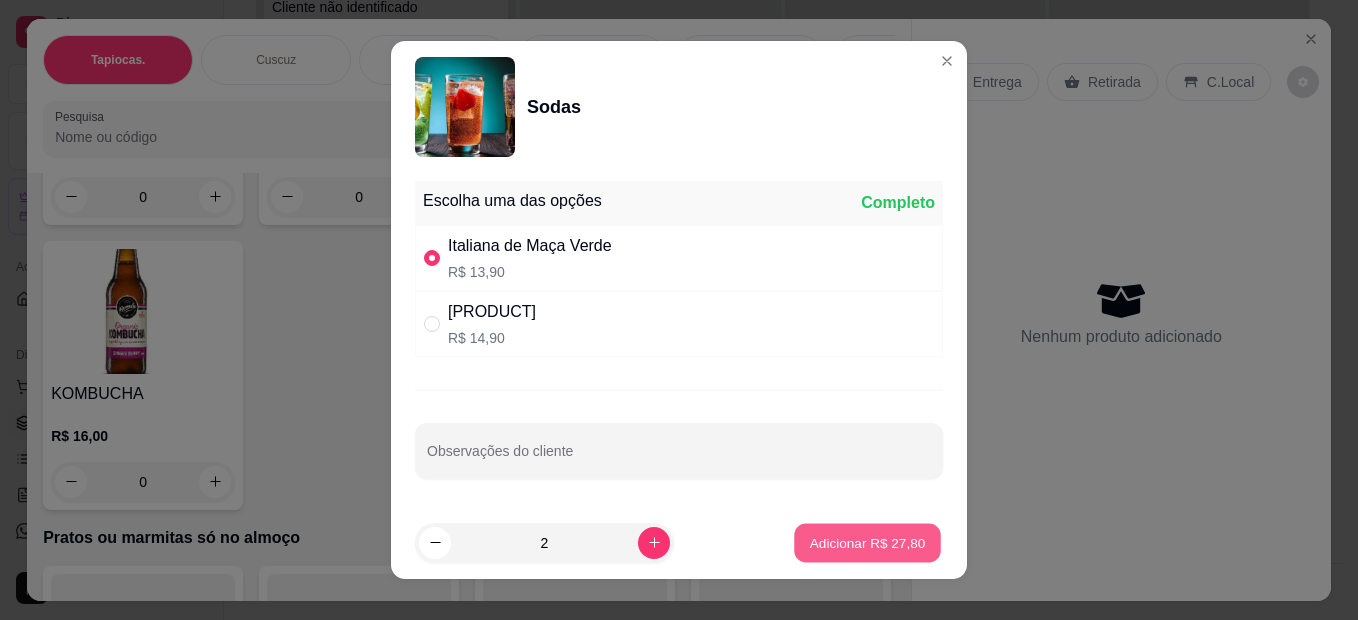 click on "Adicionar   R$ 27,80" at bounding box center [868, 542] 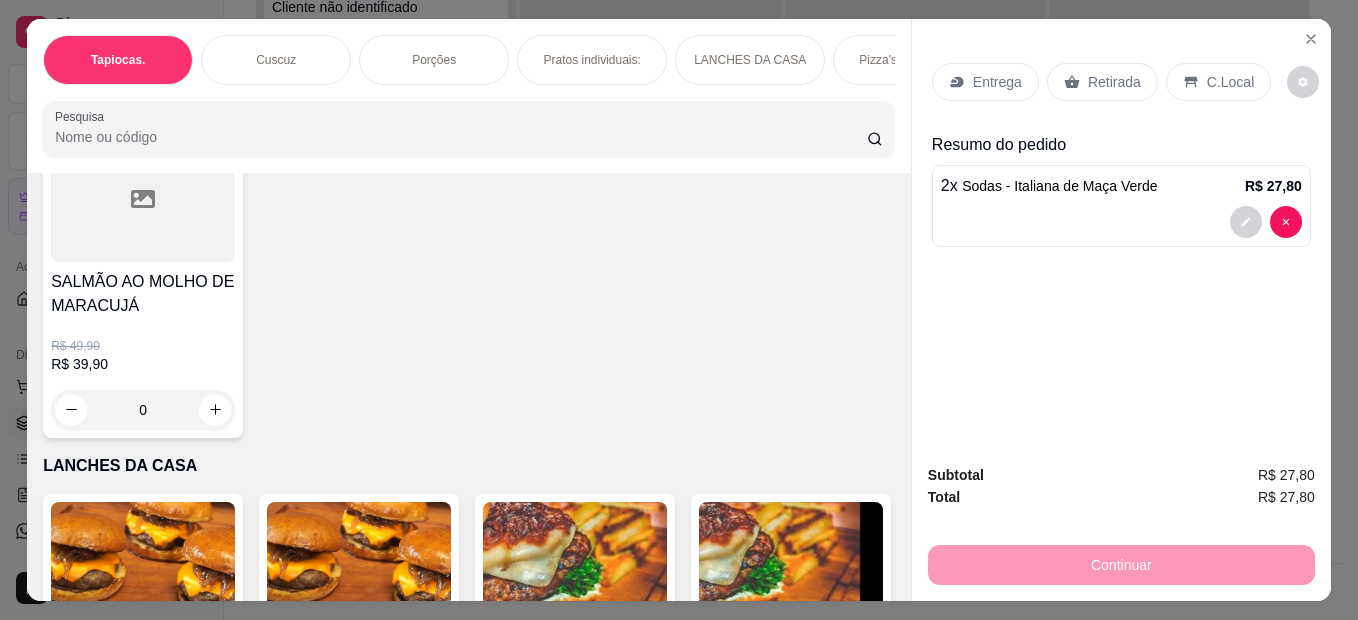 scroll, scrollTop: 2072, scrollLeft: 0, axis: vertical 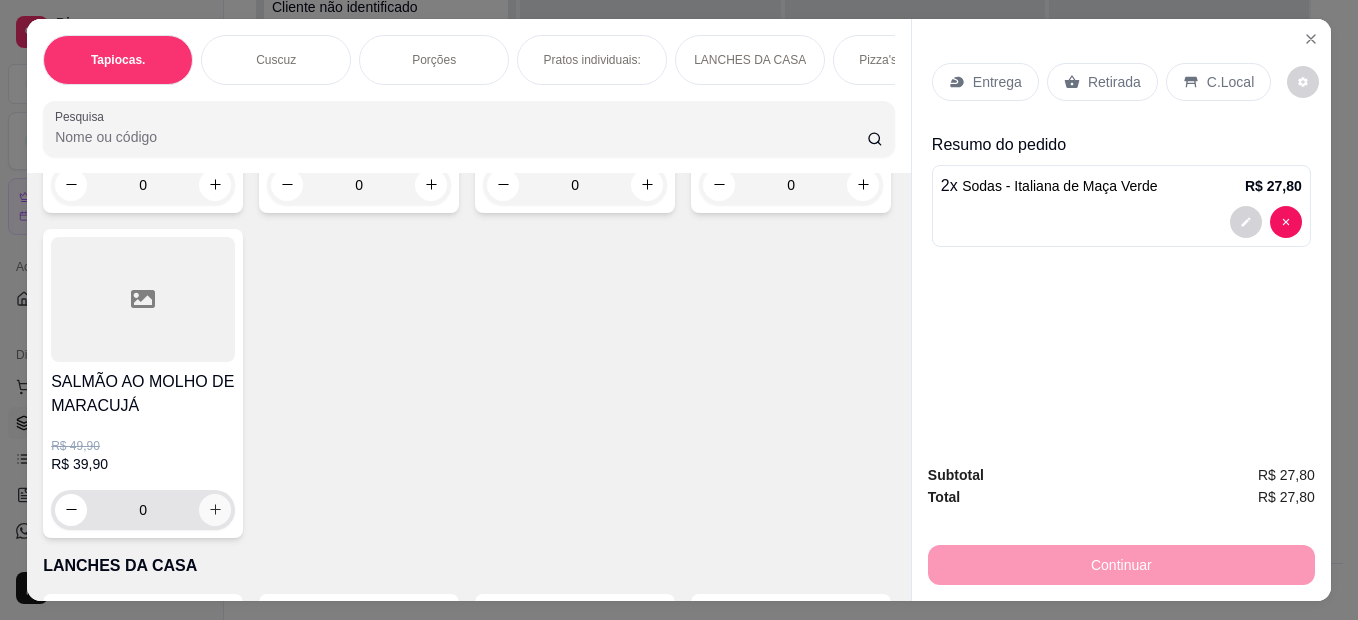 click 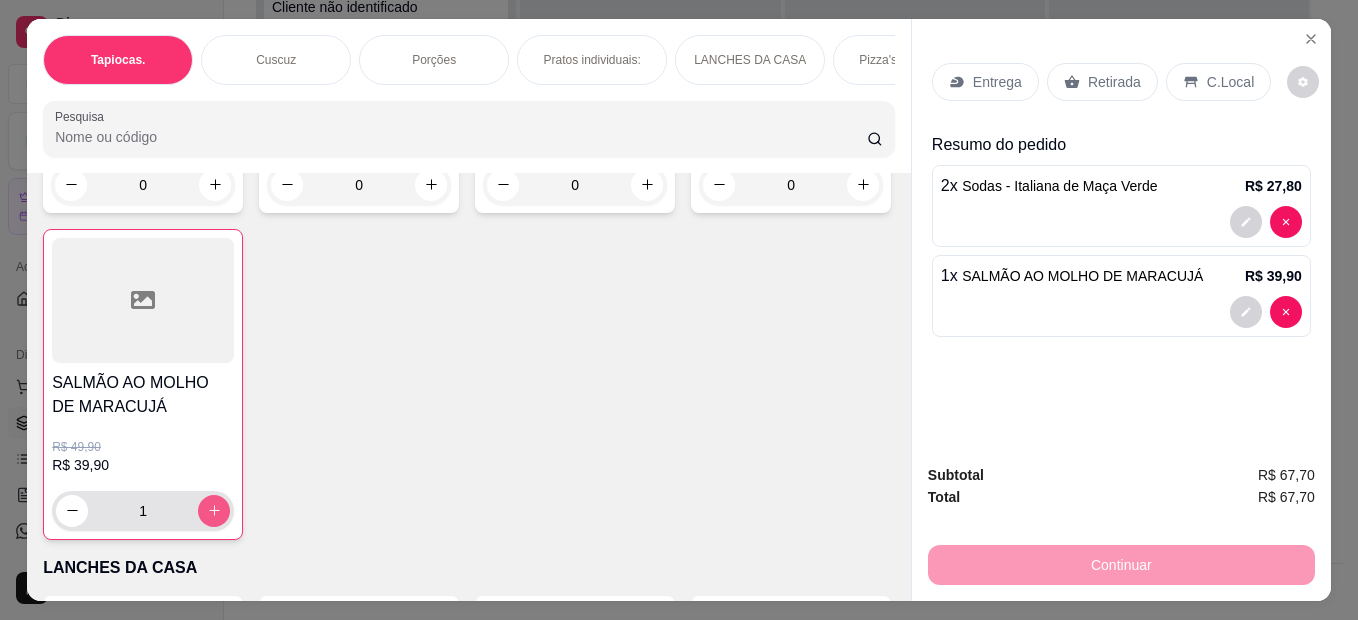 type on "1" 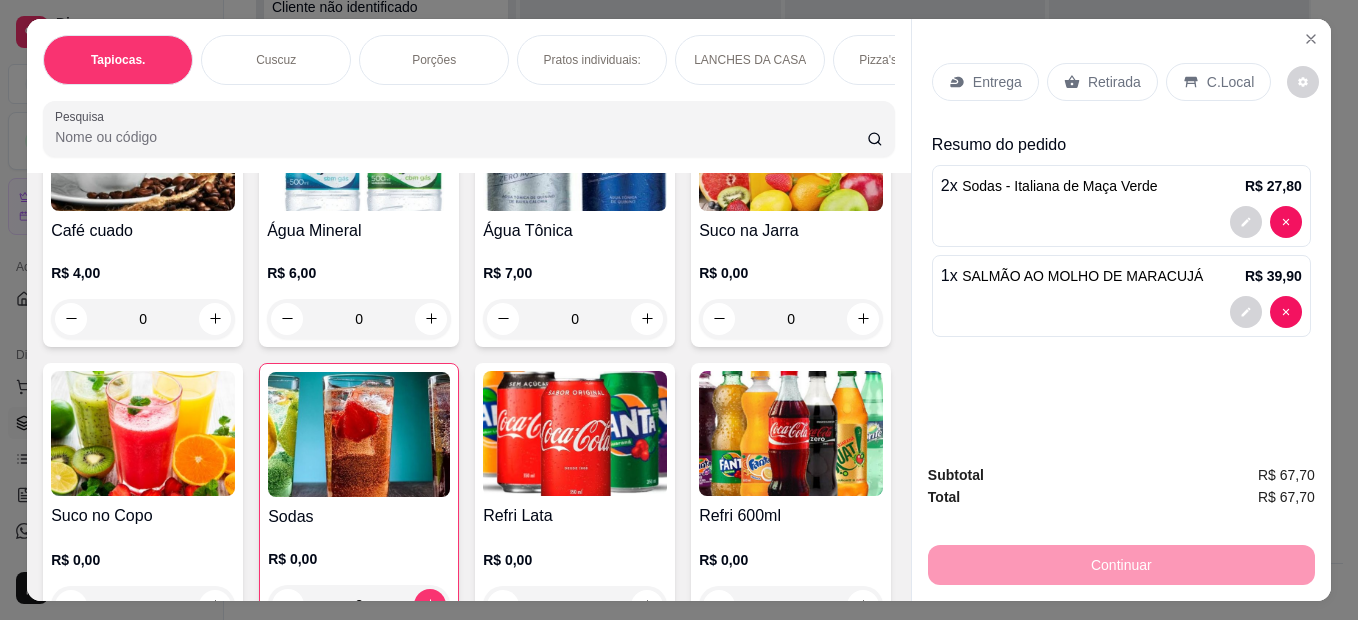 scroll, scrollTop: 4472, scrollLeft: 0, axis: vertical 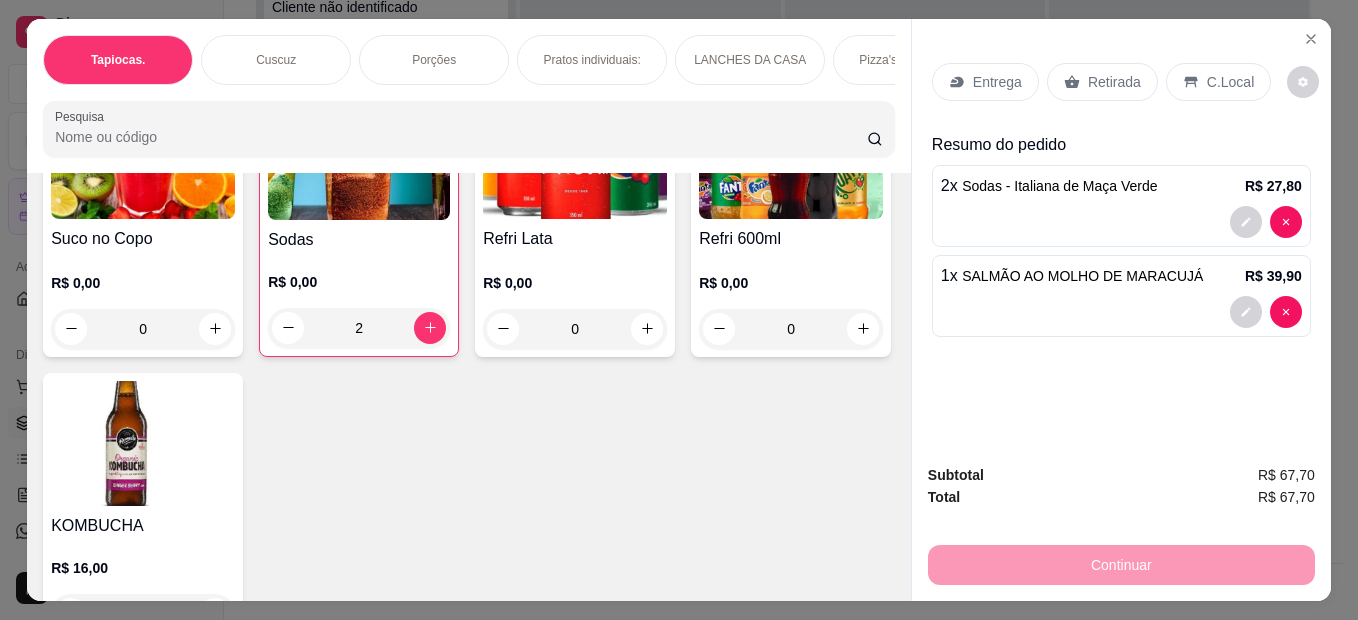 click on "0" at bounding box center [359, 42] 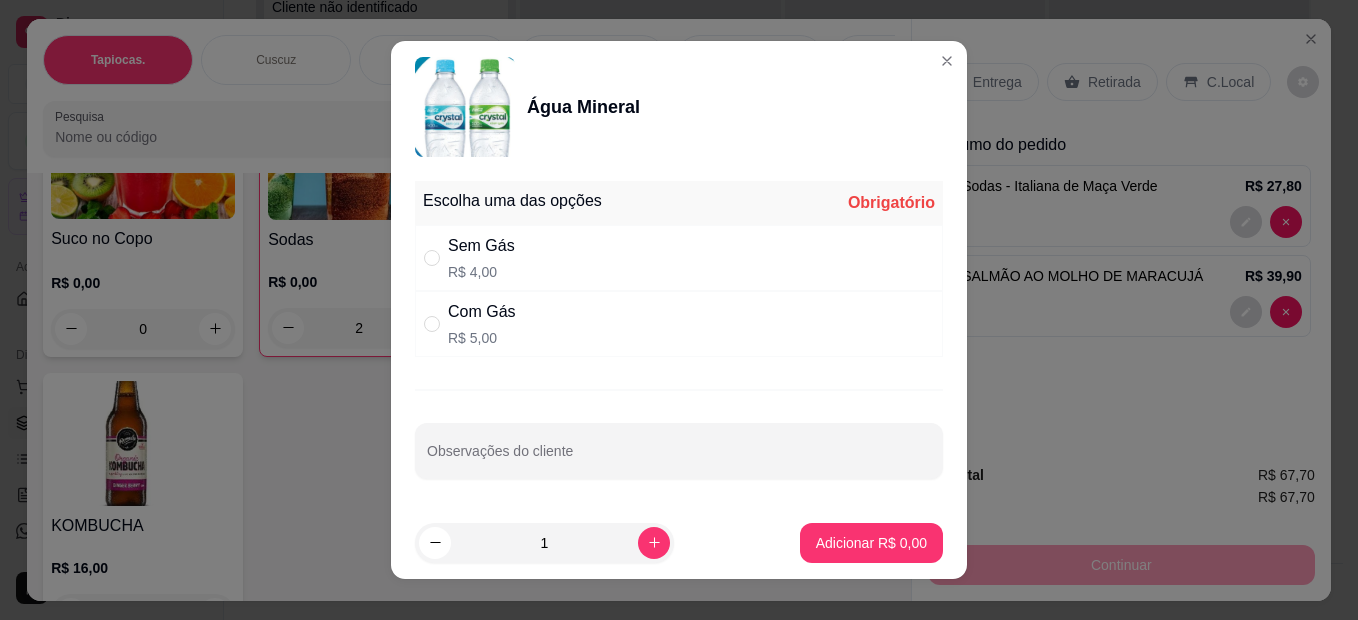 click on "R$ 5,00" at bounding box center [482, 338] 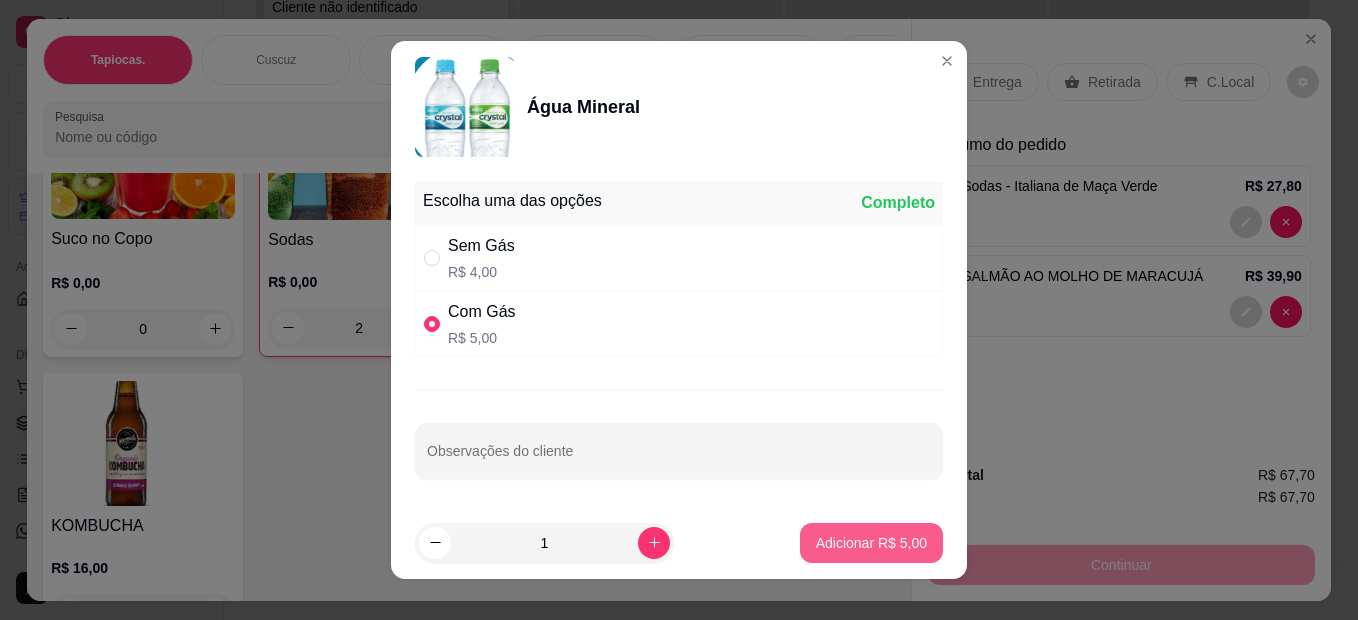 click on "Adicionar   R$ 5,00" at bounding box center (871, 543) 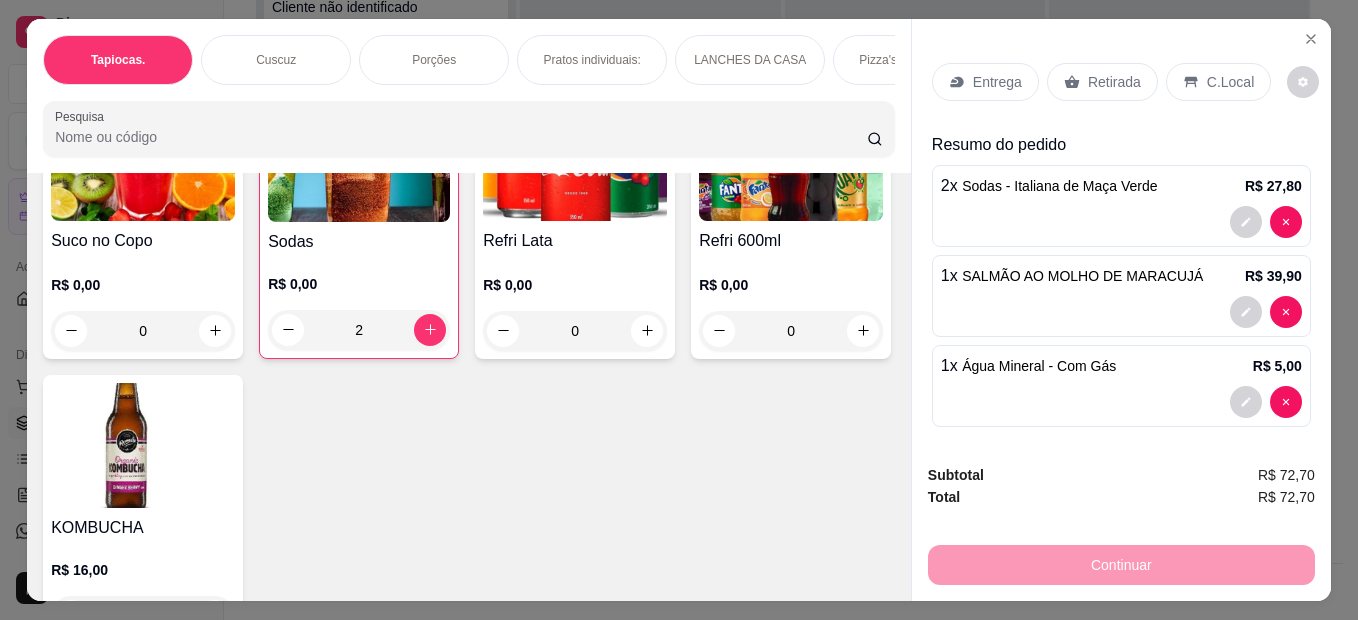 type on "1" 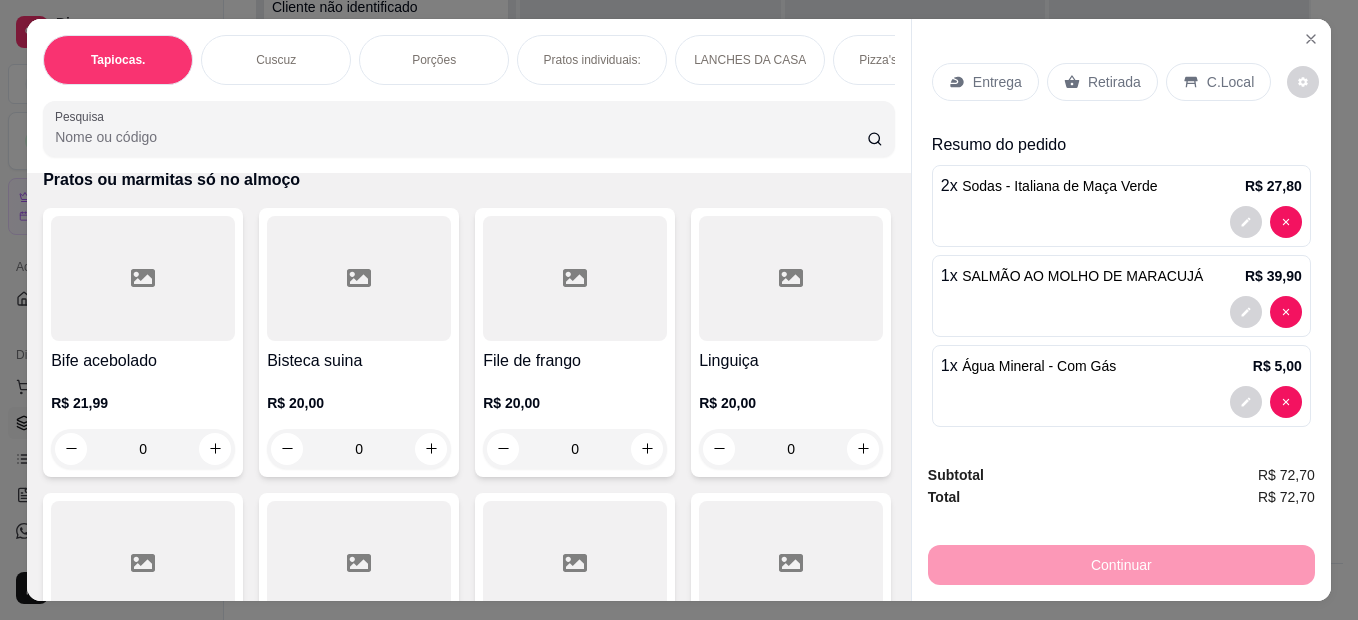 scroll, scrollTop: 4972, scrollLeft: 0, axis: vertical 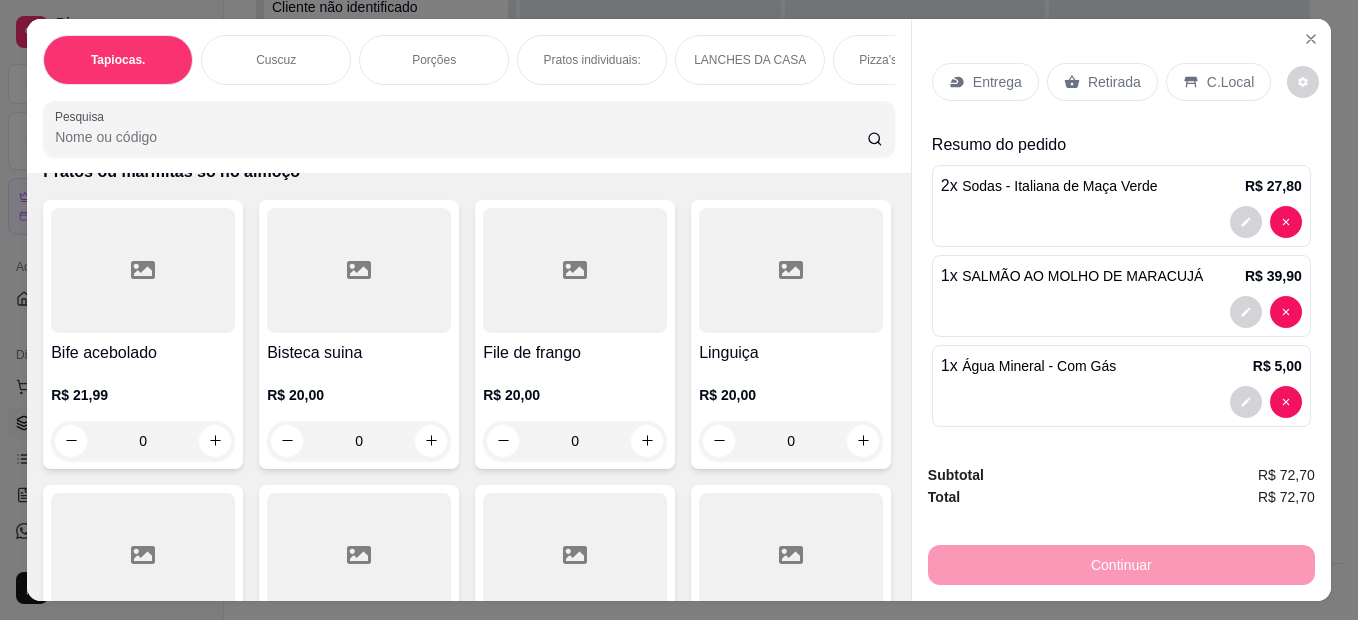 click 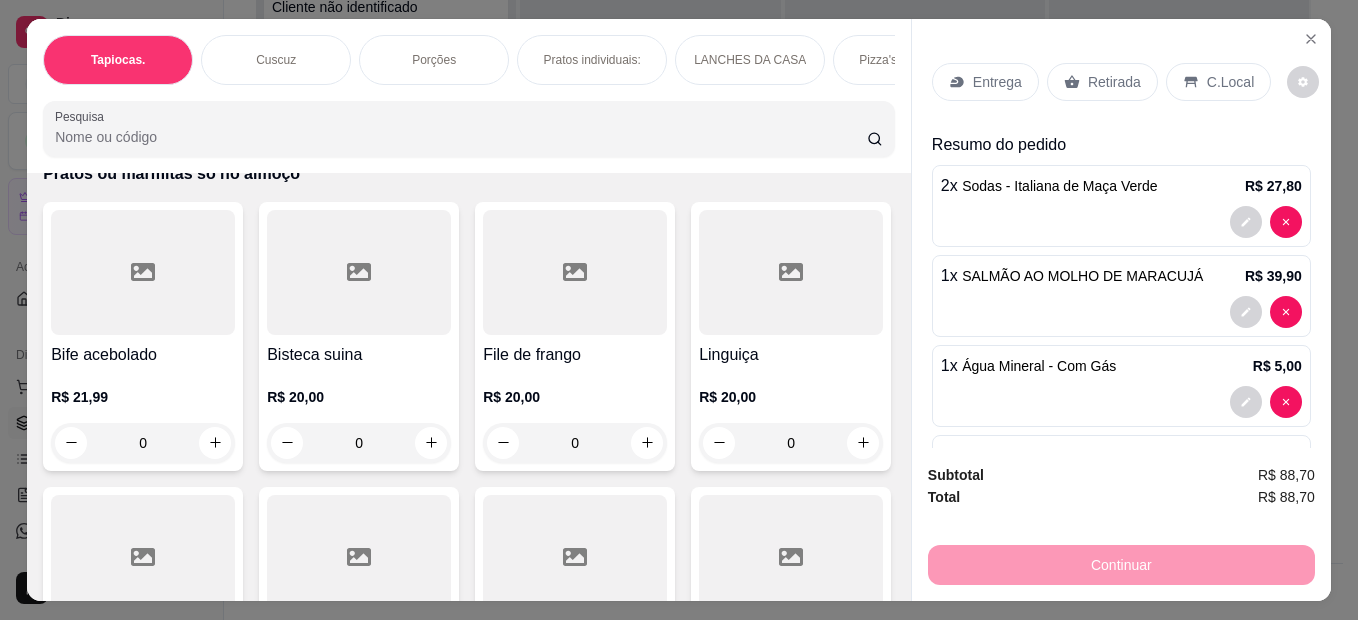 scroll, scrollTop: 96, scrollLeft: 0, axis: vertical 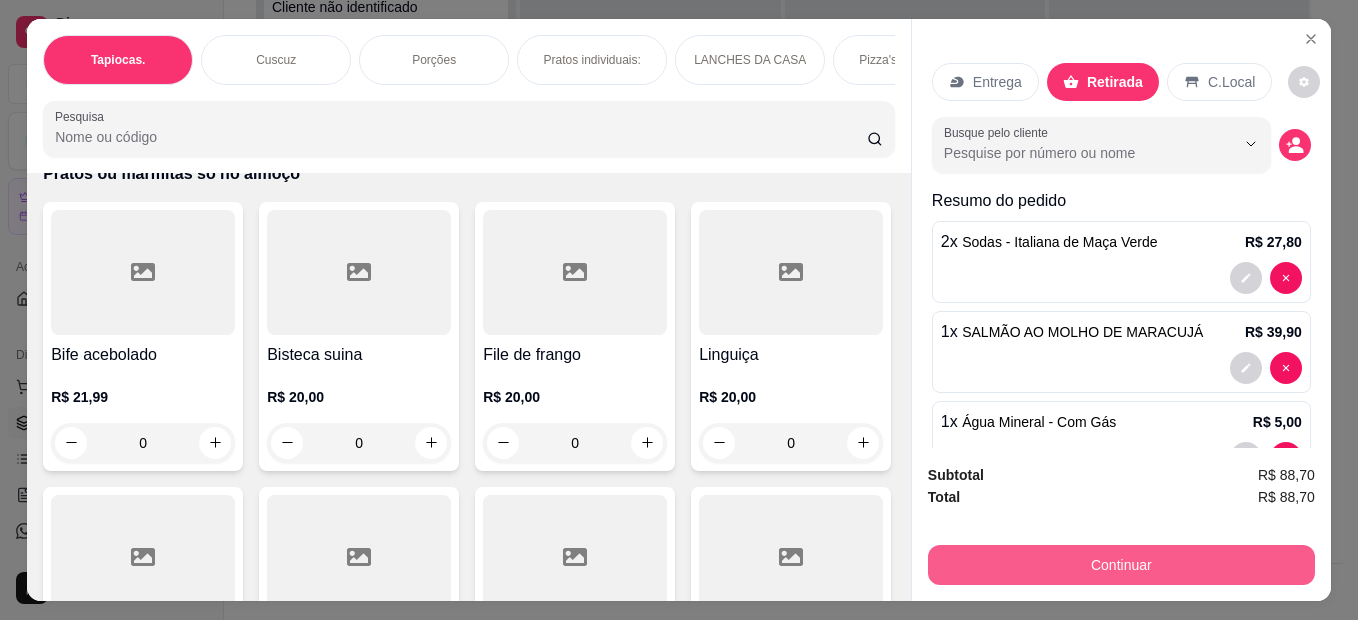 click on "Continuar" at bounding box center [1121, 565] 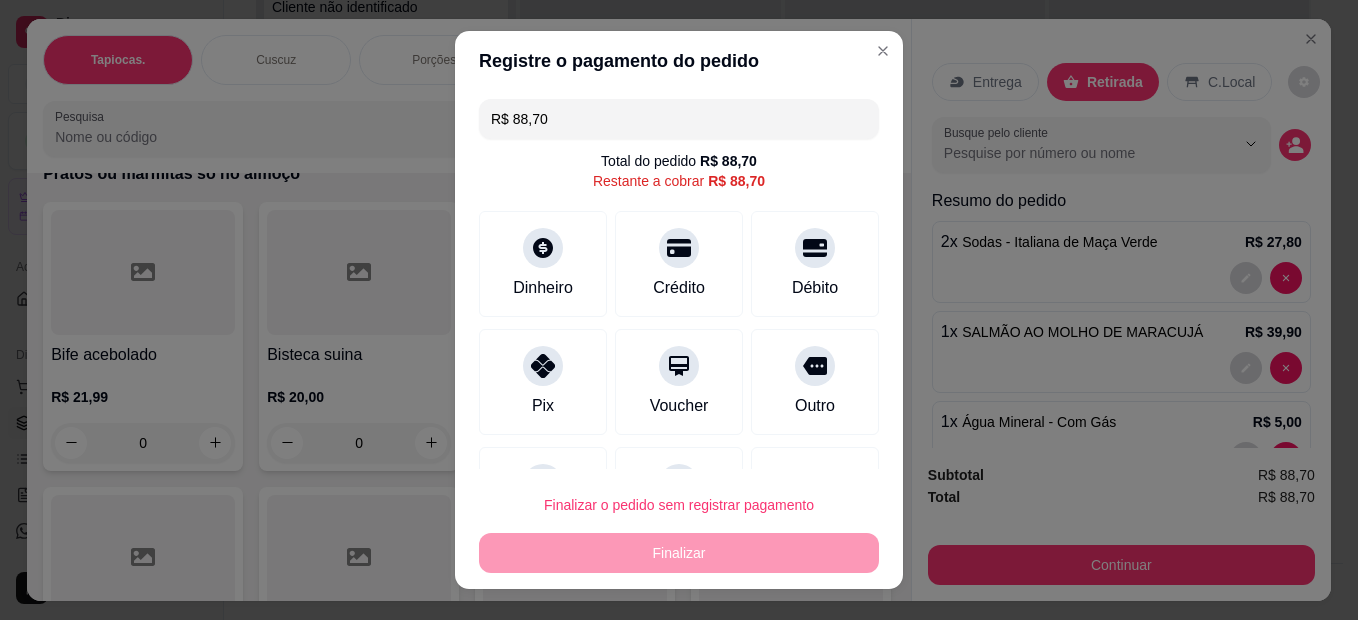 scroll, scrollTop: 92, scrollLeft: 0, axis: vertical 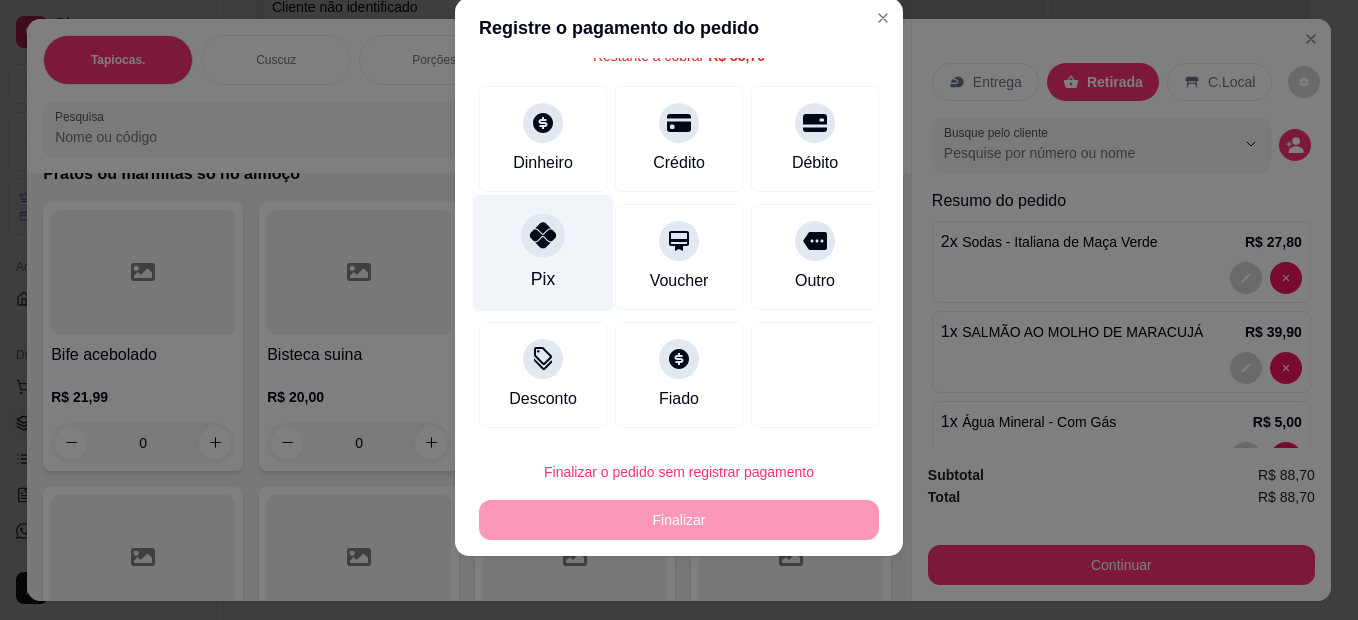 click on "Pix" at bounding box center (543, 253) 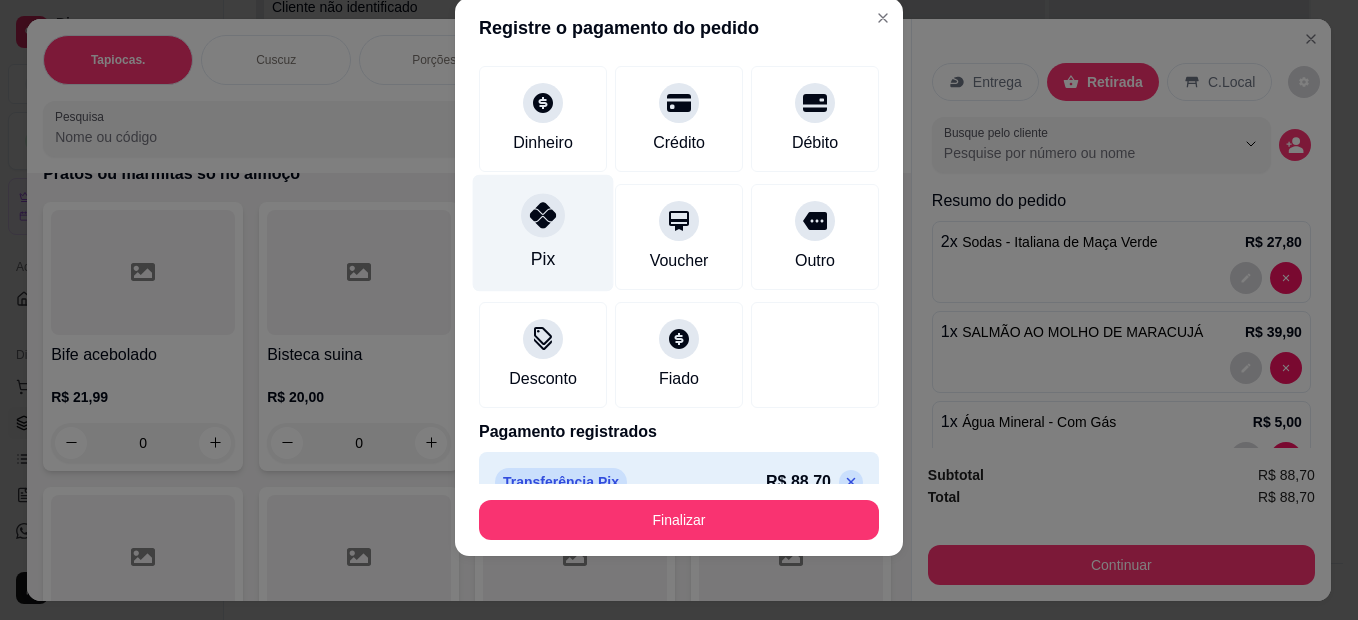 type on "R$ 0,00" 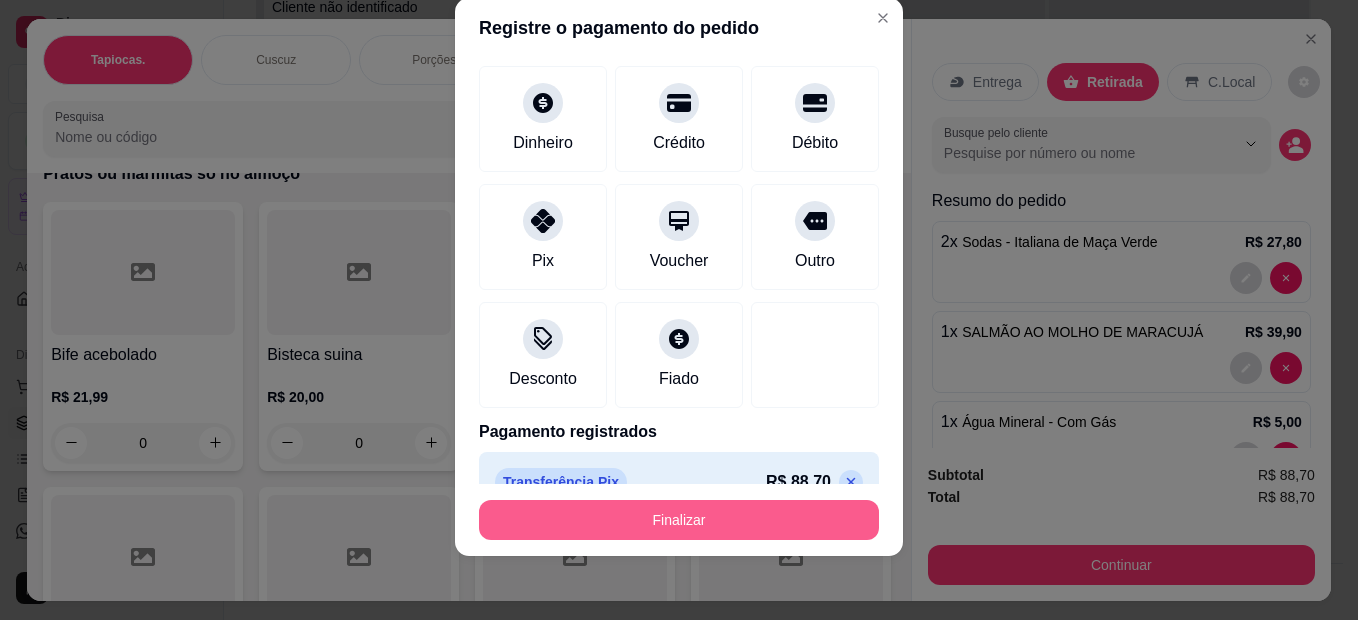 click on "Finalizar" at bounding box center [679, 520] 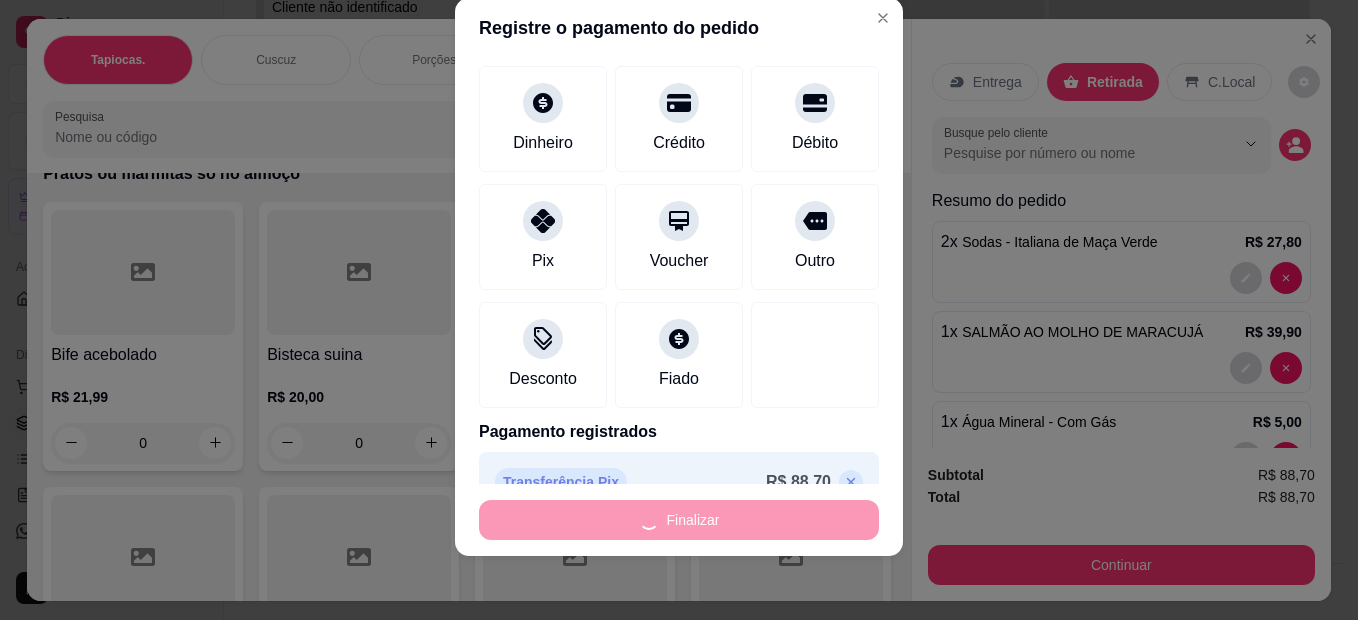 type on "0" 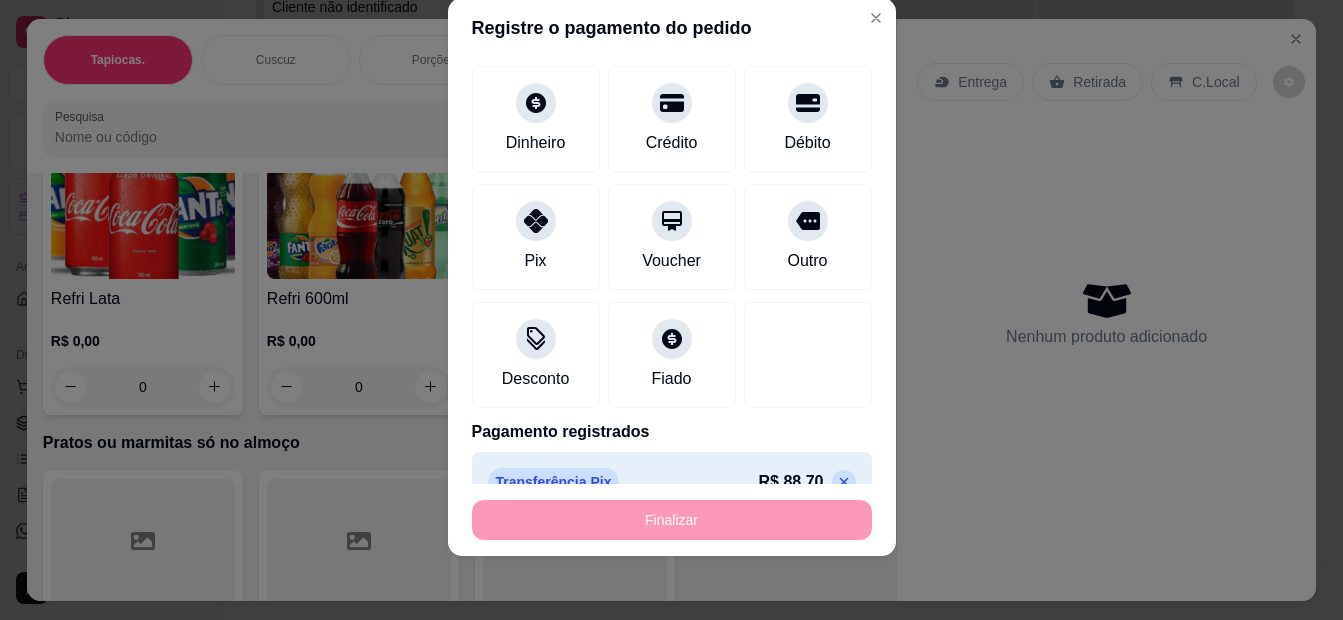 scroll, scrollTop: 0, scrollLeft: 0, axis: both 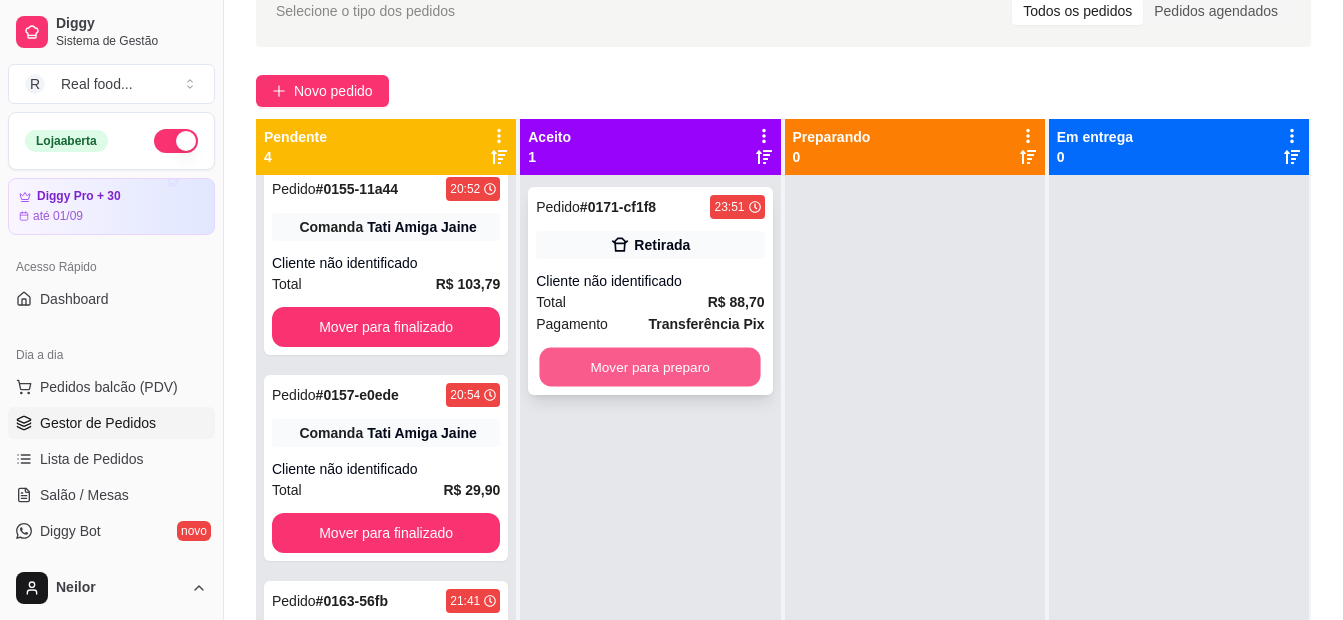 click on "Mover para preparo" at bounding box center [650, 367] 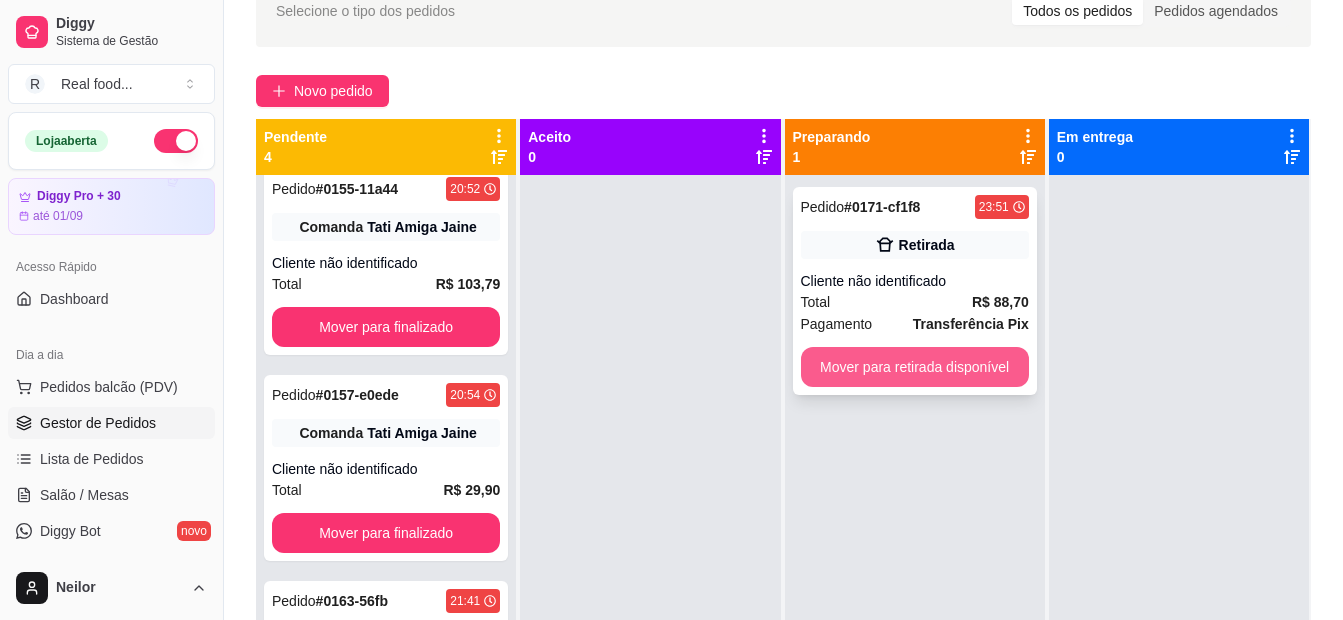 click on "Mover para retirada disponível" at bounding box center [915, 367] 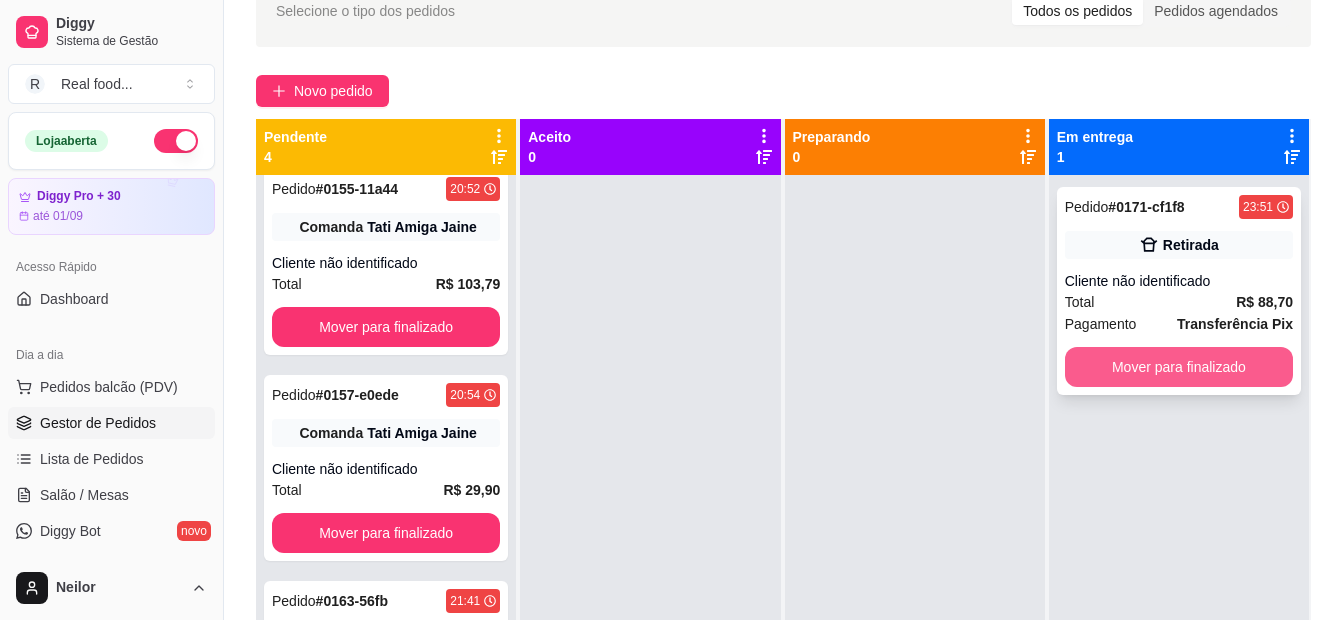 click on "Mover para finalizado" at bounding box center [1179, 367] 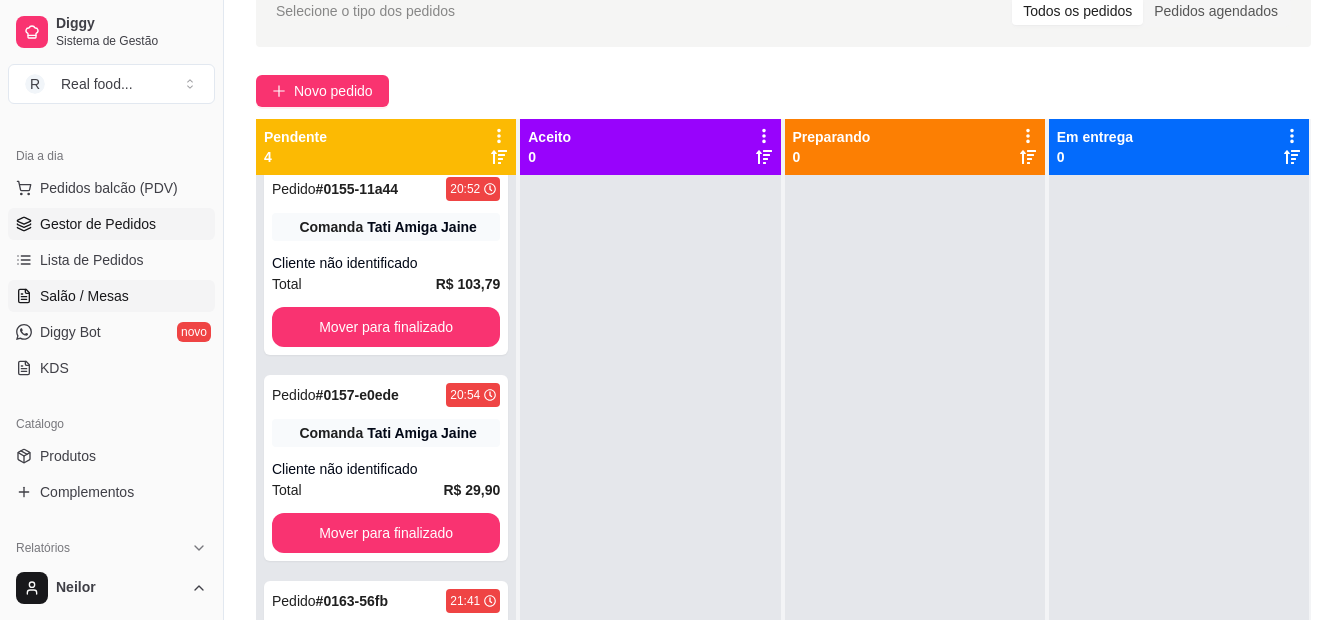 scroll, scrollTop: 200, scrollLeft: 0, axis: vertical 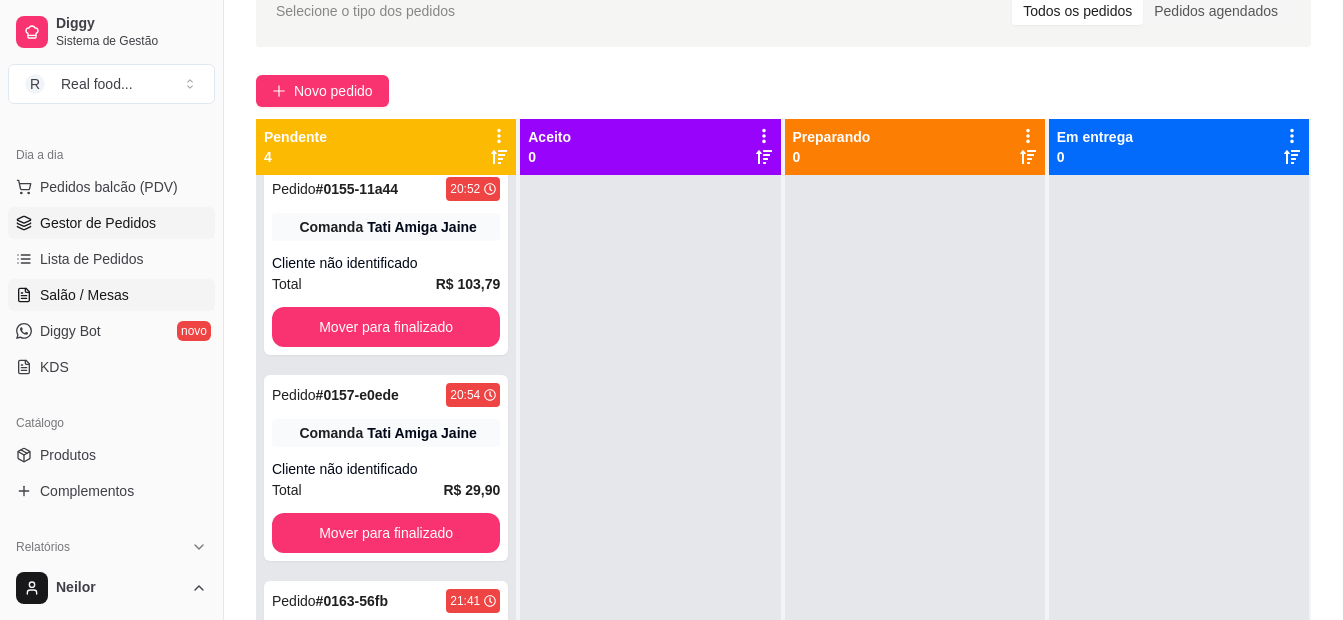 click on "Salão / Mesas" at bounding box center [84, 295] 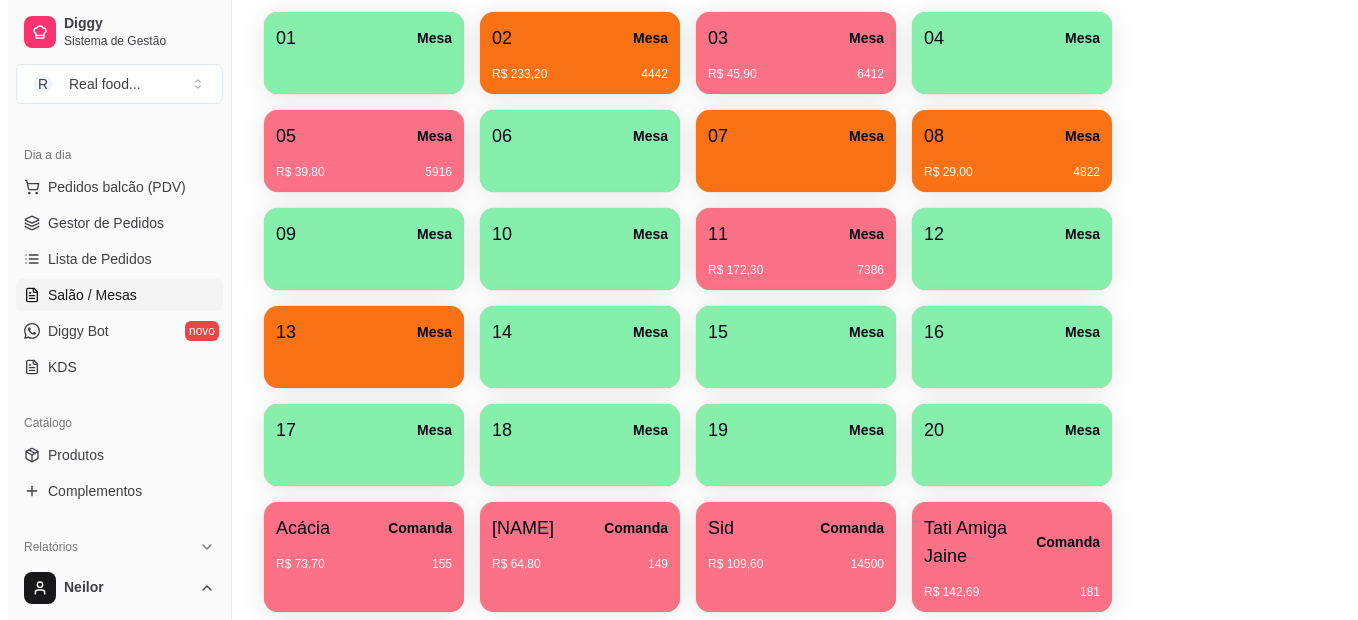 scroll, scrollTop: 600, scrollLeft: 0, axis: vertical 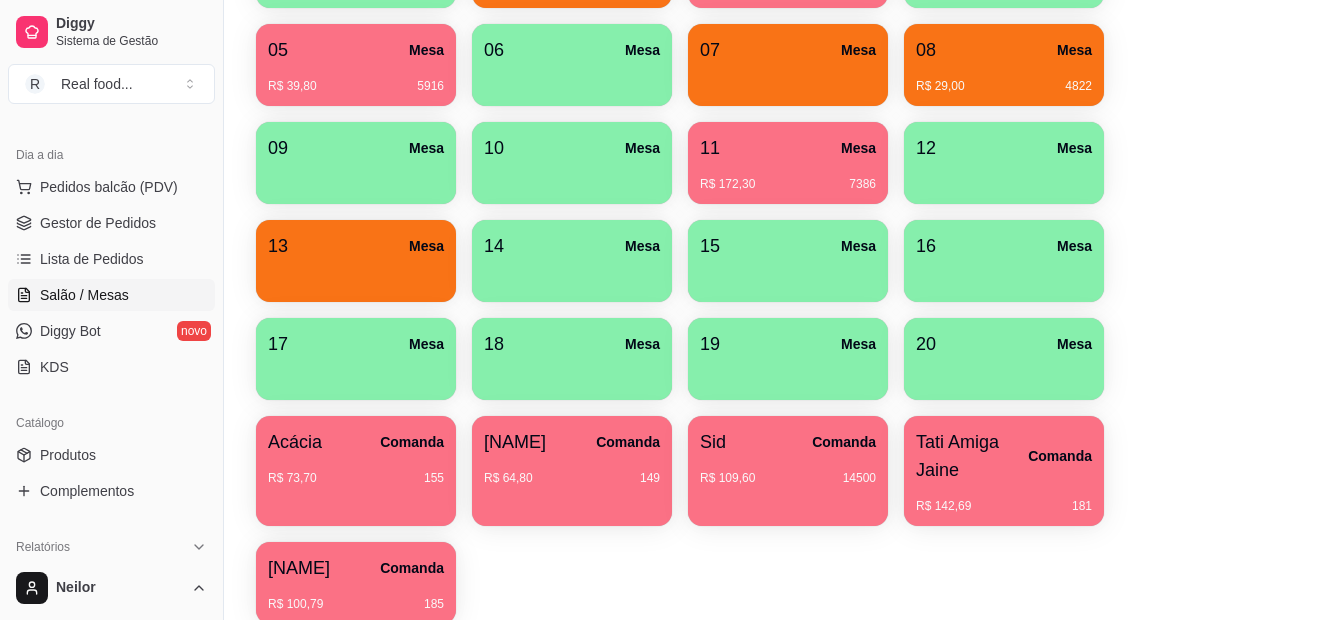 click on "Sid Comanda R$ 109,60 14500" at bounding box center [788, 471] 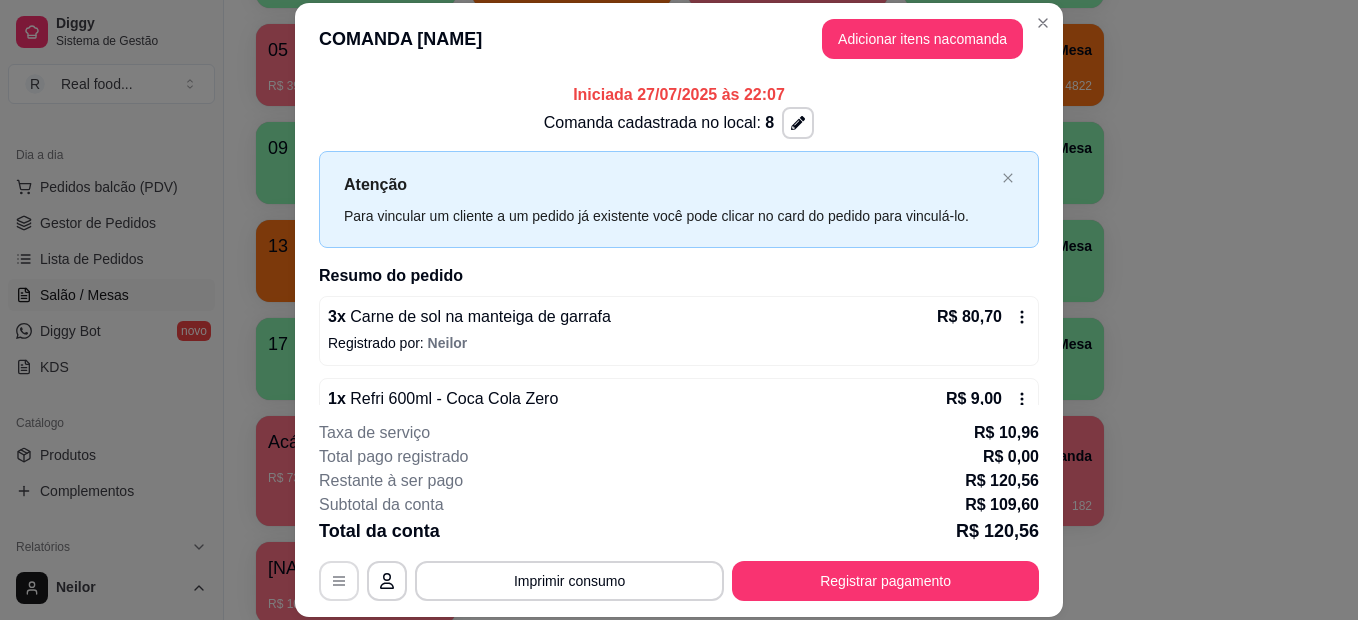 click at bounding box center [339, 581] 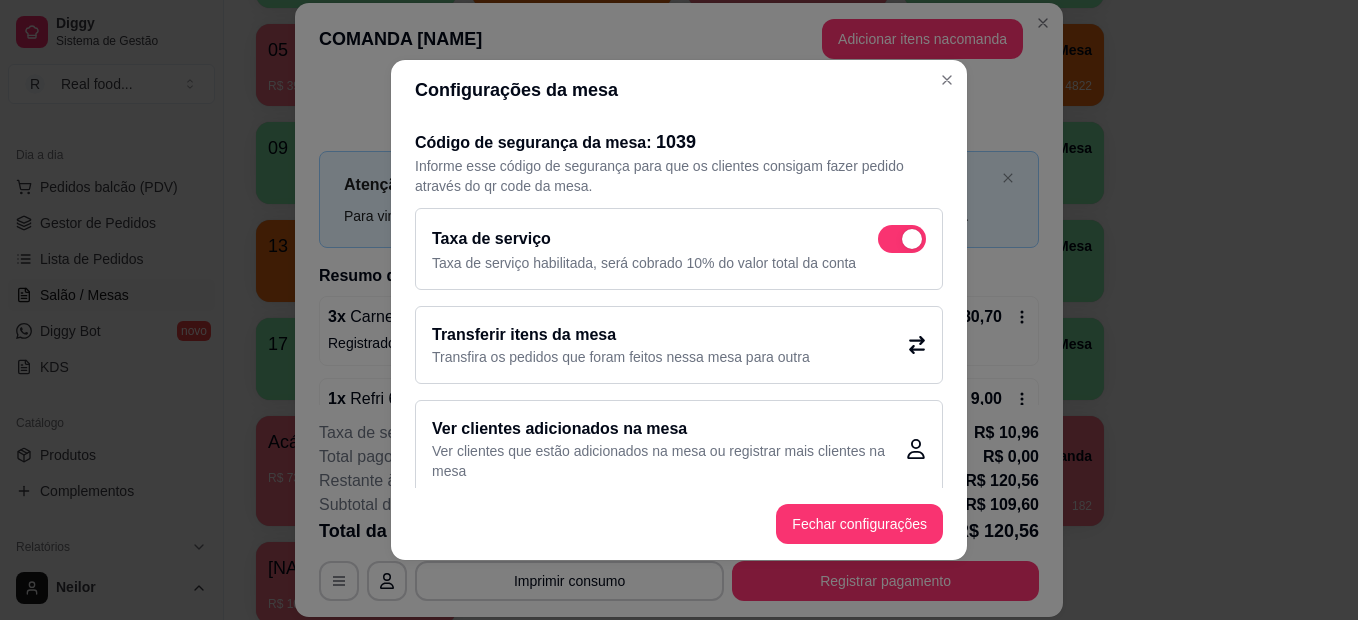 scroll, scrollTop: 112, scrollLeft: 0, axis: vertical 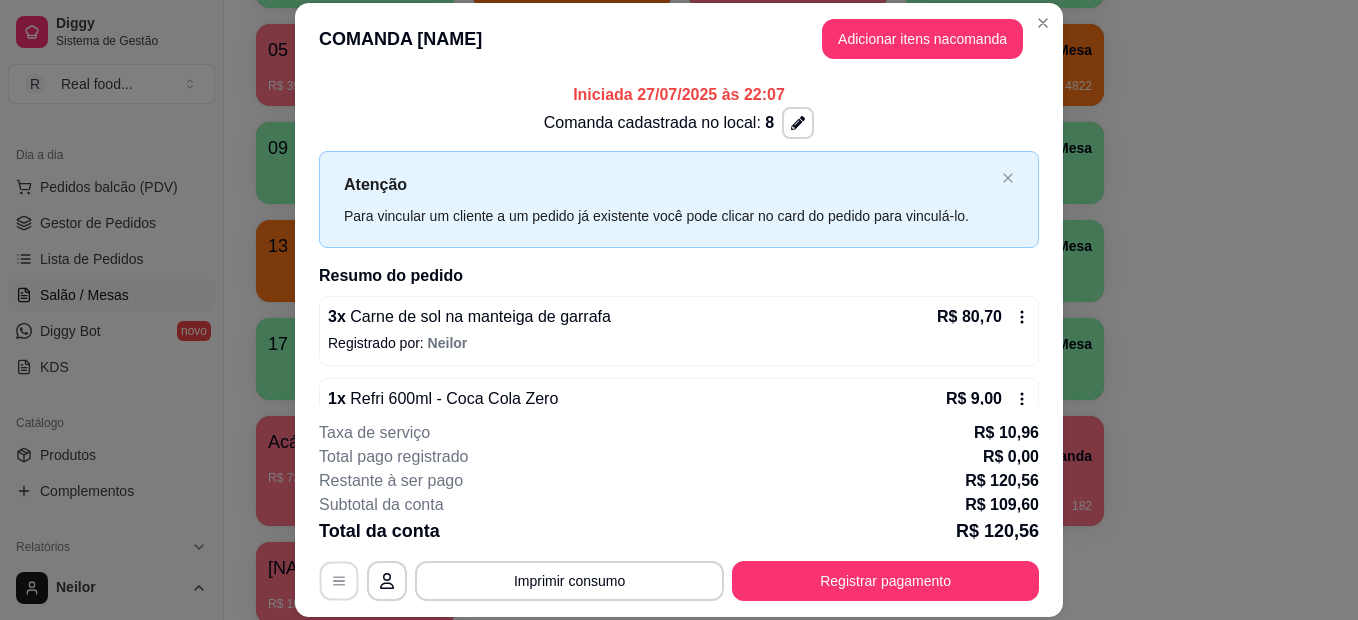 click 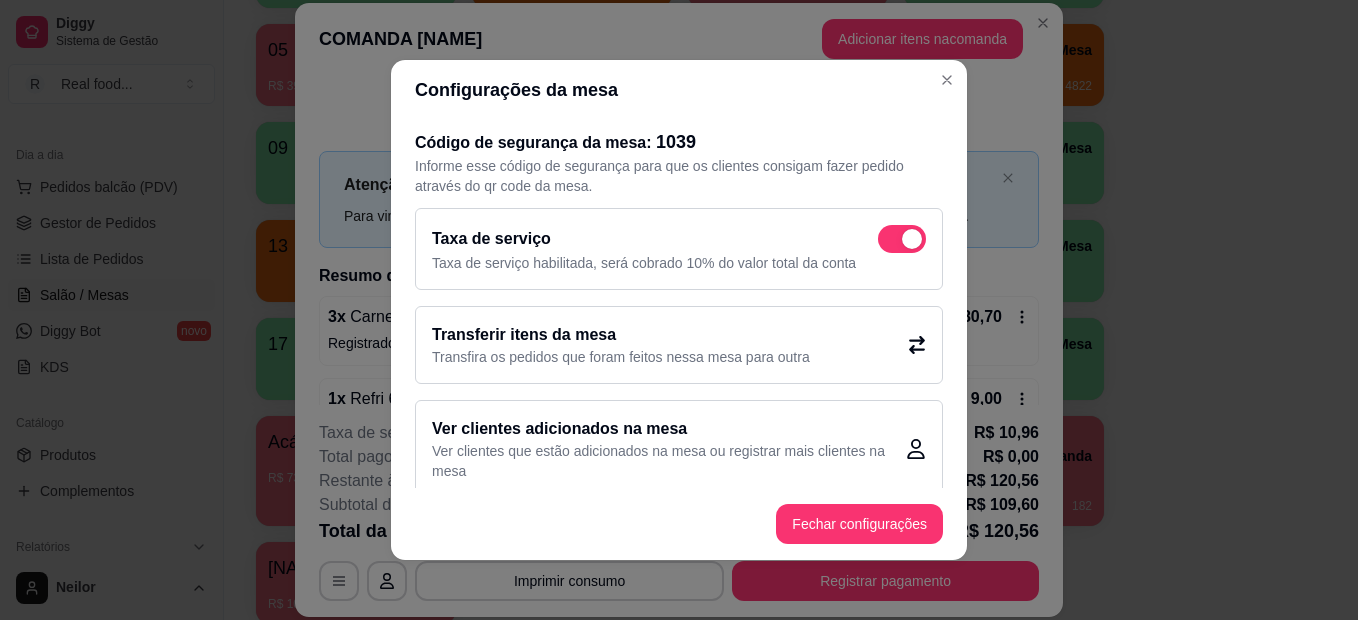 scroll, scrollTop: 112, scrollLeft: 0, axis: vertical 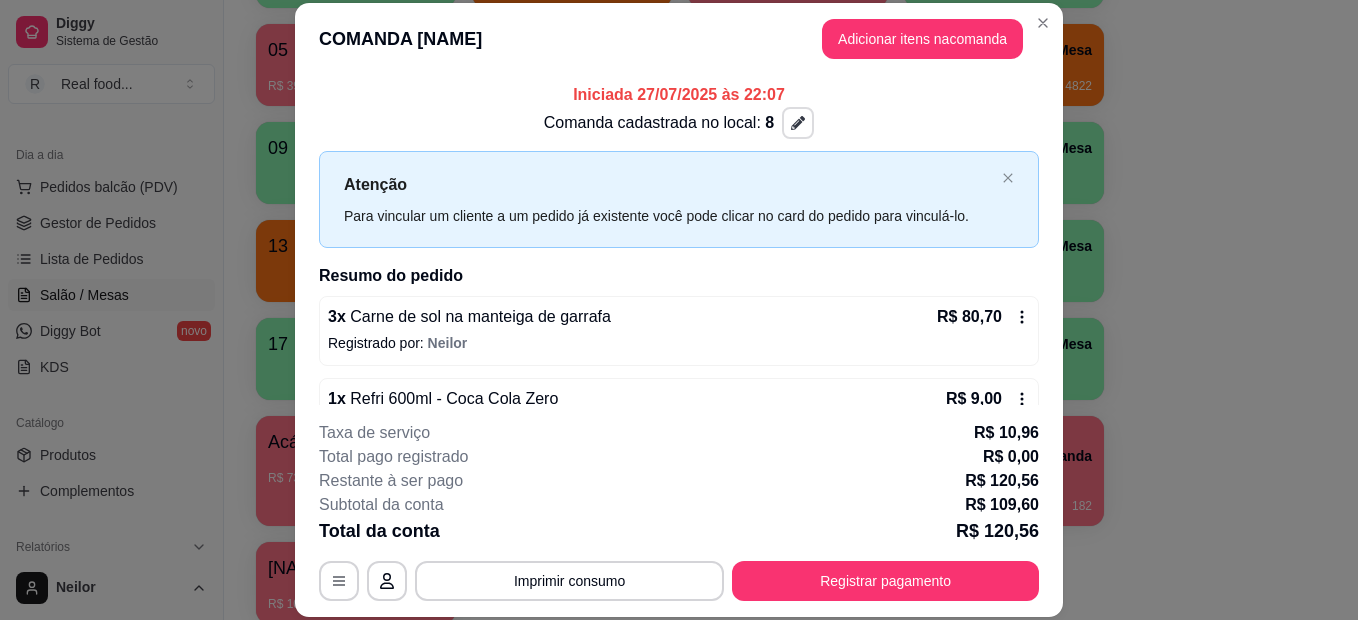 click 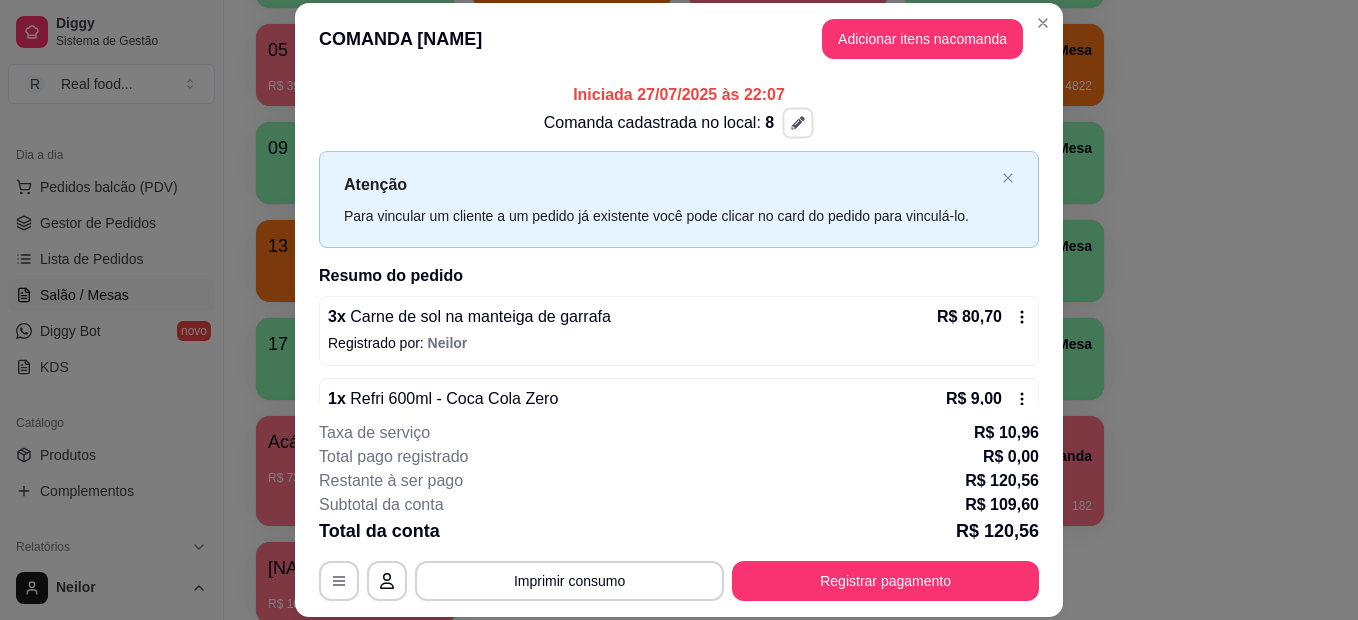 click on "Comanda cadastrada no local:   8" at bounding box center (679, 123) 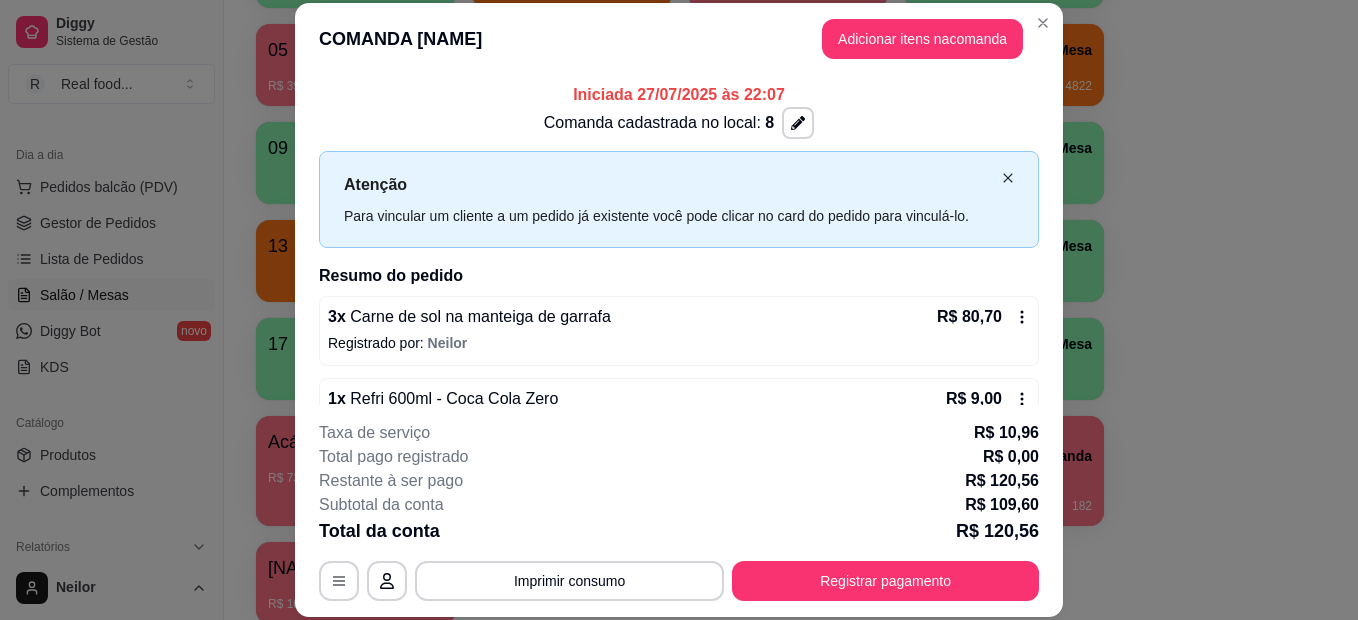 click 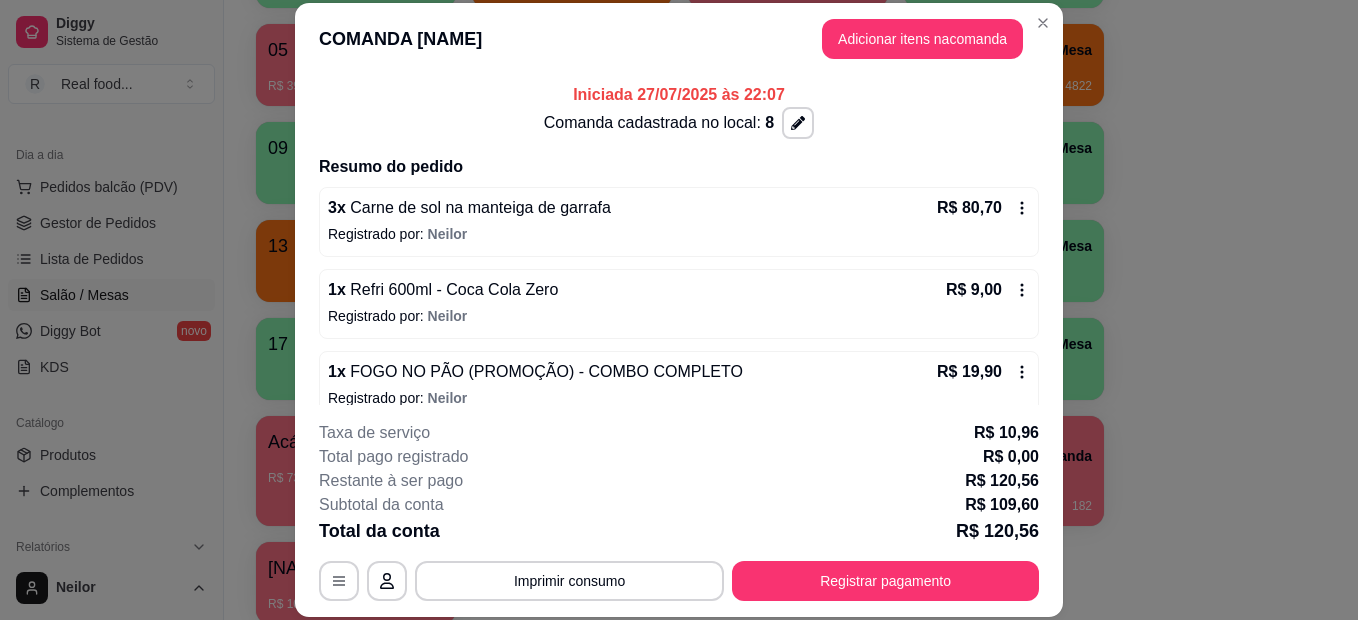 scroll, scrollTop: 24, scrollLeft: 0, axis: vertical 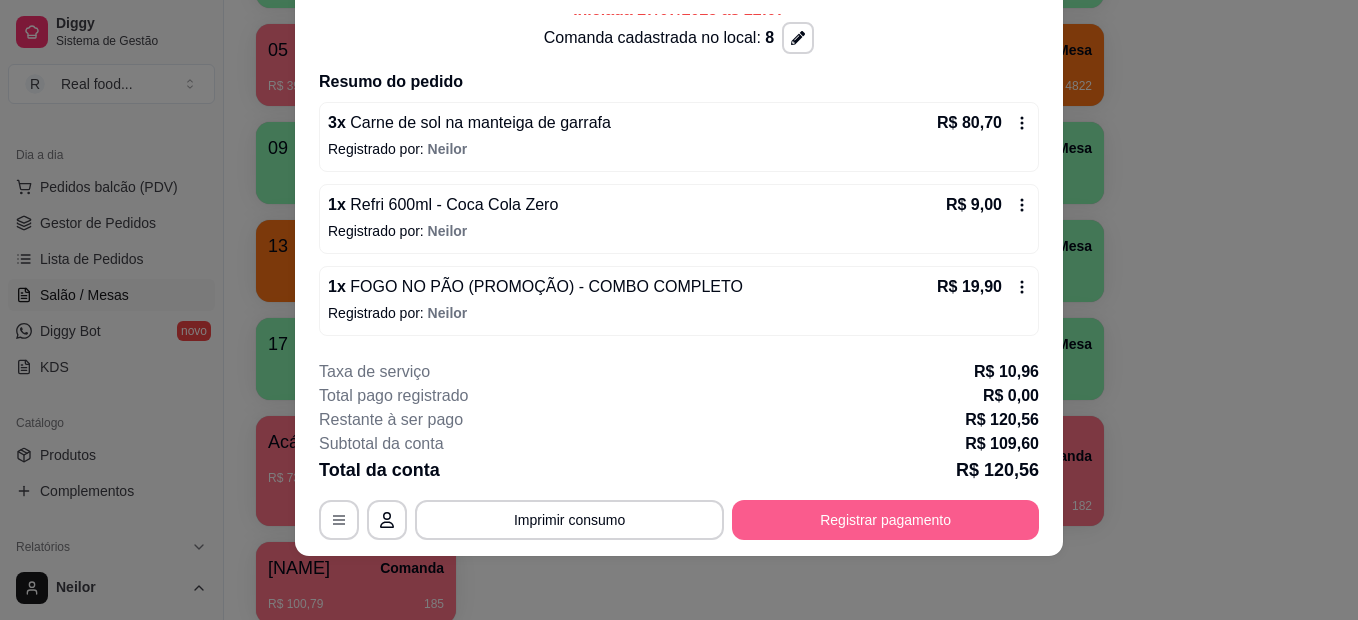 click on "Registrar pagamento" at bounding box center [885, 520] 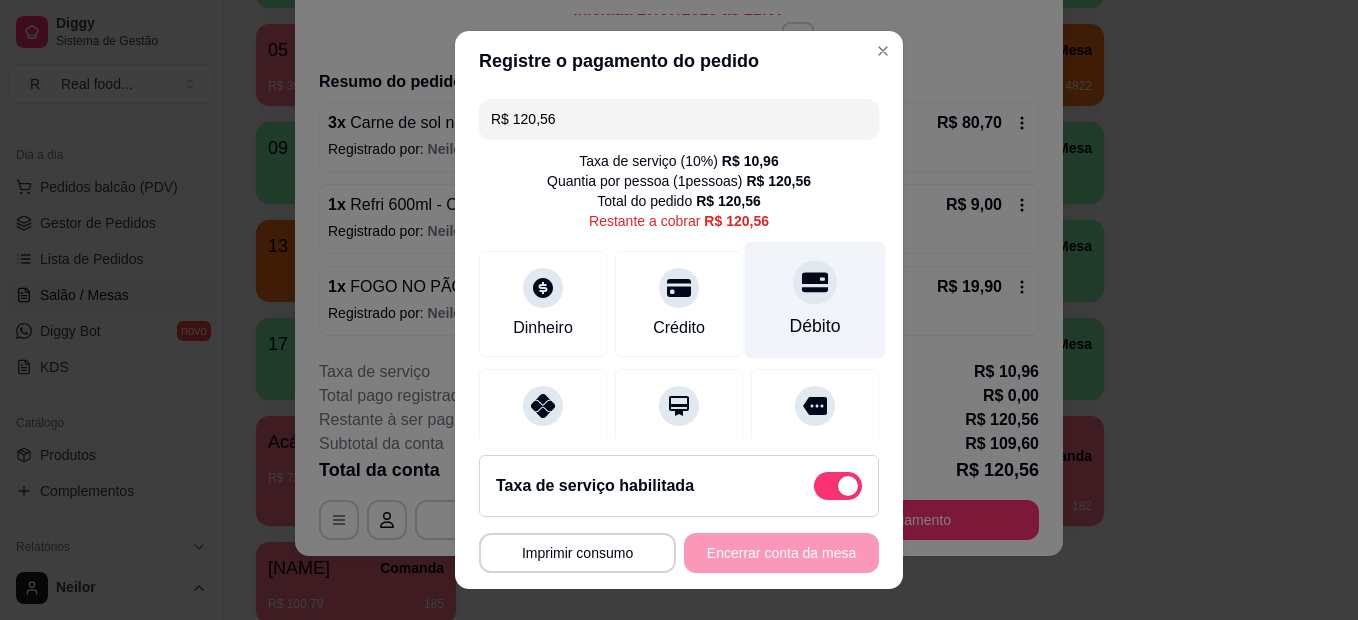 scroll, scrollTop: 186, scrollLeft: 0, axis: vertical 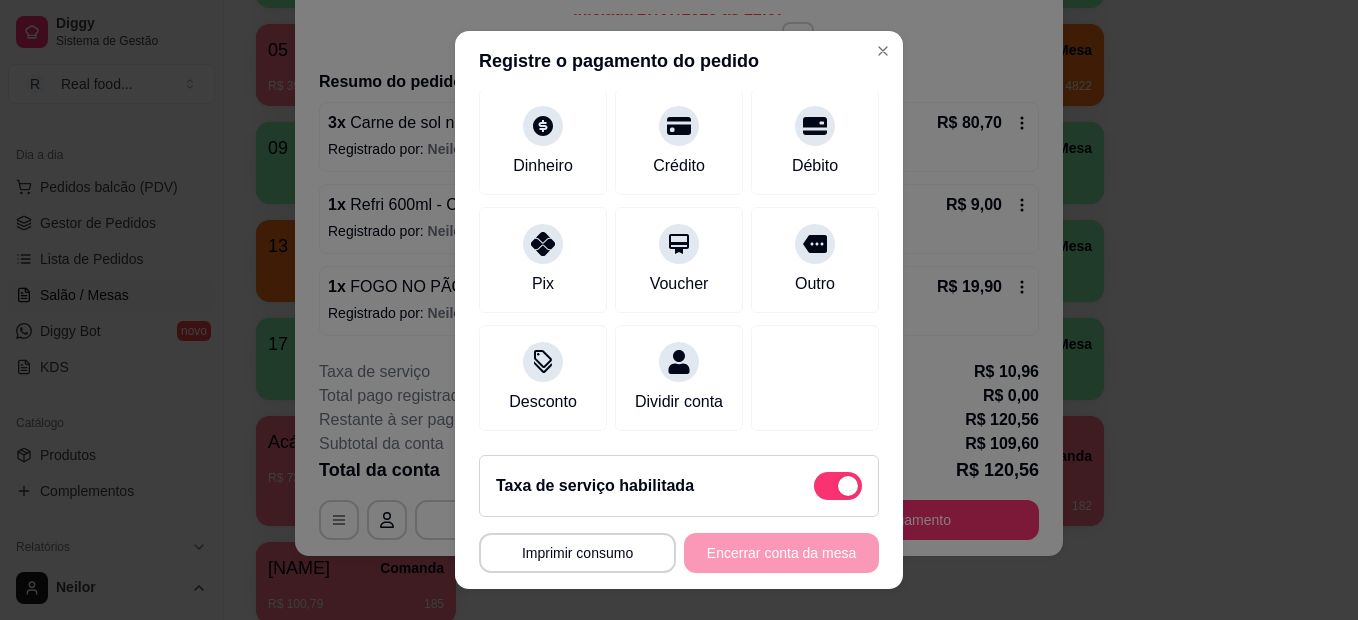 click at bounding box center [838, 486] 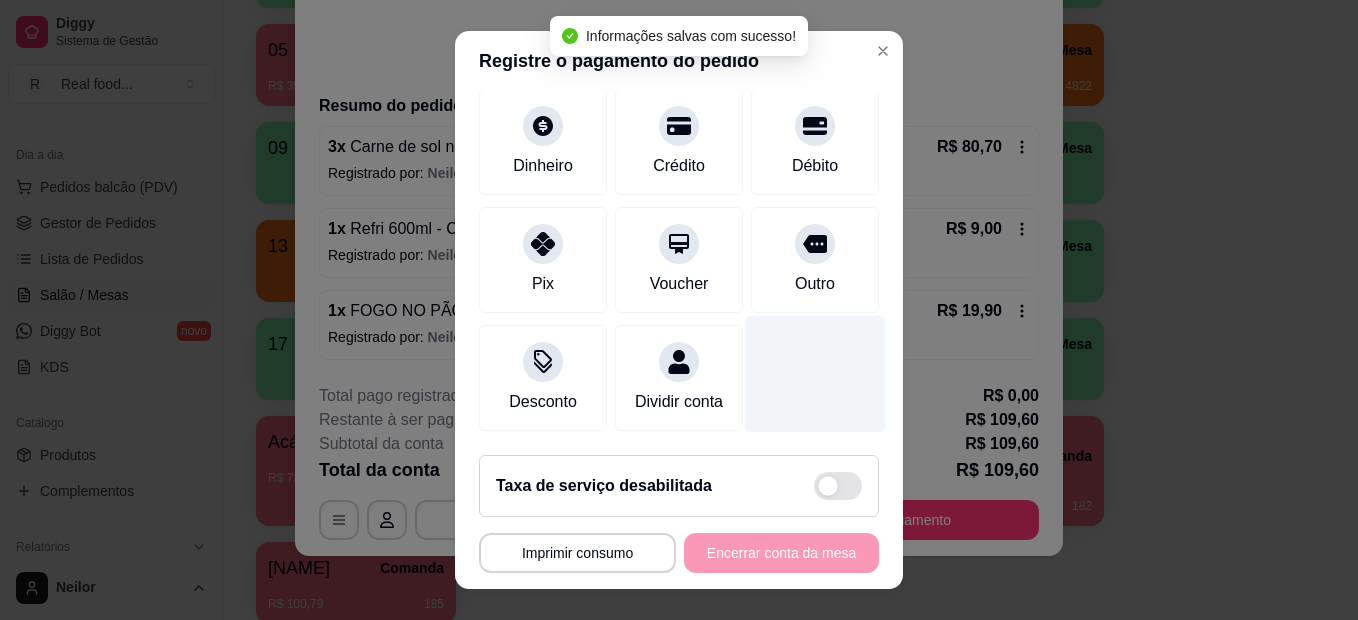 checkbox on "false" 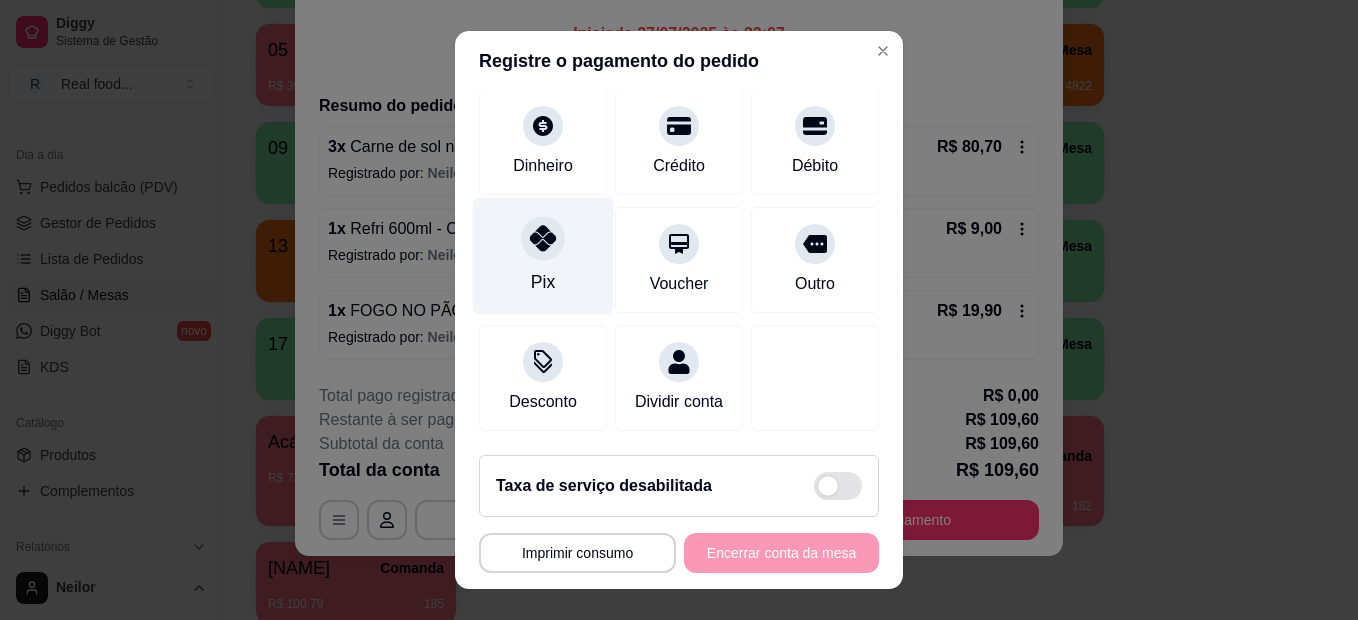 click on "Pix" at bounding box center [543, 256] 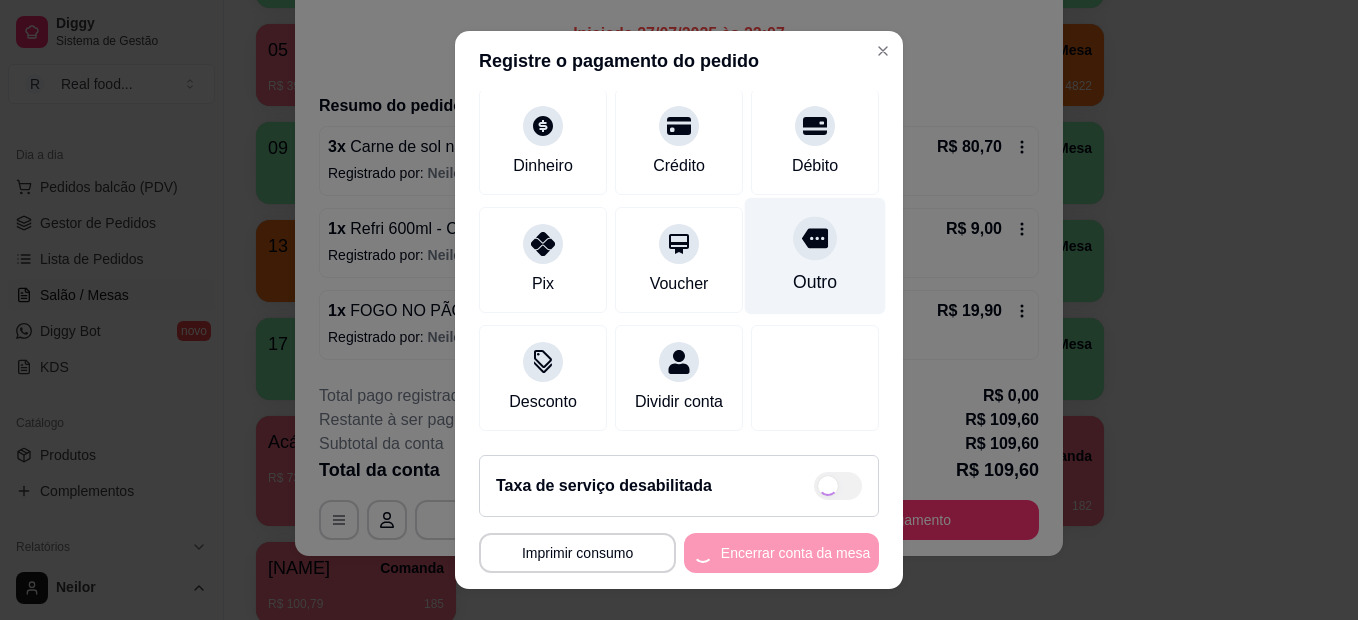click on "Outro" at bounding box center (815, 256) 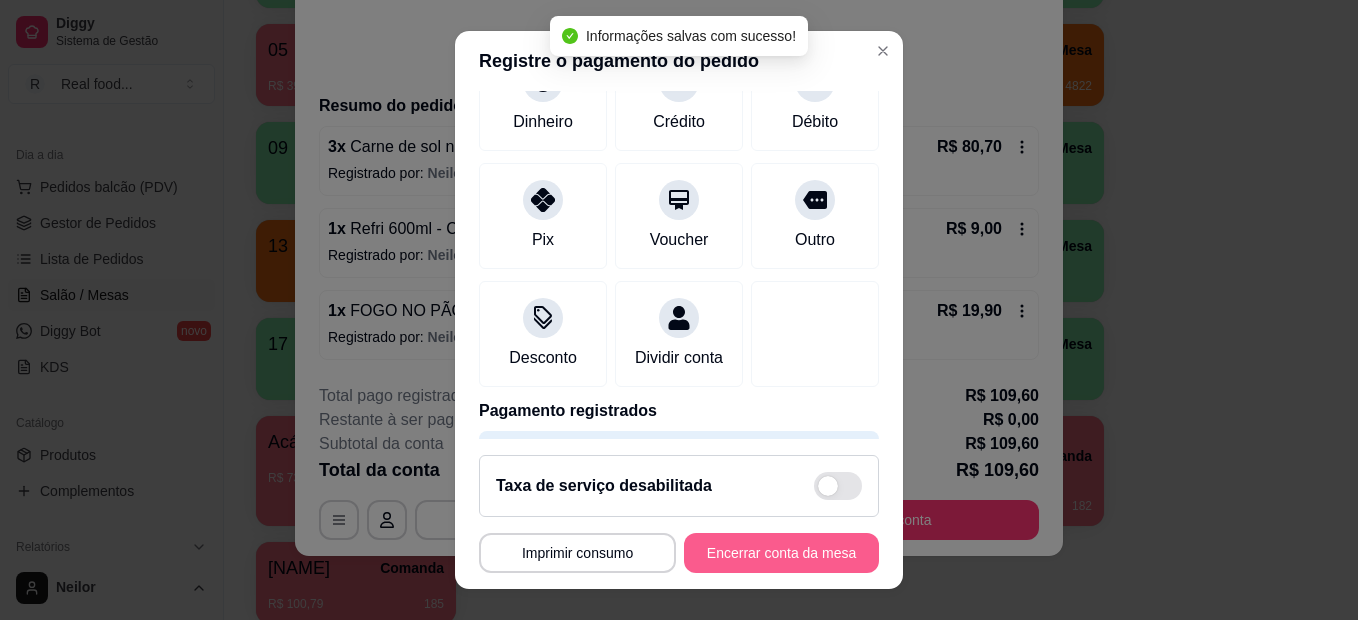 type on "R$ 0,00" 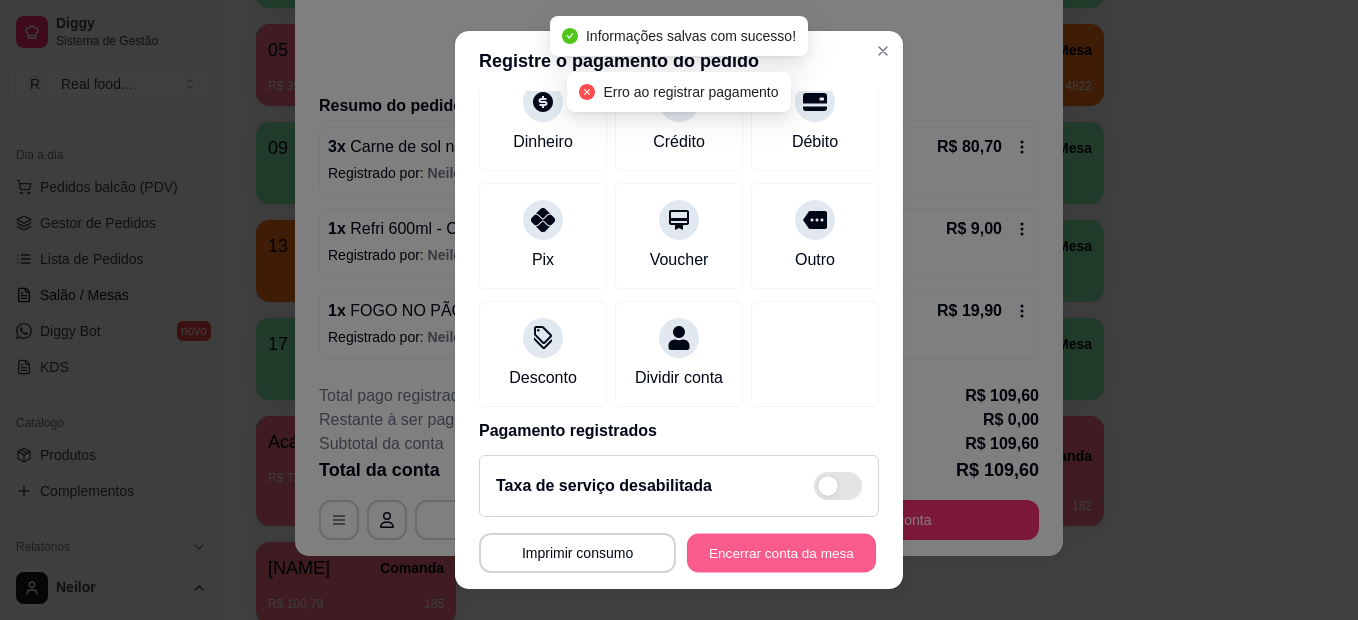 click on "Encerrar conta da mesa" at bounding box center (781, 553) 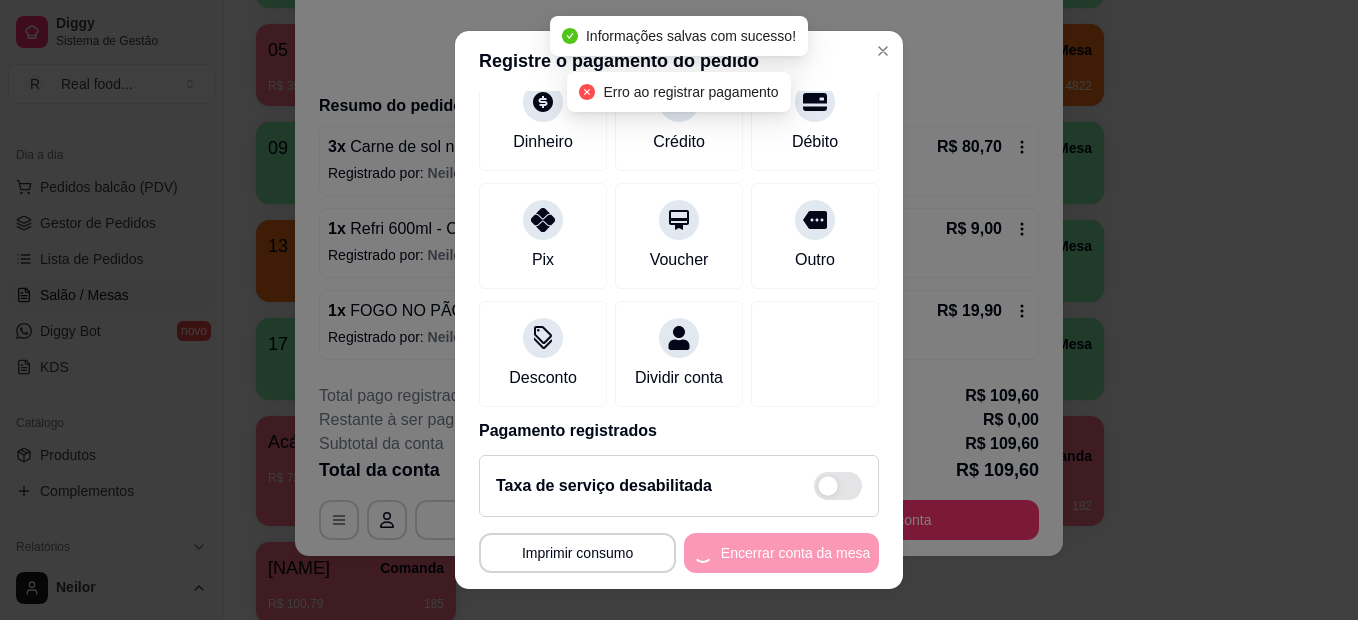 scroll, scrollTop: 0, scrollLeft: 0, axis: both 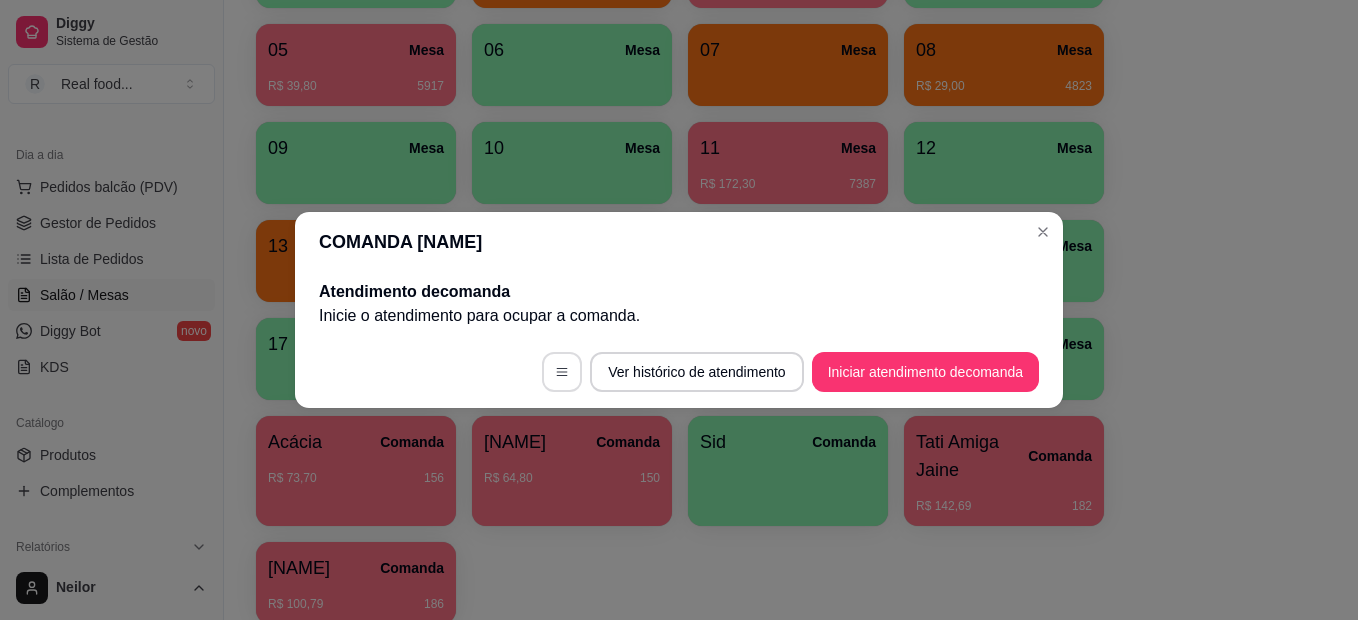 click at bounding box center [562, 372] 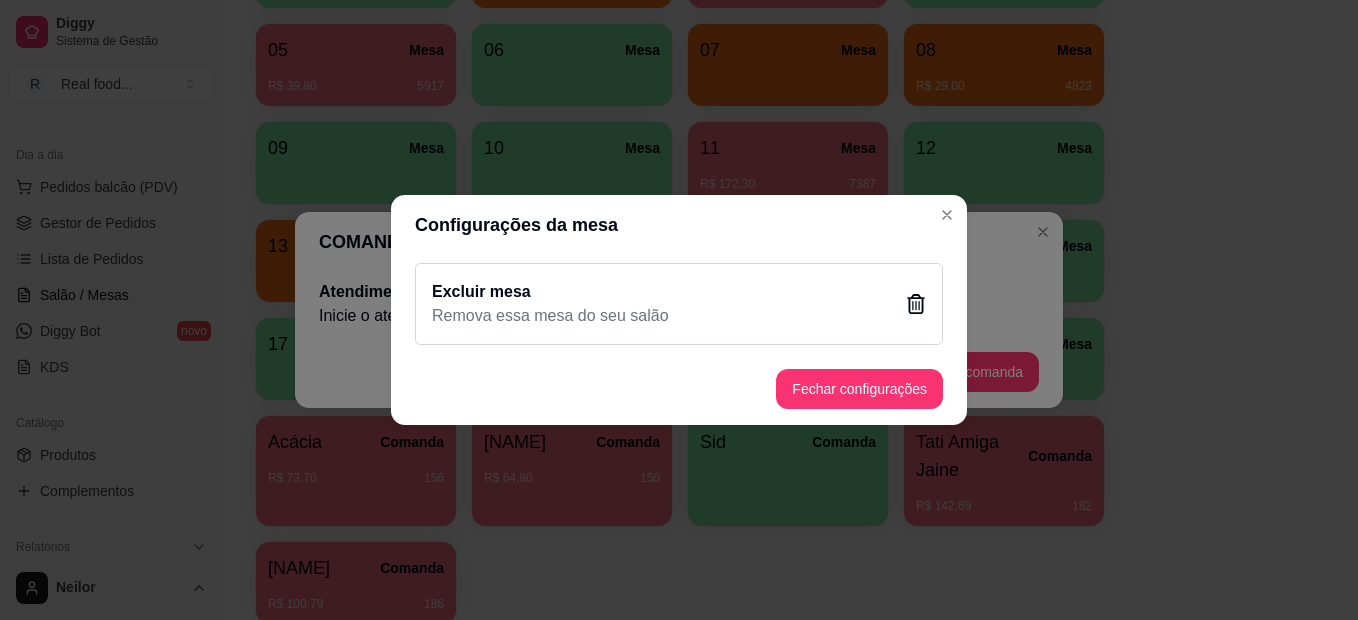 click 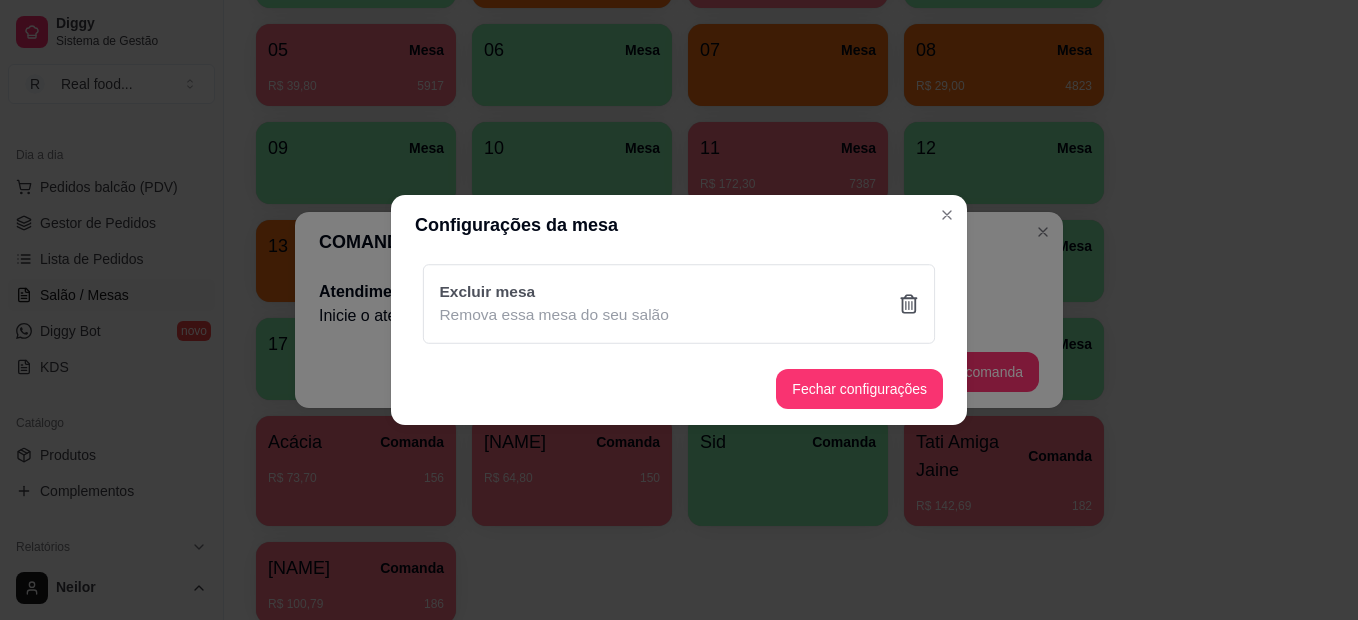 click on "Sim" at bounding box center [781, 415] 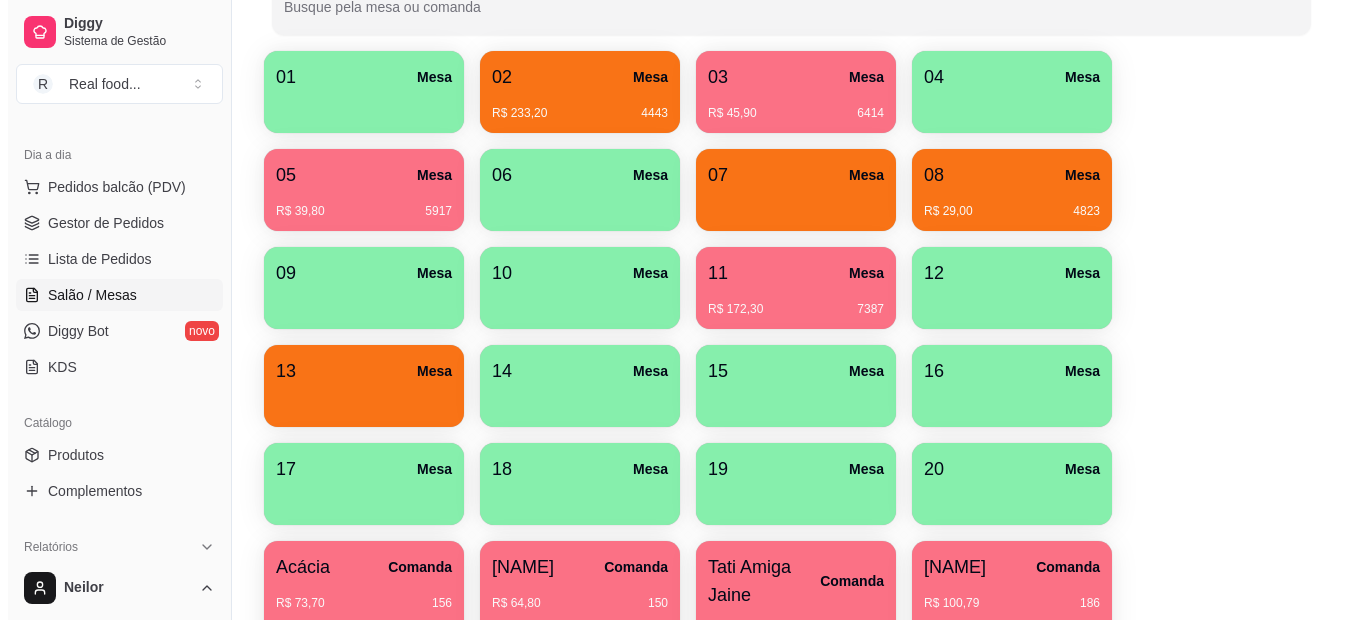 scroll, scrollTop: 587, scrollLeft: 0, axis: vertical 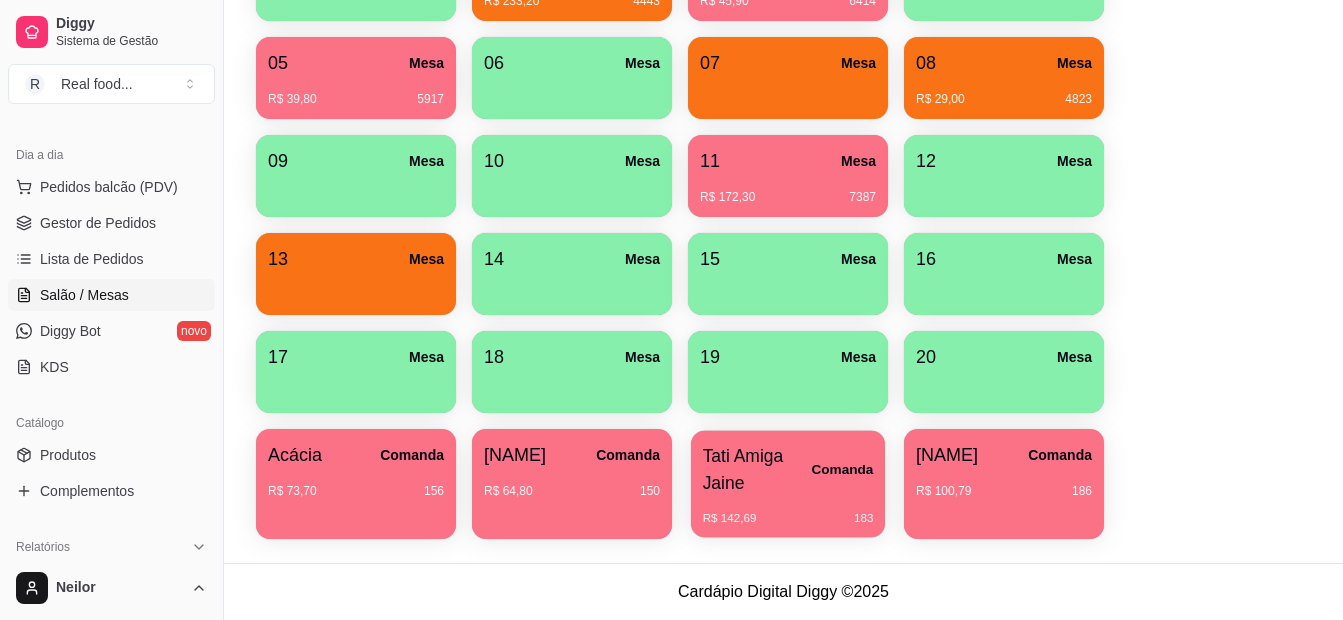 click on "R$ 142,69 183" at bounding box center [788, 511] 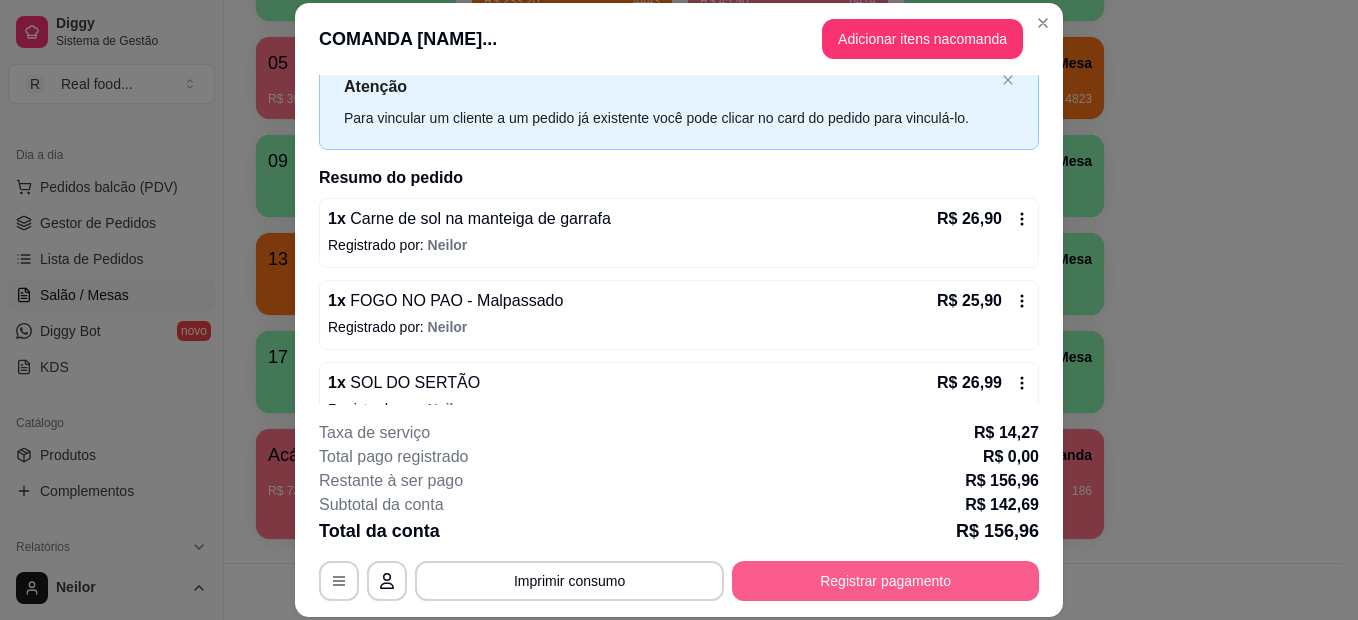 scroll, scrollTop: 100, scrollLeft: 0, axis: vertical 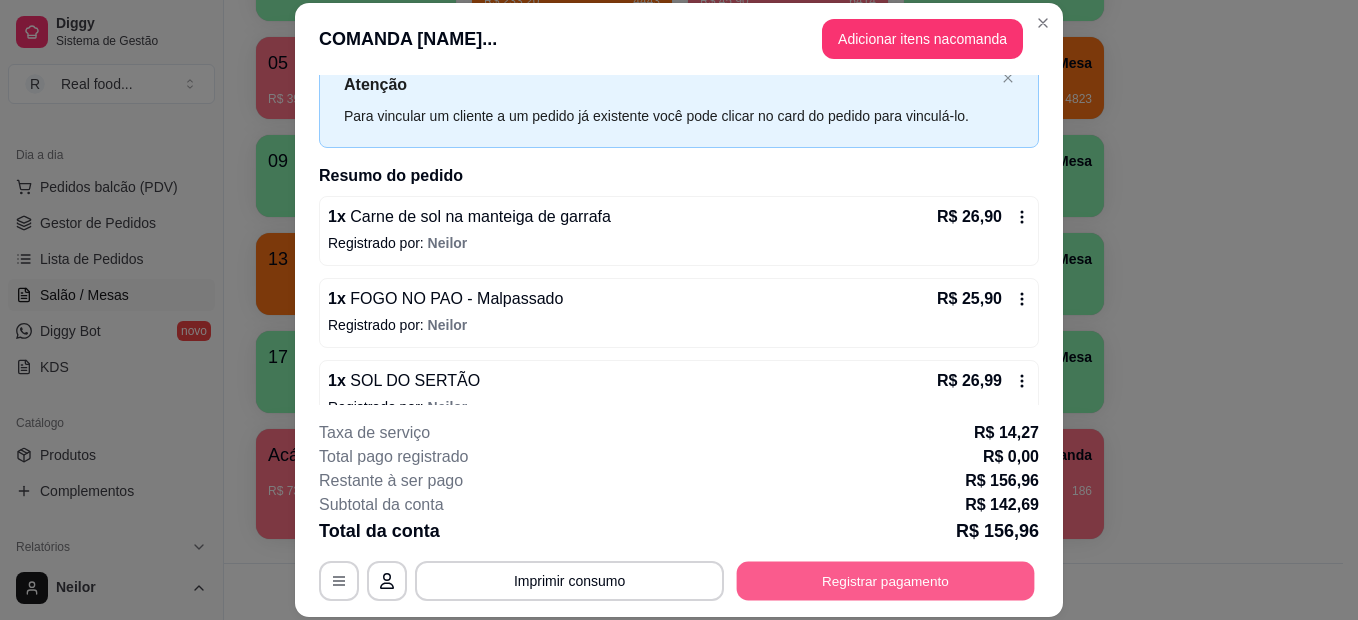 click on "Registrar pagamento" at bounding box center (886, 581) 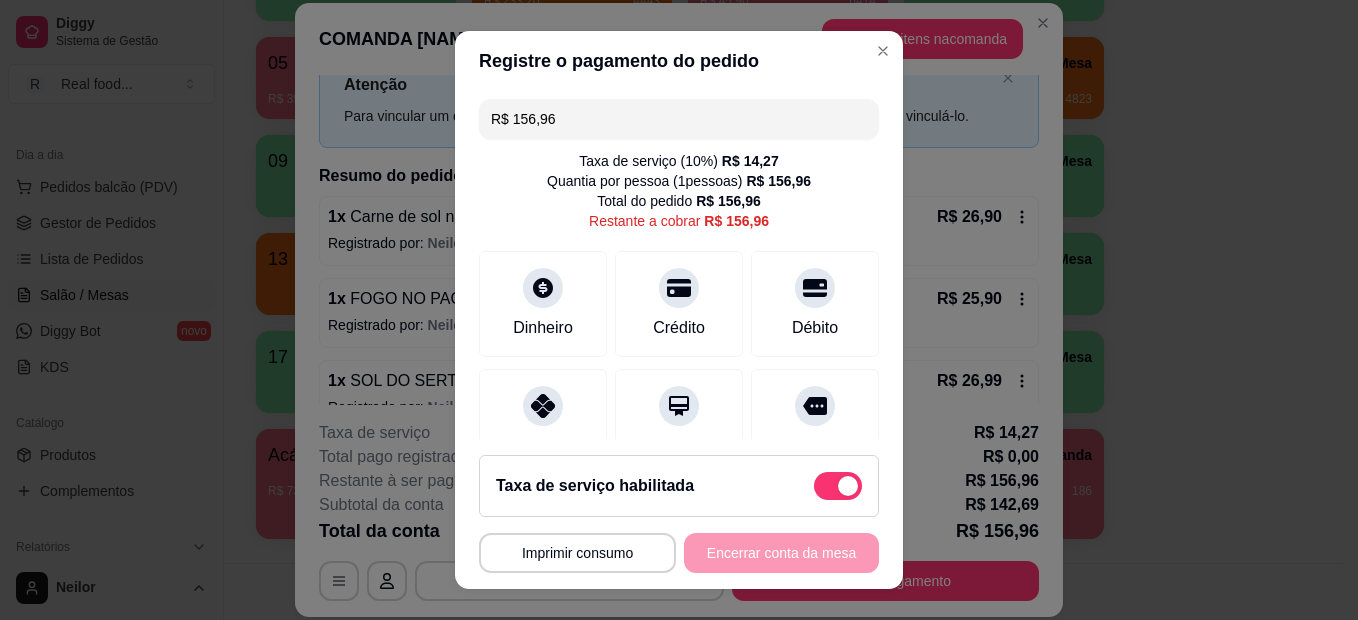 scroll, scrollTop: 186, scrollLeft: 0, axis: vertical 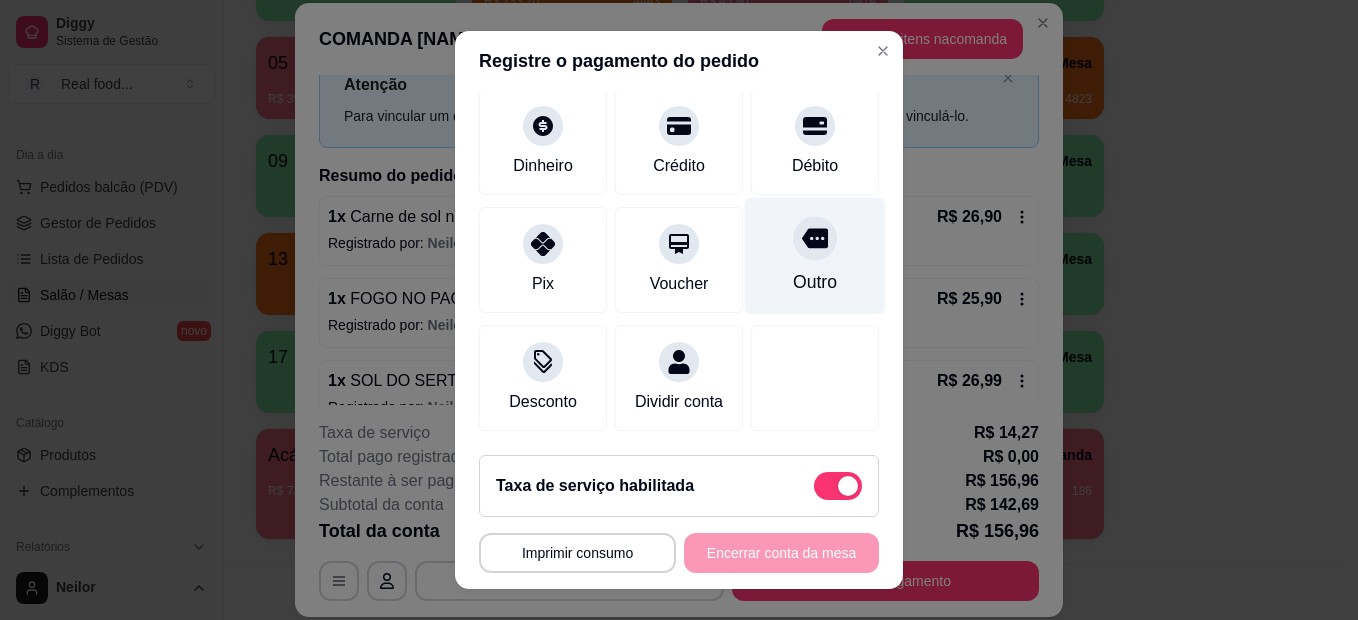click 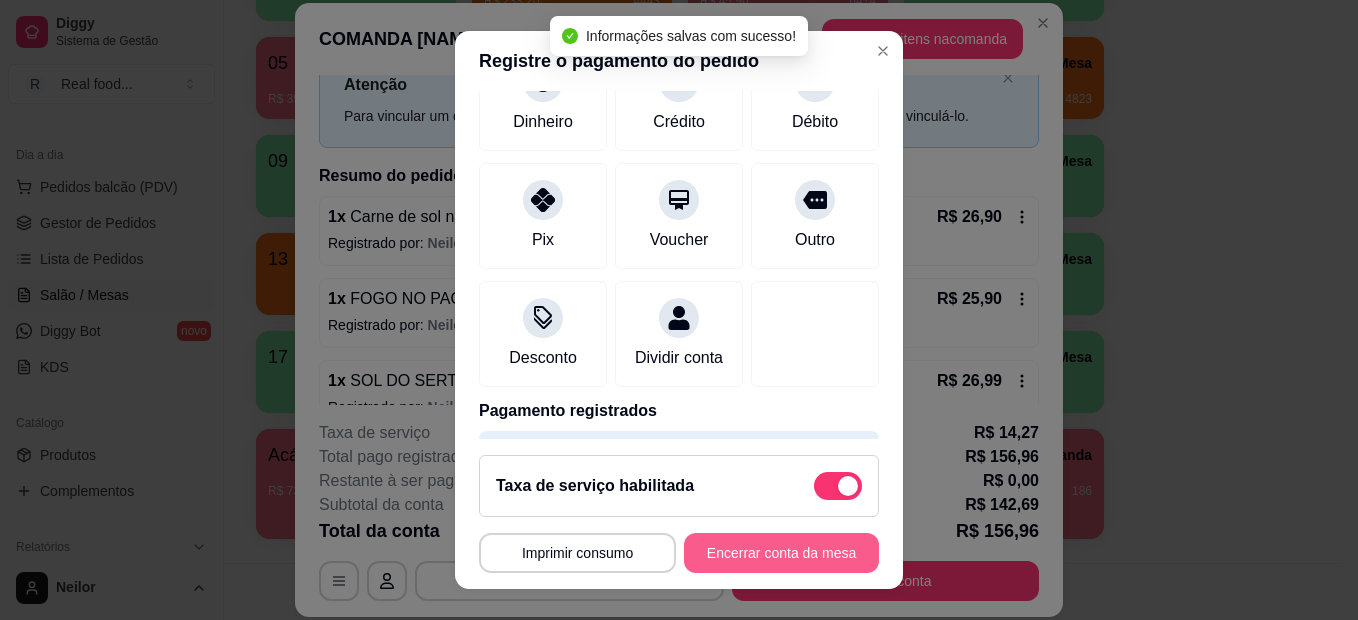 type on "R$ 0,00" 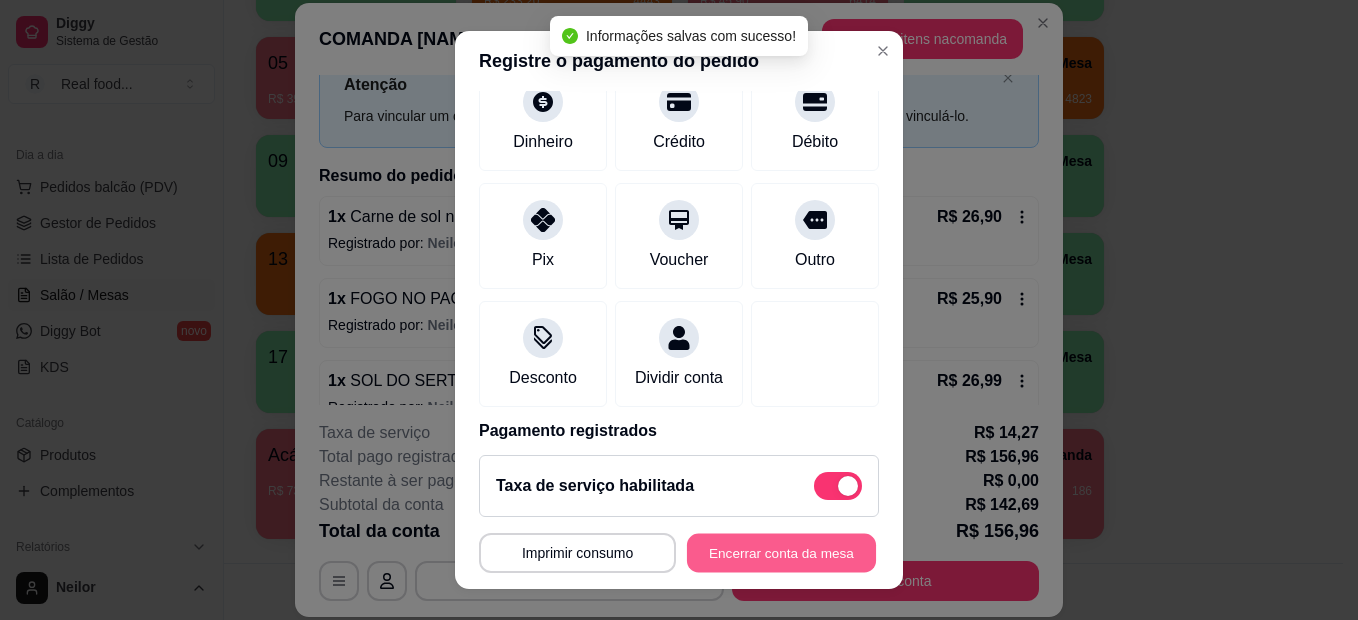 click on "Encerrar conta da mesa" at bounding box center (781, 553) 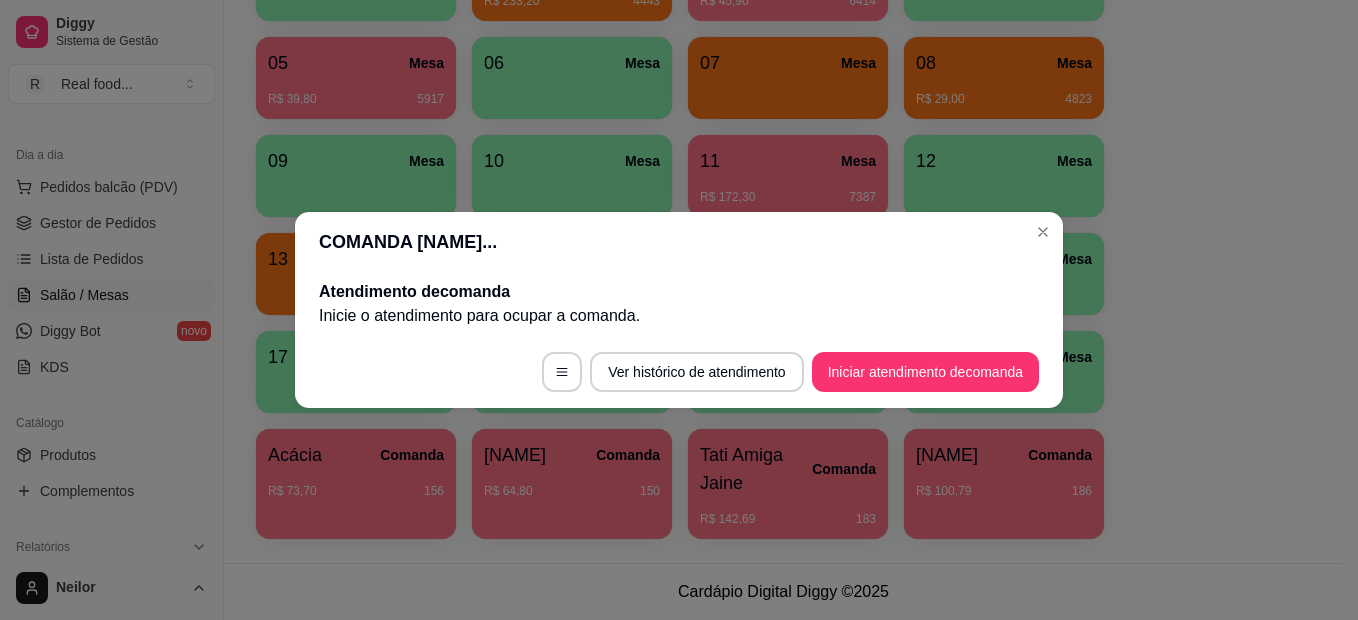 scroll, scrollTop: 0, scrollLeft: 0, axis: both 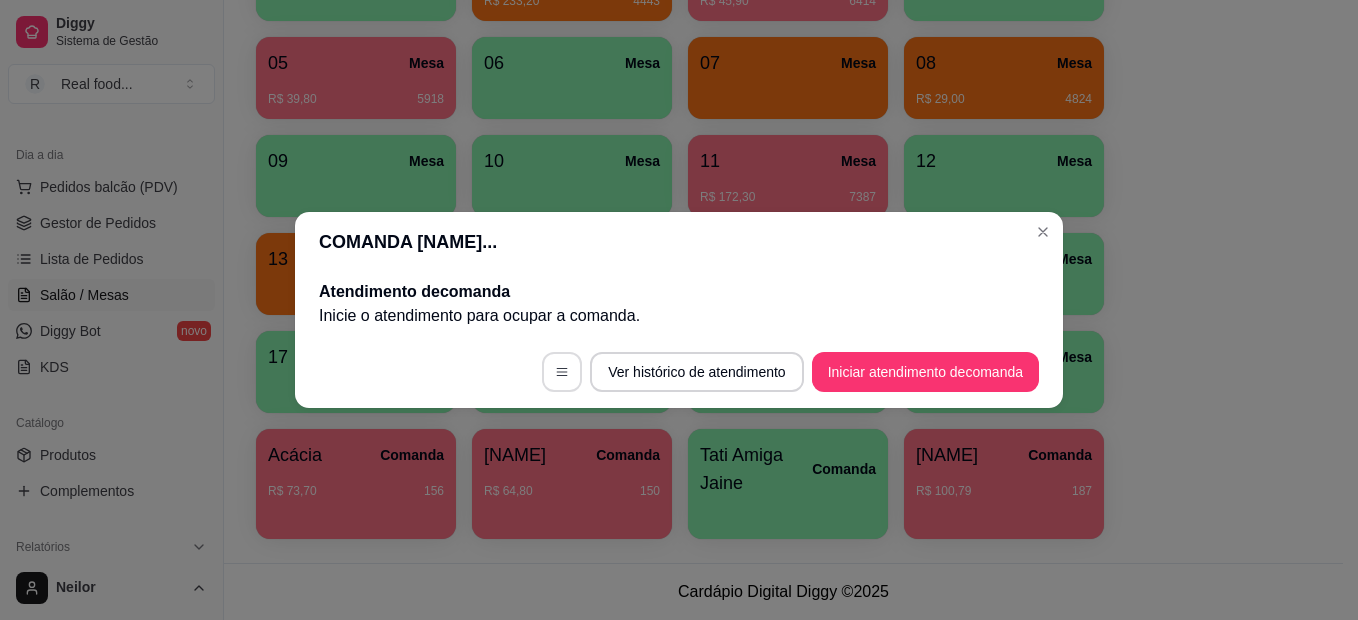 click at bounding box center (562, 372) 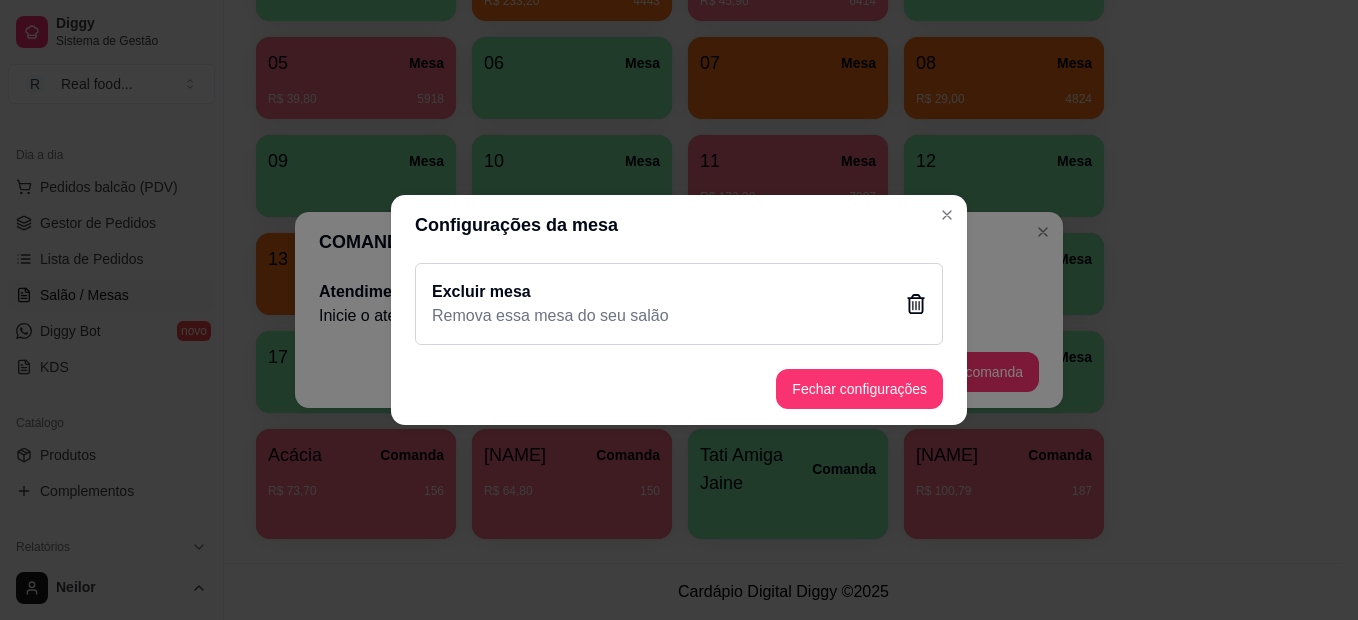 click 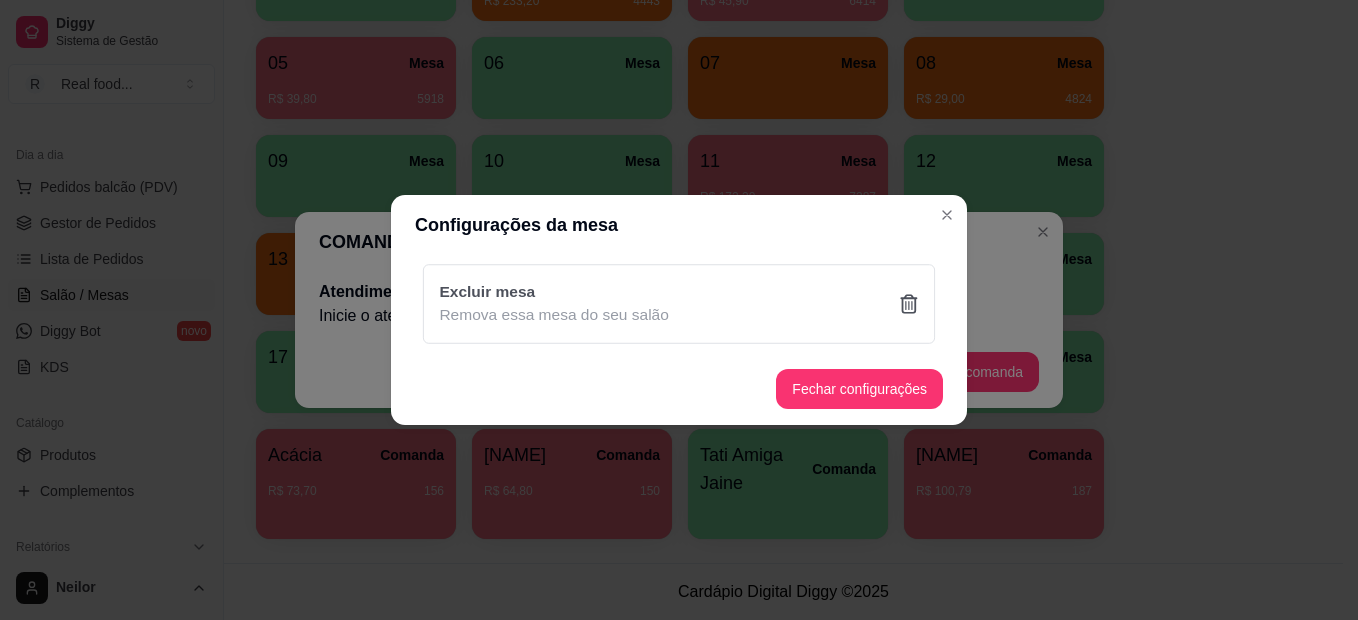 click on "Sim" at bounding box center (782, 415) 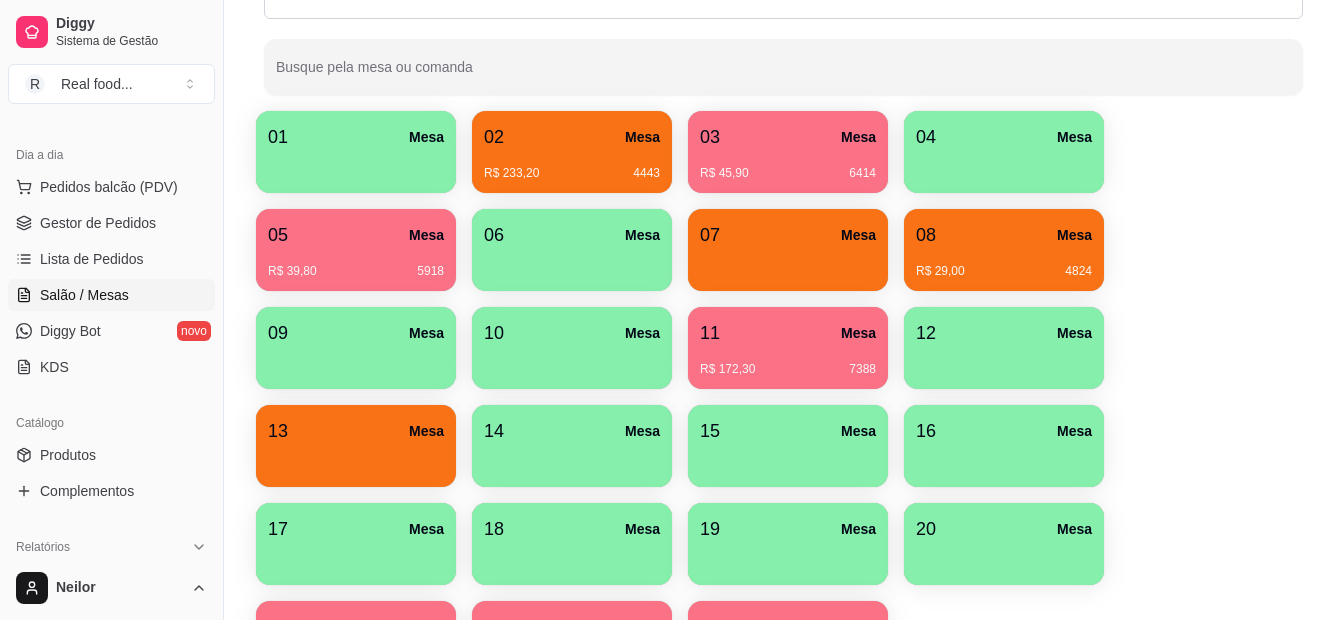 scroll, scrollTop: 387, scrollLeft: 0, axis: vertical 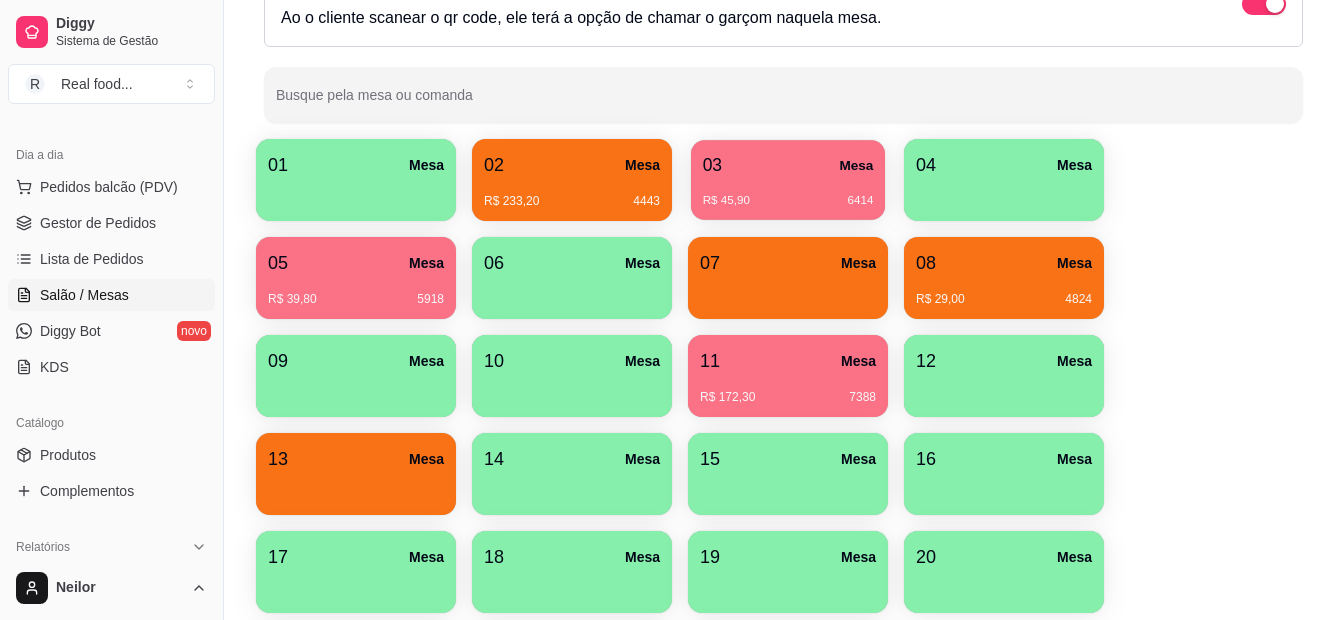 click on "R$ 45,90 6414" at bounding box center (788, 193) 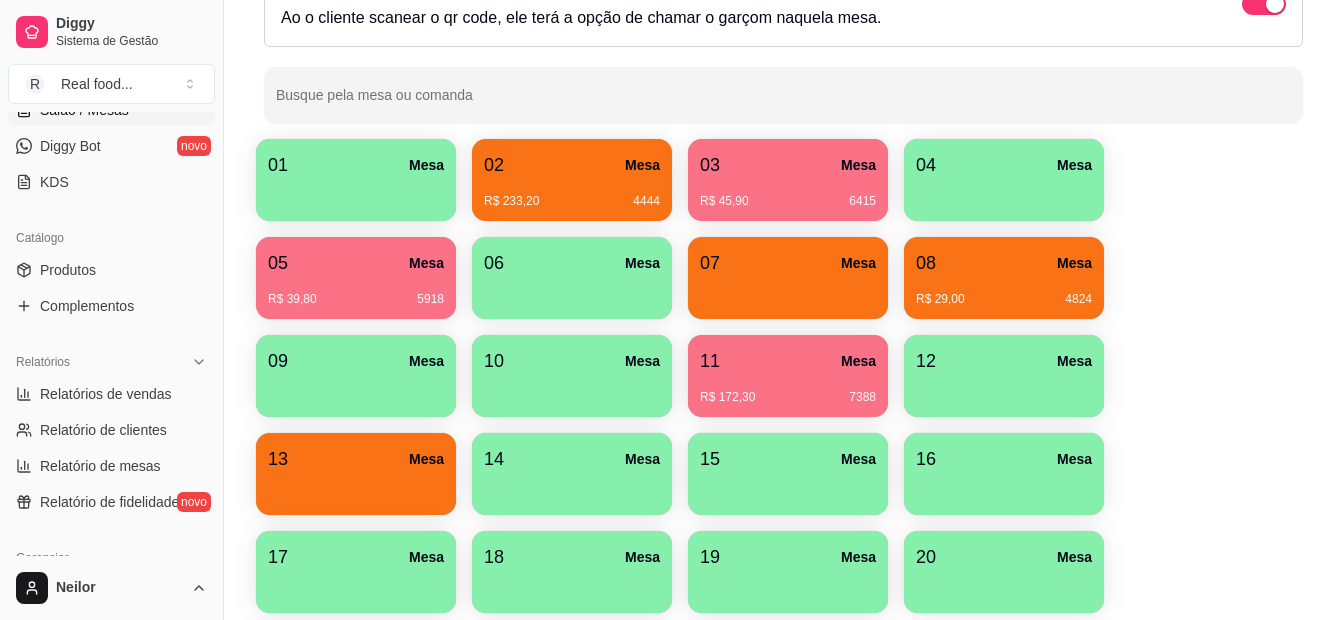 scroll, scrollTop: 500, scrollLeft: 0, axis: vertical 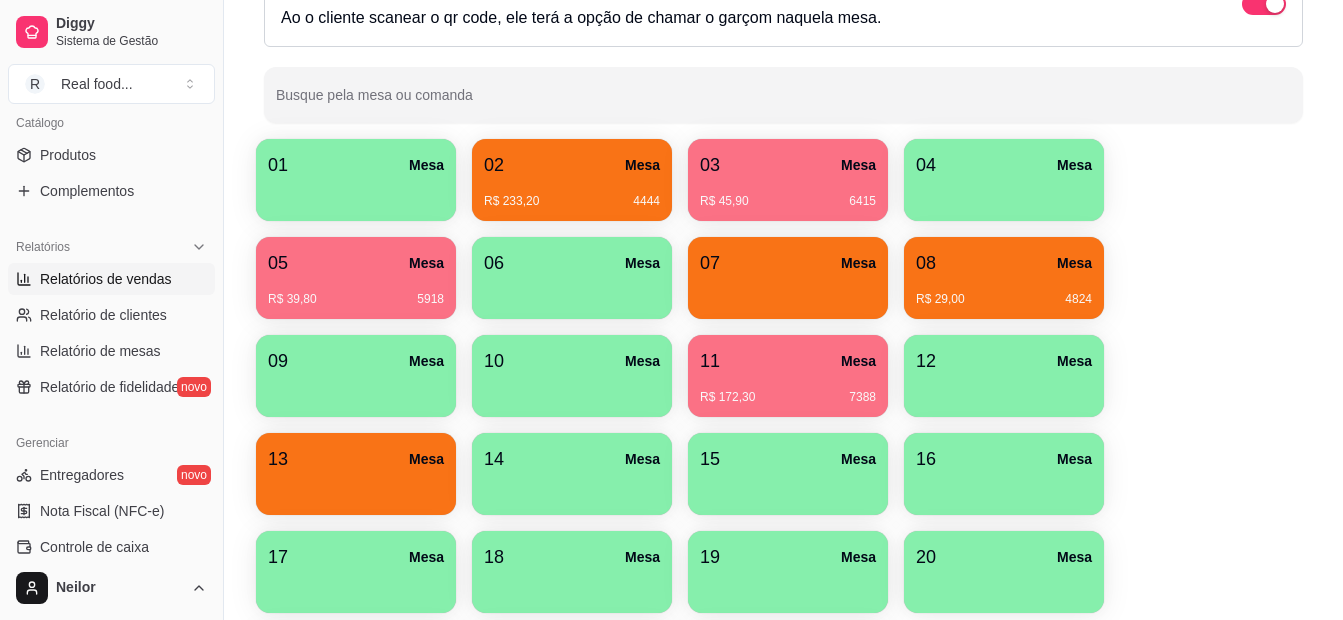 click on "Relatórios de vendas" at bounding box center [106, 279] 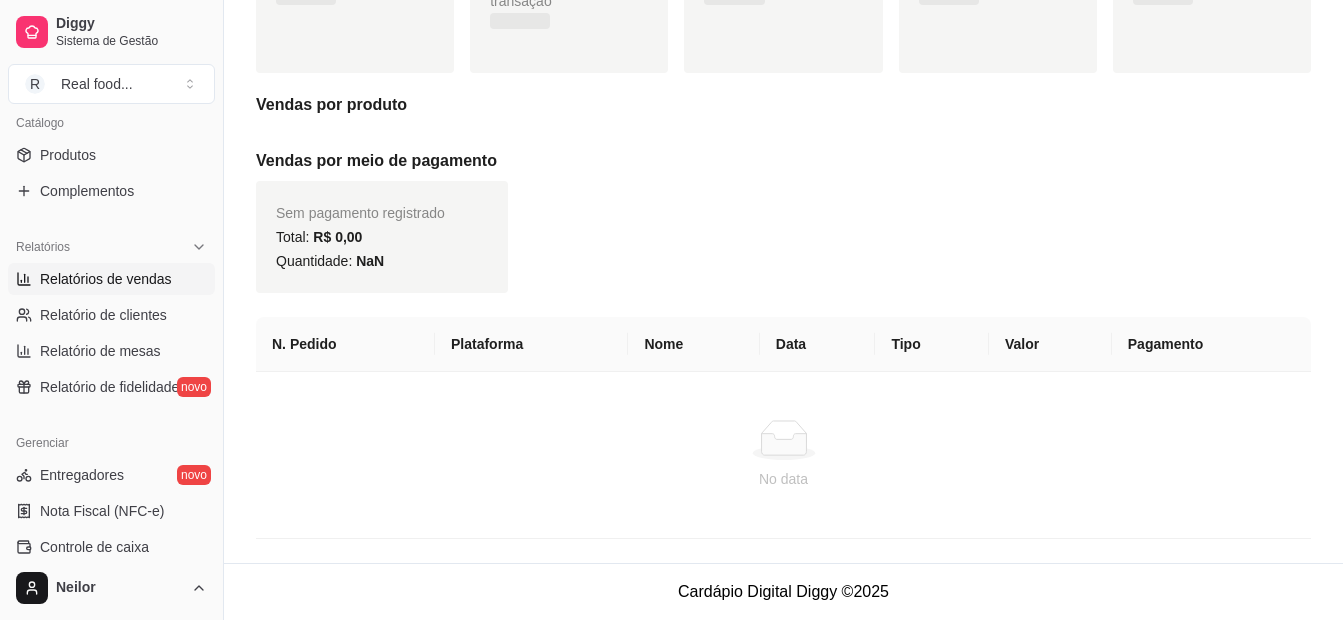 scroll, scrollTop: 0, scrollLeft: 0, axis: both 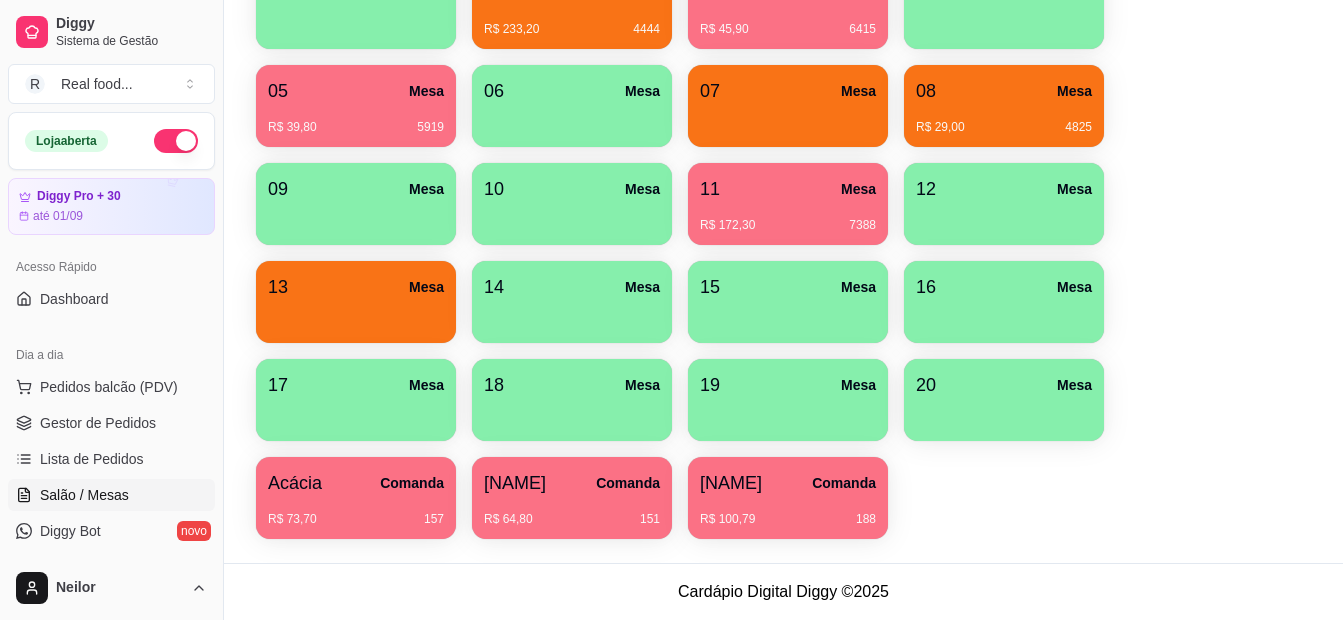 click on "R$ 100,79 188" at bounding box center (788, 512) 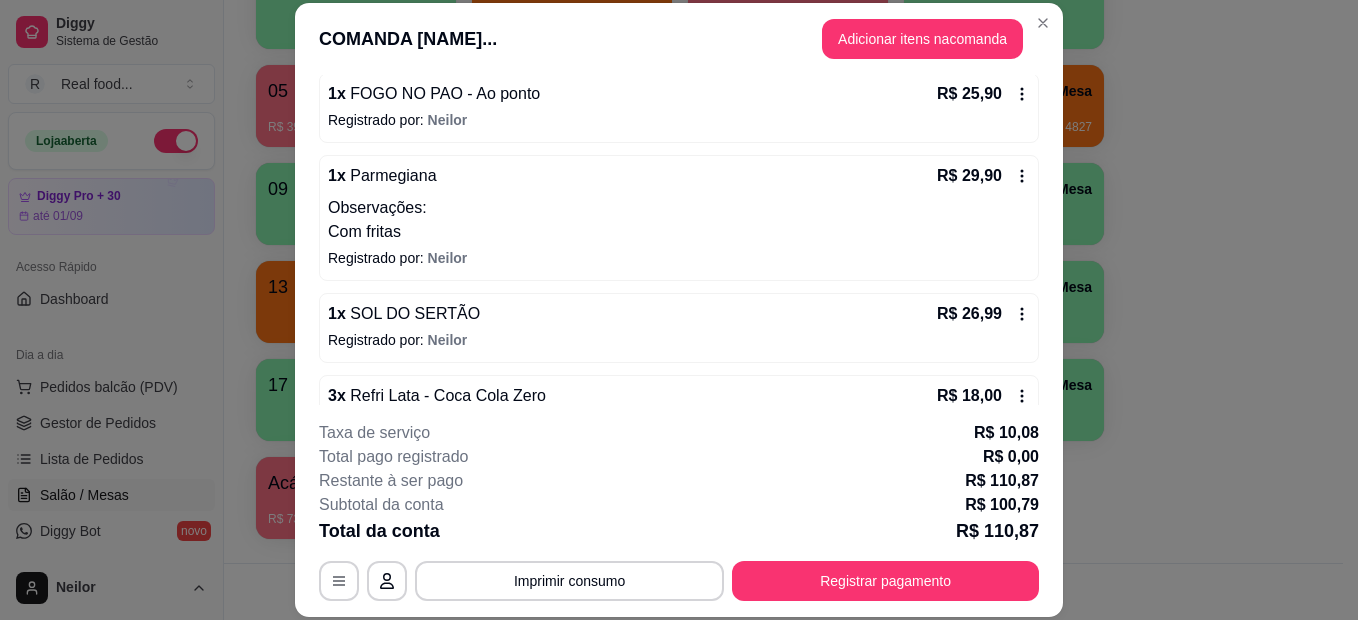 scroll, scrollTop: 271, scrollLeft: 0, axis: vertical 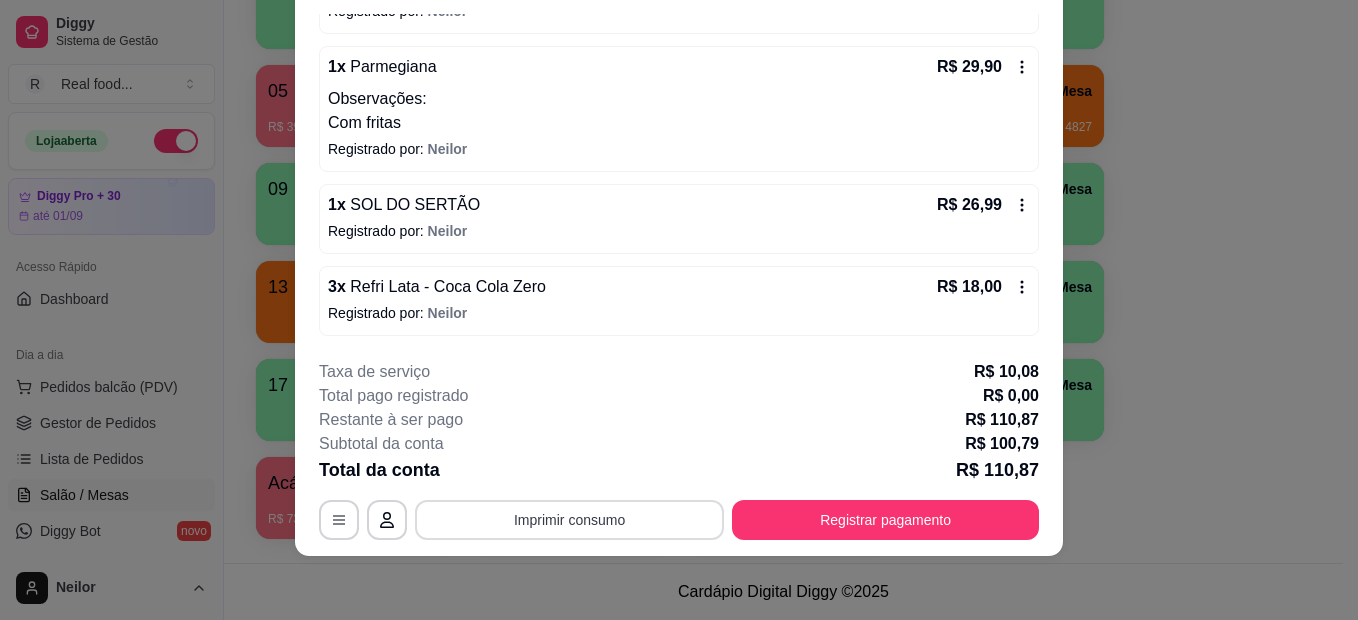 click on "Imprimir consumo" at bounding box center [569, 520] 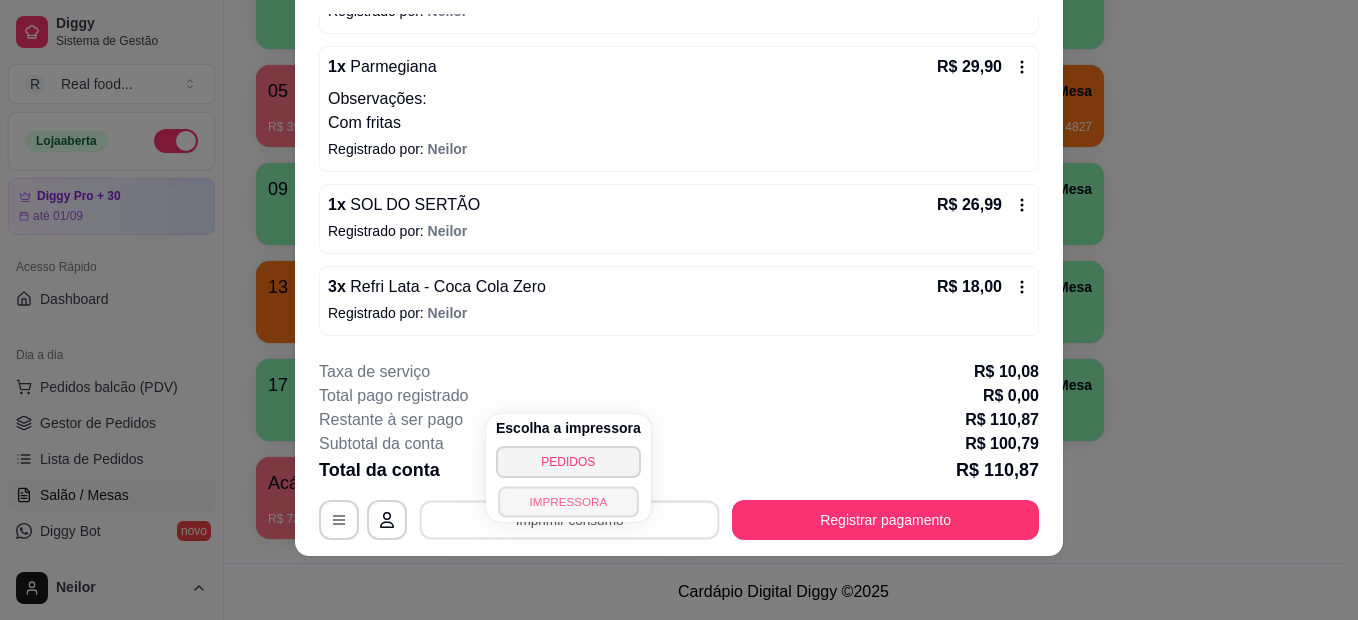 click on "IMPRESSORA" at bounding box center (568, 501) 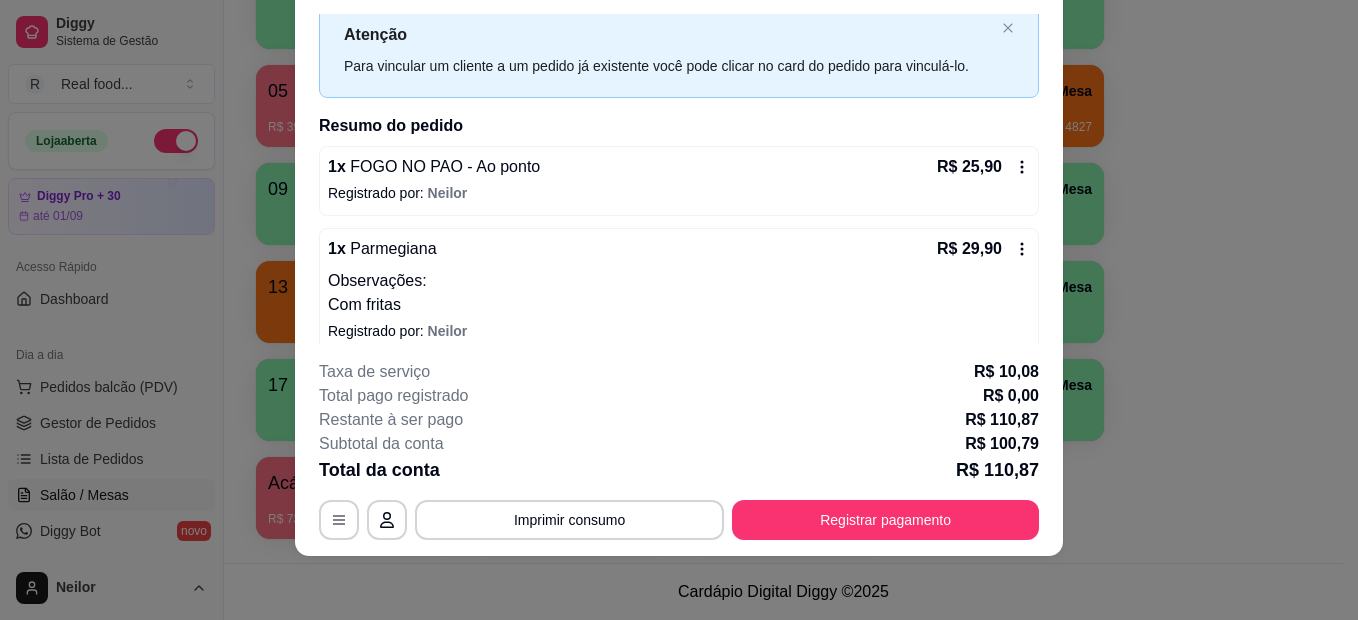 scroll, scrollTop: 0, scrollLeft: 0, axis: both 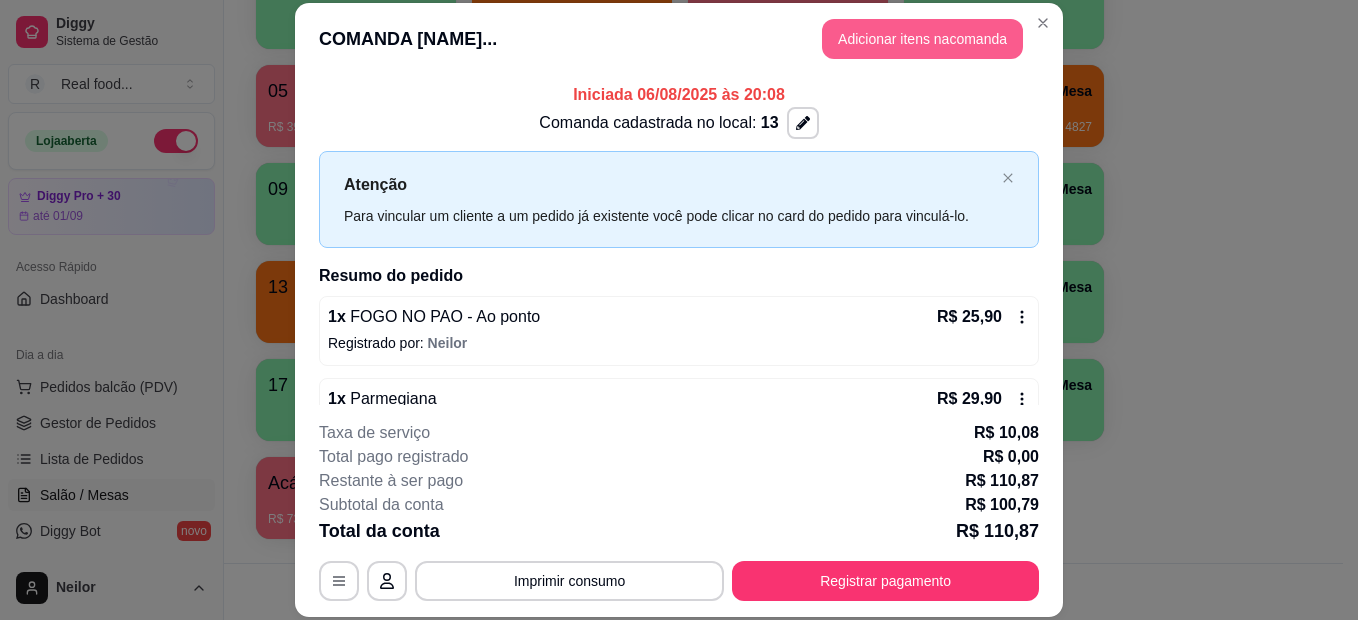 click on "Adicionar itens na  comanda" at bounding box center (922, 39) 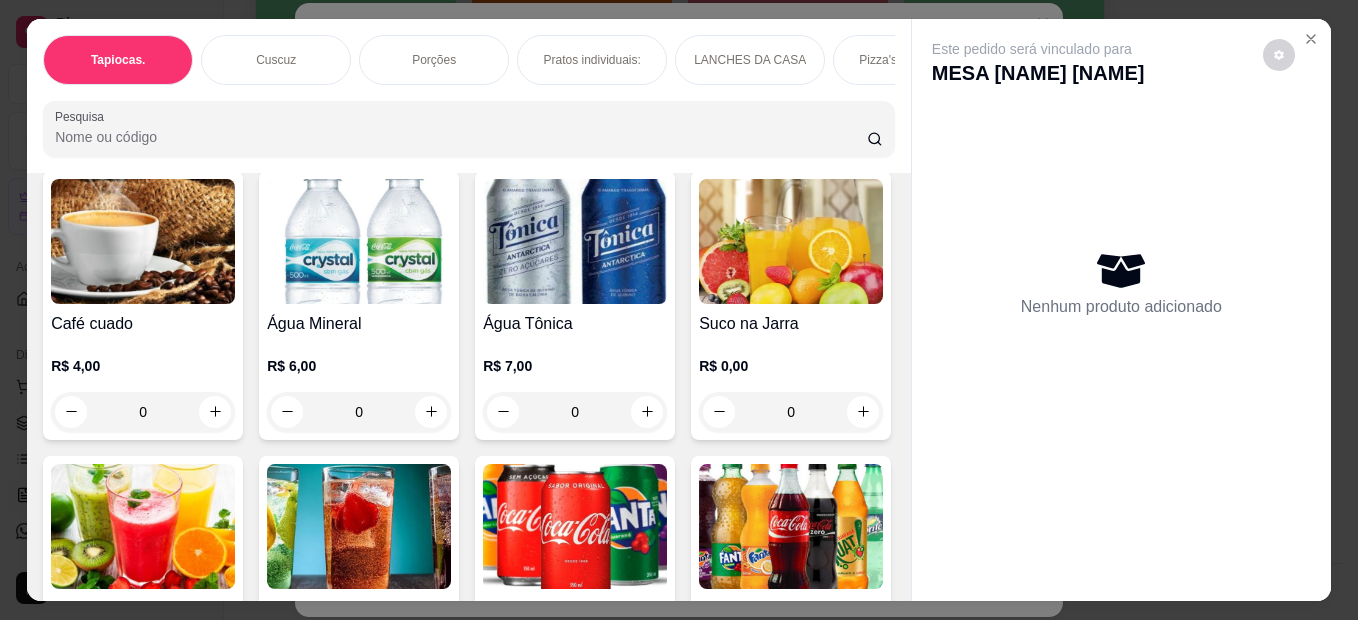 scroll, scrollTop: 4300, scrollLeft: 0, axis: vertical 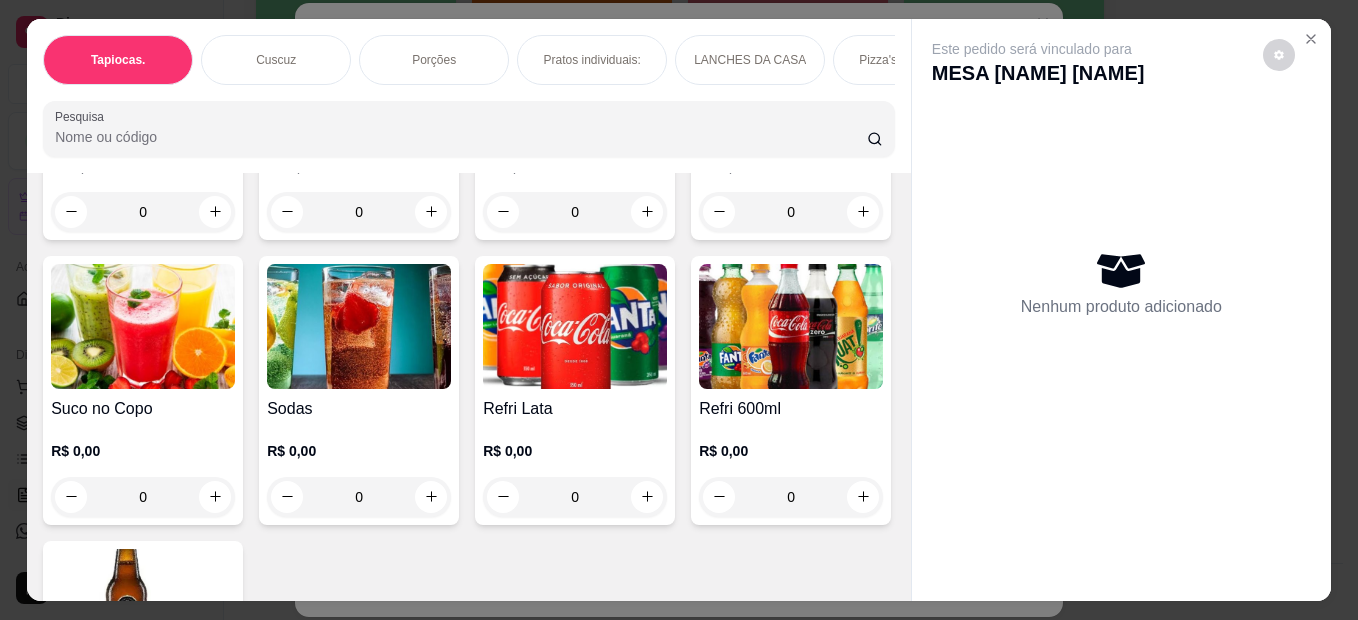 click on "0" at bounding box center (359, 212) 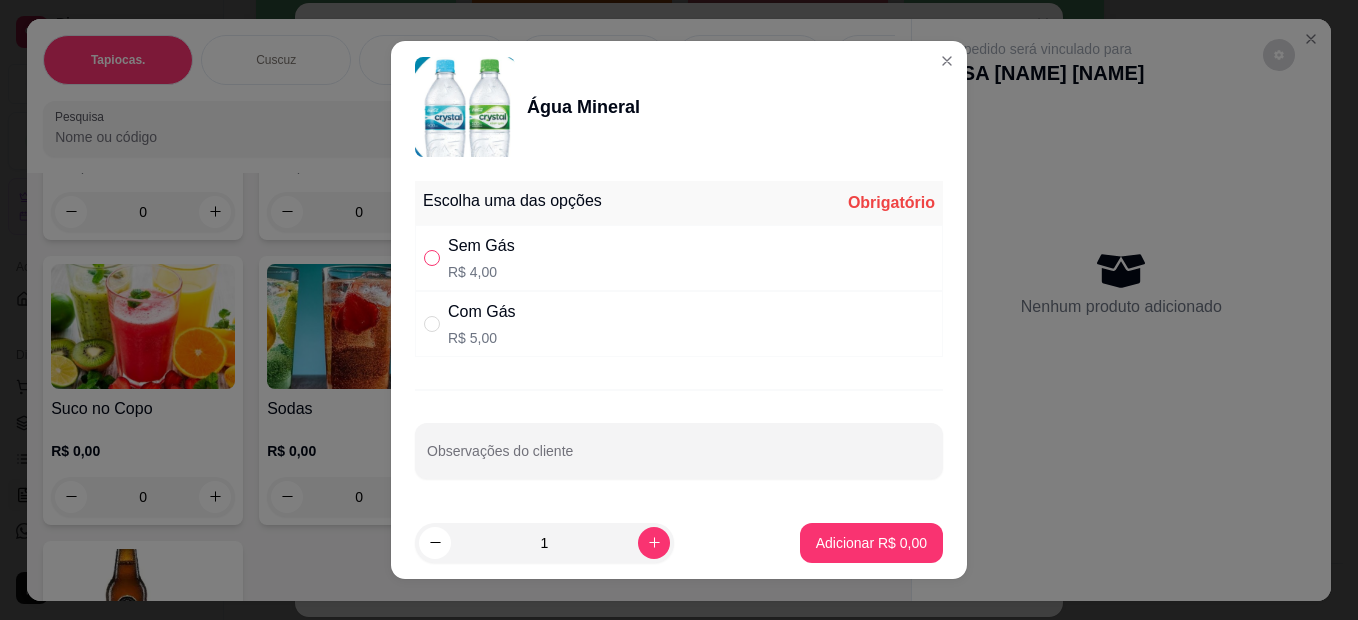 click at bounding box center [432, 258] 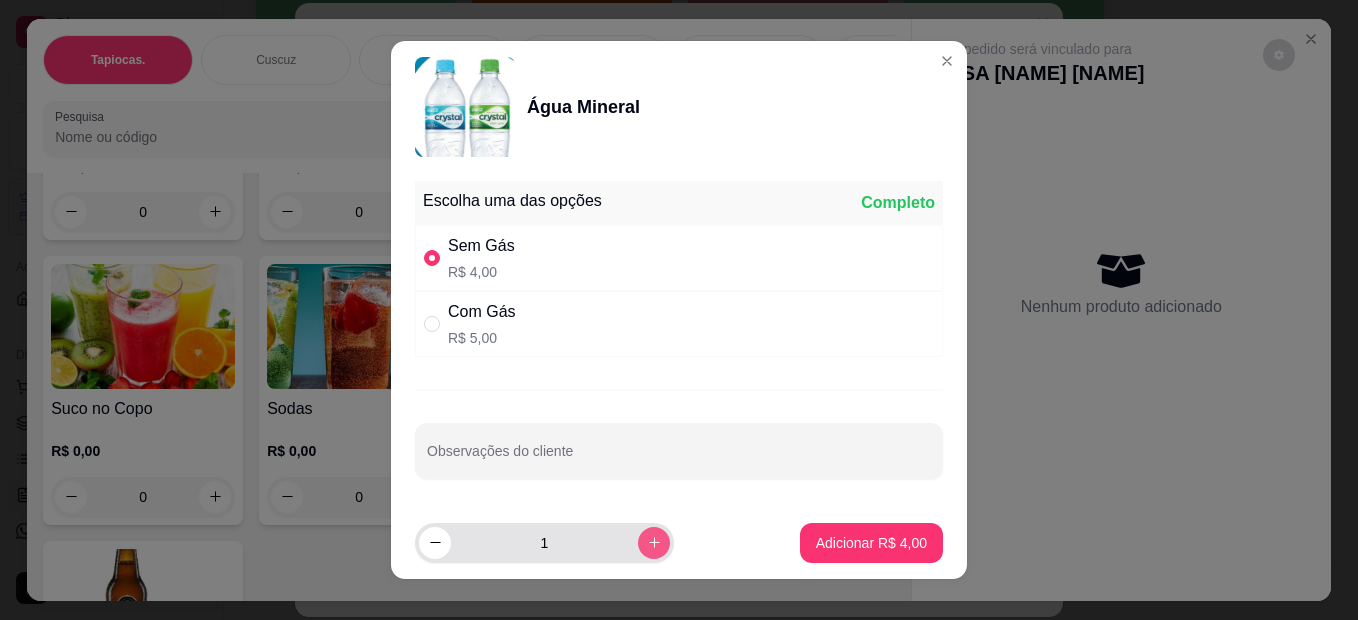 click at bounding box center (654, 543) 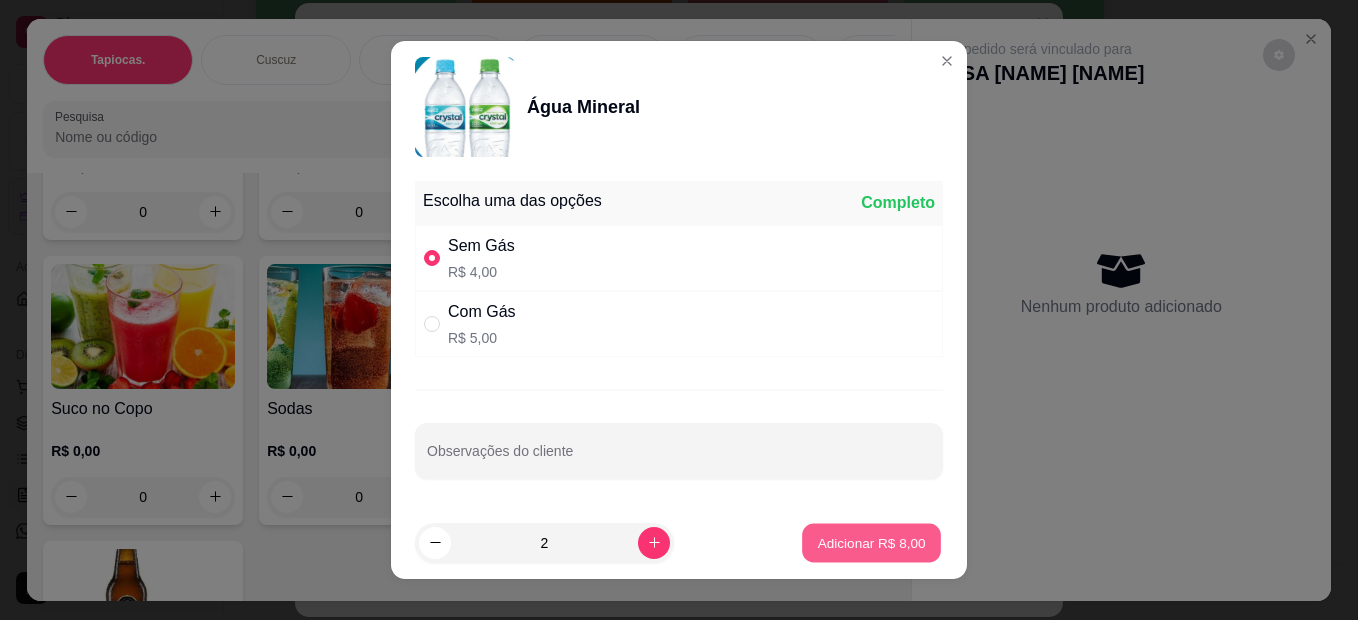 click on "Adicionar   R$ 8,00" at bounding box center [871, 542] 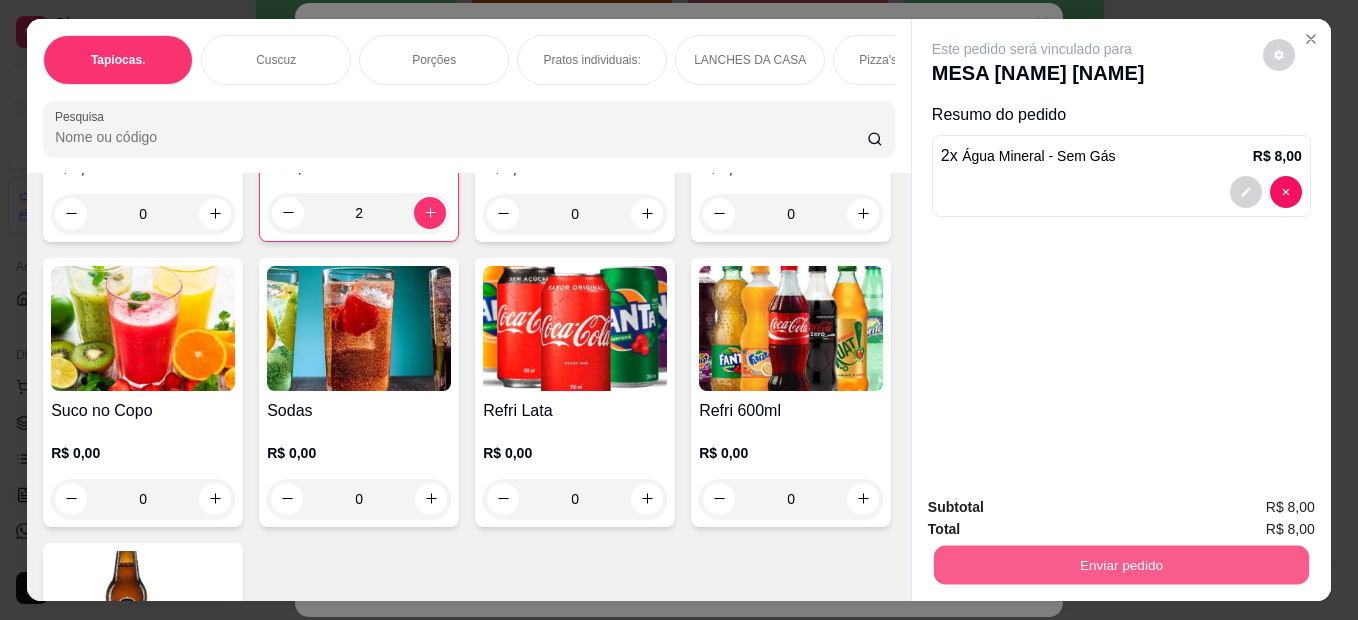 click on "Enviar pedido" at bounding box center (1121, 565) 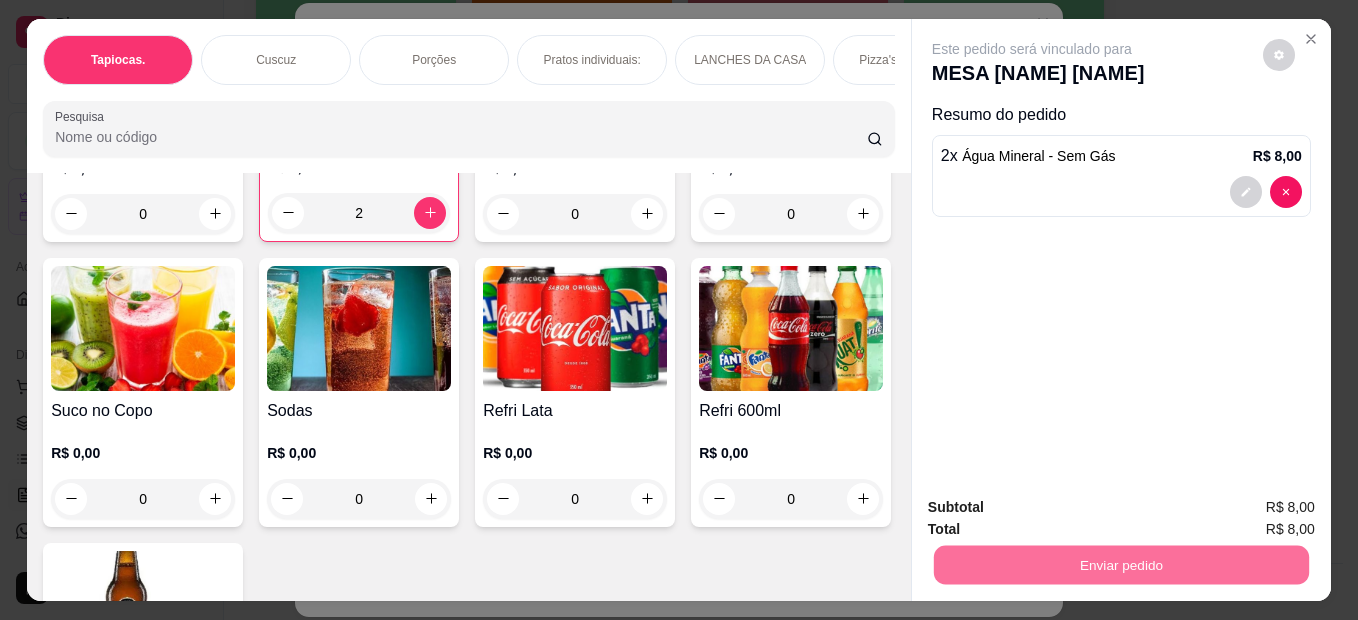 click on "Não registrar e enviar pedido" at bounding box center (1055, 537) 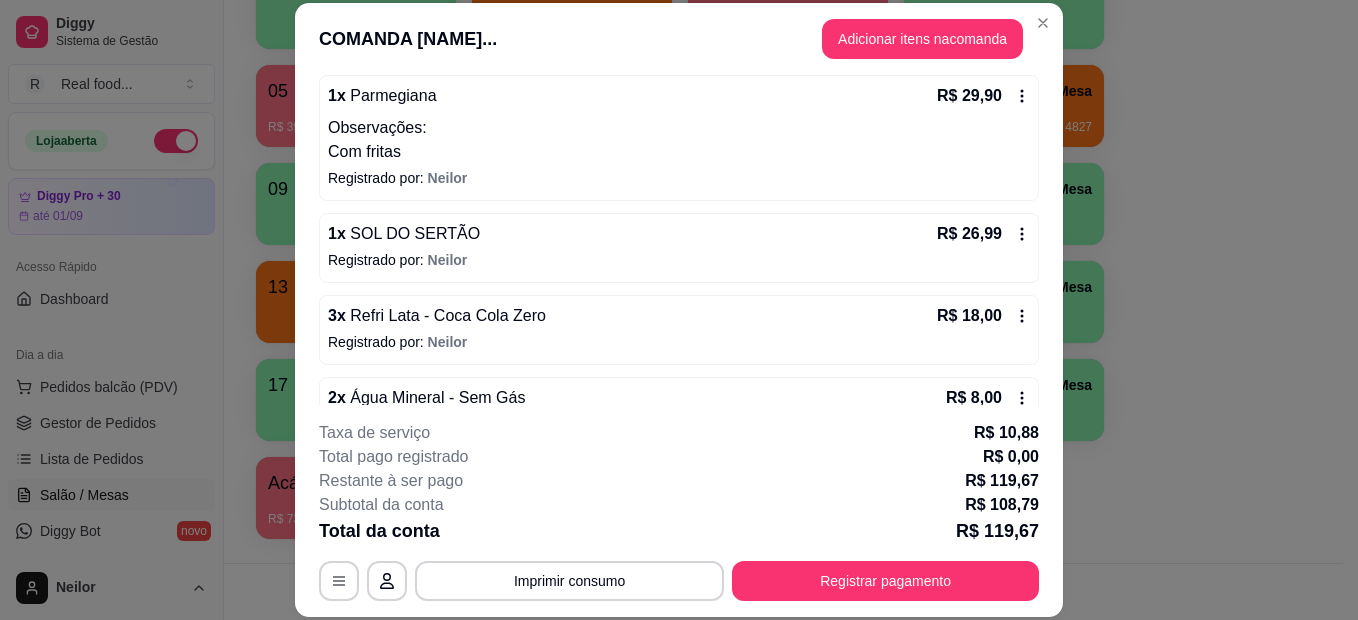 scroll, scrollTop: 353, scrollLeft: 0, axis: vertical 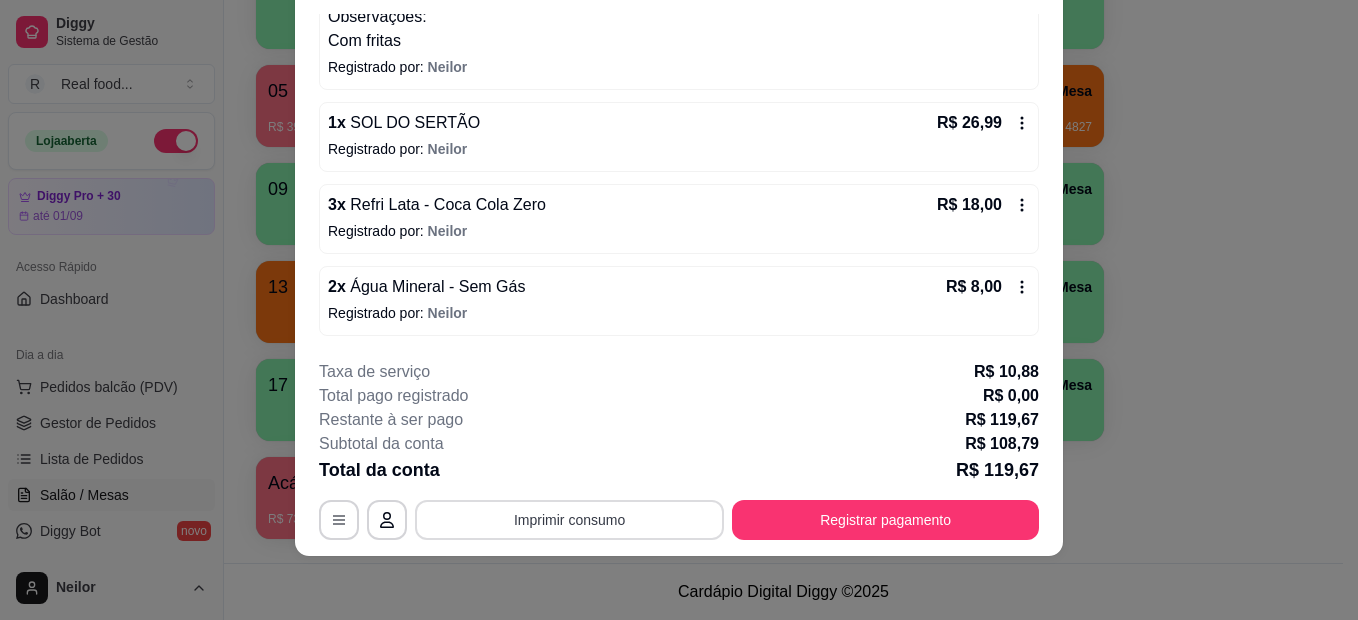 click on "Imprimir consumo" at bounding box center [569, 520] 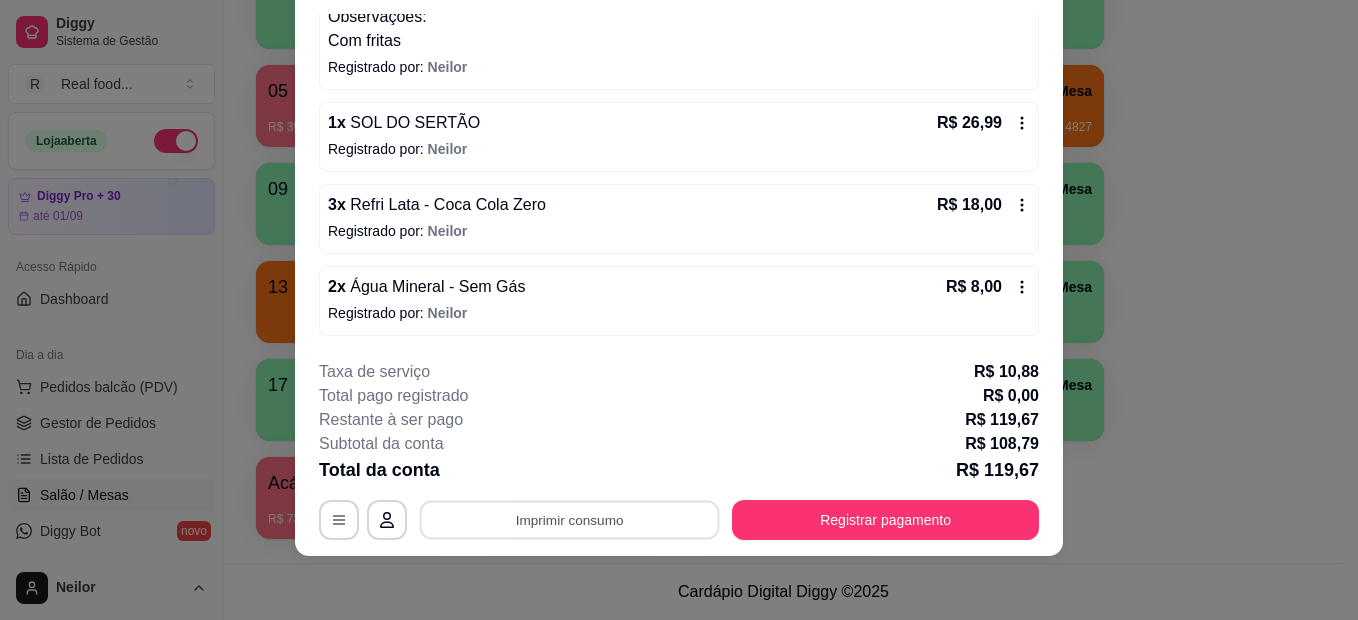 click on "Taxa de serviço R$ 10,88" at bounding box center (679, 372) 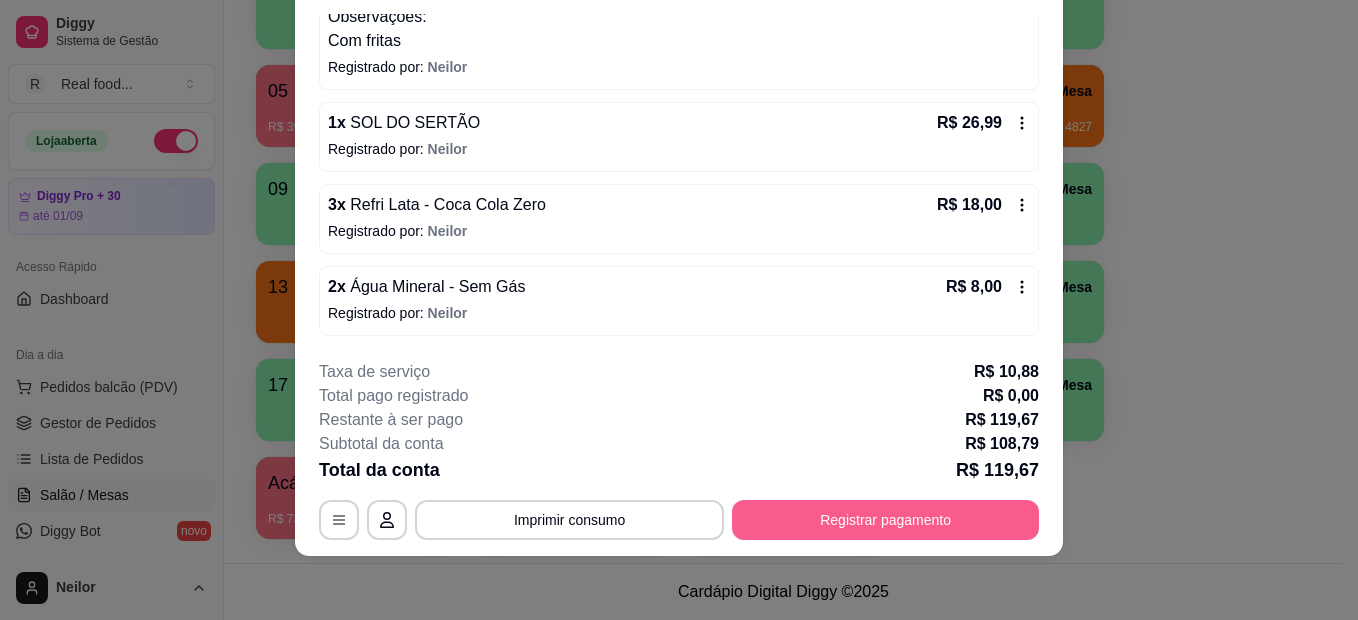 click on "Registrar pagamento" at bounding box center (885, 520) 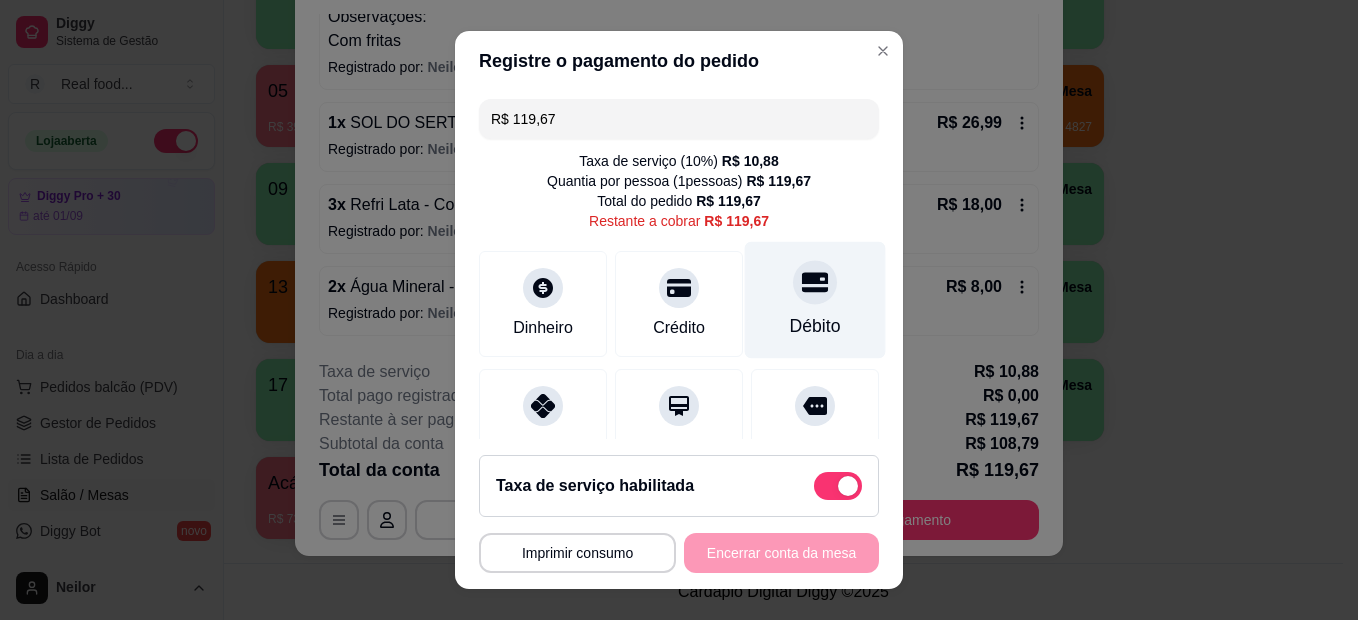 scroll, scrollTop: 100, scrollLeft: 0, axis: vertical 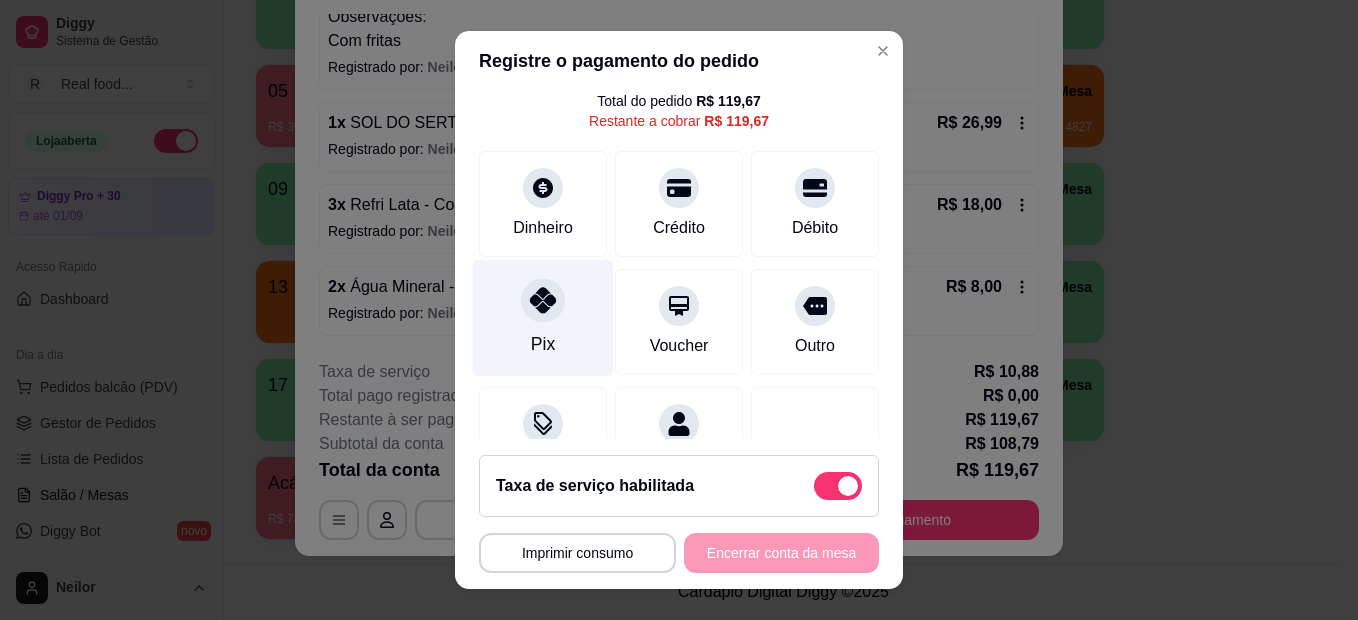 click 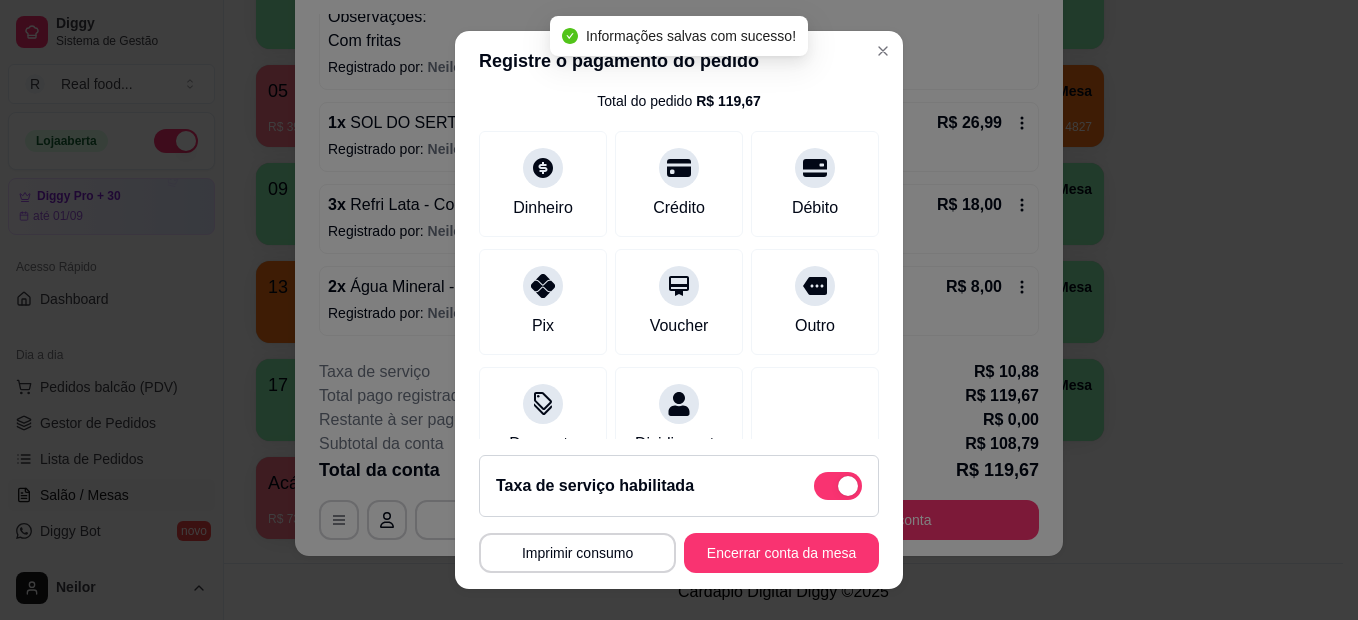 type on "R$ 0,00" 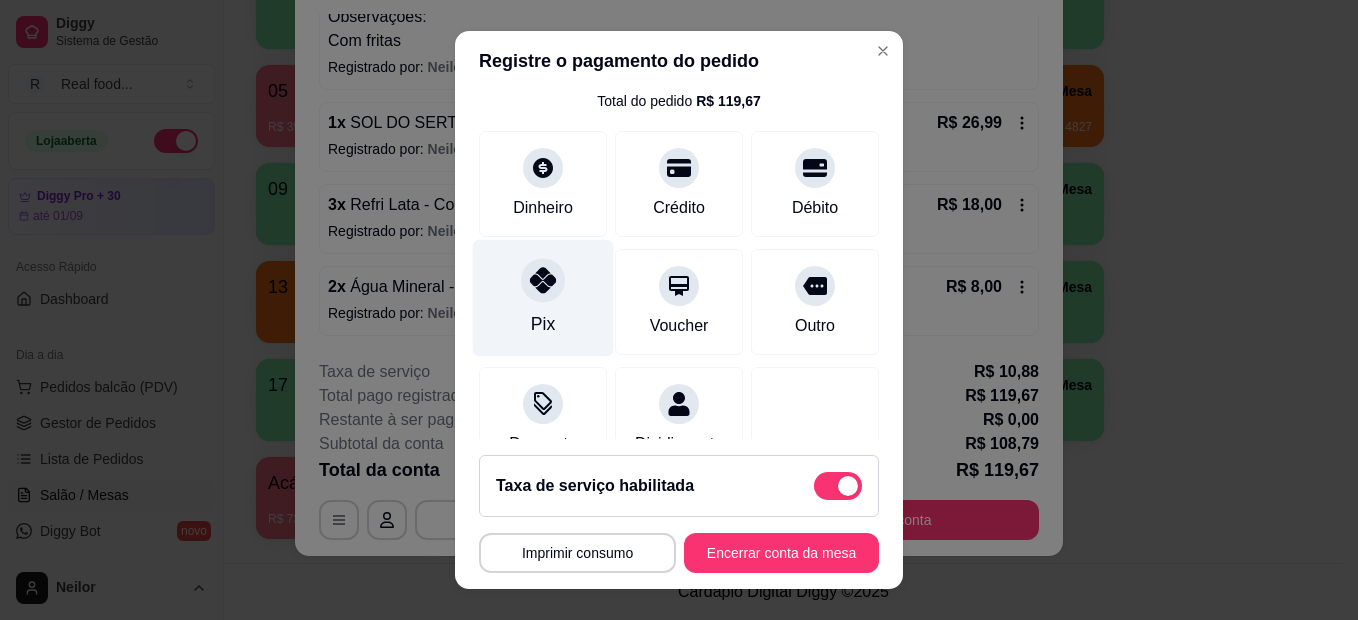 click on "Pix" at bounding box center [543, 298] 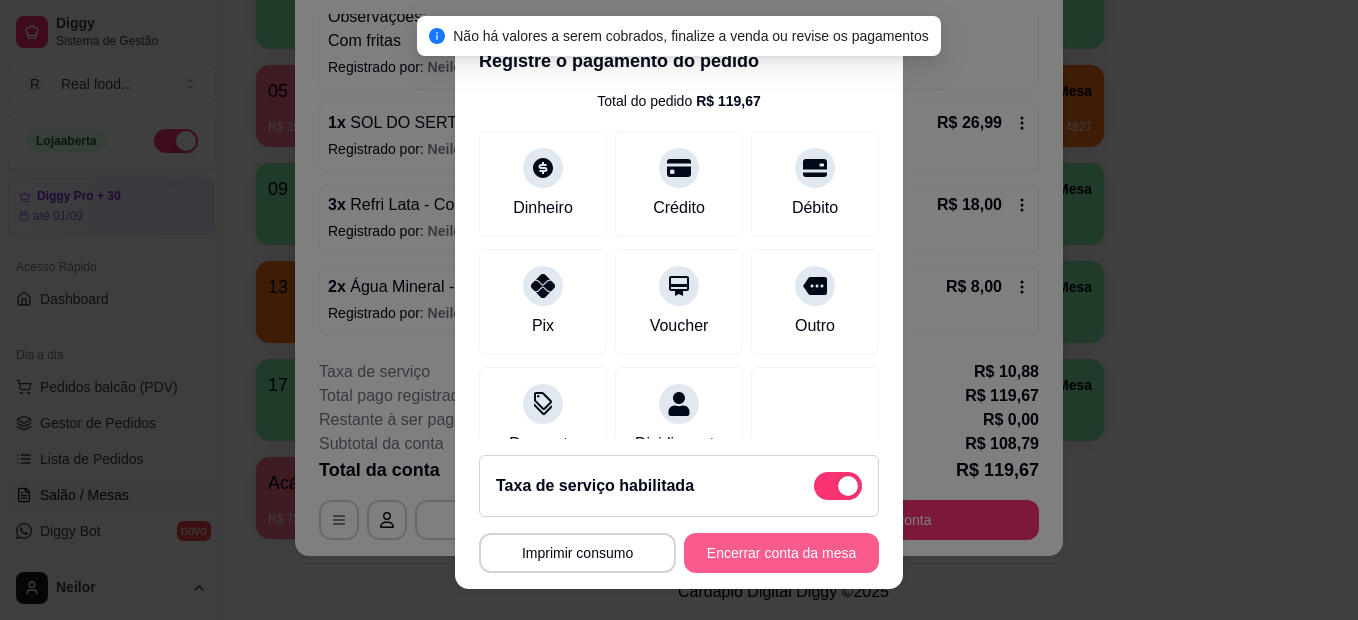 click on "Encerrar conta da mesa" at bounding box center (781, 553) 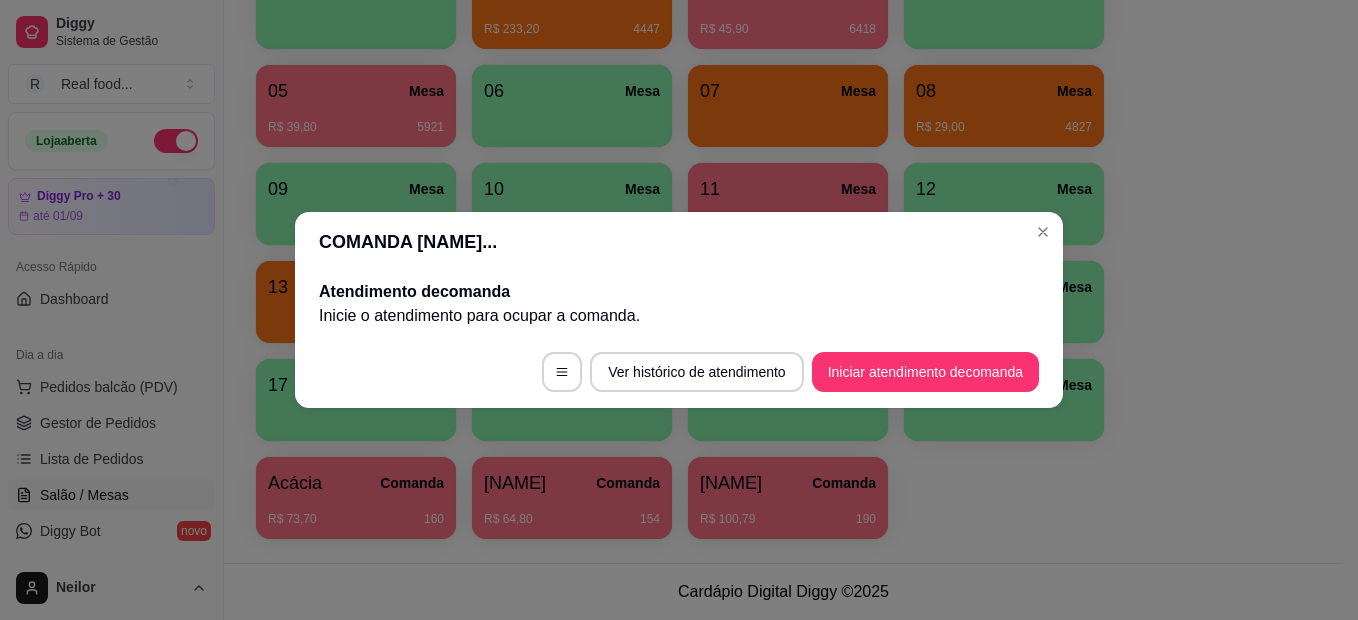 scroll, scrollTop: 0, scrollLeft: 0, axis: both 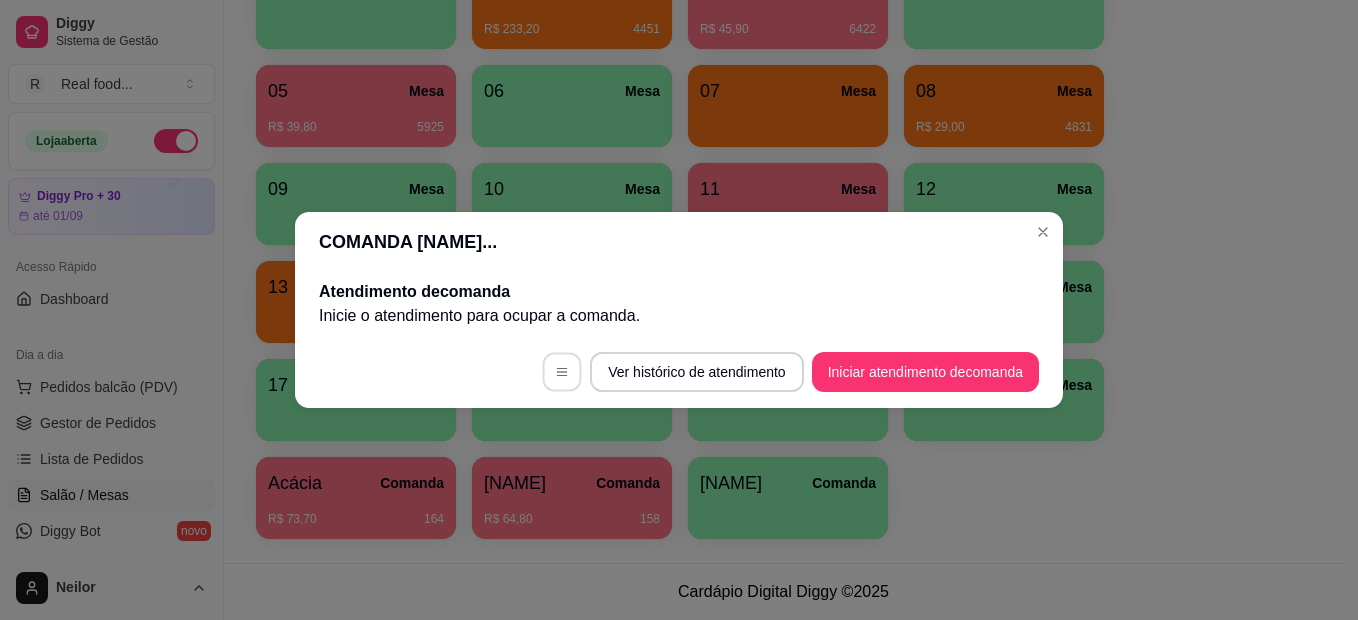 click 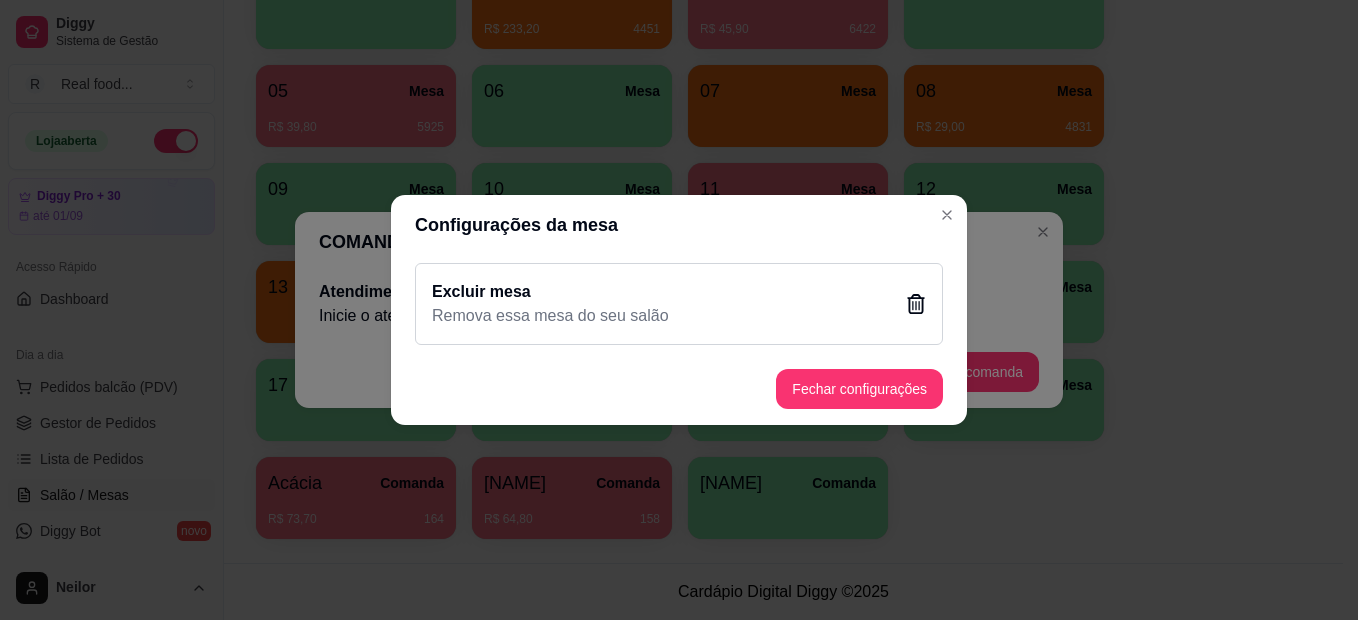 click 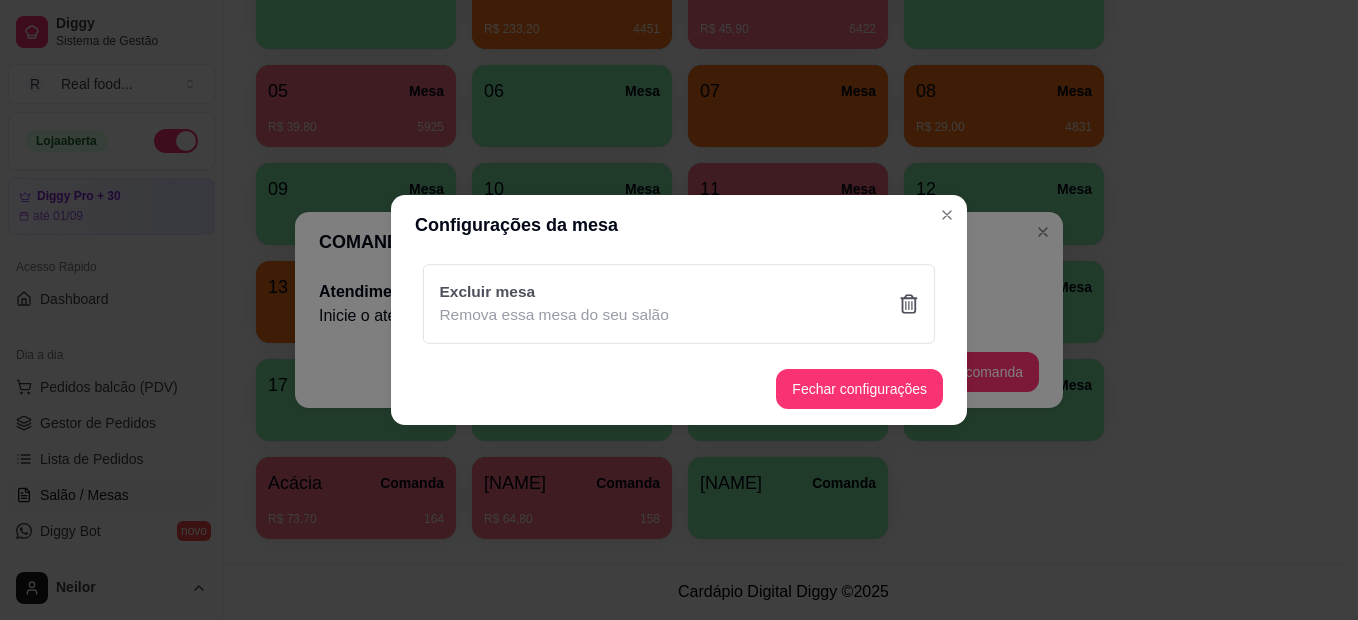 click on "Sim" at bounding box center [781, 443] 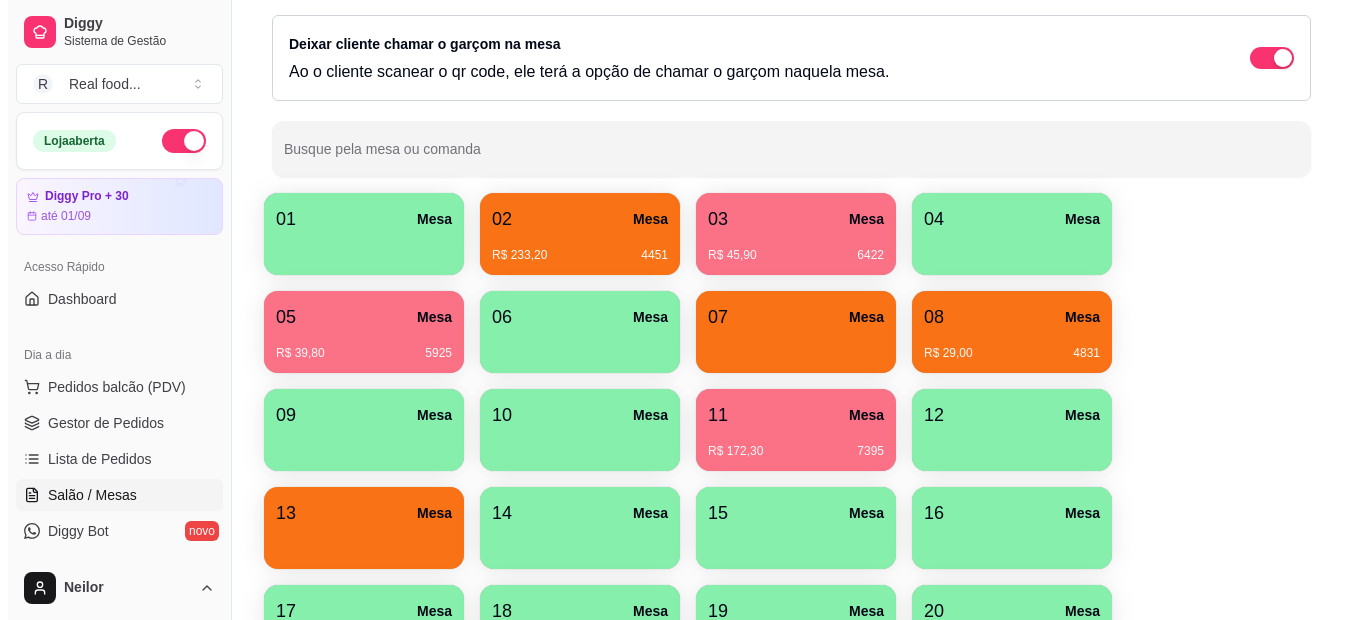 scroll, scrollTop: 559, scrollLeft: 0, axis: vertical 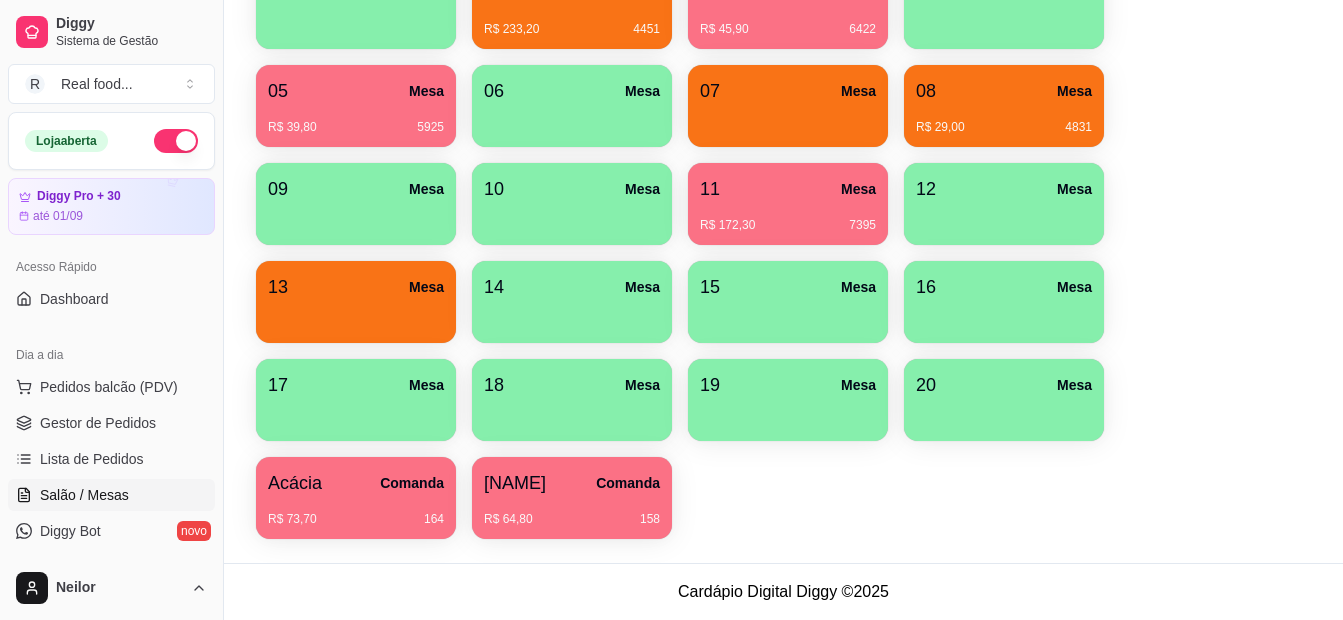 click on "R$ 64,80 158" at bounding box center [572, 512] 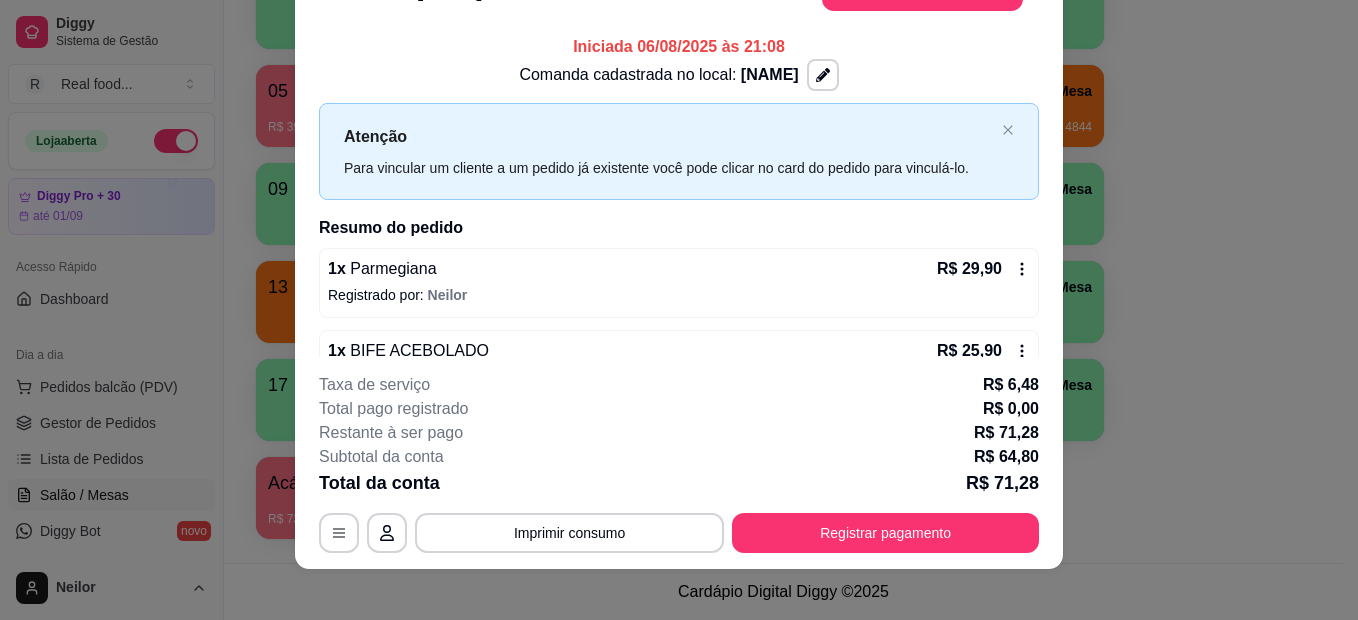 scroll, scrollTop: 61, scrollLeft: 0, axis: vertical 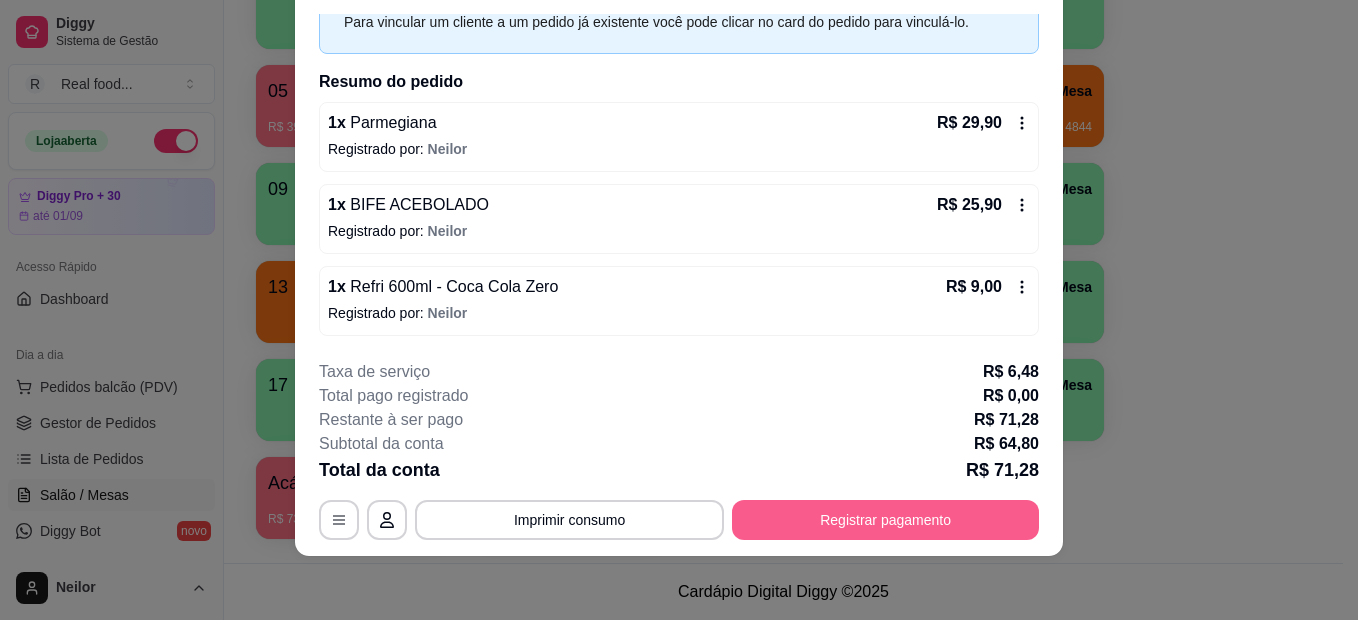 click on "Registrar pagamento" at bounding box center (885, 520) 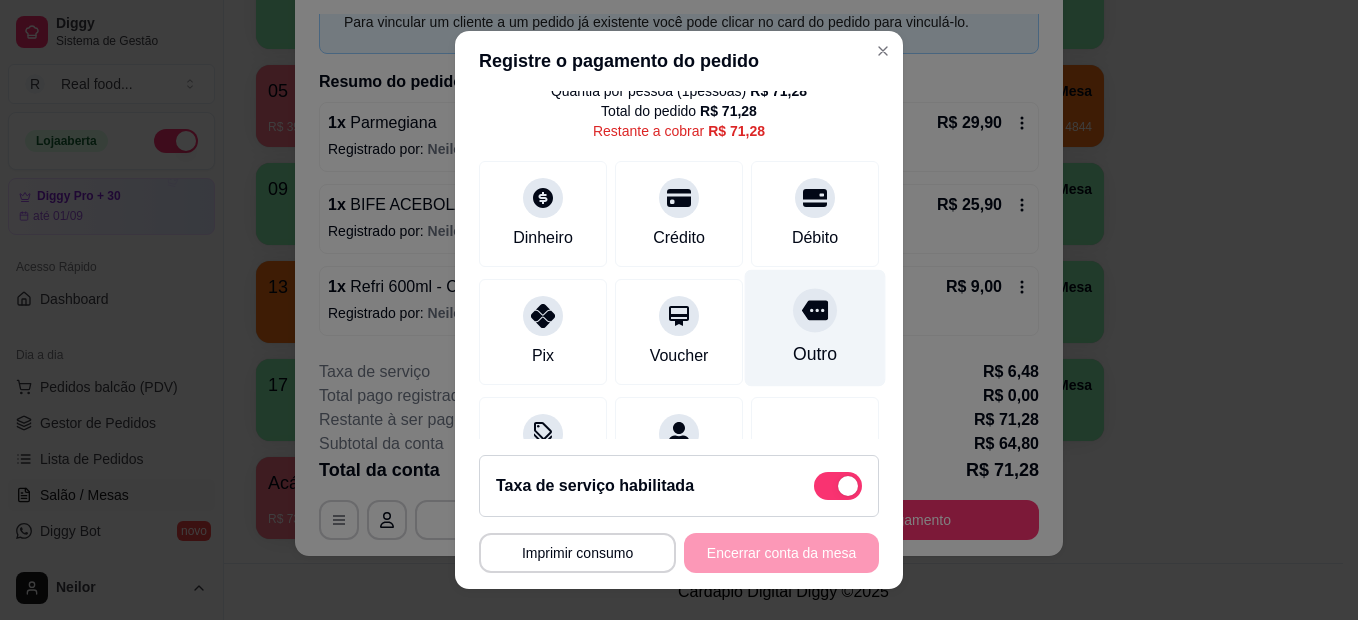 scroll, scrollTop: 100, scrollLeft: 0, axis: vertical 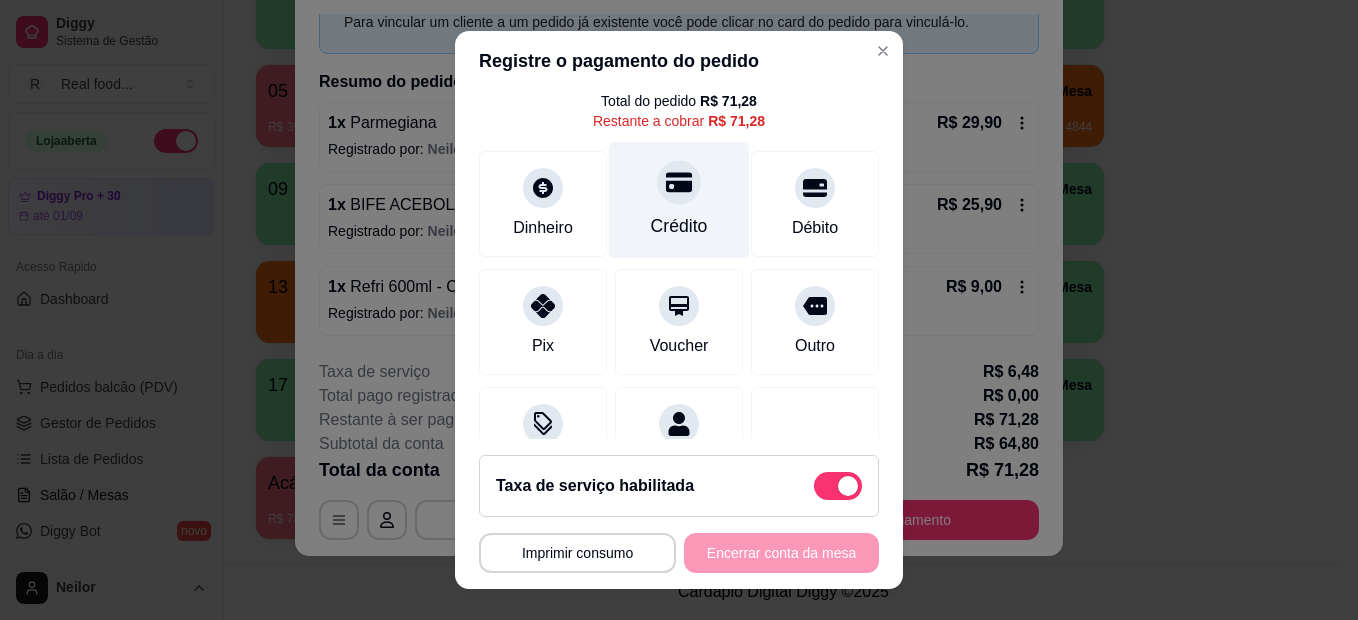 click on "Crédito" at bounding box center [679, 226] 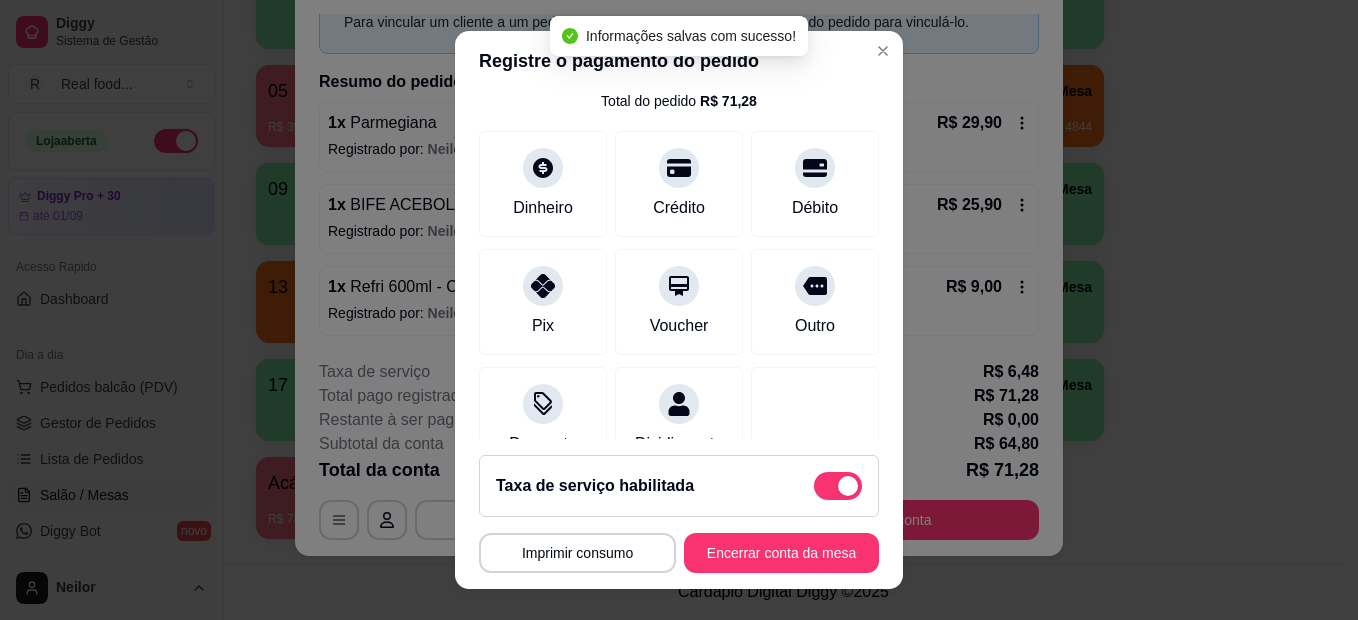 type on "R$ 0,00" 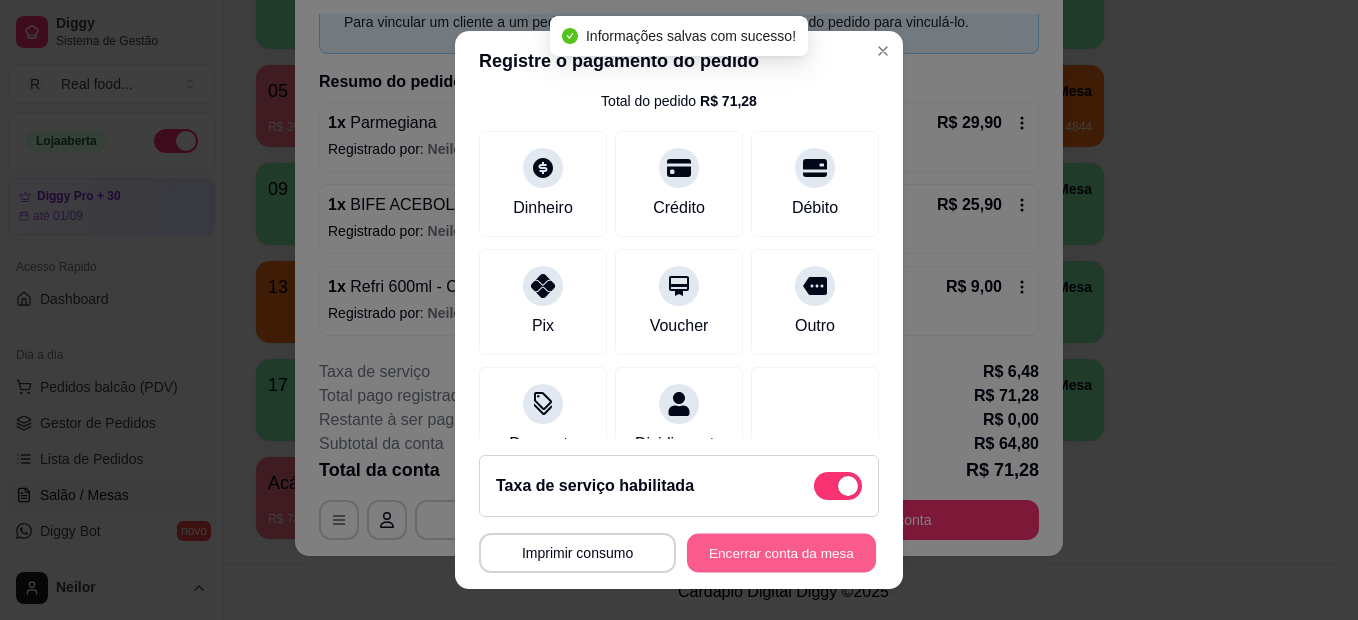 click on "Encerrar conta da mesa" at bounding box center [781, 553] 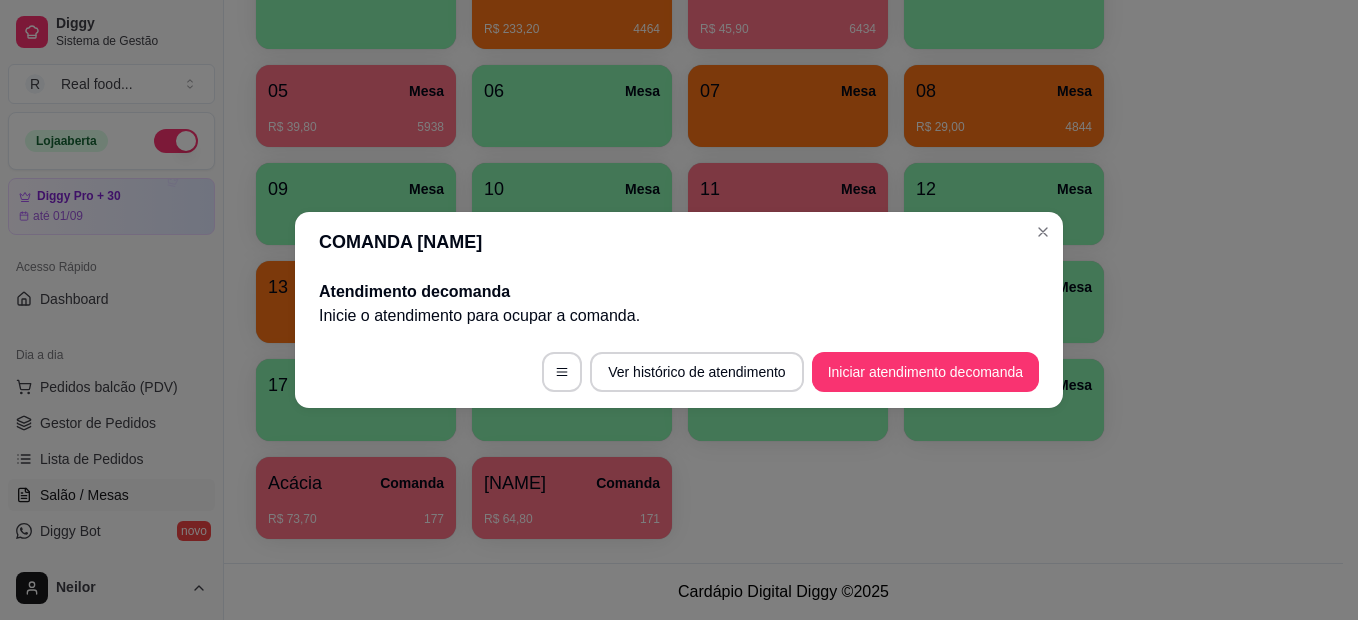 scroll, scrollTop: 0, scrollLeft: 0, axis: both 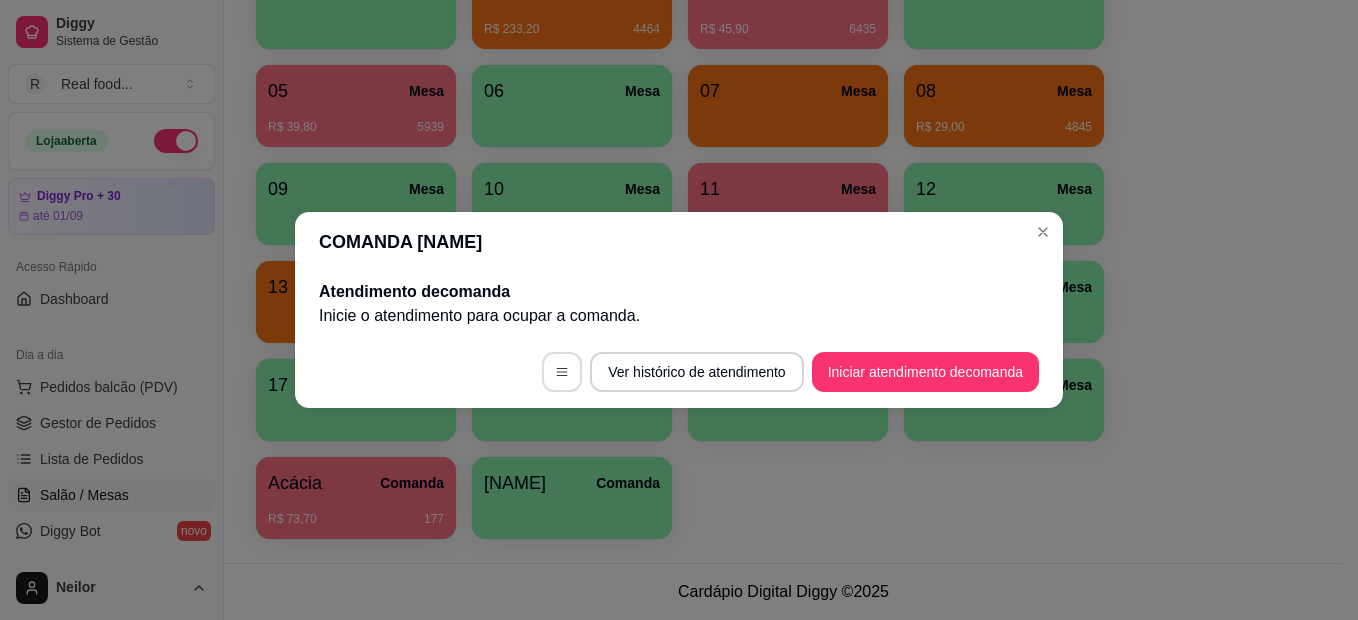 click at bounding box center [562, 372] 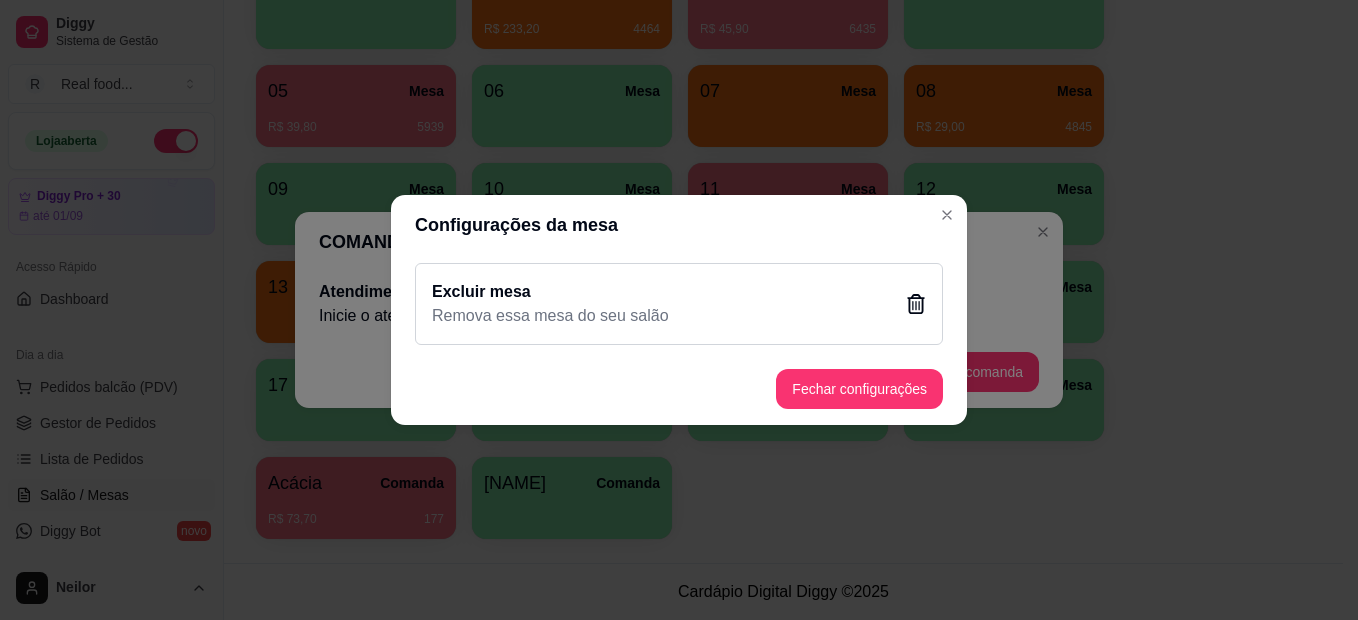click 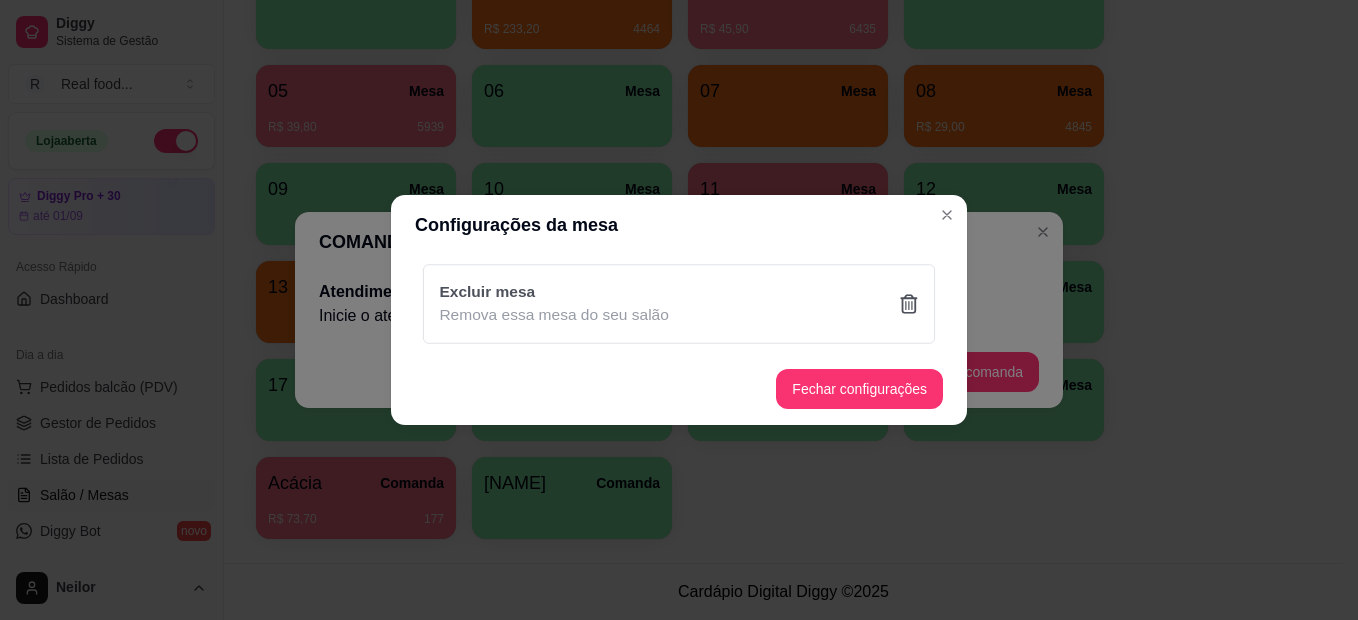 click on "Sim" at bounding box center (782, 415) 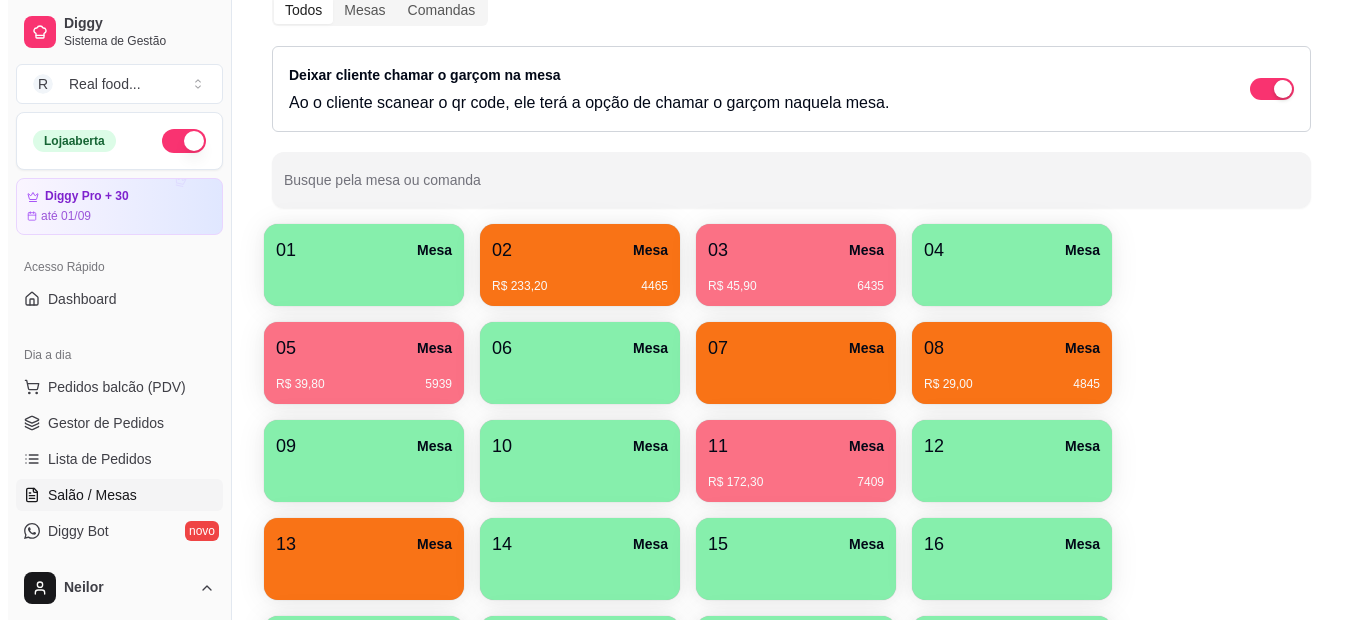 scroll, scrollTop: 259, scrollLeft: 0, axis: vertical 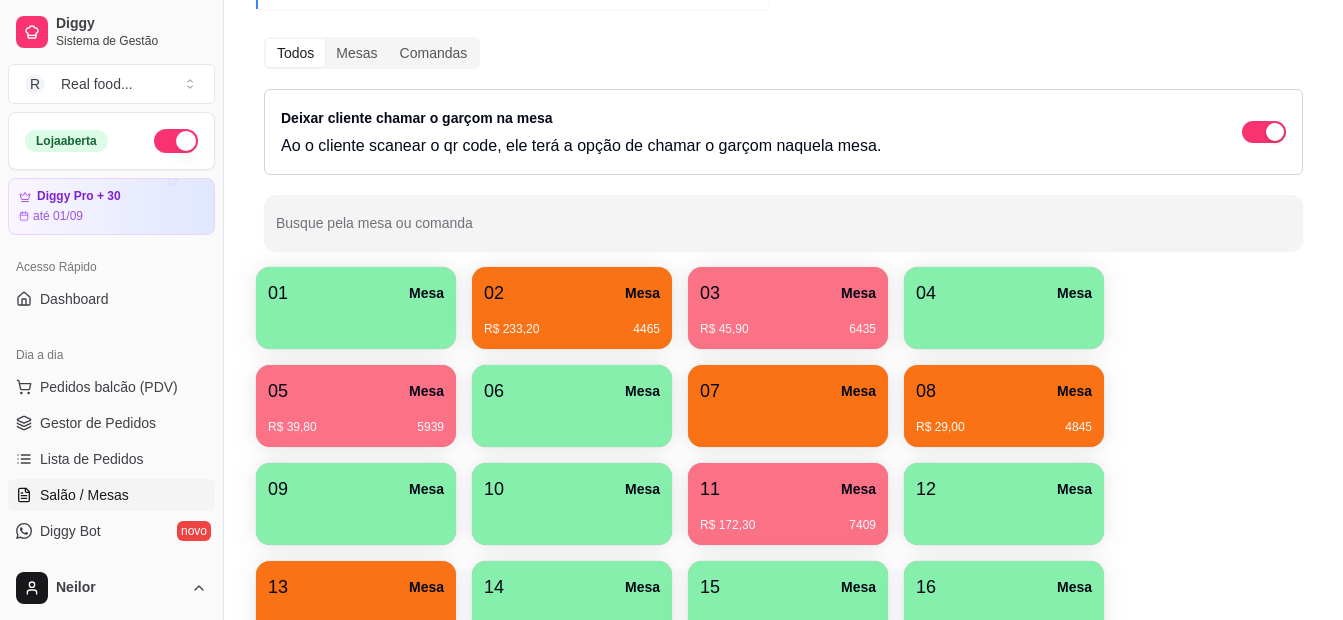 click on "13 Mesa" at bounding box center [356, 587] 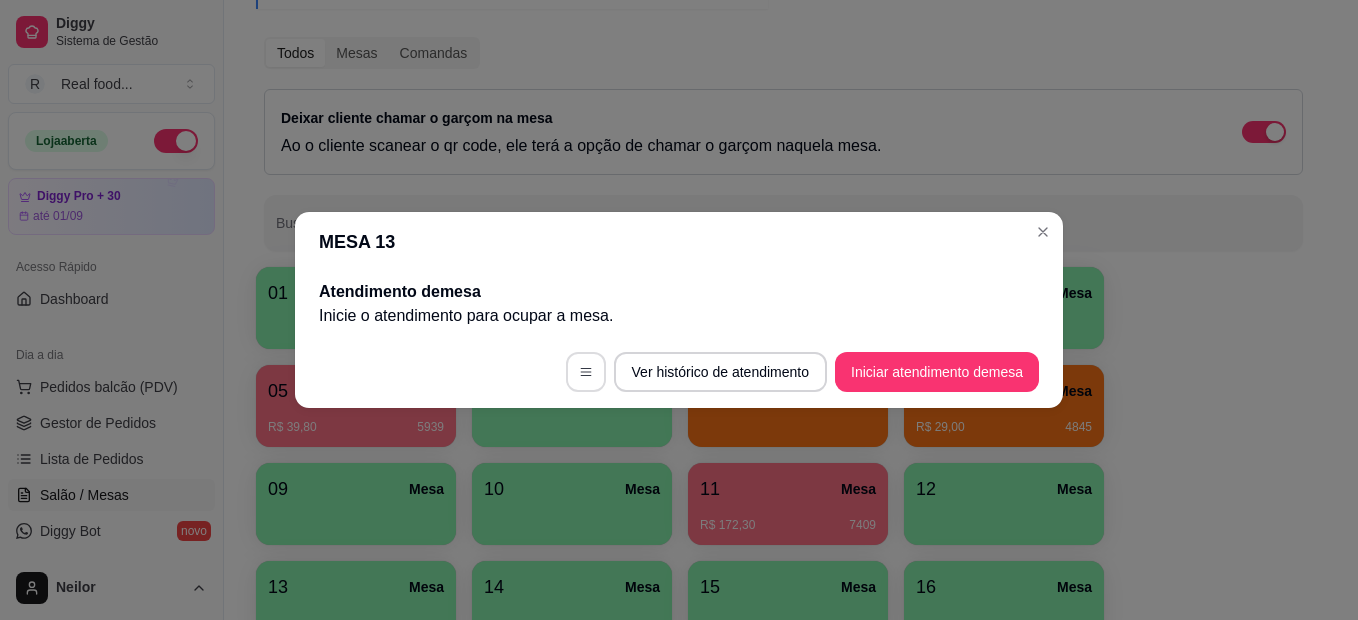 click at bounding box center (586, 372) 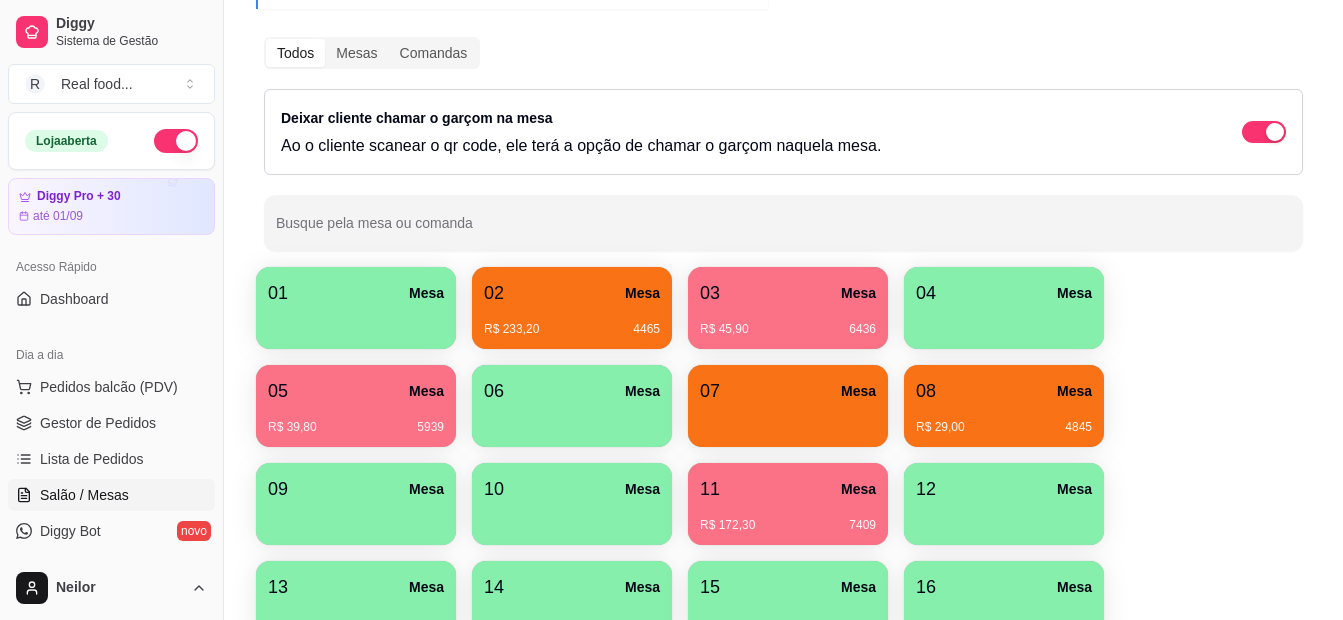 click on "08 Mesa" at bounding box center [1004, 391] 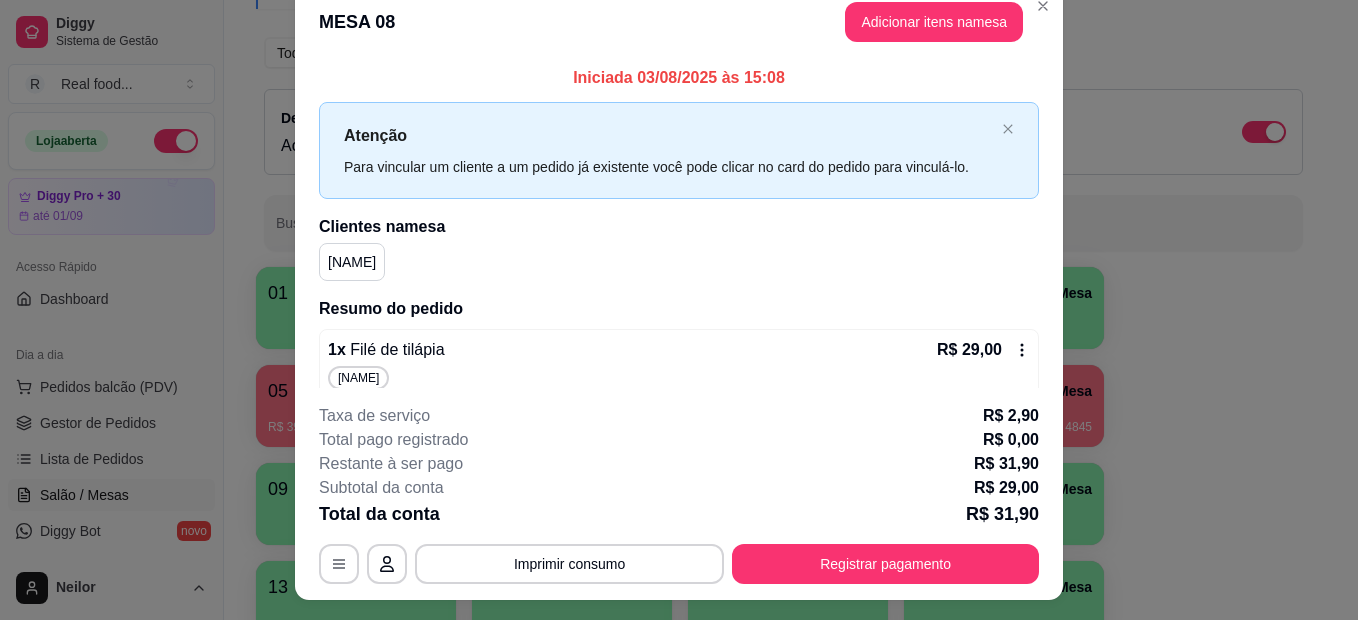 scroll, scrollTop: 61, scrollLeft: 0, axis: vertical 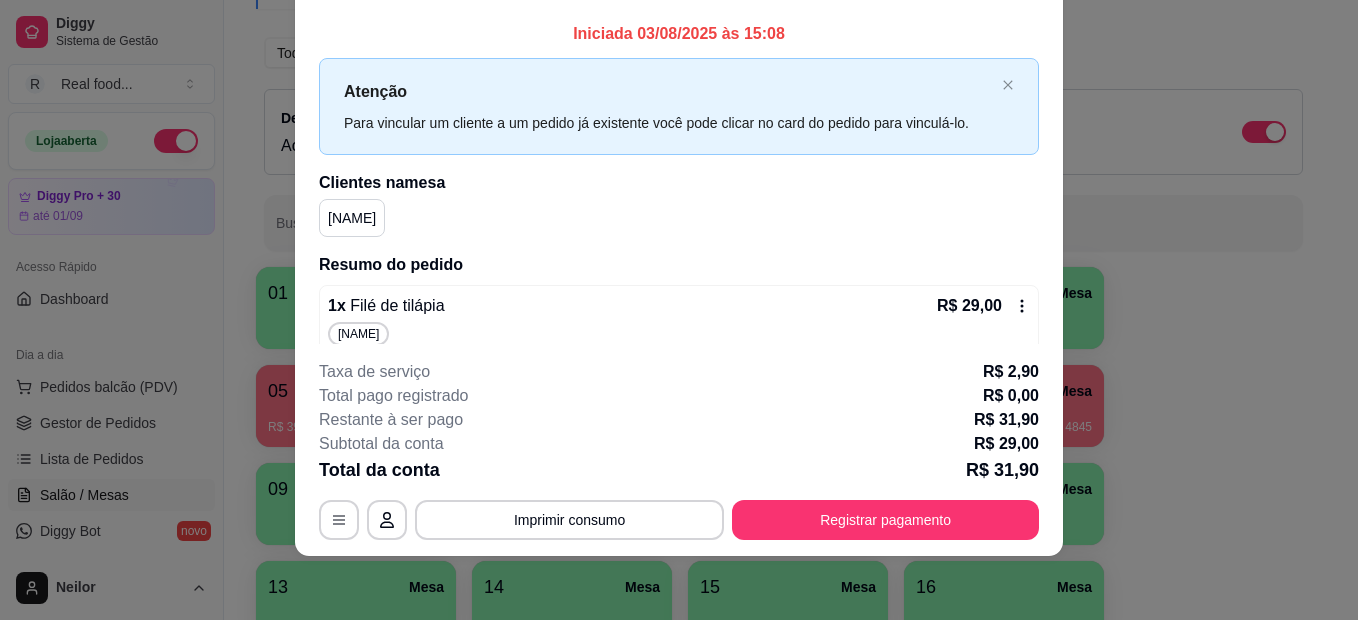 click 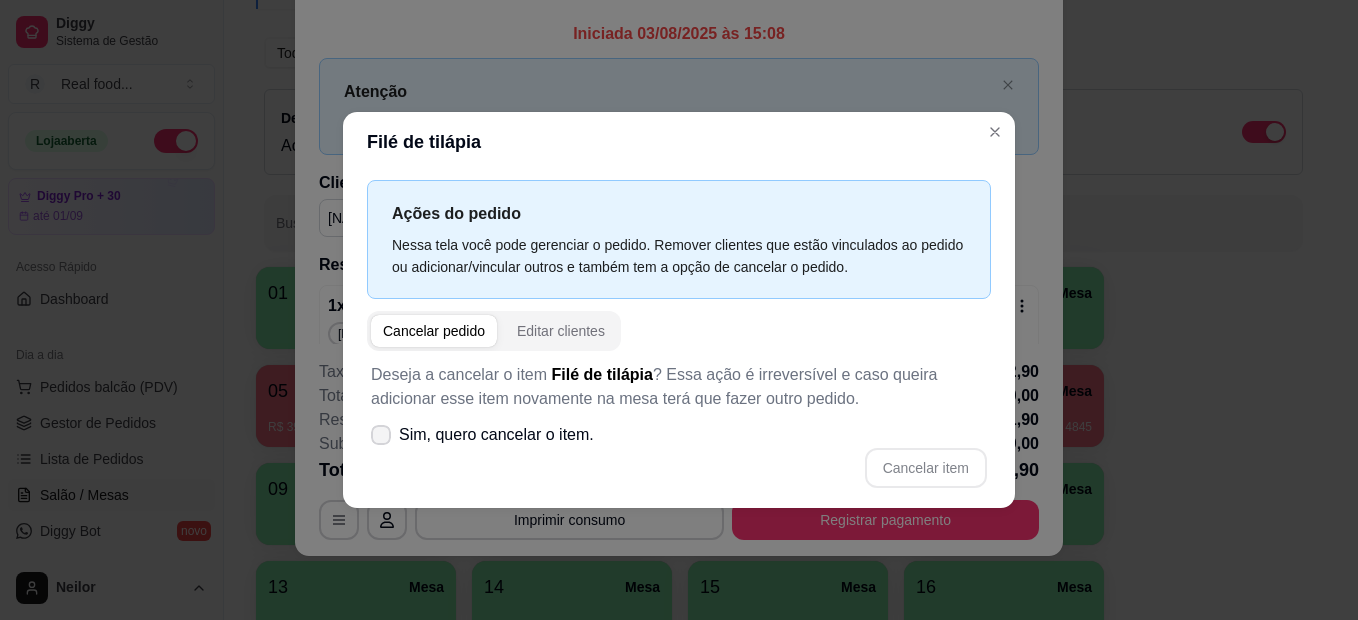 click 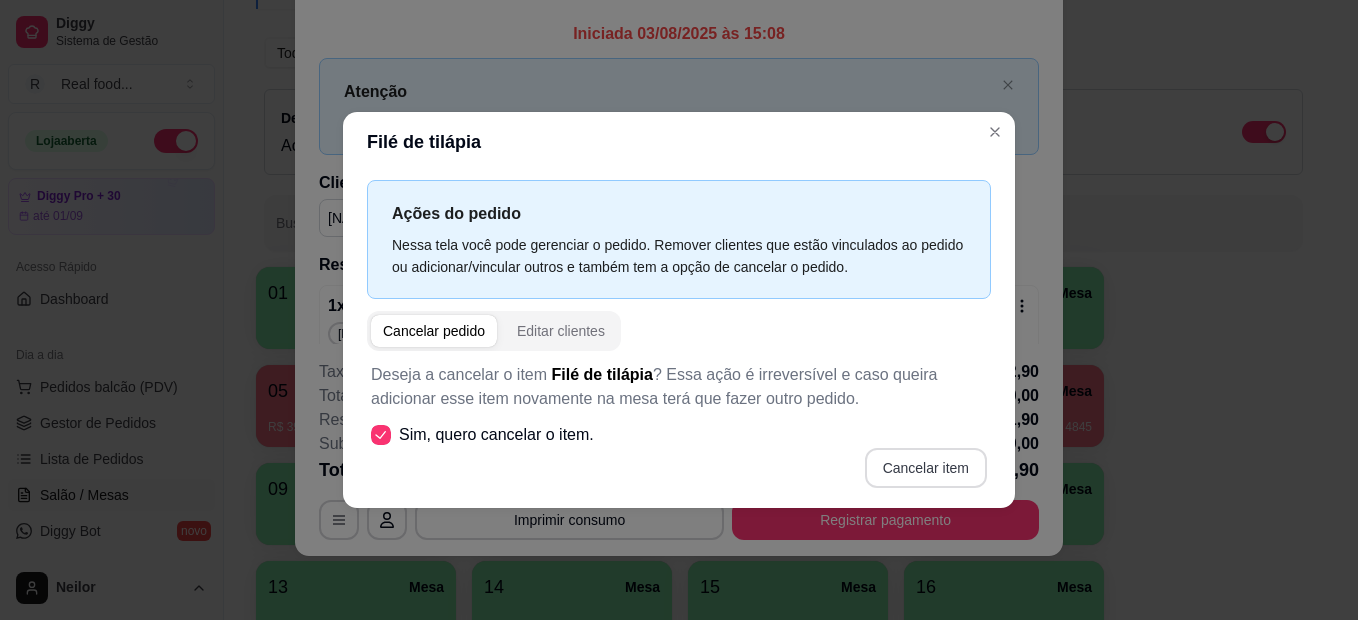 click on "Cancelar item" at bounding box center [926, 468] 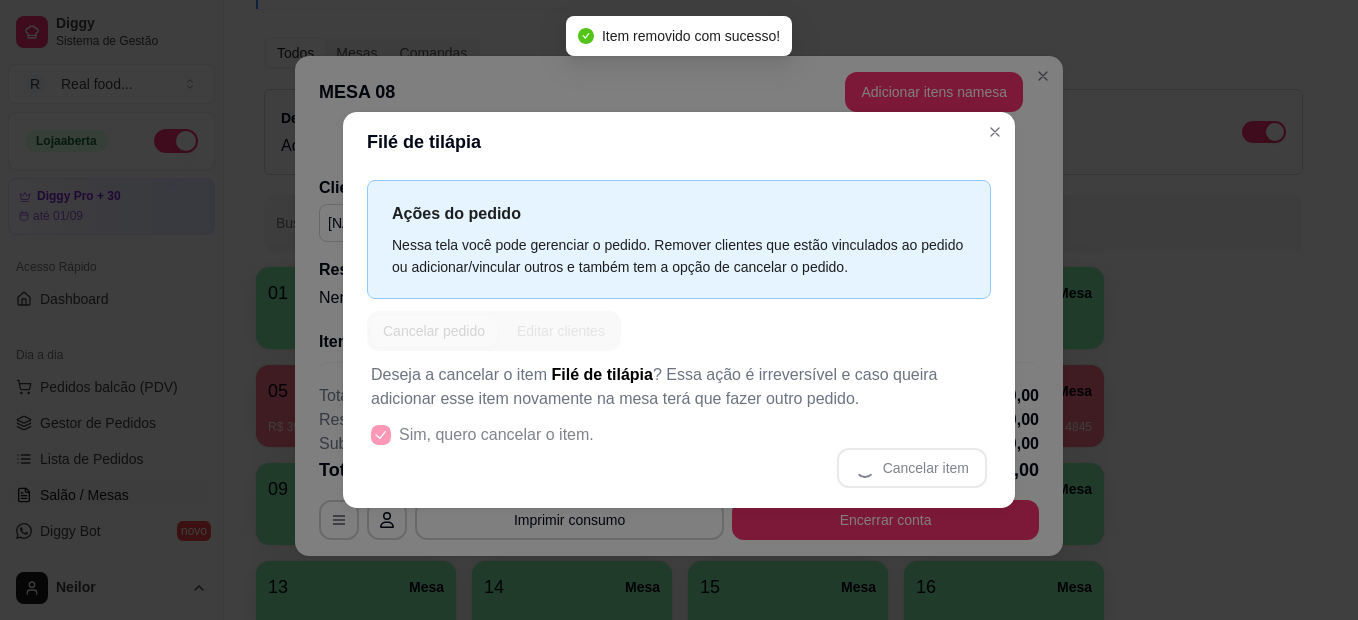 scroll, scrollTop: 4, scrollLeft: 0, axis: vertical 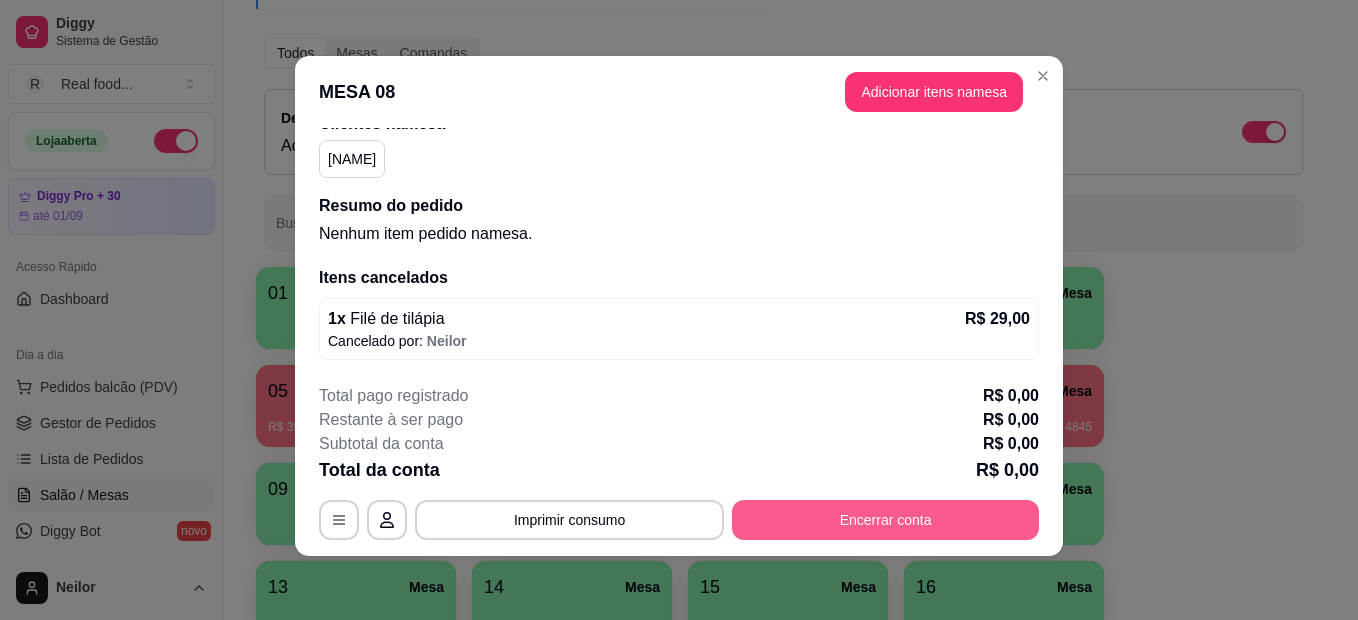 click on "Encerrar conta" at bounding box center (885, 520) 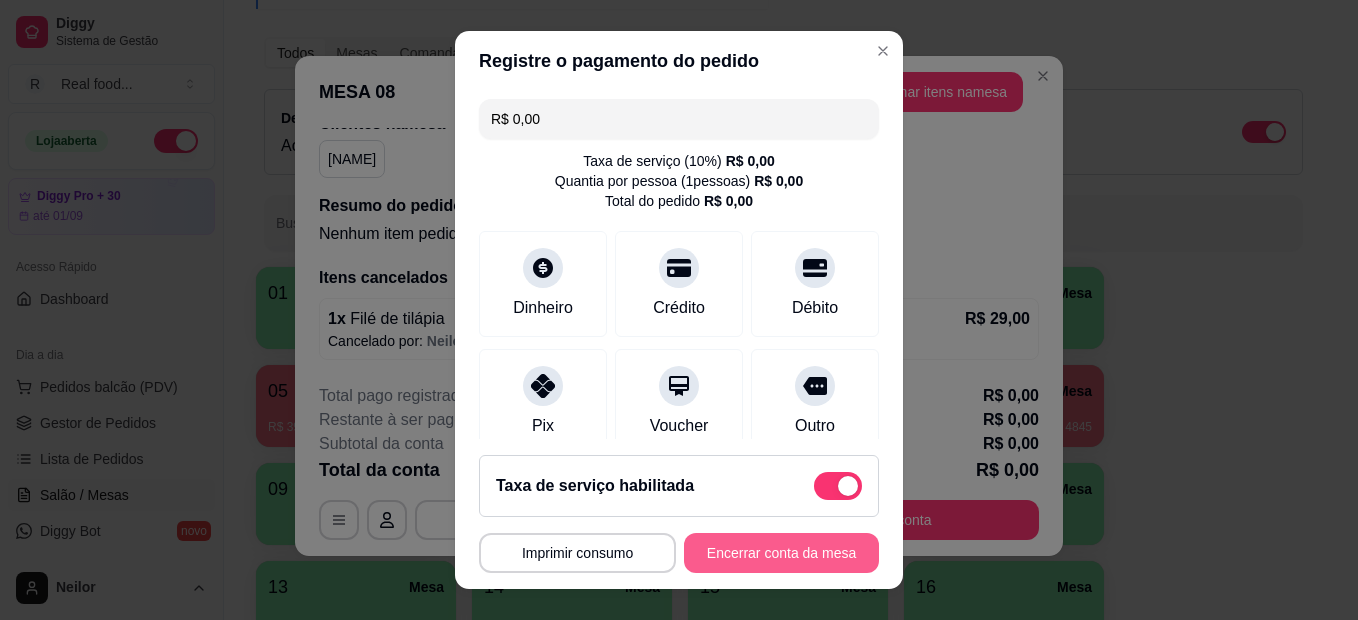 click on "Encerrar conta da mesa" at bounding box center [781, 553] 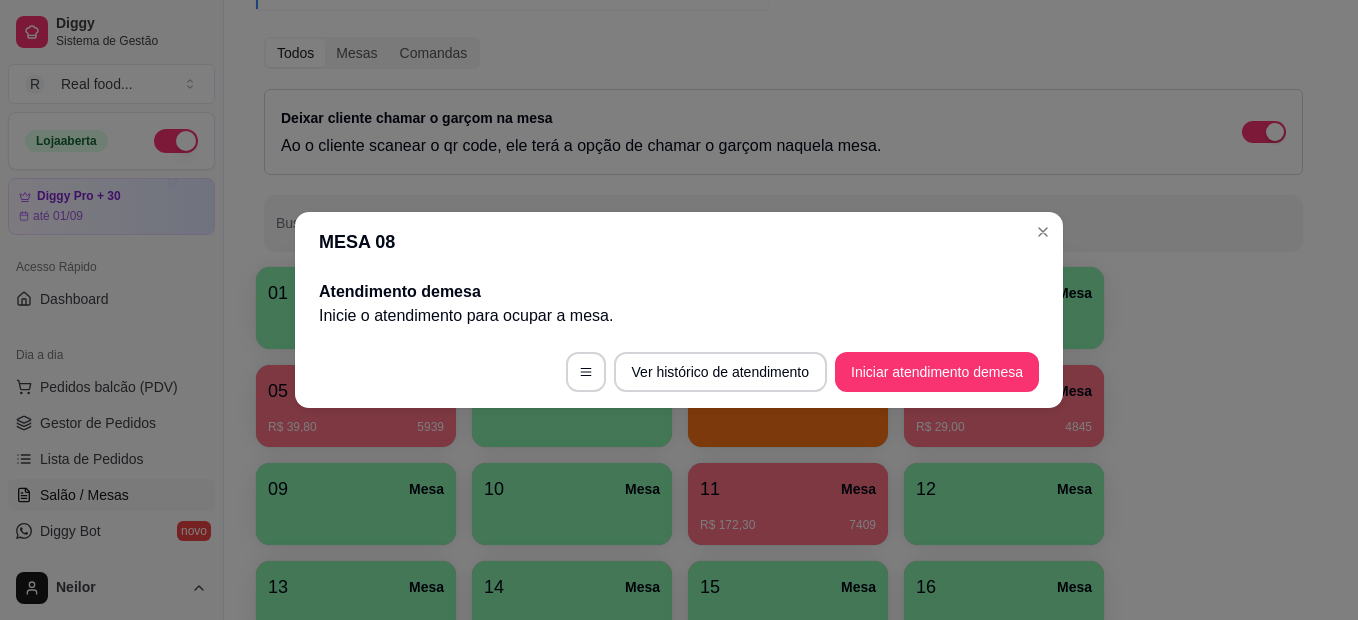 scroll, scrollTop: 0, scrollLeft: 0, axis: both 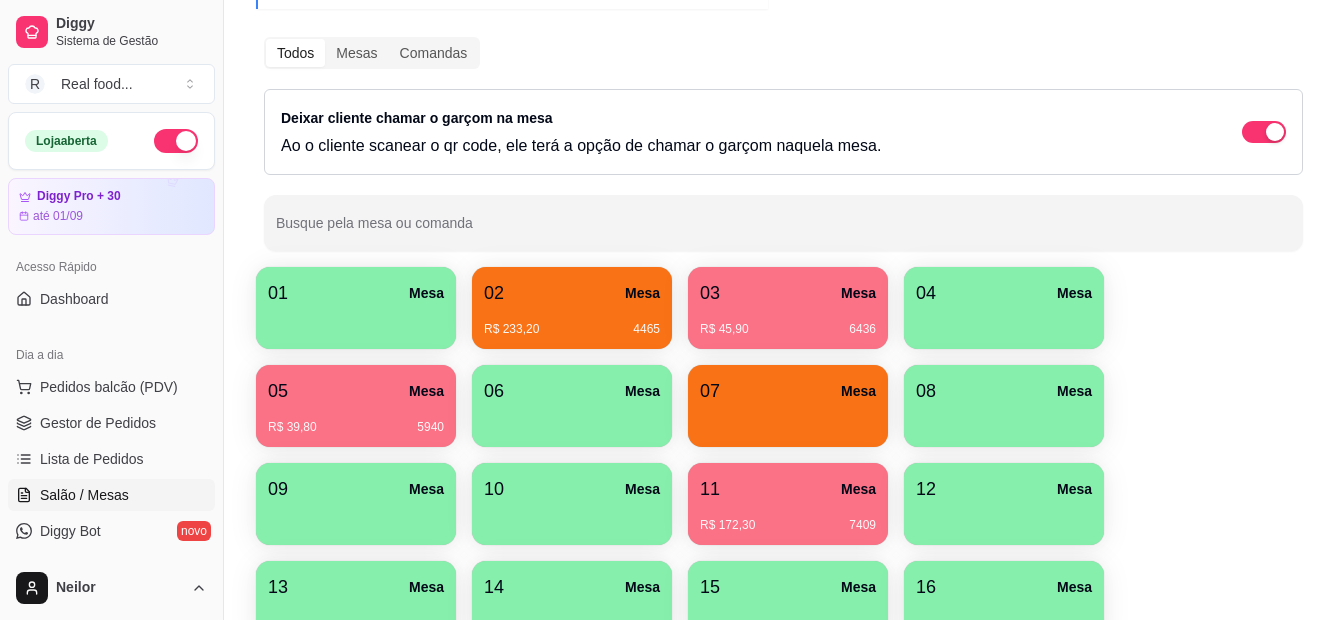 click at bounding box center [788, 420] 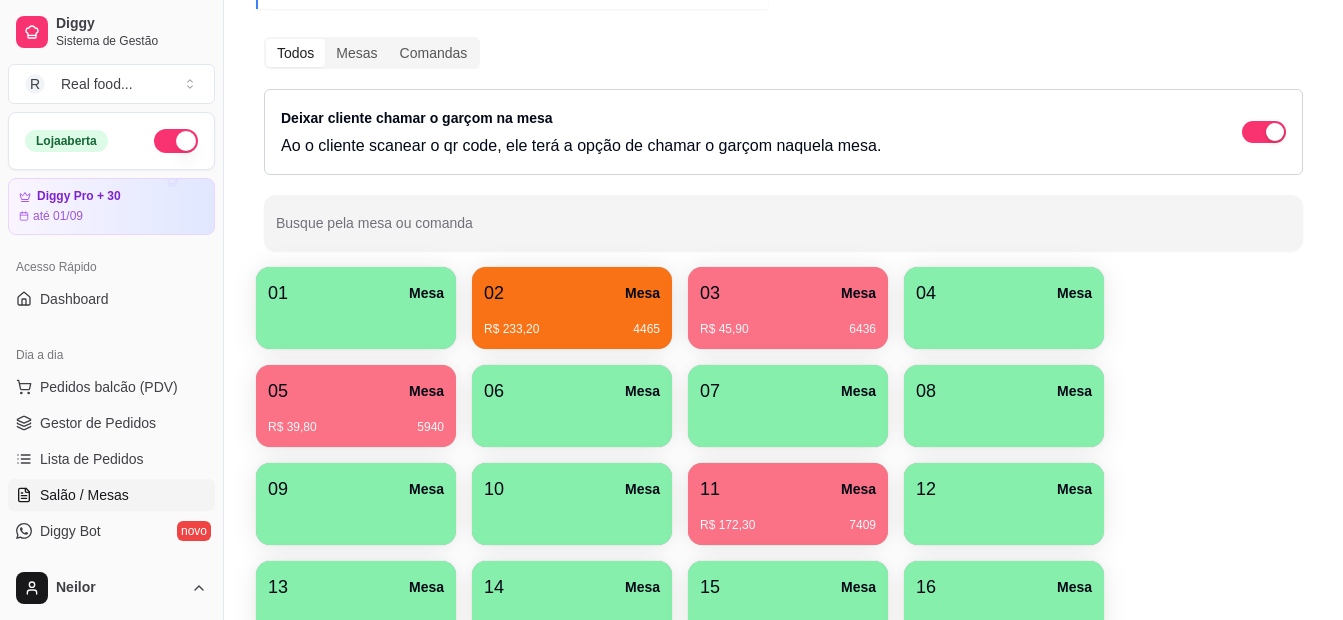 click on "R$ 172,30 7409" at bounding box center [788, 518] 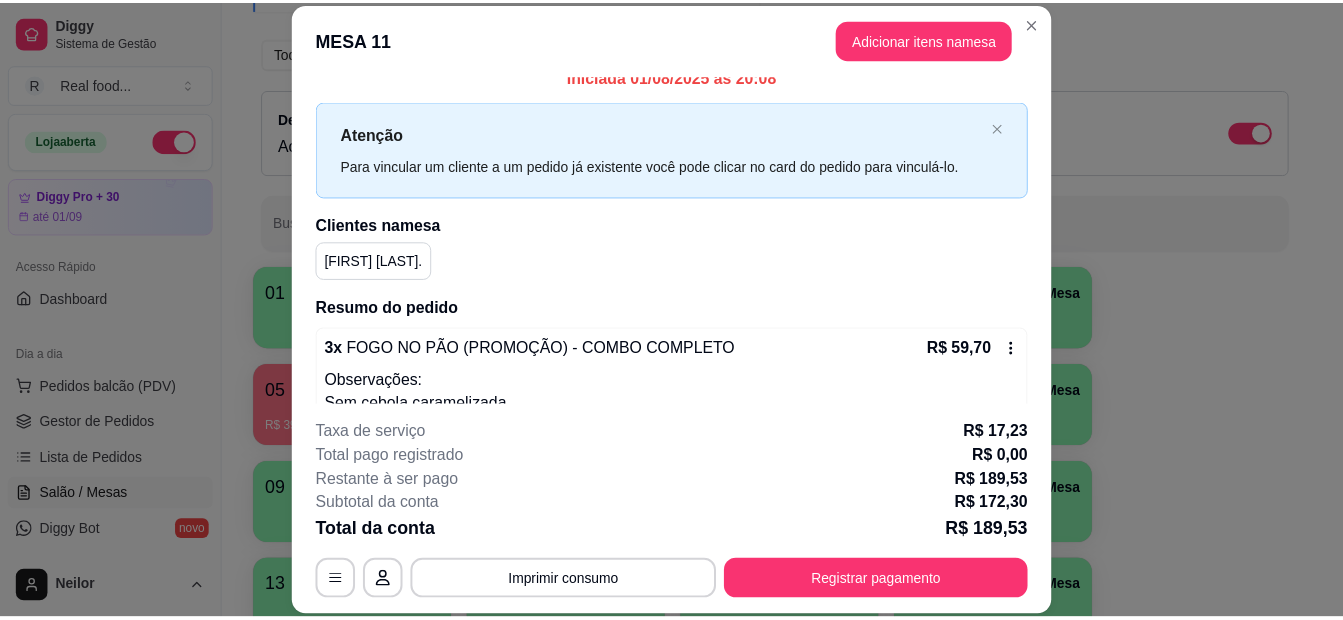 scroll, scrollTop: 0, scrollLeft: 0, axis: both 